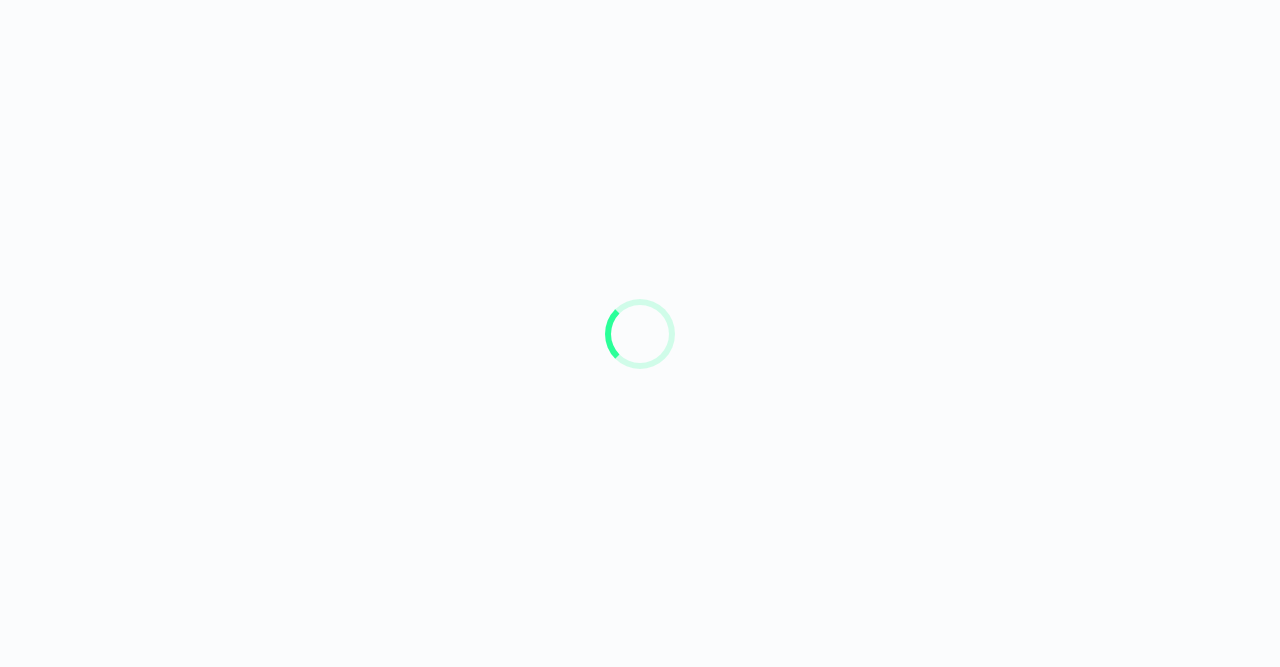 scroll, scrollTop: 0, scrollLeft: 0, axis: both 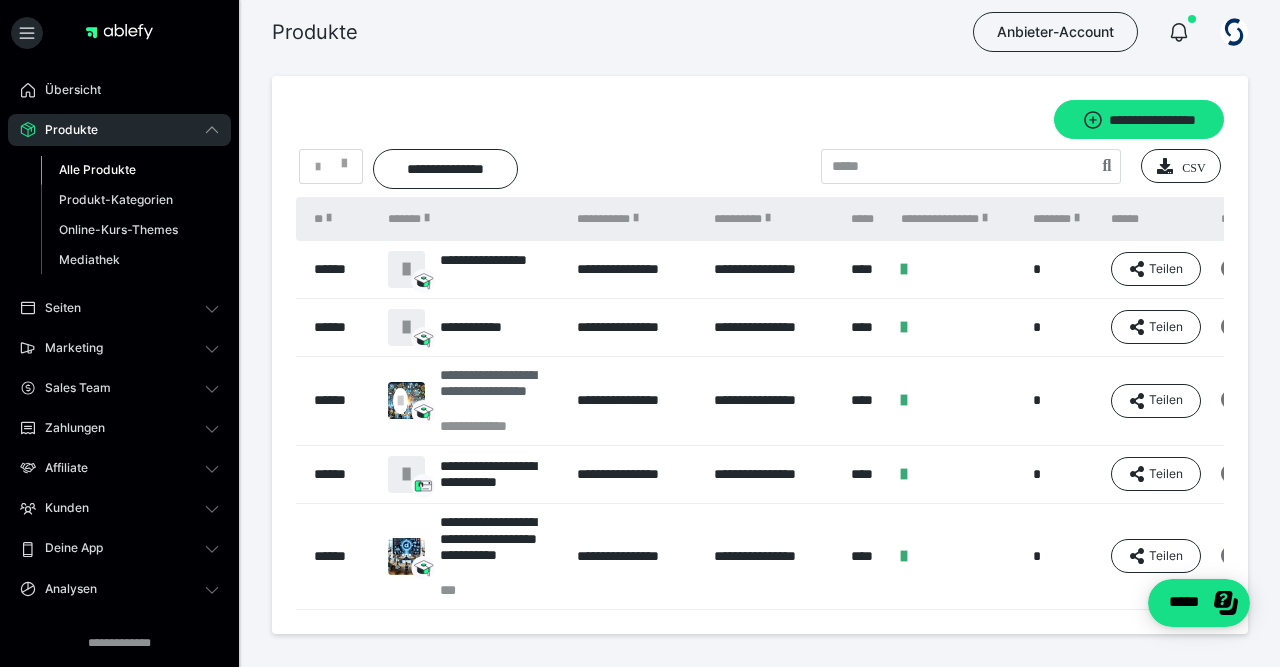 click on "**********" at bounding box center (499, 392) 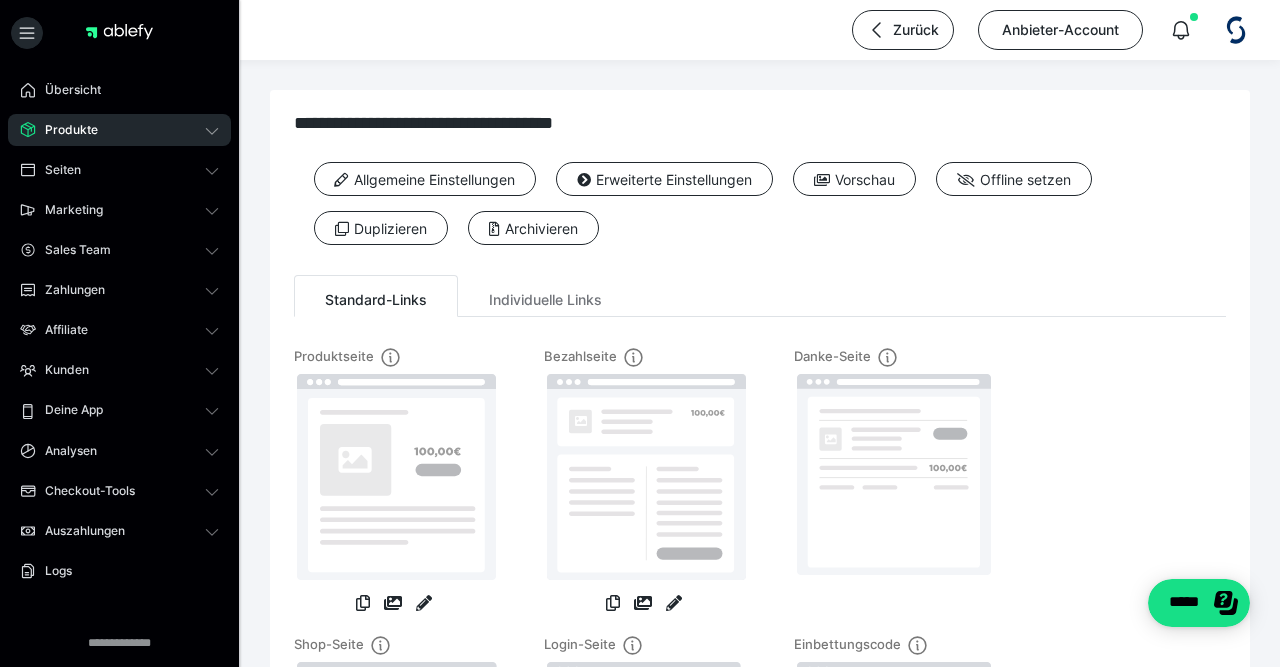 click on "Erweiterte Einstellungen" at bounding box center (654, 186) 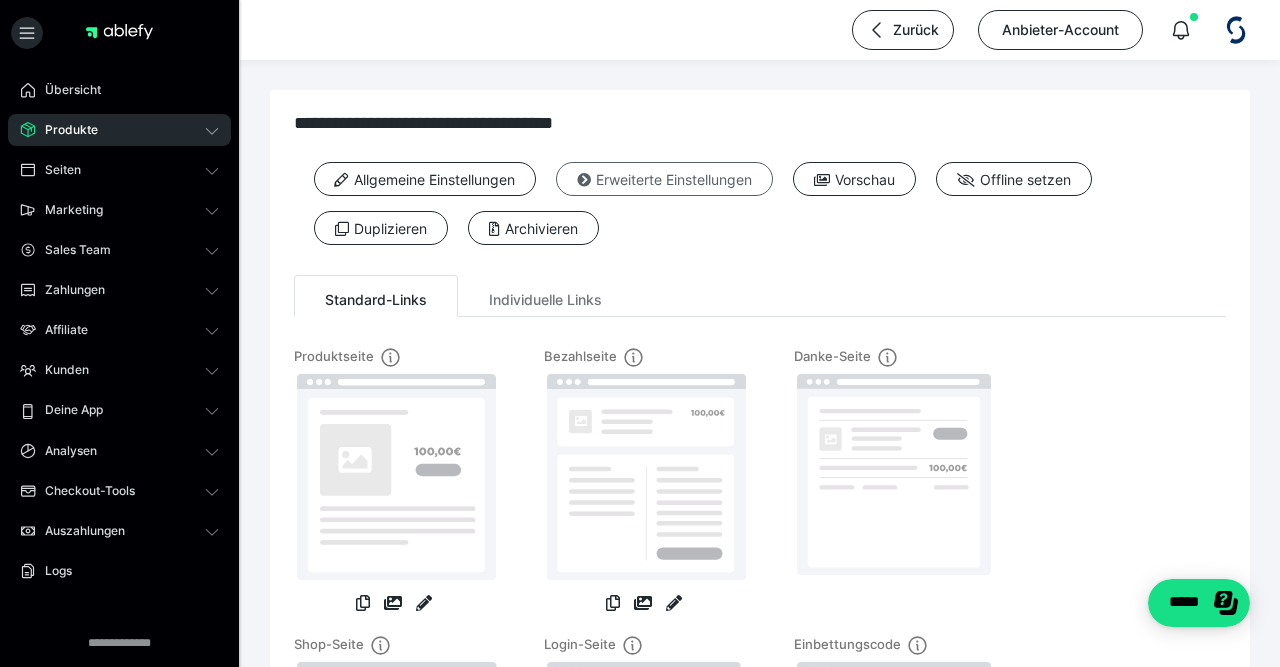 click on "Erweiterte Einstellungen" at bounding box center (664, 179) 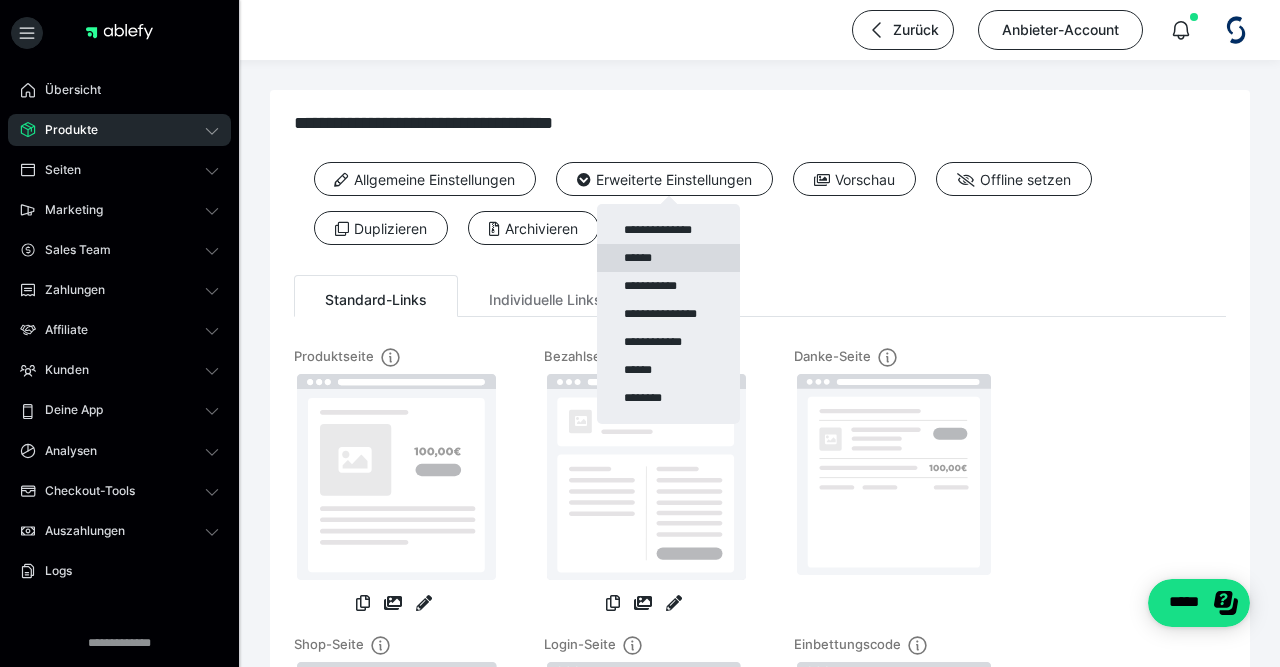 click on "******" at bounding box center [668, 258] 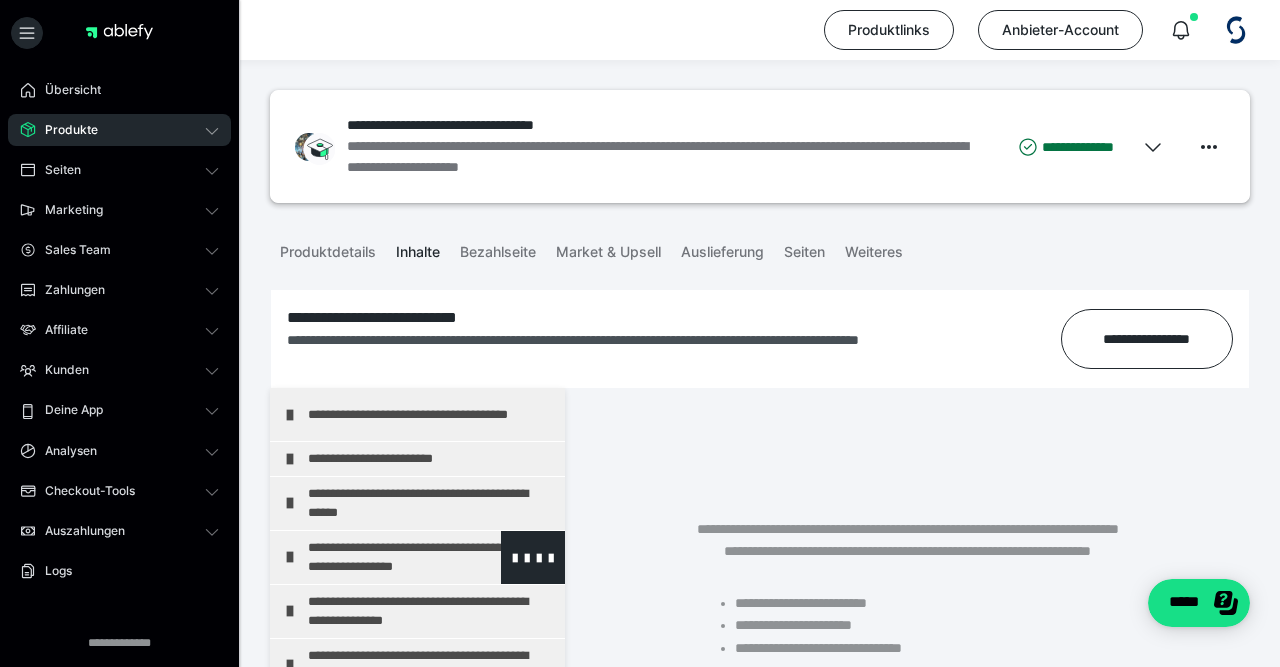 scroll, scrollTop: 327, scrollLeft: 0, axis: vertical 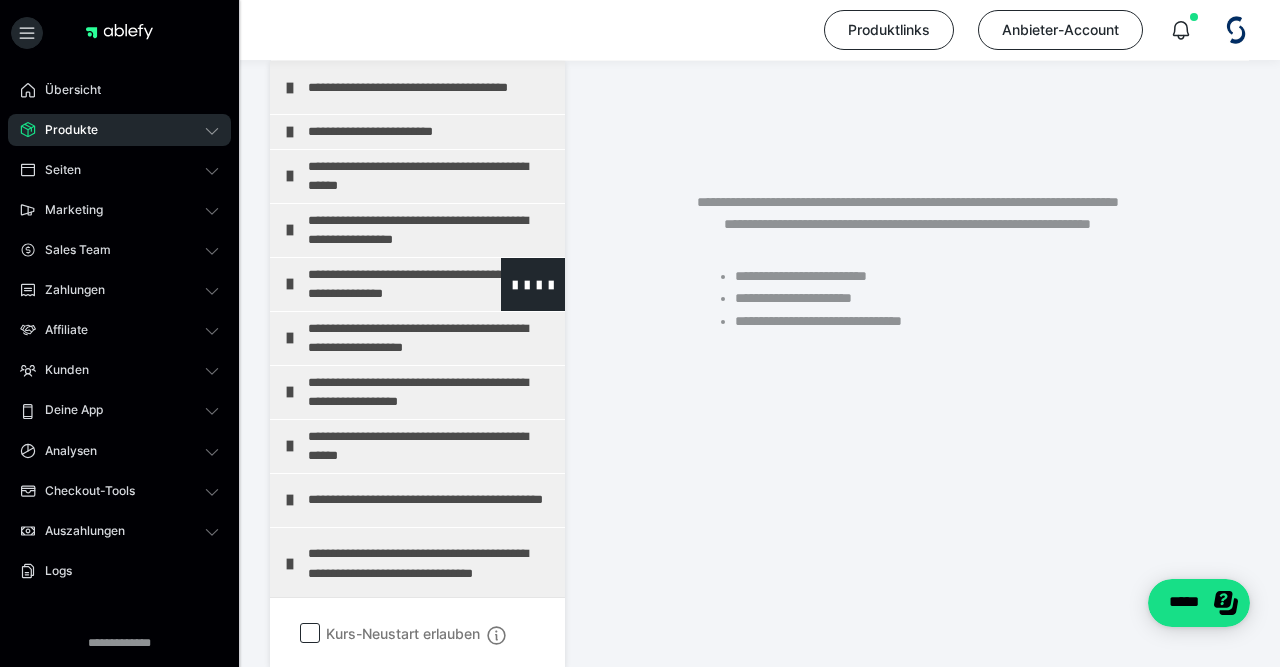 click on "**********" at bounding box center (431, 284) 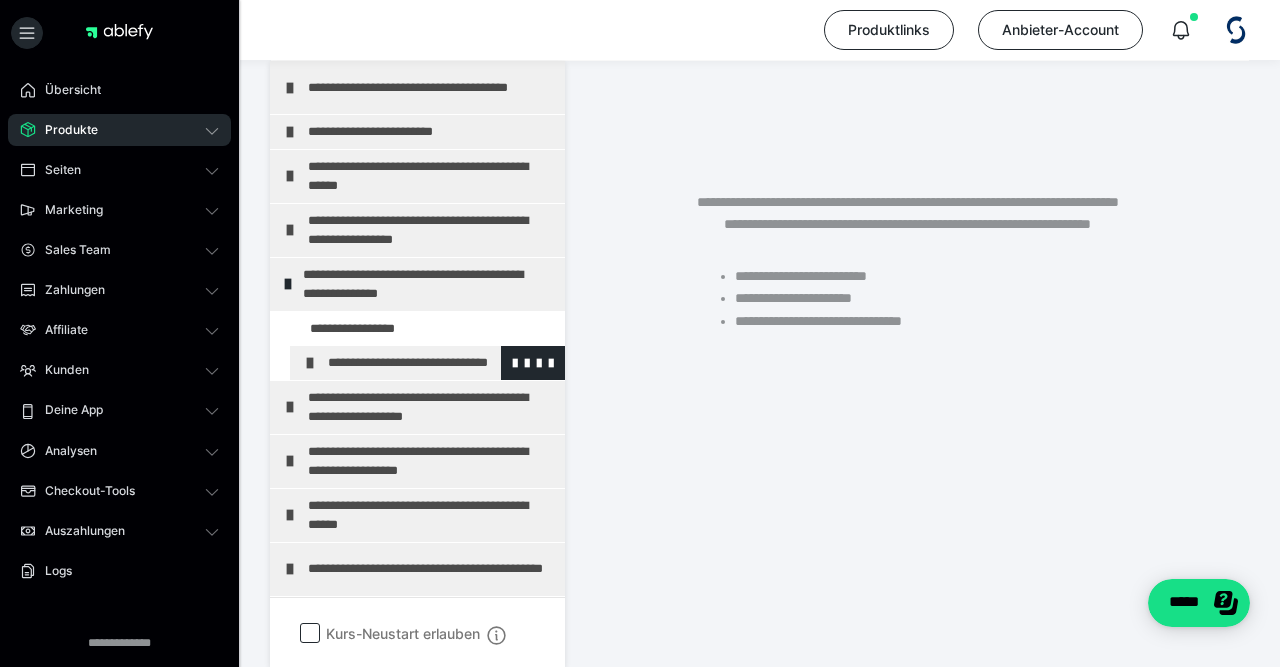 click on "**********" at bounding box center [441, 363] 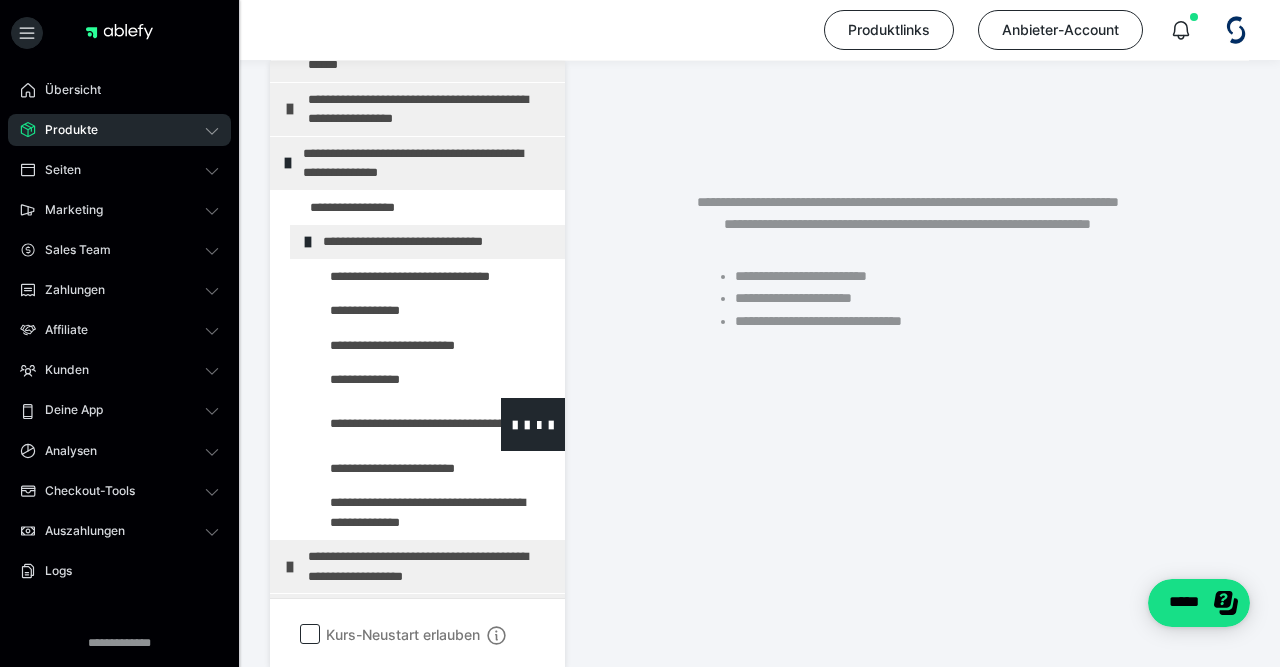 scroll, scrollTop: 232, scrollLeft: 0, axis: vertical 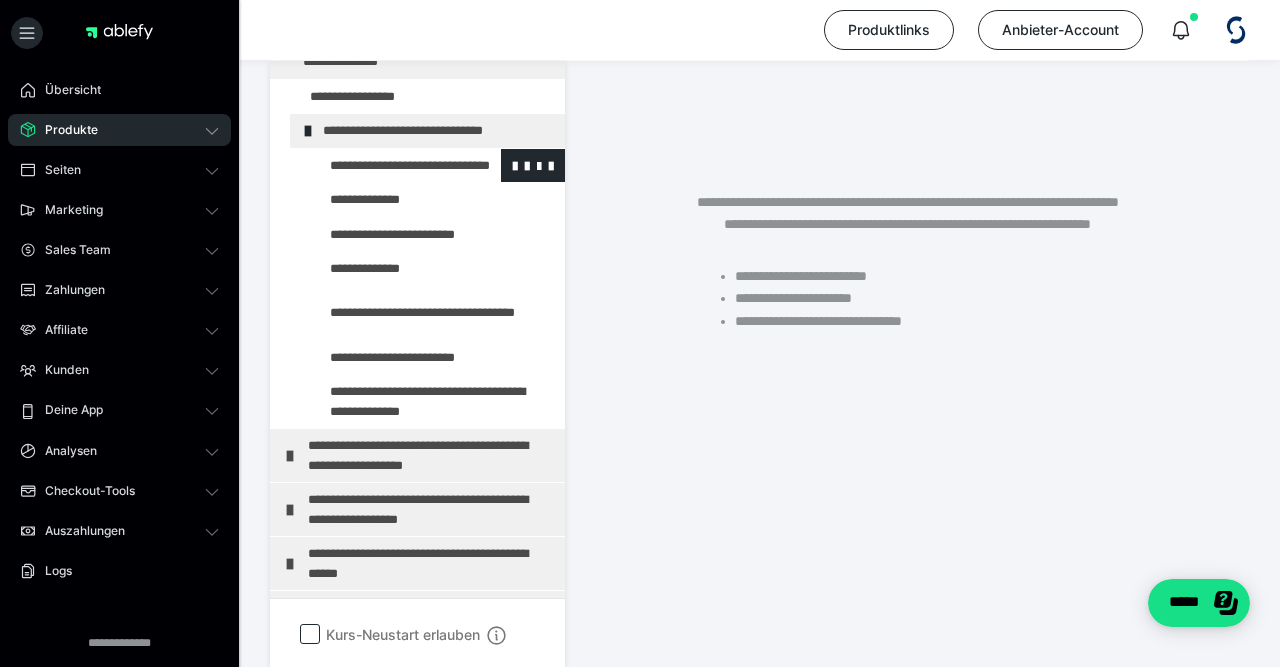 click at bounding box center [385, 166] 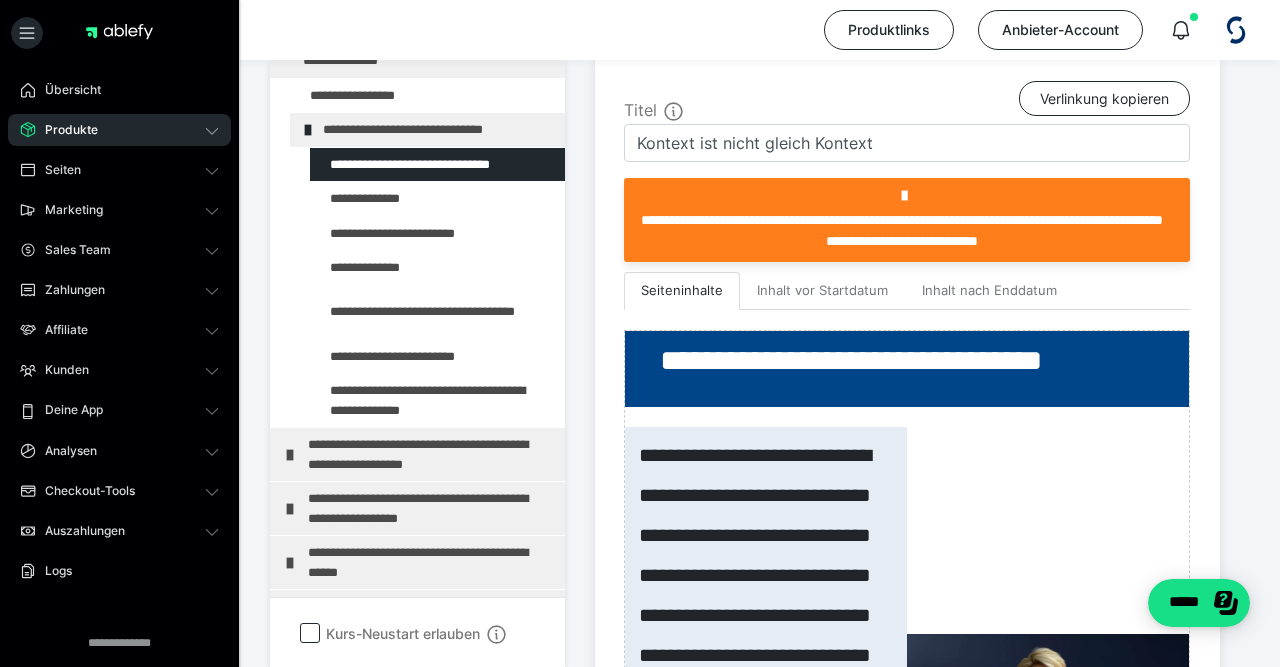 scroll, scrollTop: 15, scrollLeft: 0, axis: vertical 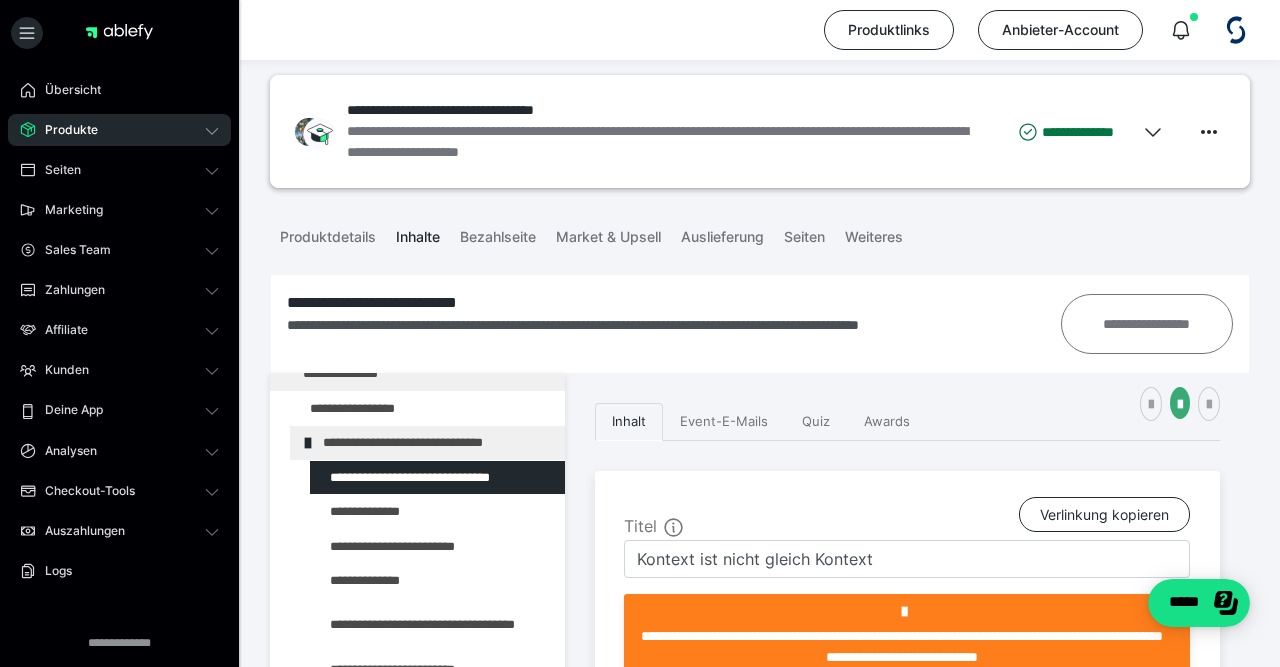 click on "**********" at bounding box center (1147, 323) 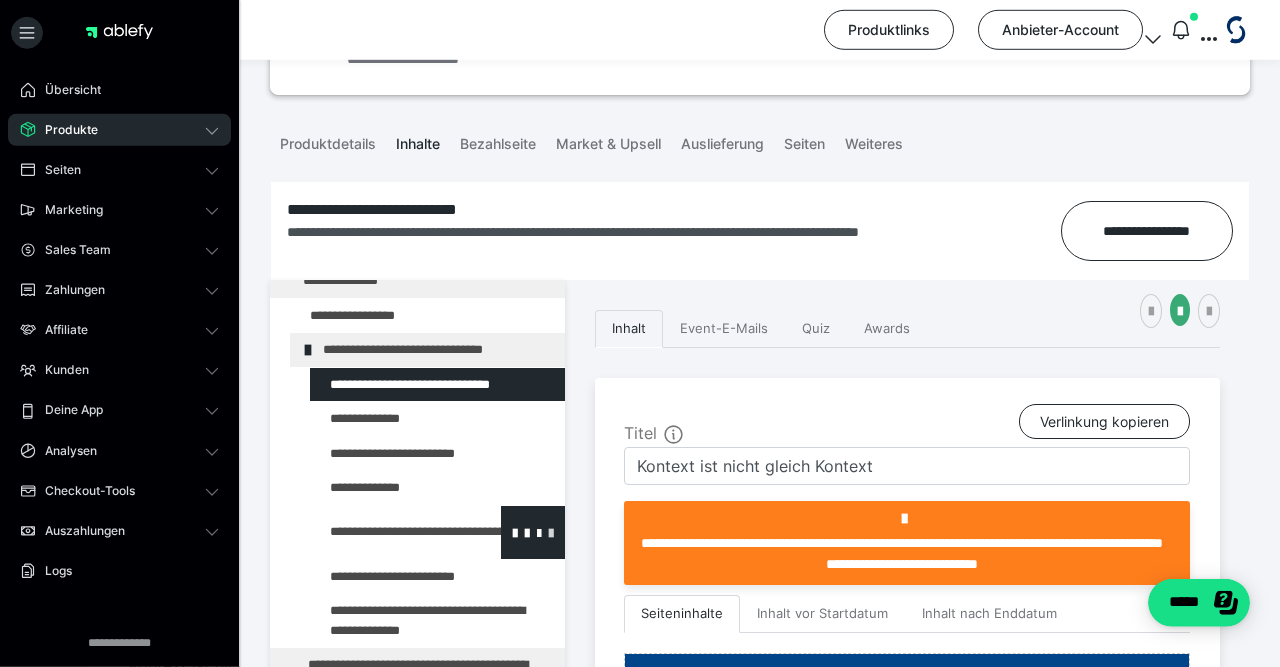 scroll, scrollTop: 327, scrollLeft: 0, axis: vertical 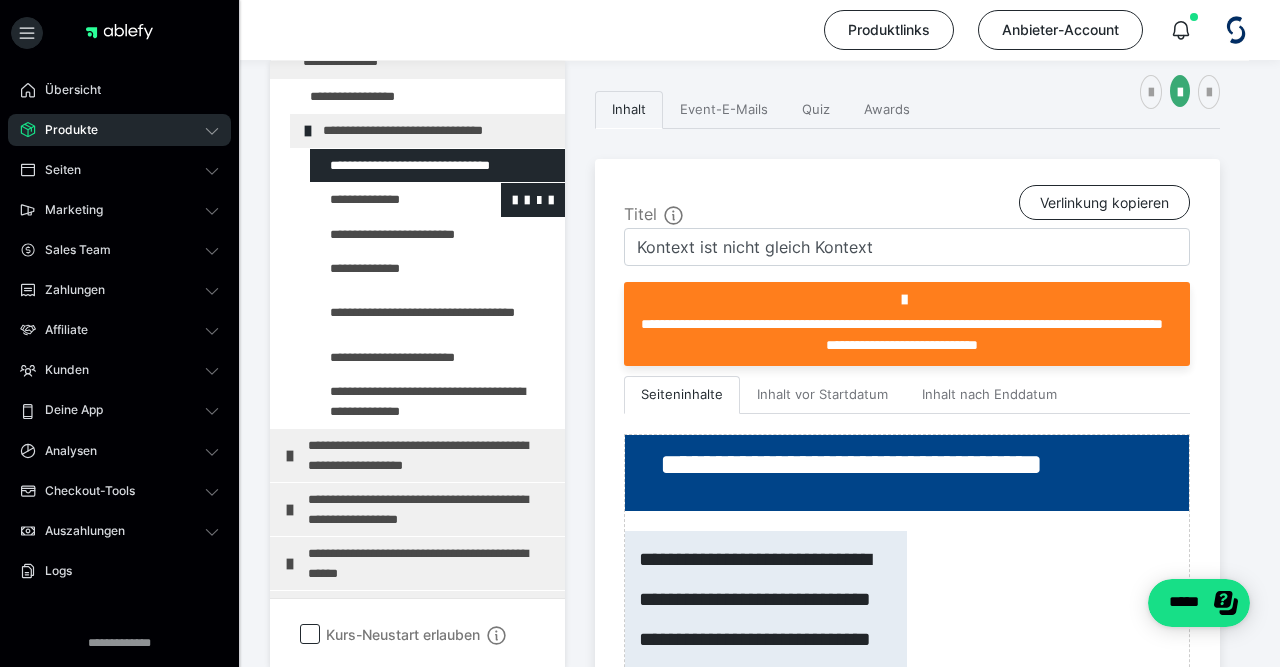 click at bounding box center [385, 200] 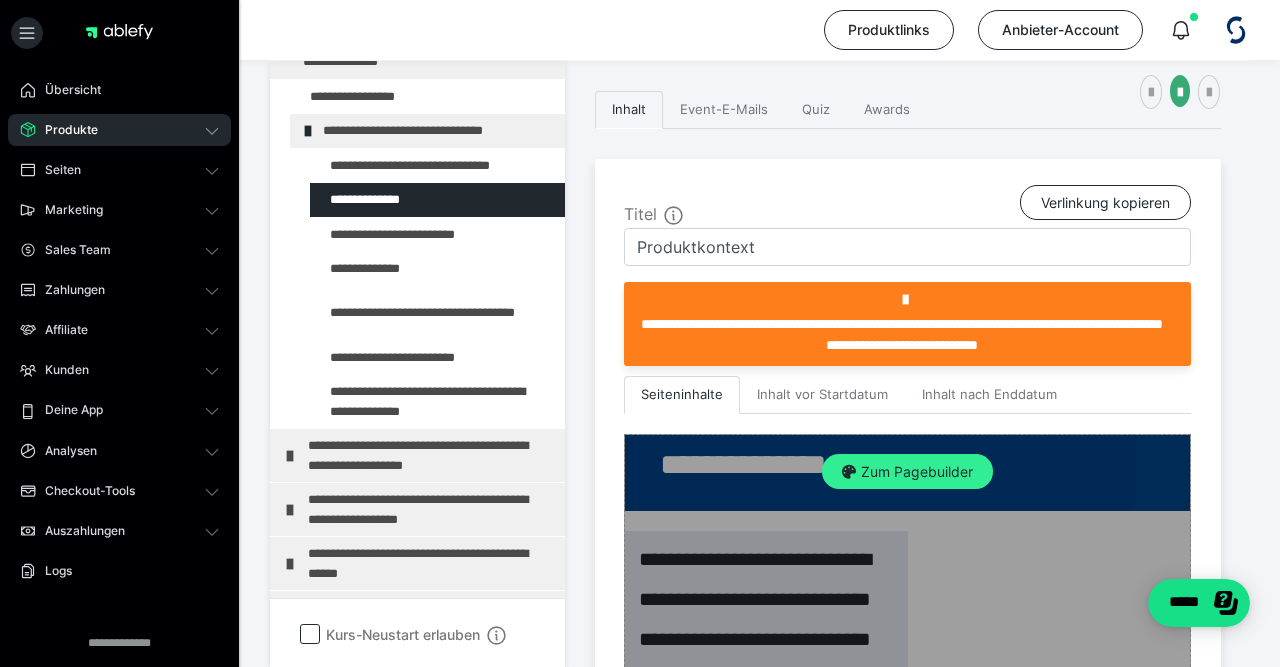 click on "Zum Pagebuilder" at bounding box center [907, 472] 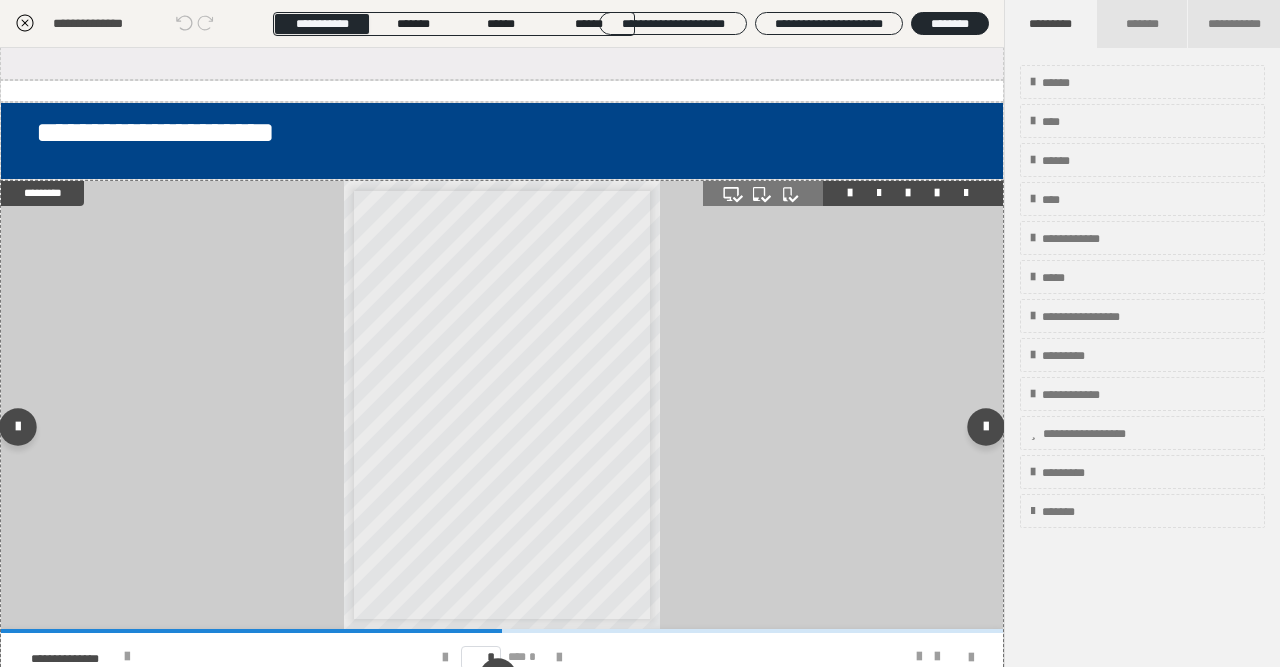 scroll, scrollTop: 2320, scrollLeft: 0, axis: vertical 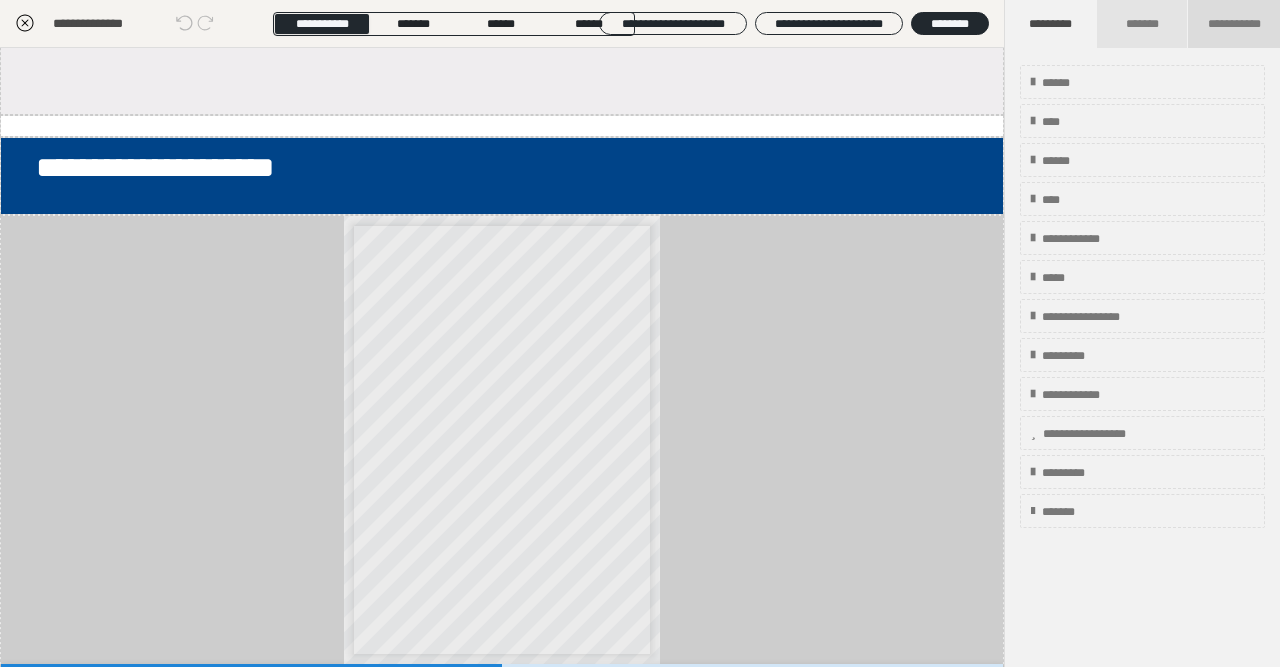 click on "**********" at bounding box center [1234, 24] 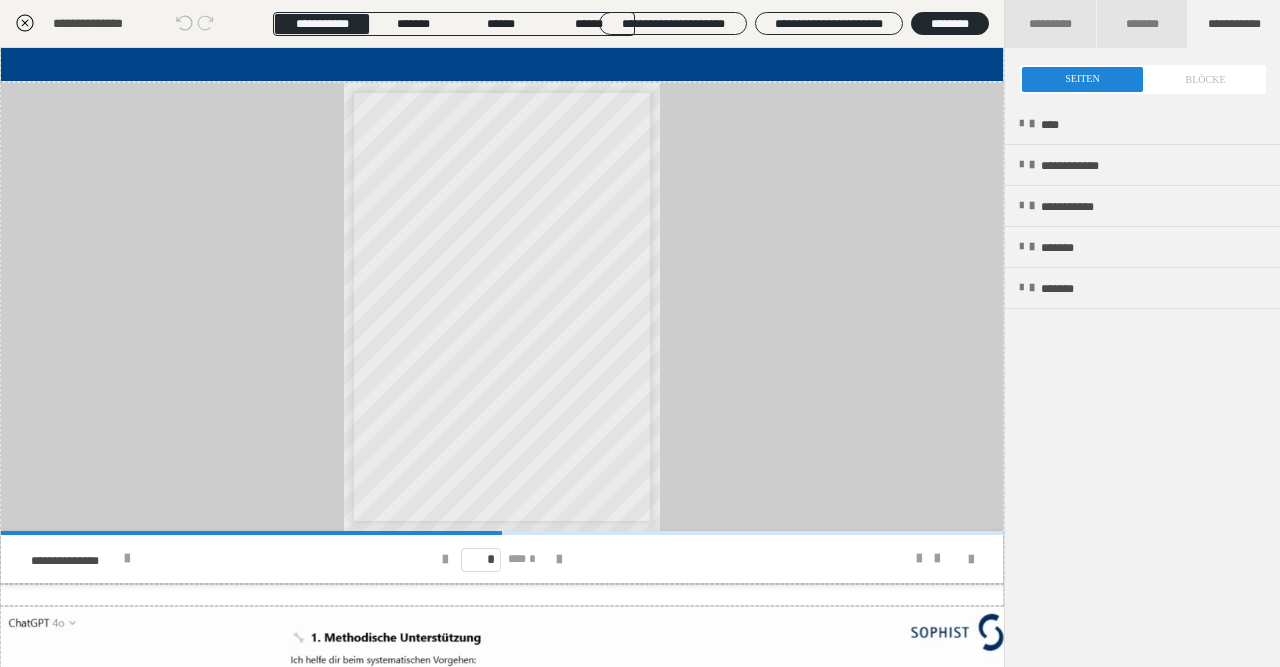 scroll, scrollTop: 2450, scrollLeft: 0, axis: vertical 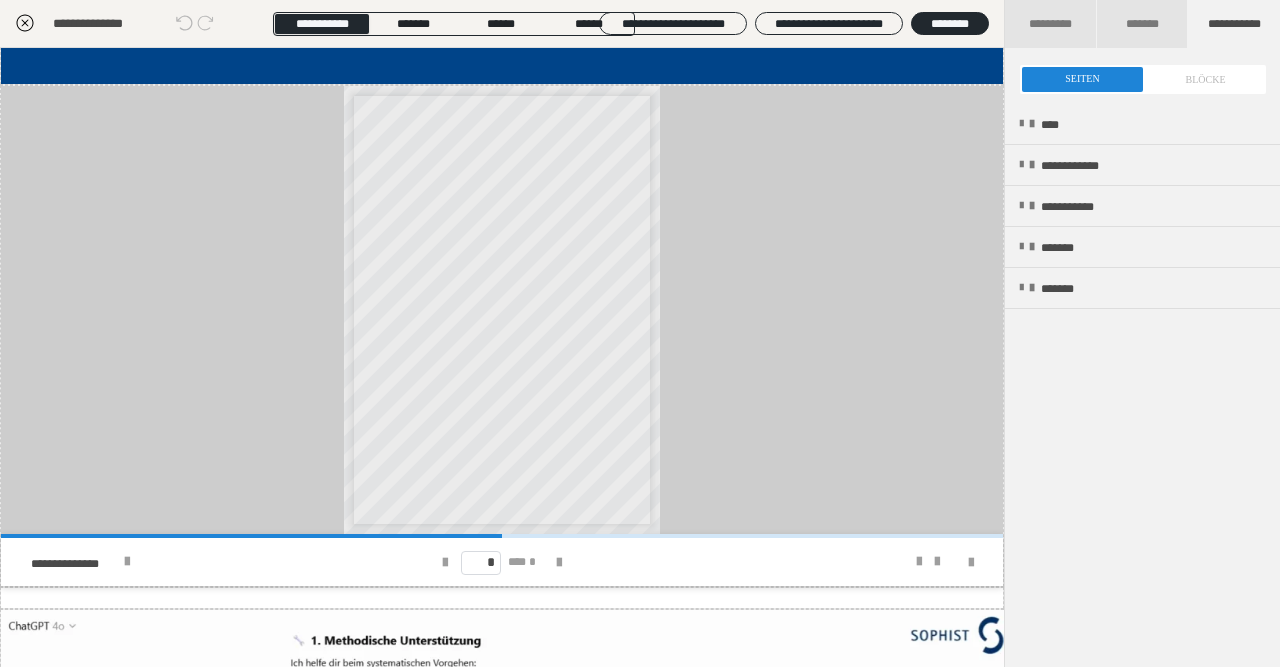 click at bounding box center (502, -166) 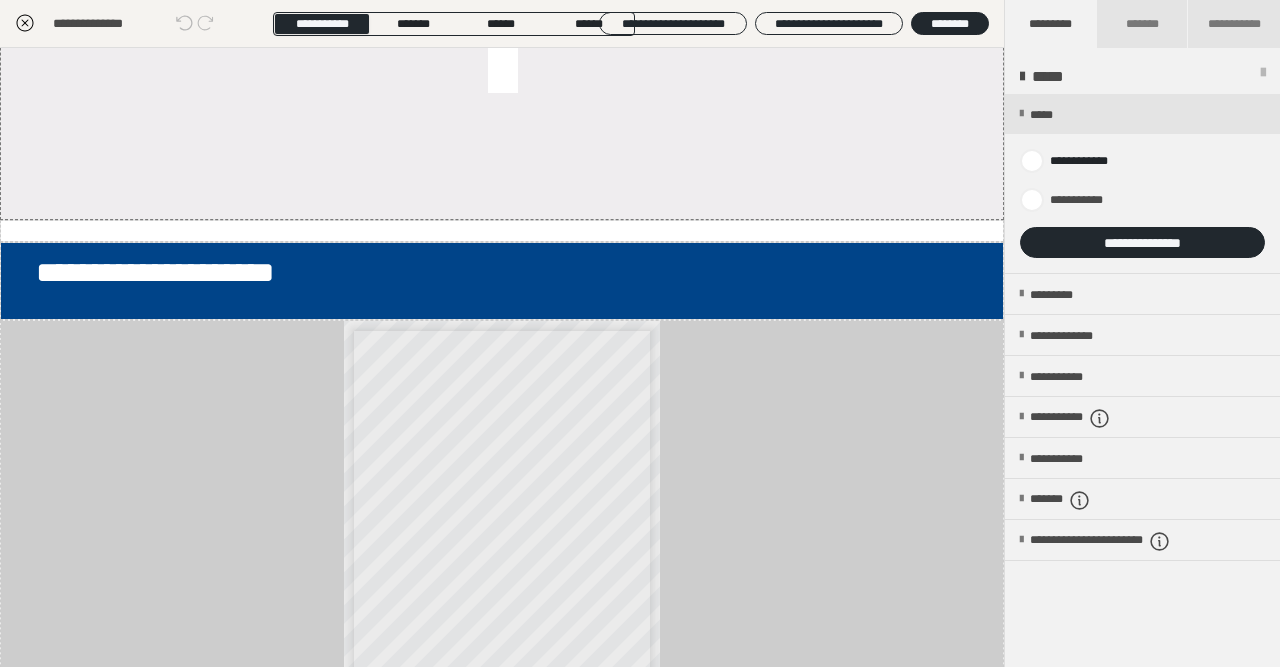 scroll, scrollTop: 2218, scrollLeft: 0, axis: vertical 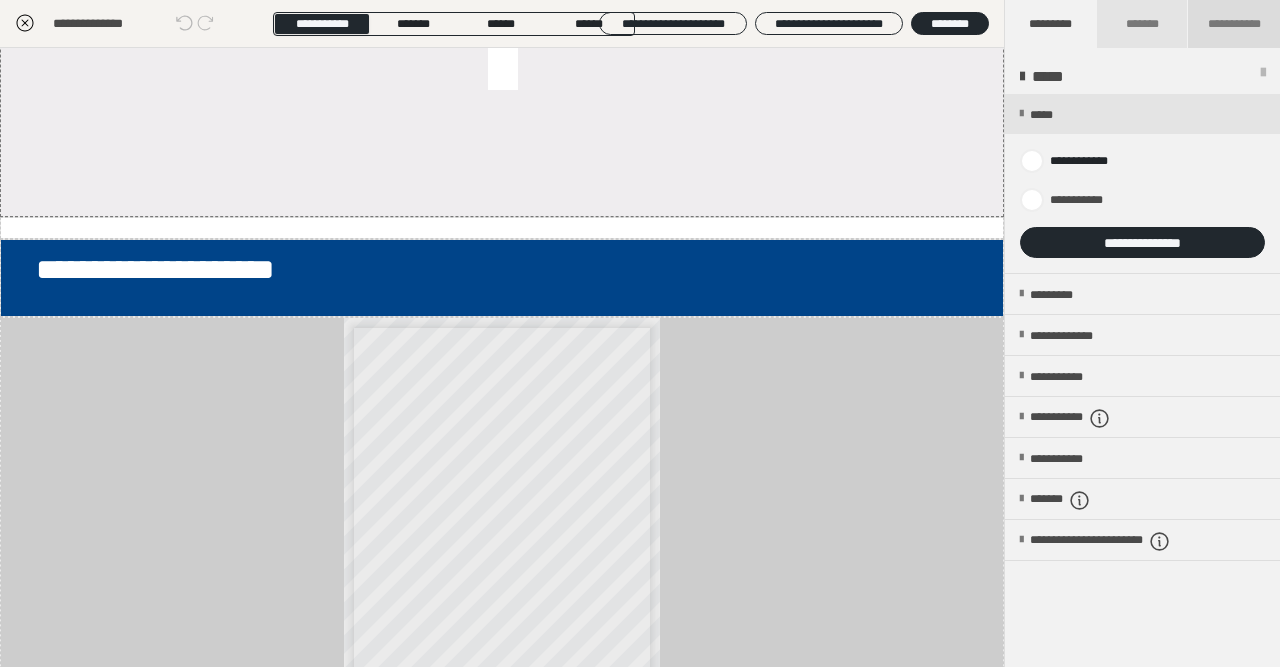click on "**********" at bounding box center (1234, 24) 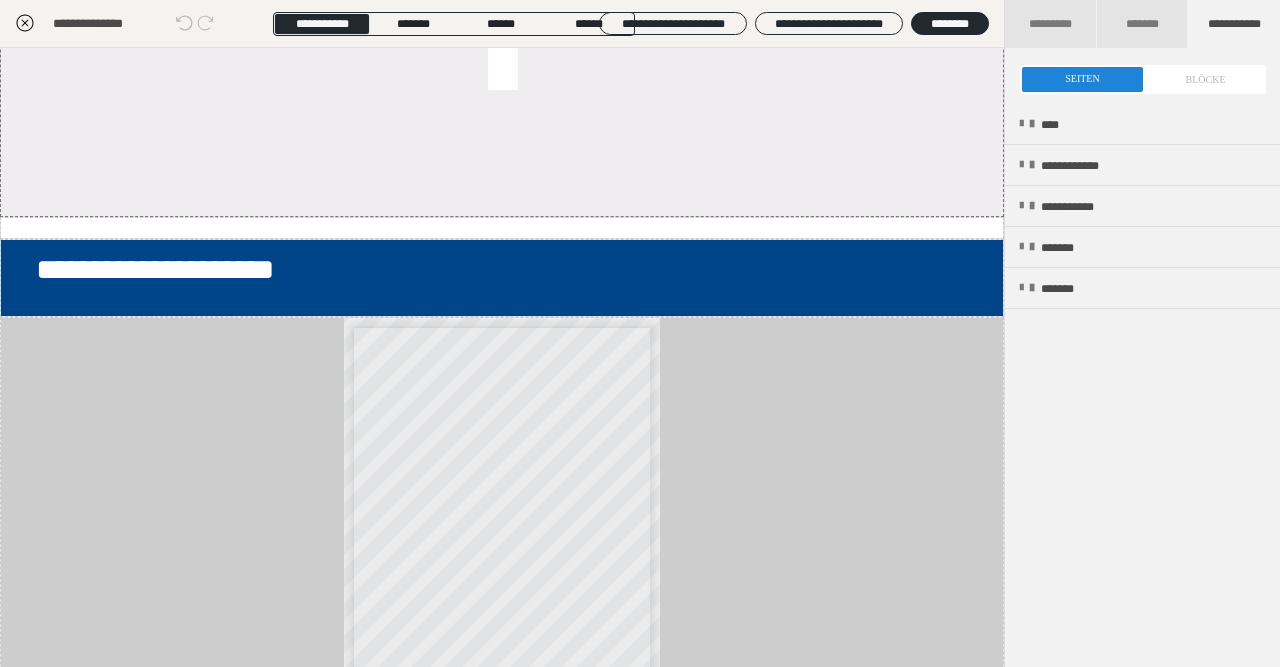 click at bounding box center [1143, 79] 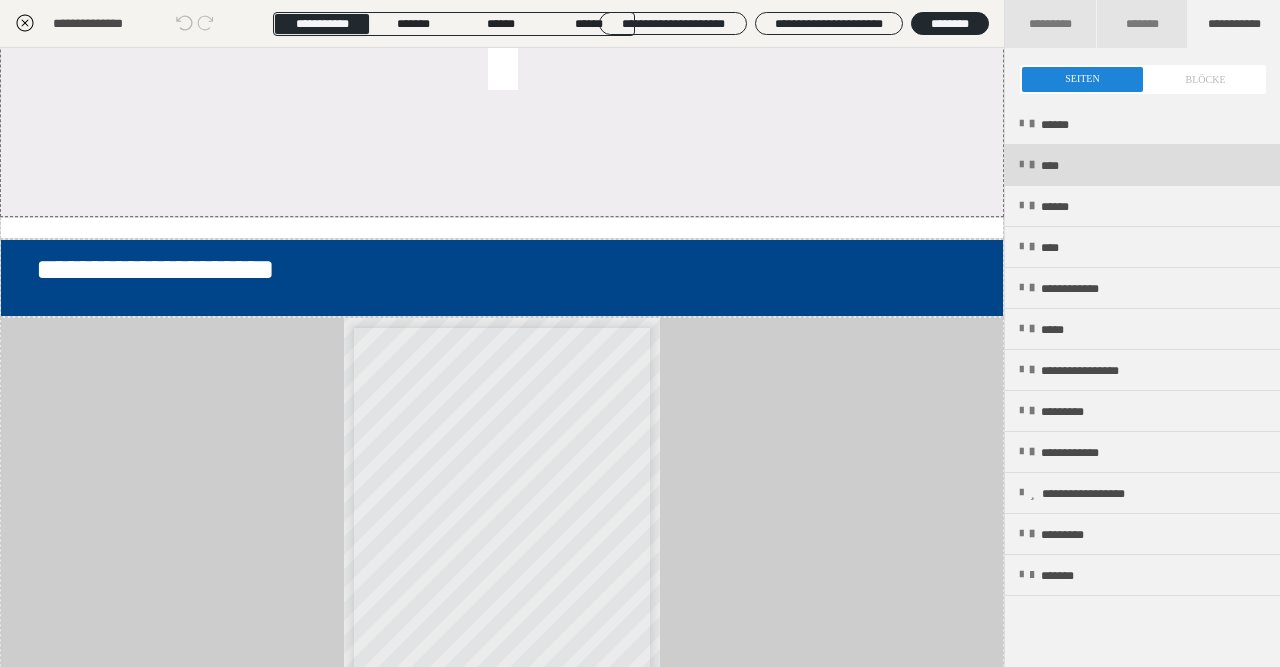 click on "****" at bounding box center (1142, 165) 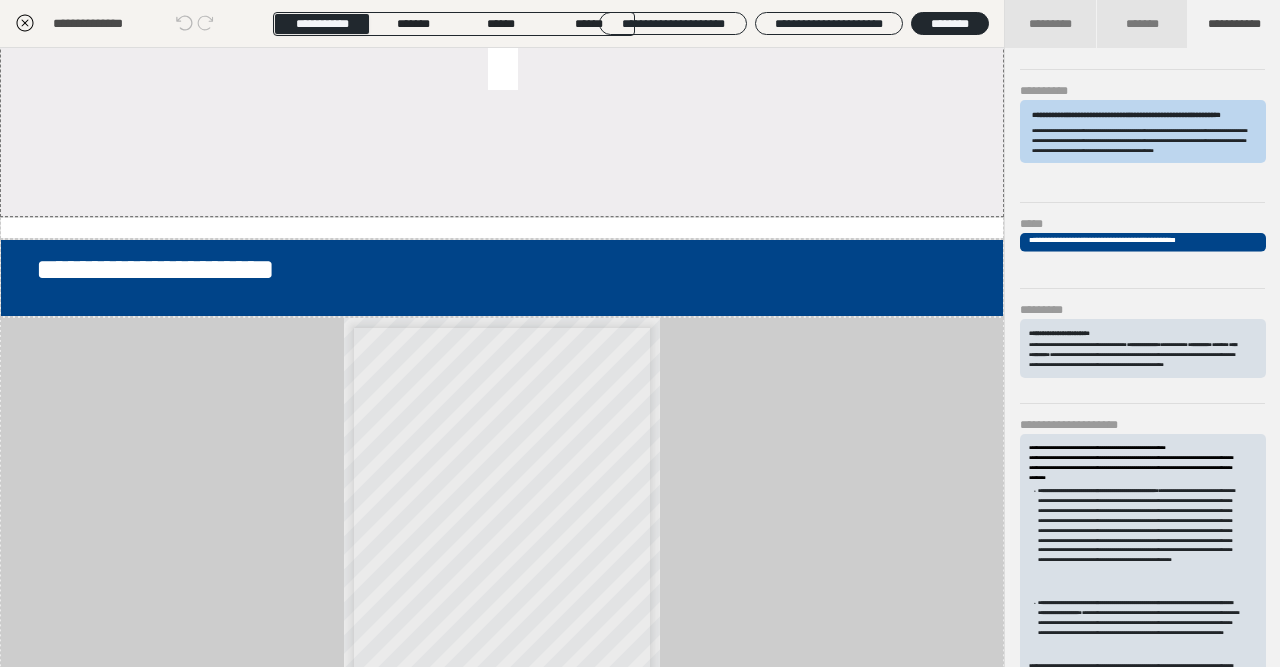 scroll, scrollTop: 348, scrollLeft: 0, axis: vertical 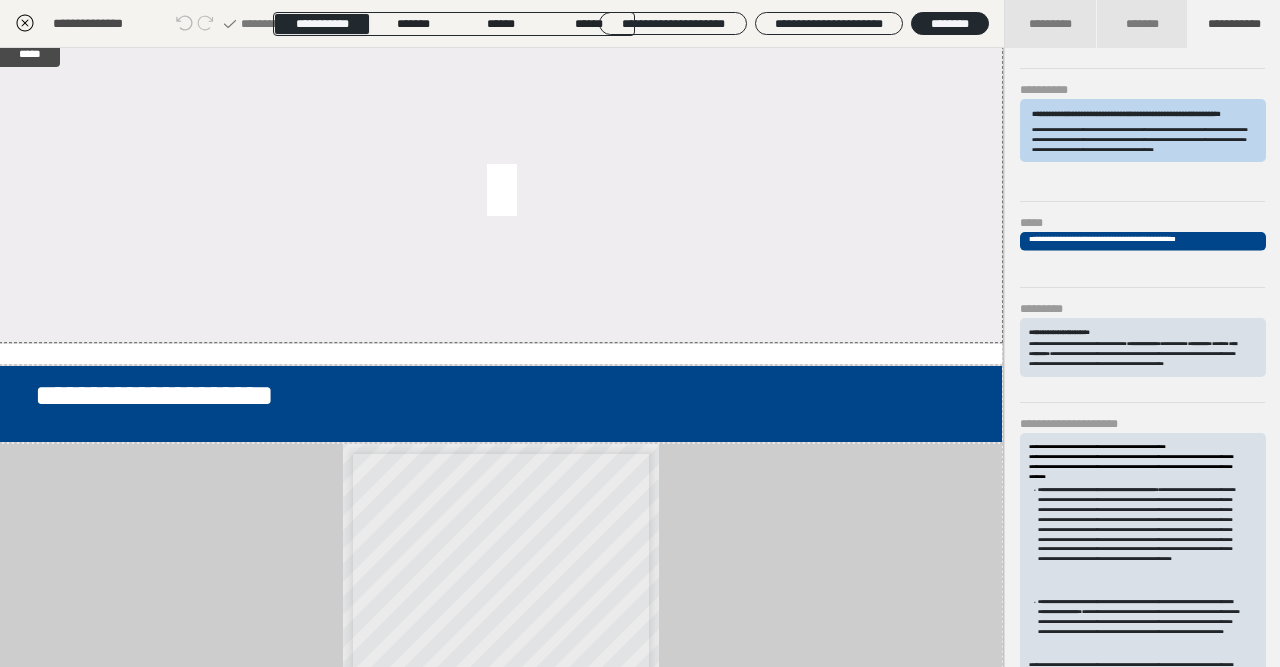 click on "**********" at bounding box center (468, -315) 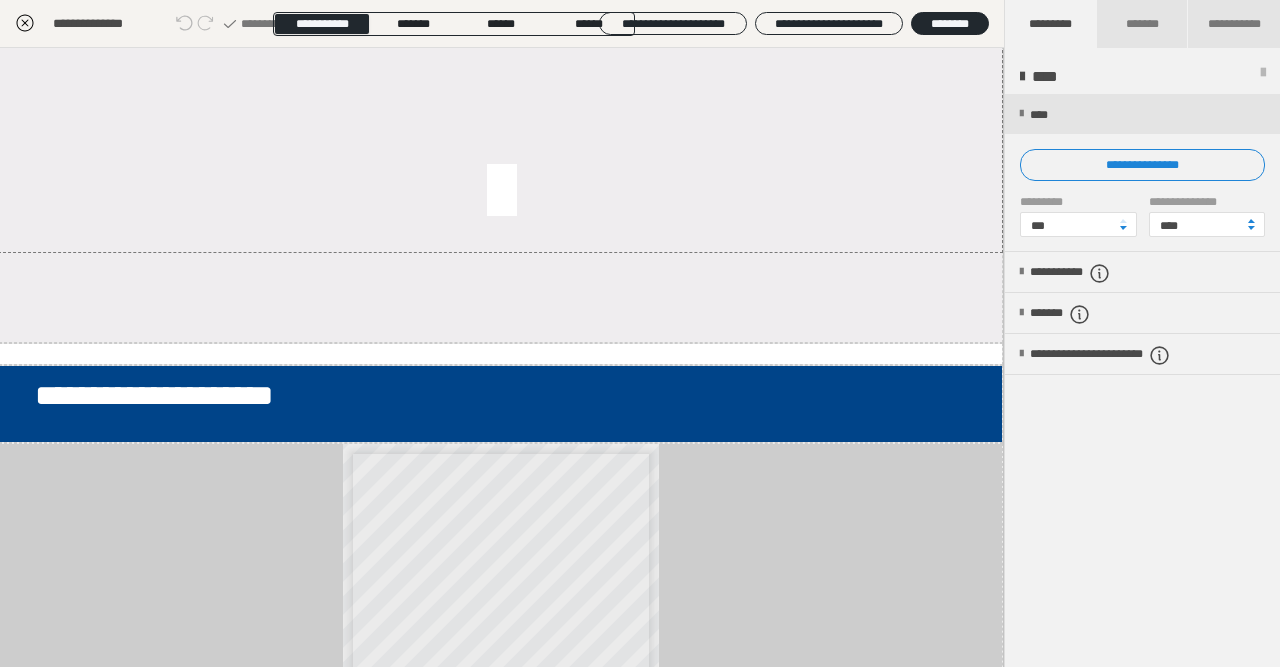 scroll, scrollTop: 0, scrollLeft: 0, axis: both 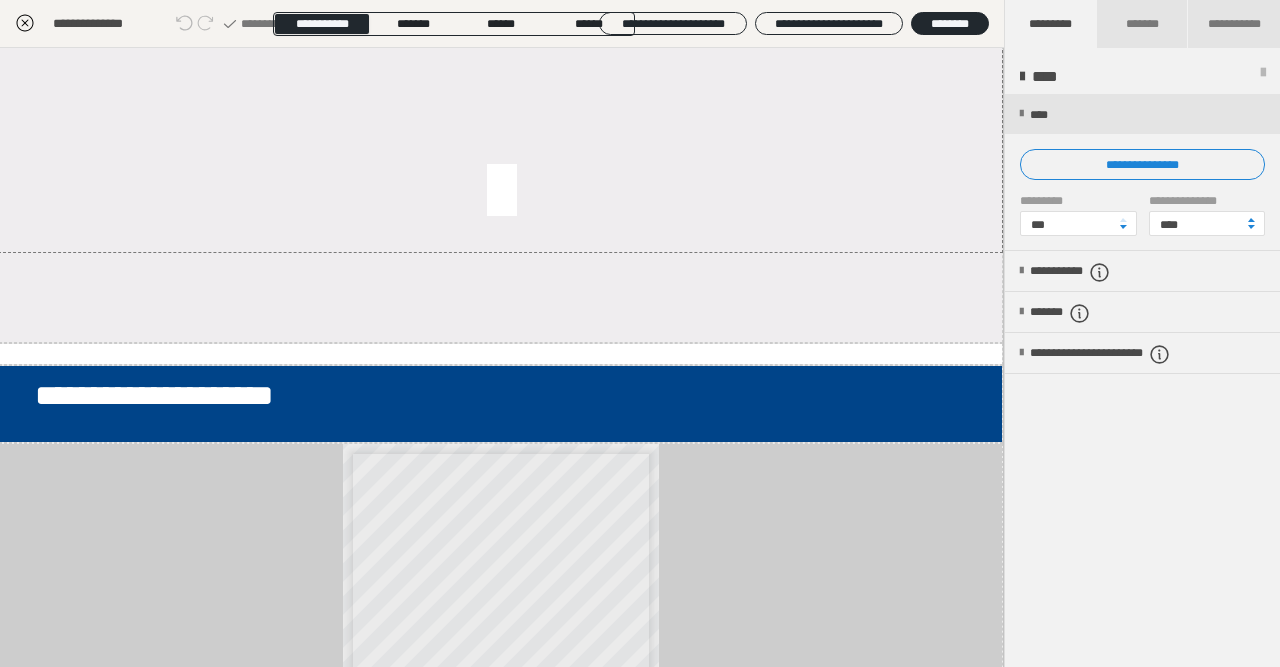 click on "**********" at bounding box center [468, -315] 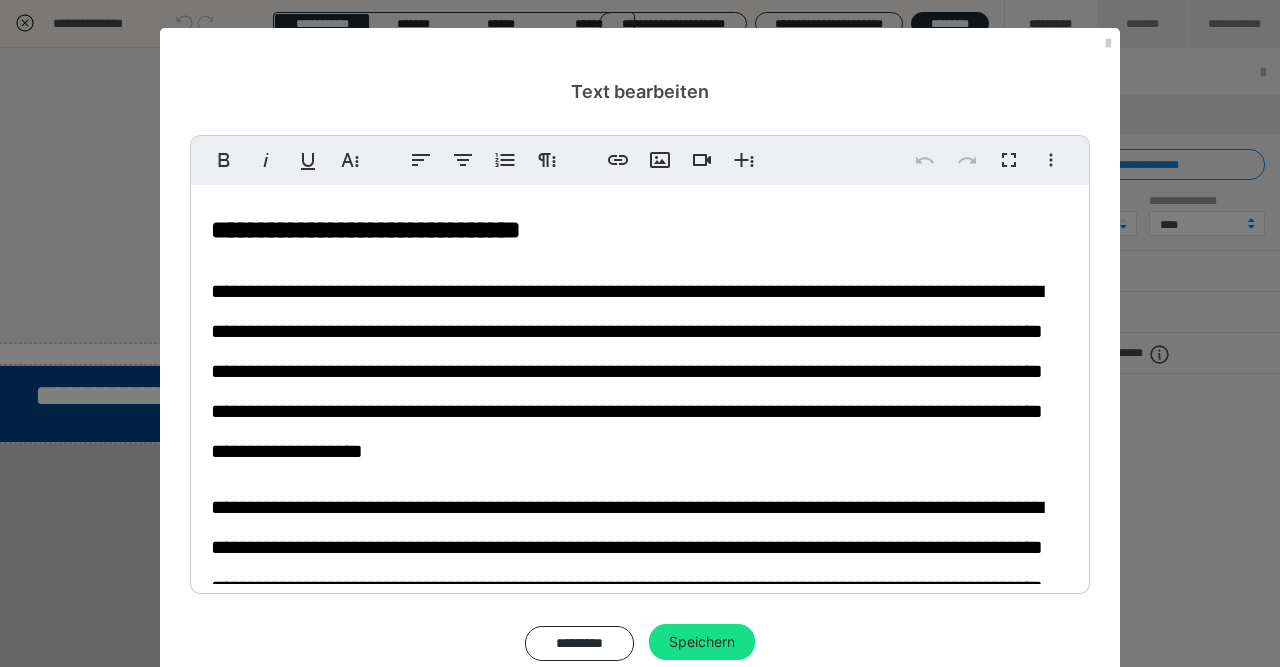 scroll, scrollTop: 797, scrollLeft: 0, axis: vertical 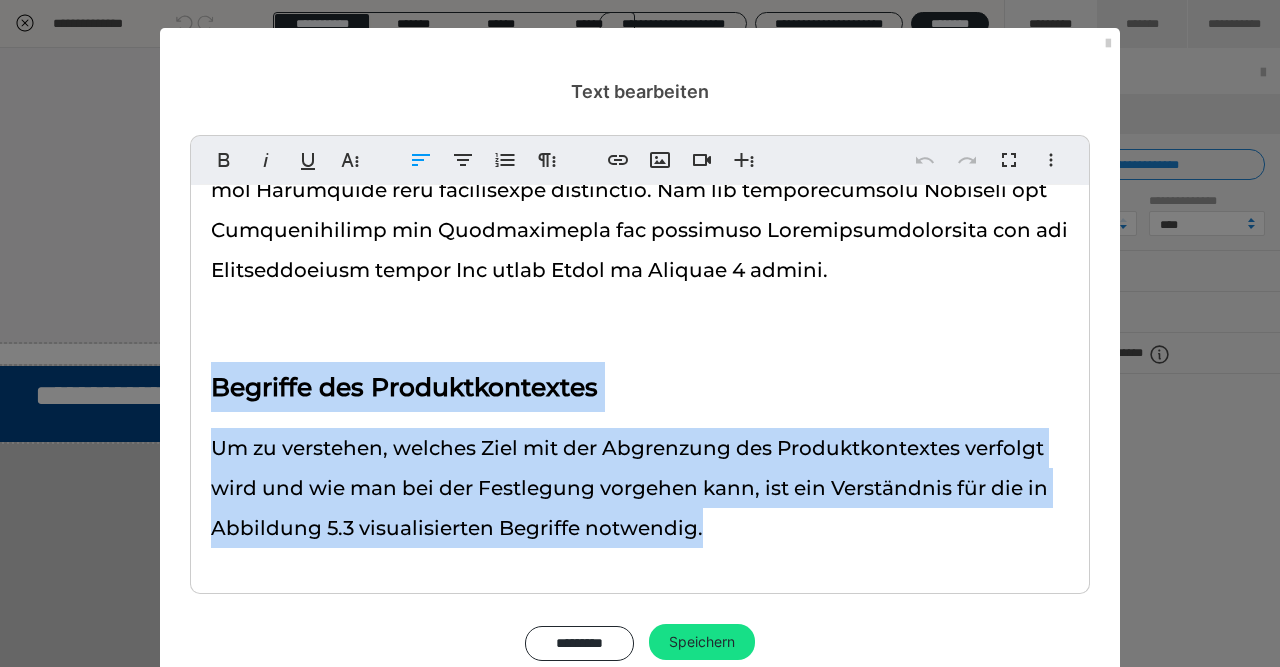 drag, startPoint x: 755, startPoint y: 545, endPoint x: 104, endPoint y: 357, distance: 677.6024 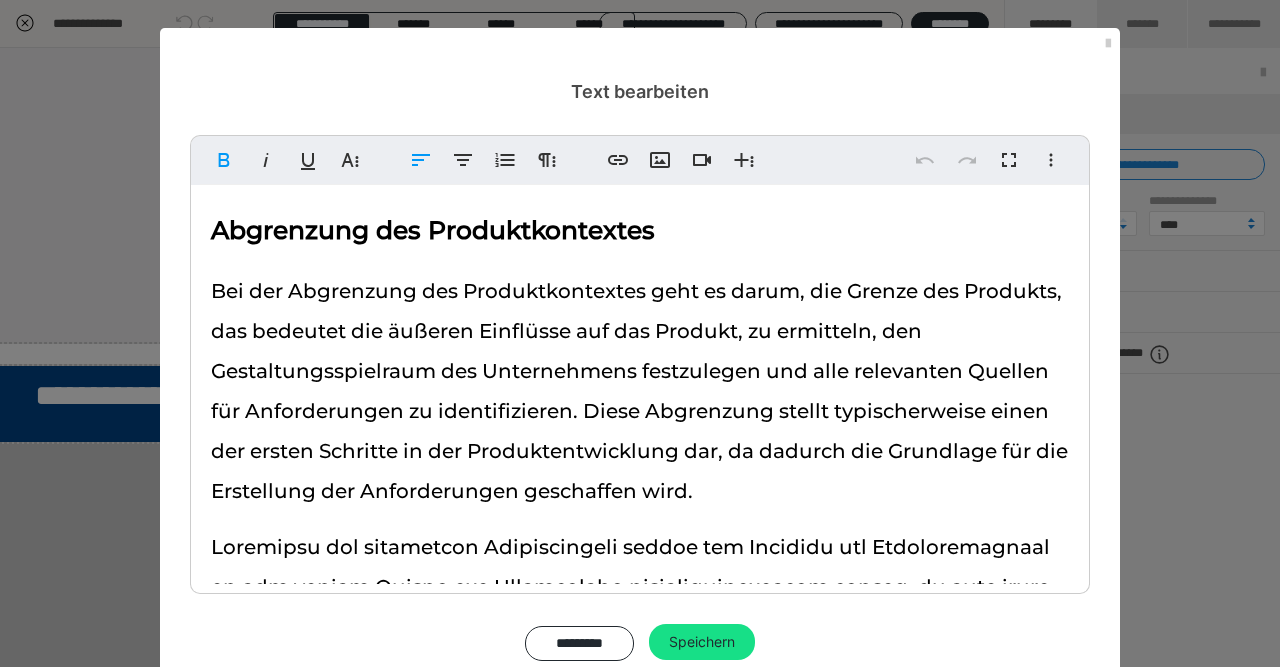 scroll, scrollTop: 797, scrollLeft: 0, axis: vertical 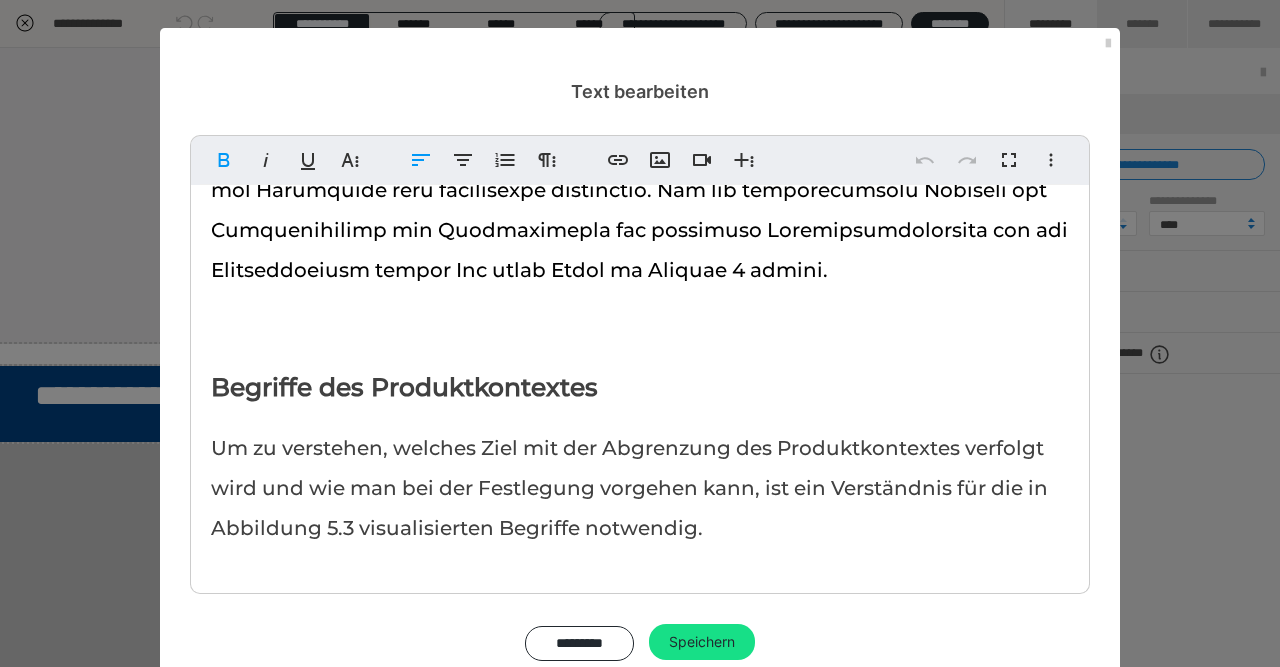 copy on "Begriffe des Produktkontextes Um zu verstehen, welches Ziel mit der Abgrenzung des Produktkontextes verfolgt wird und wie man bei der Festlegung vorgehen kann, ist ein Verständnis für die in Abbildung 5.3 visualisierten Begriffe notwendig." 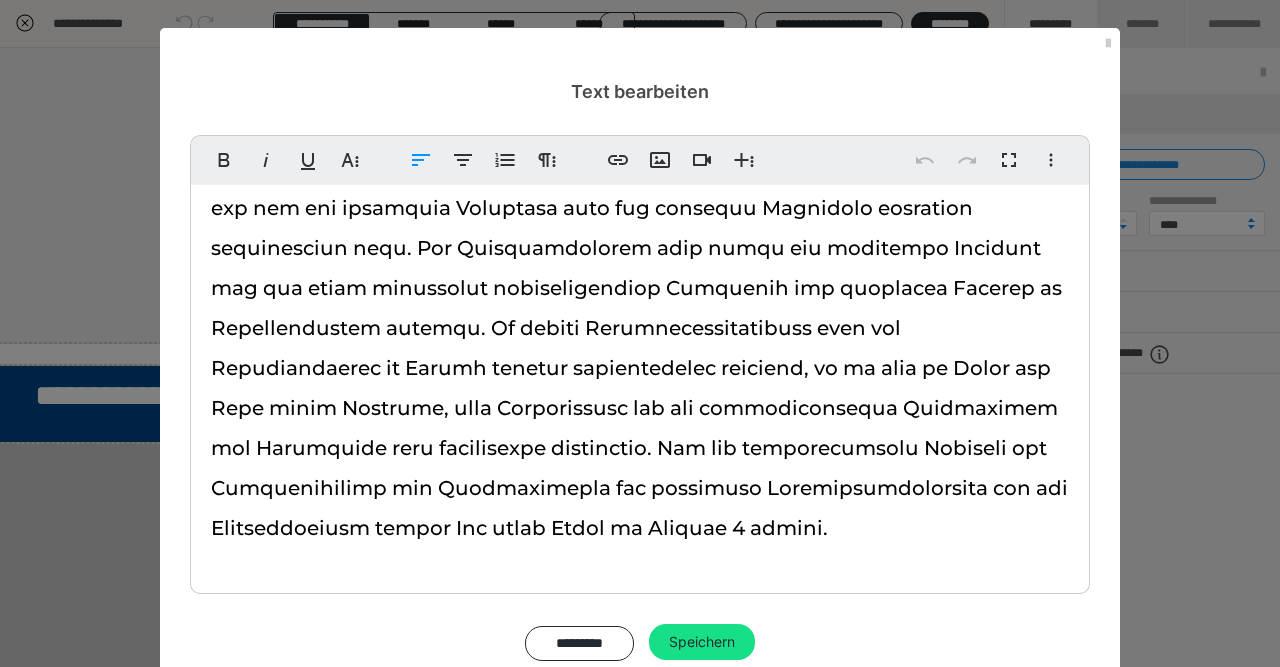 scroll, scrollTop: 539, scrollLeft: 0, axis: vertical 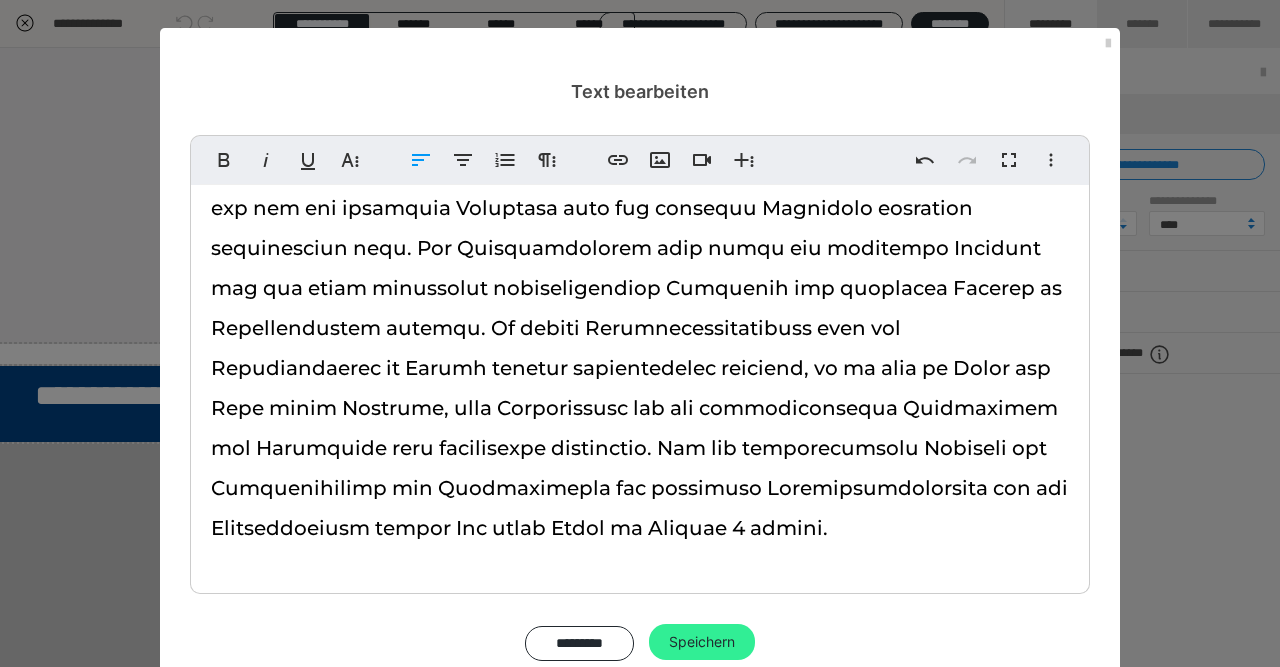 click on "Speichern" at bounding box center [702, 642] 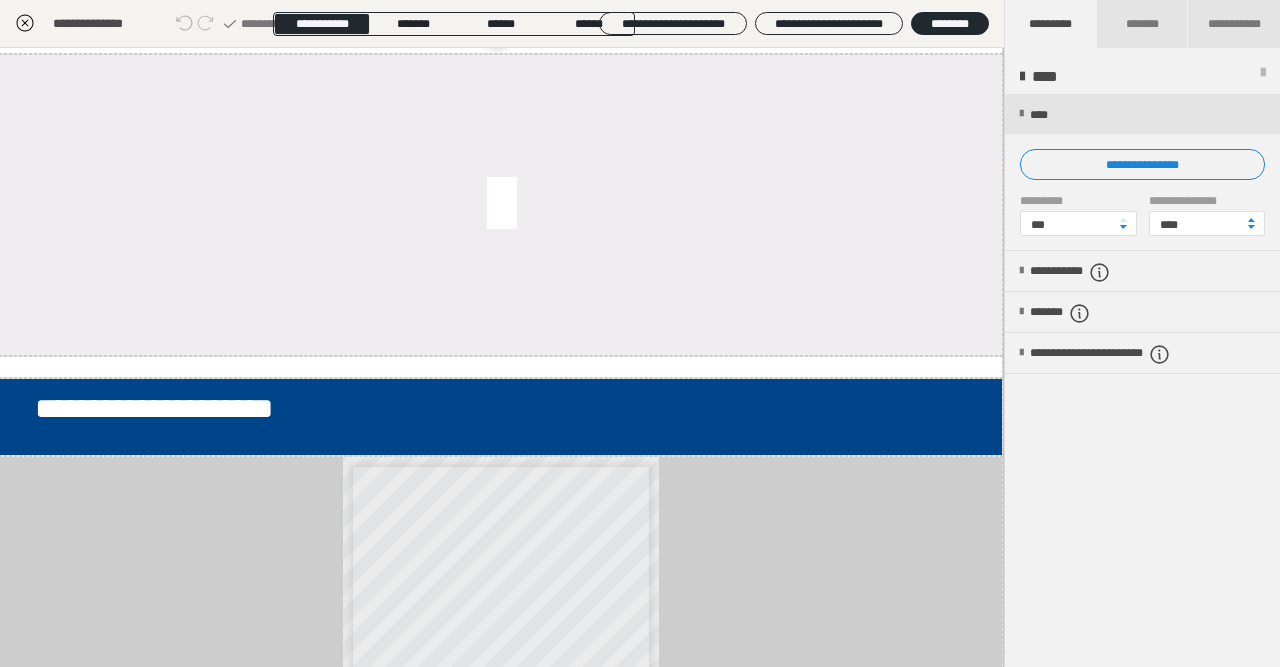 scroll, scrollTop: 2102, scrollLeft: 1, axis: both 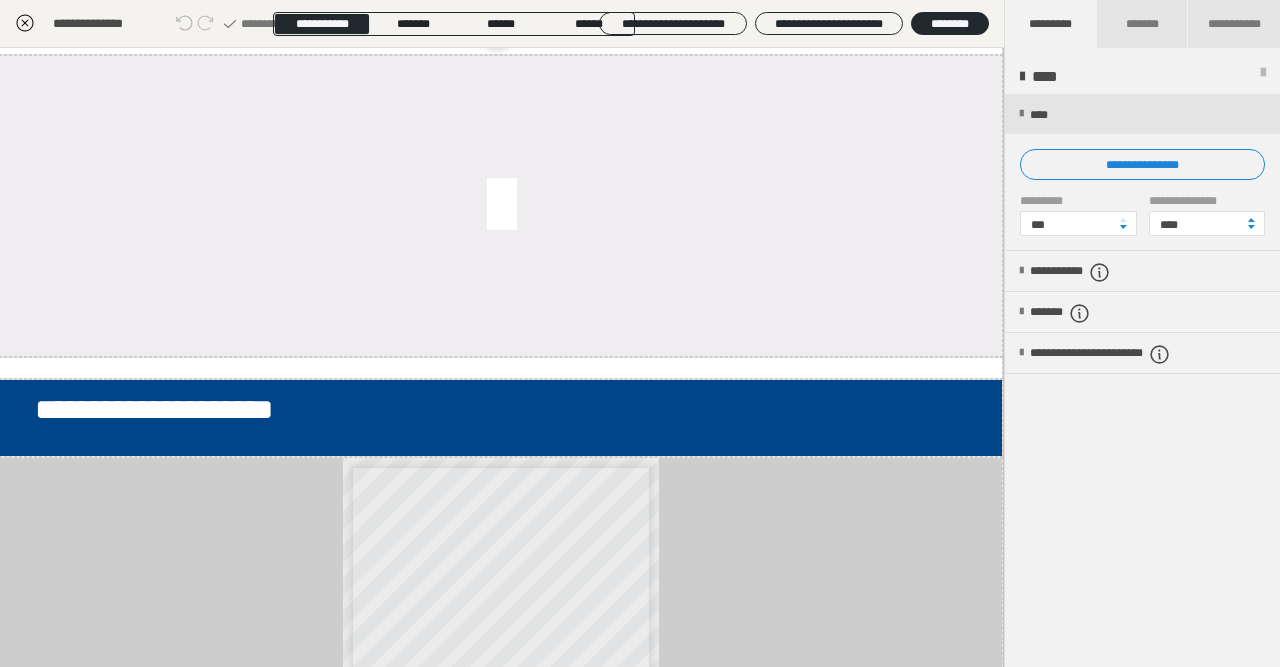 click on "**********" at bounding box center (468, -88) 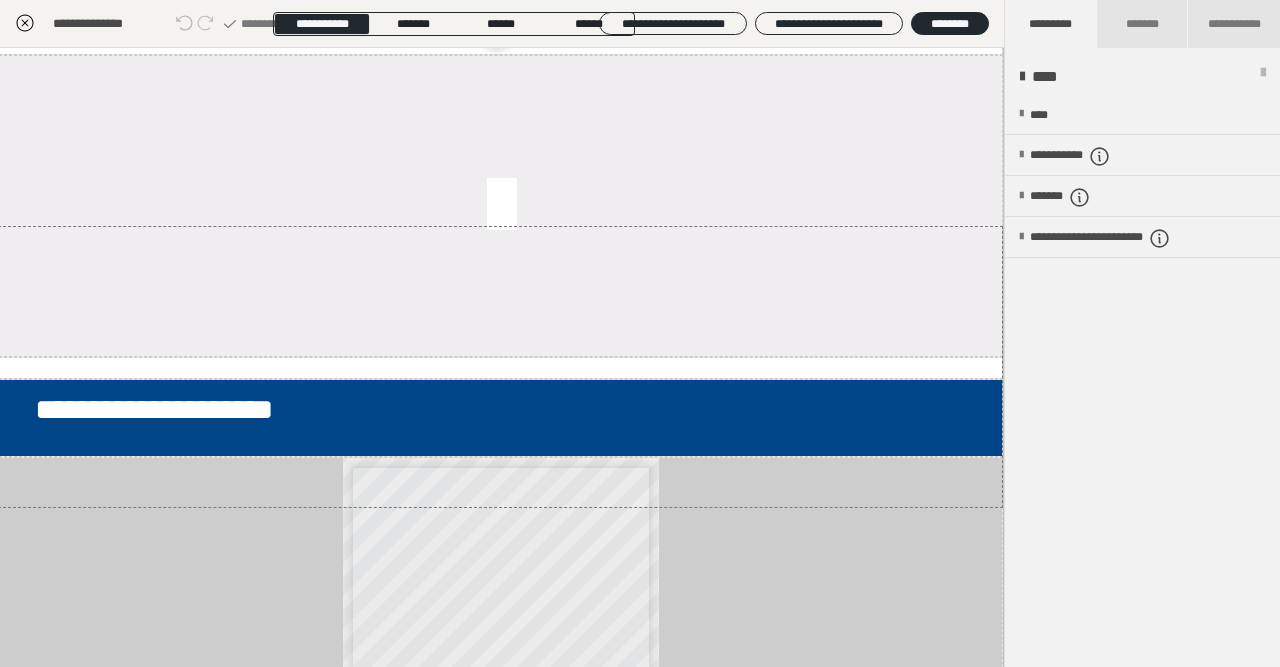 click on "**********" at bounding box center [468, -88] 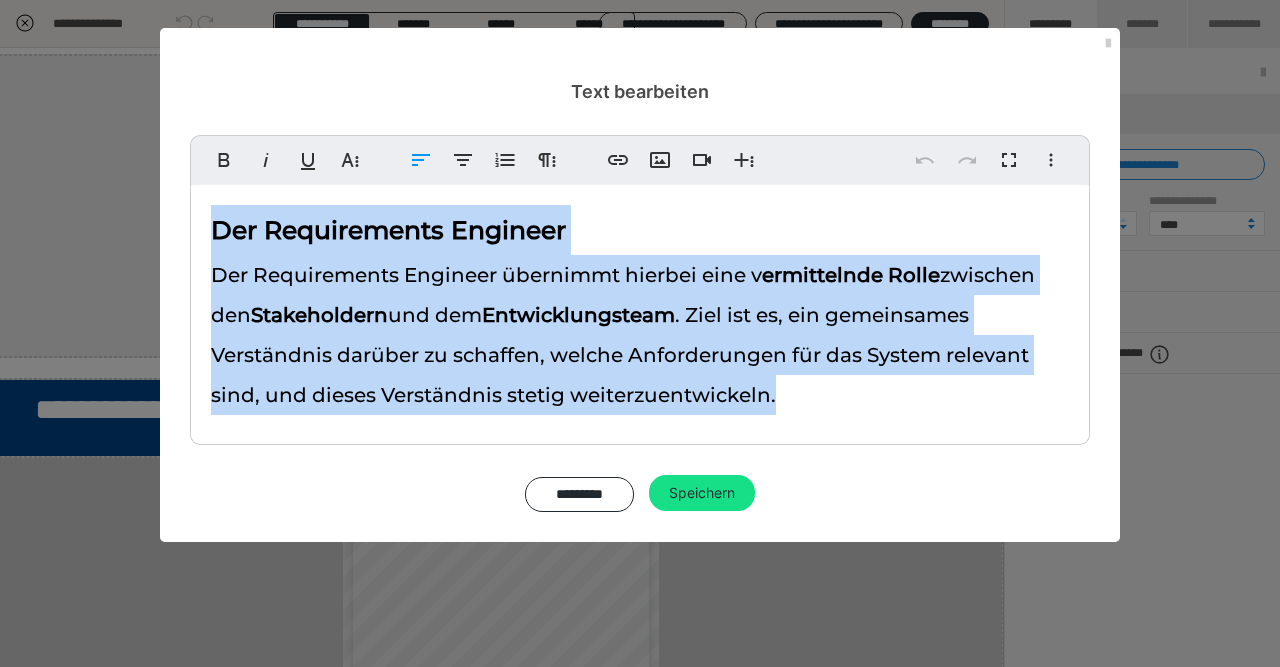 drag, startPoint x: 791, startPoint y: 395, endPoint x: 177, endPoint y: 209, distance: 641.5544 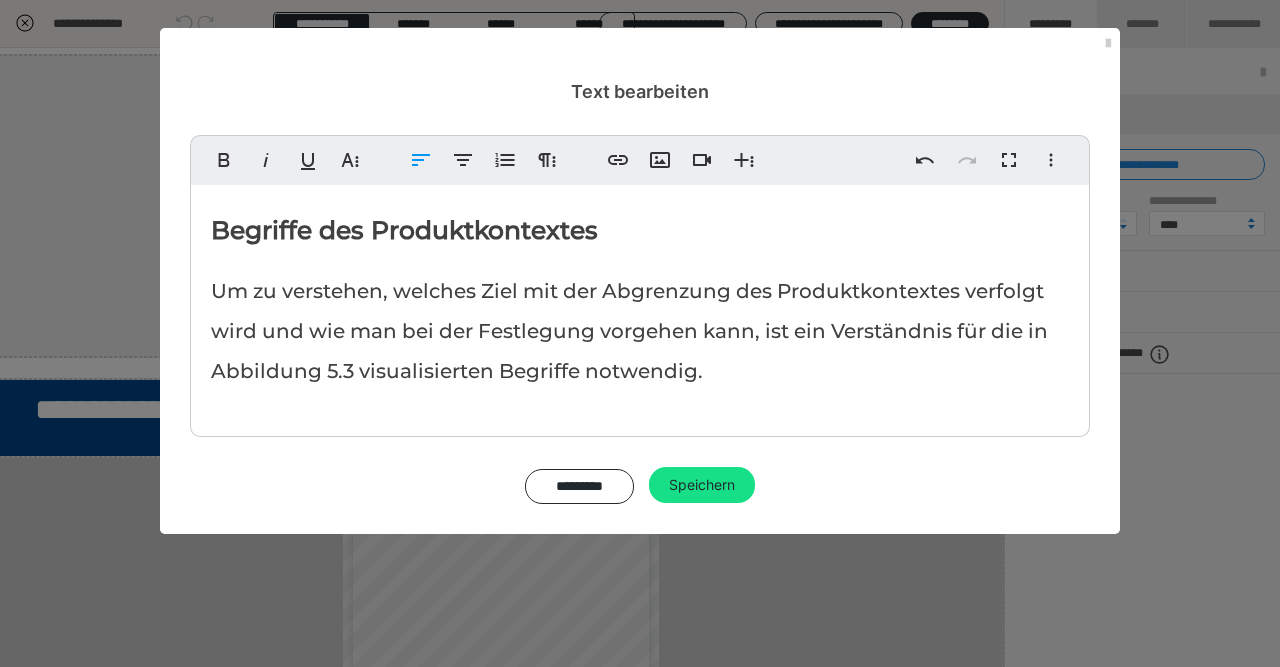 click on "Begriffe des Produktkontextes Um zu verstehen, welches Ziel mit der Abgrenzung des Produktkontextes verfolgt wird und wie man bei der Festlegung vorgehen kann, ist ein Verständnis für die in Abbildung 5.3 visualisierten Begriffe notwendig." at bounding box center [640, 306] 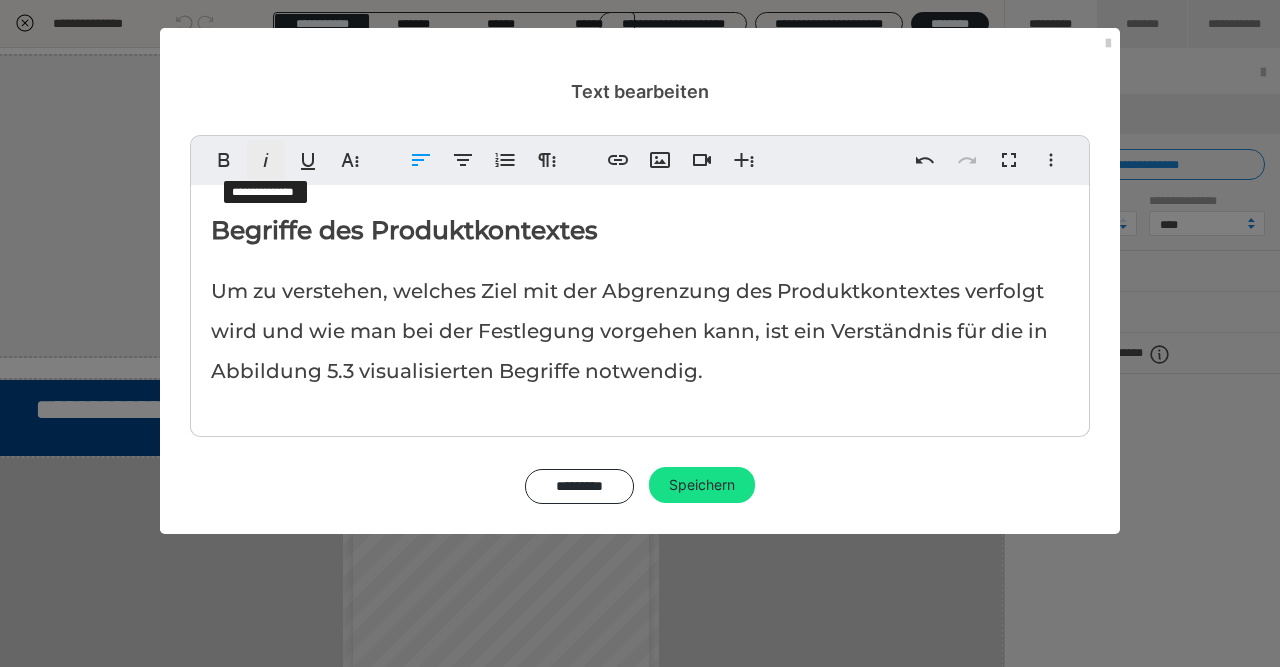 click on "Kursiv" at bounding box center [266, 160] 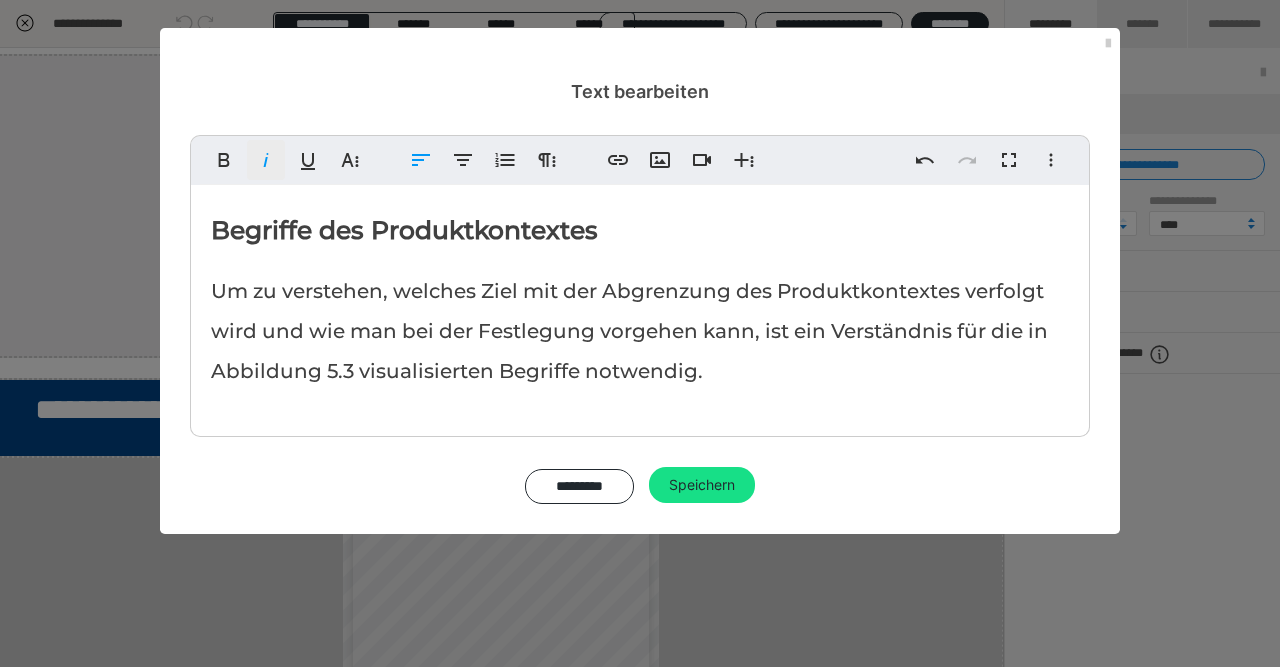 click on "Kursiv" at bounding box center [266, 160] 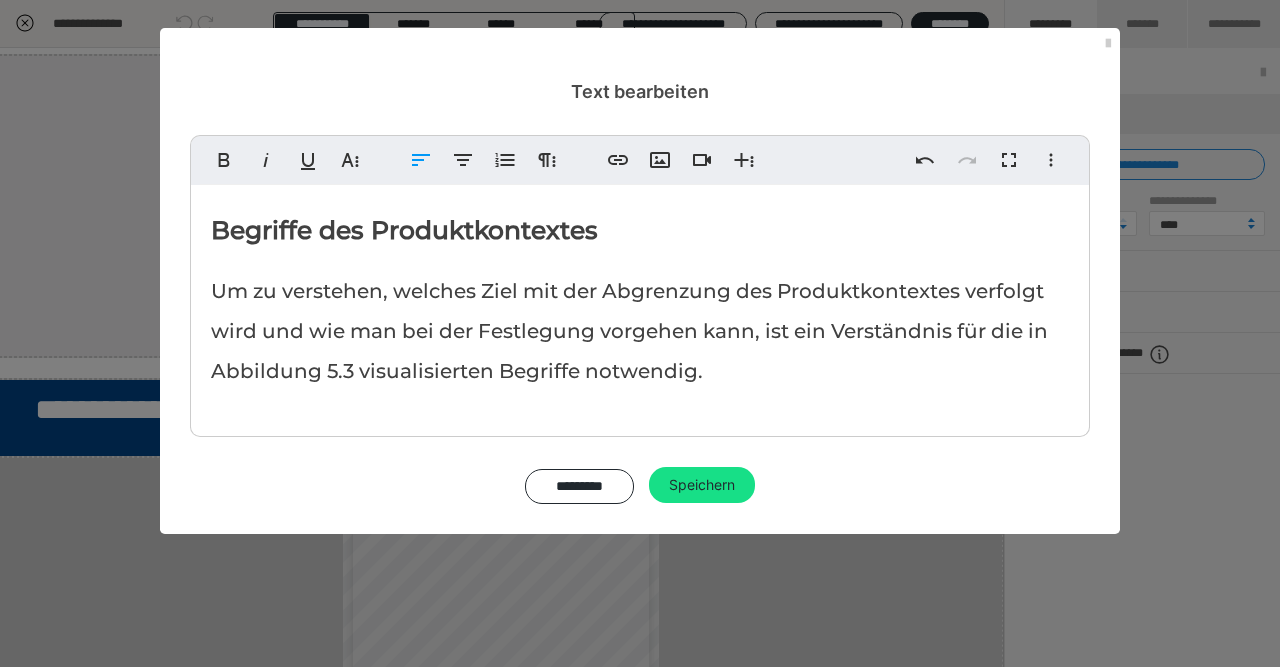 click on "Begriffe des Produktkontextes" at bounding box center [404, 230] 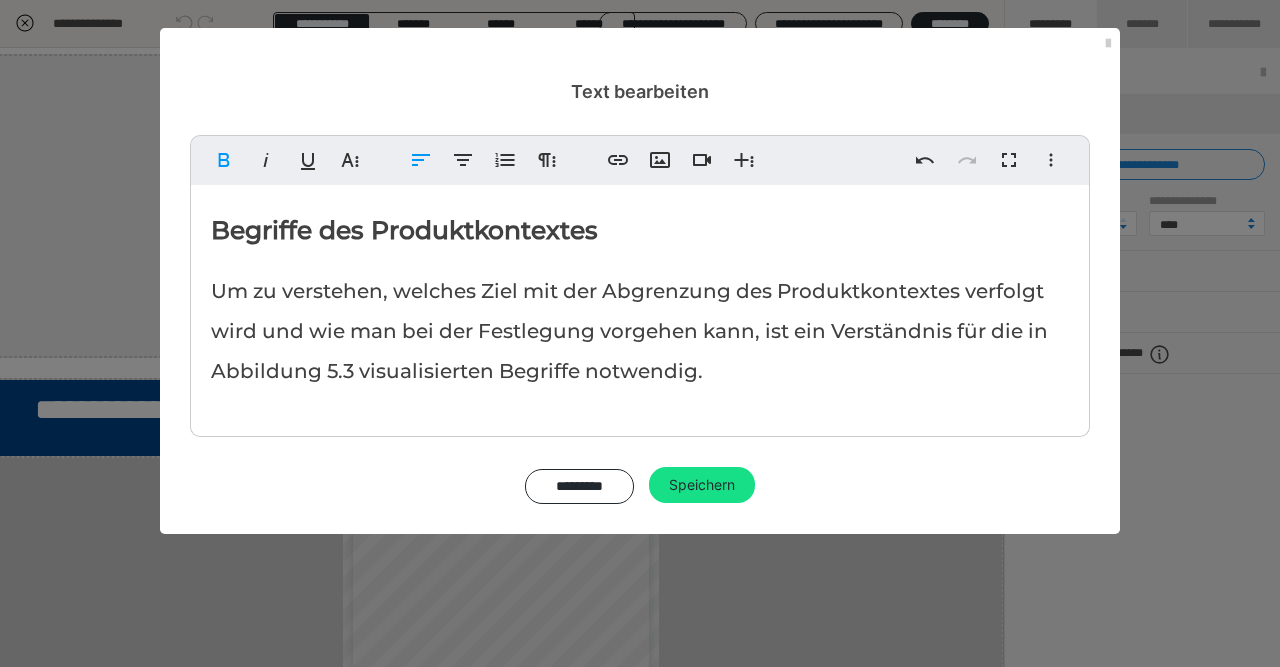 click on "Begriffe des Produktkontextes" at bounding box center [404, 230] 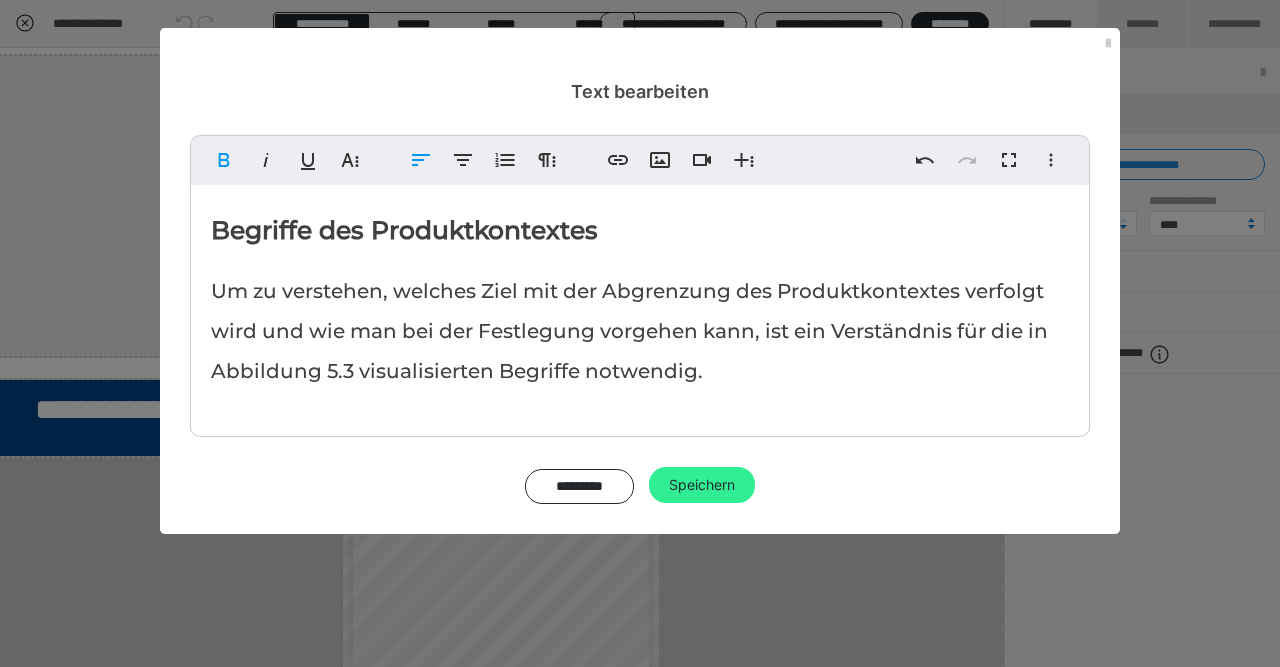 click on "Speichern" at bounding box center (702, 485) 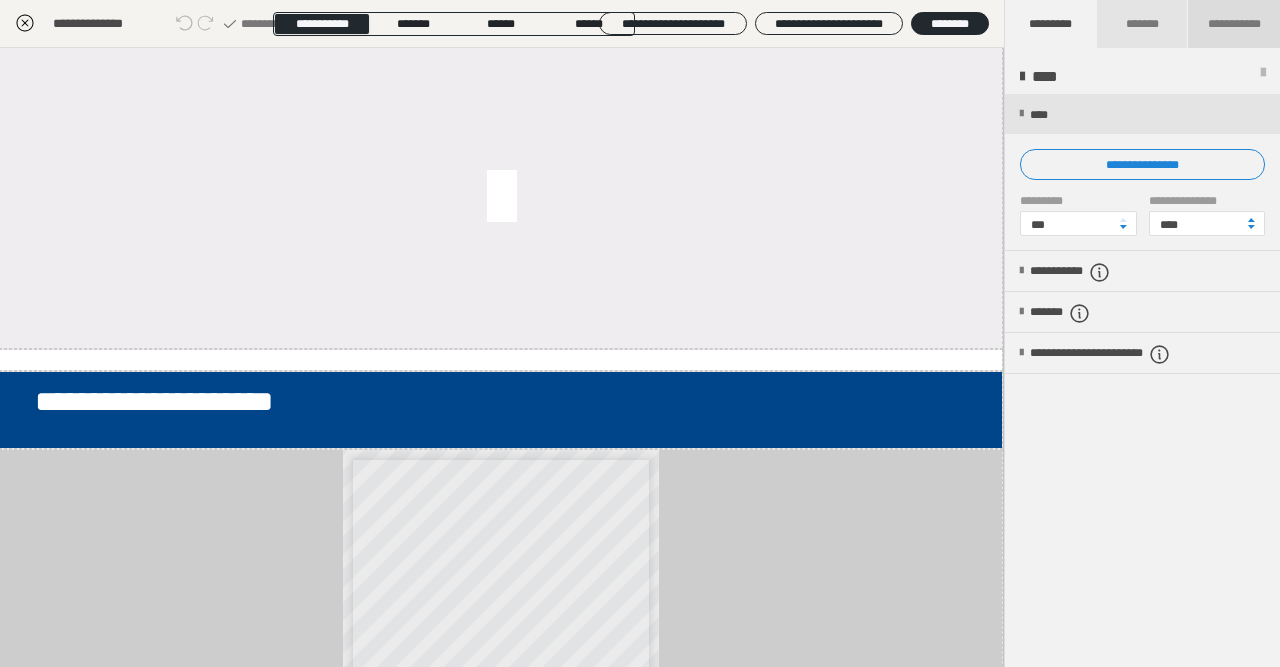click on "**********" at bounding box center [1234, 24] 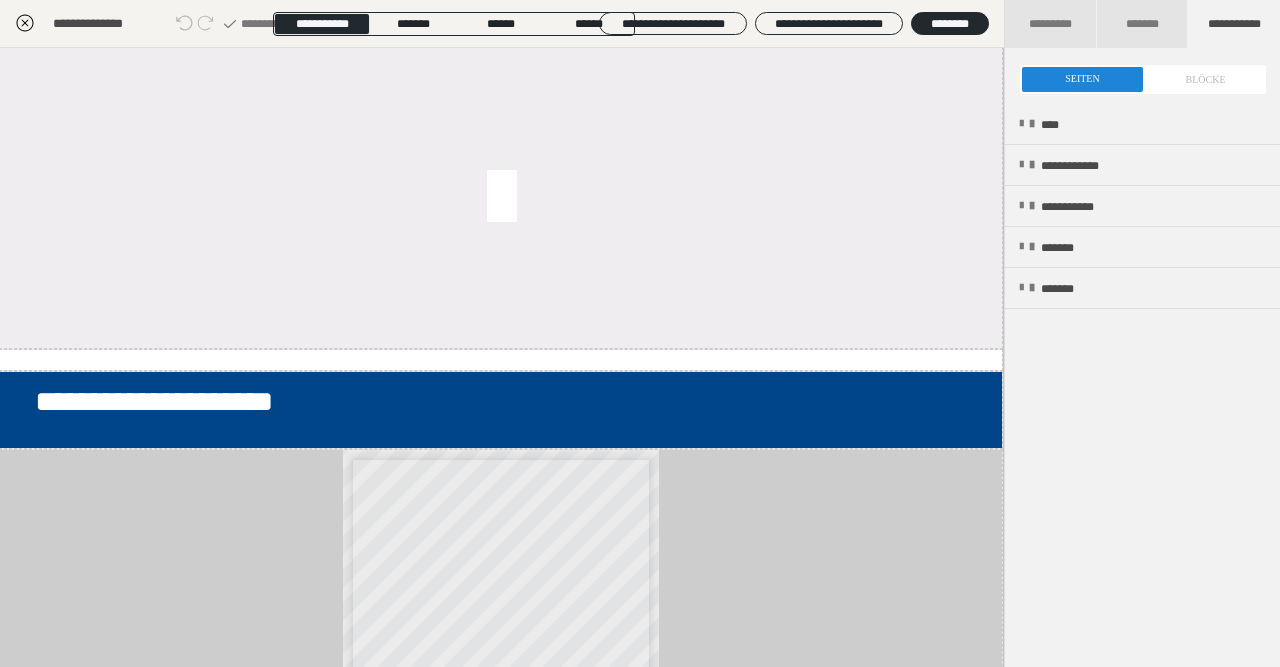click at bounding box center [1143, 79] 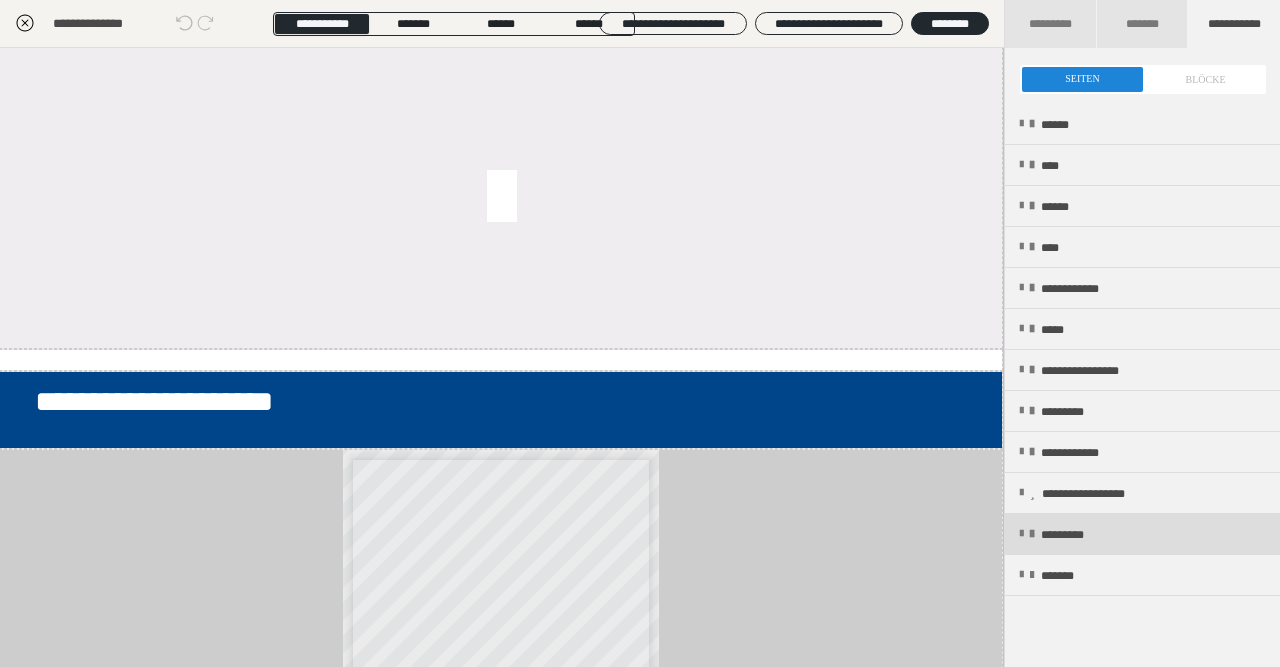 click on "*********" at bounding box center (1142, 534) 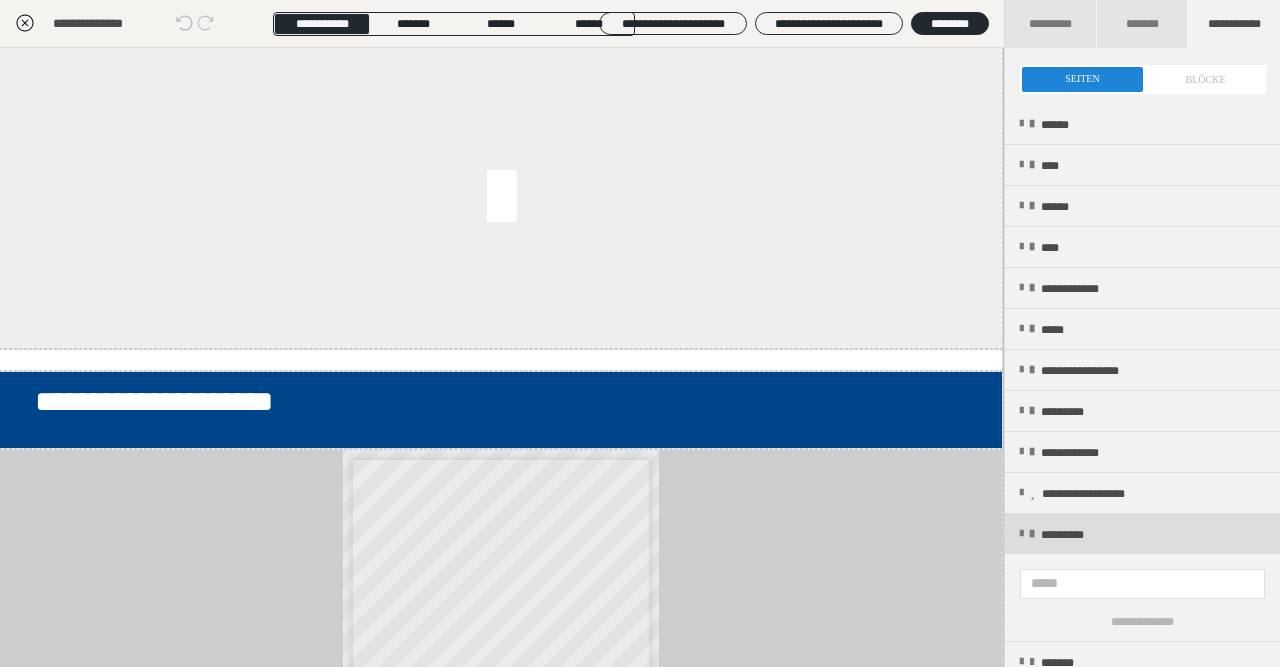 scroll, scrollTop: 264, scrollLeft: 0, axis: vertical 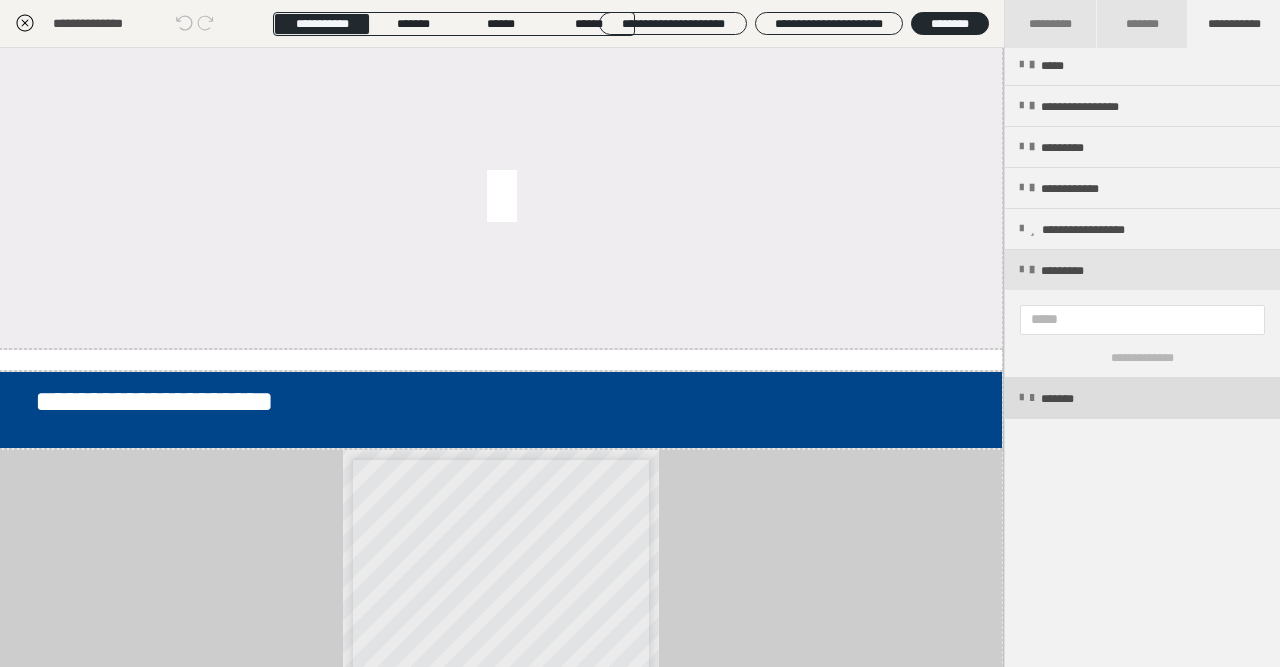 click on "*******" at bounding box center (1071, 399) 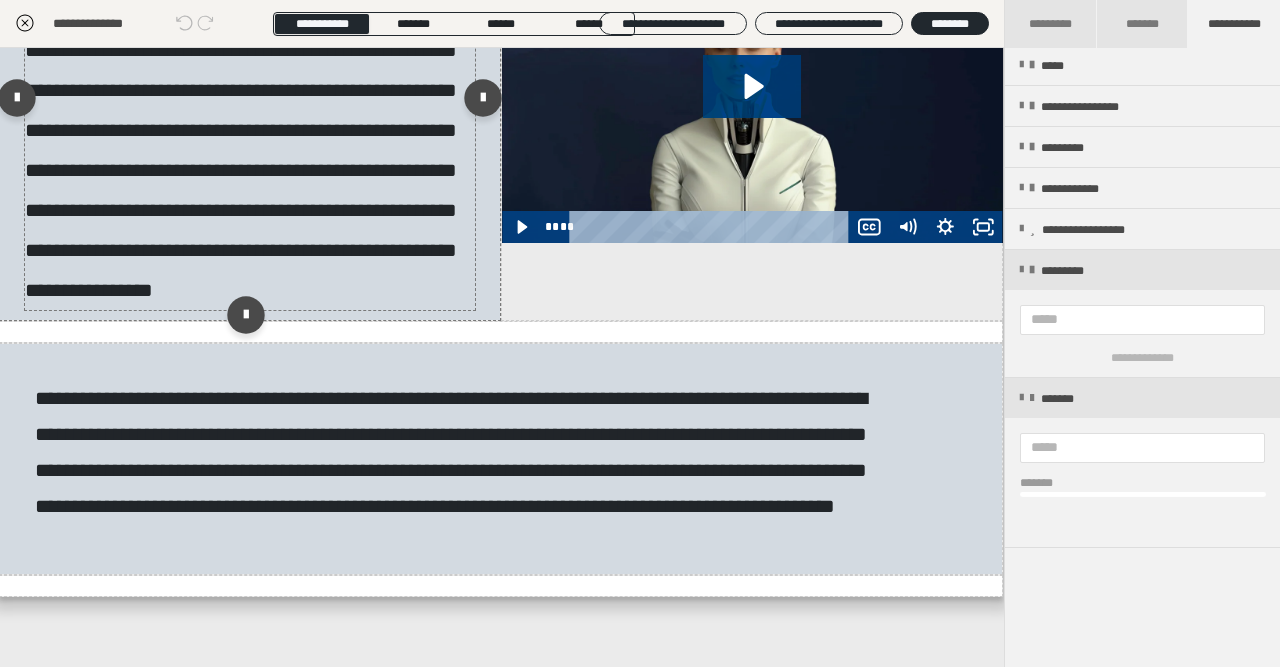 scroll, scrollTop: 4459, scrollLeft: 1, axis: both 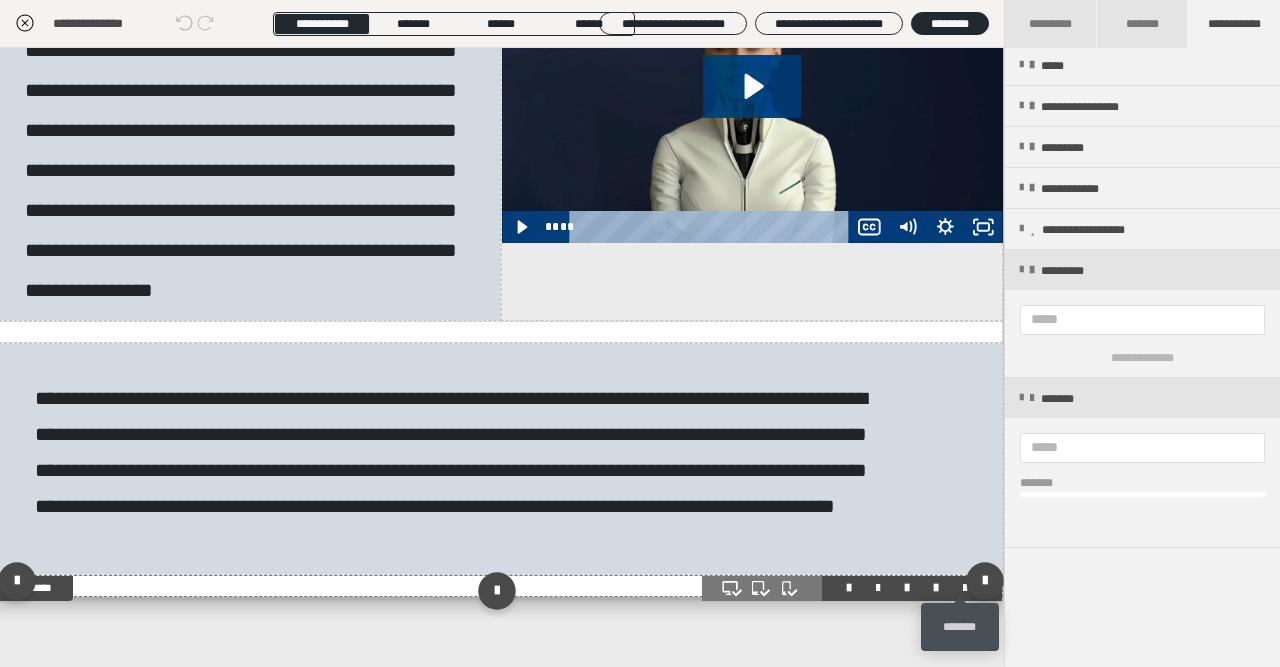click at bounding box center (965, 588) 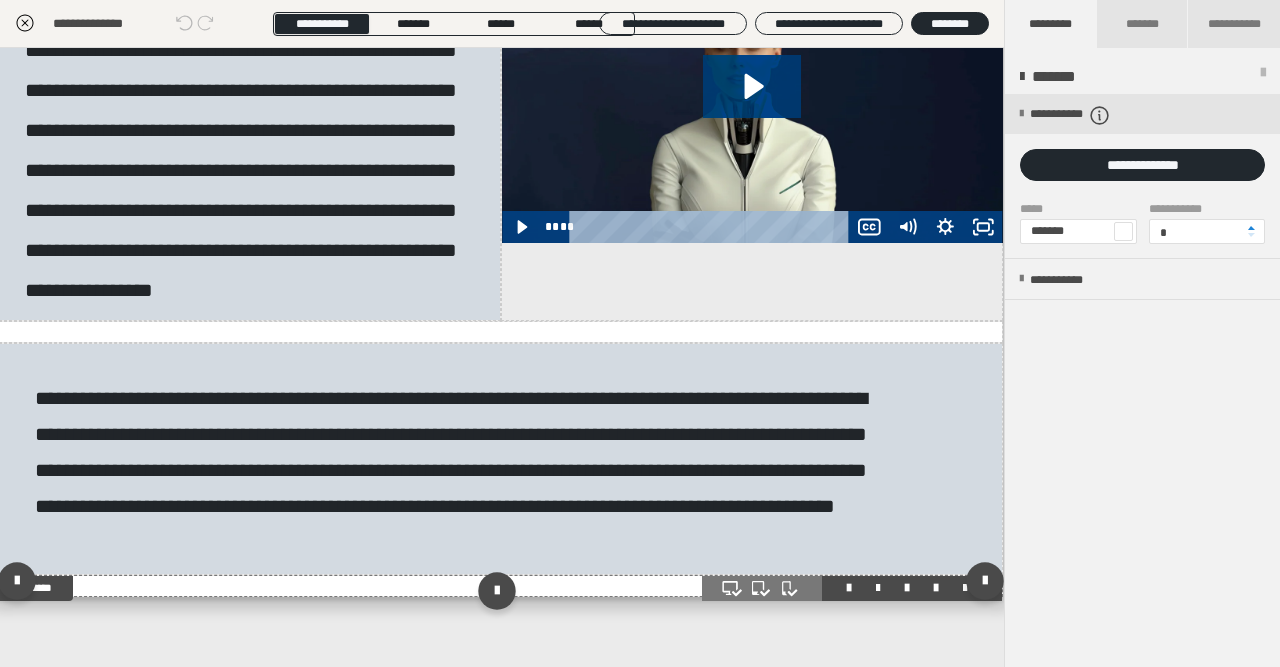 scroll, scrollTop: 0, scrollLeft: 0, axis: both 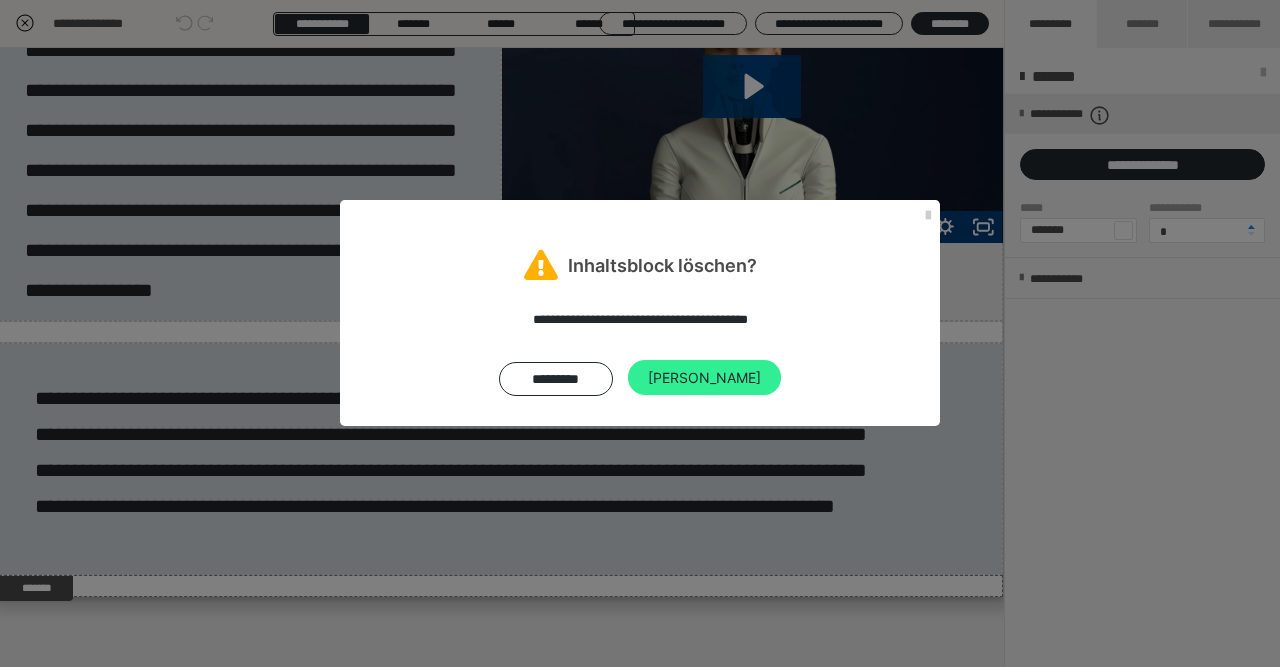 click on "Ja" at bounding box center (704, 378) 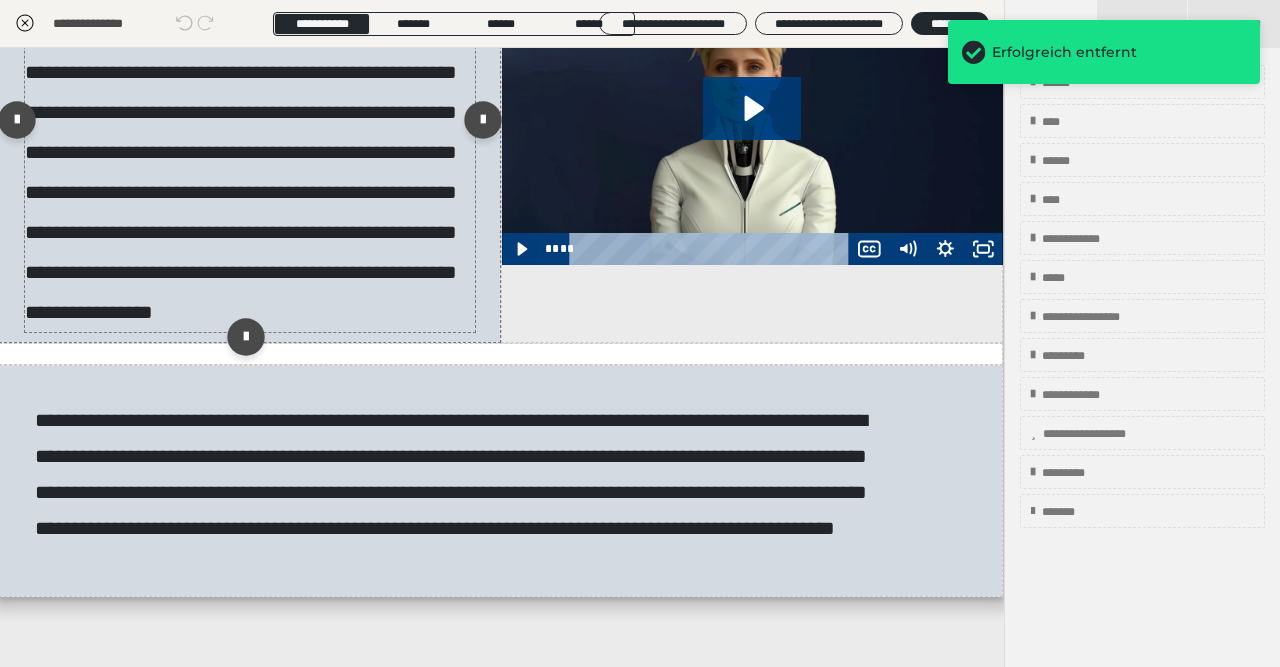 scroll, scrollTop: 4437, scrollLeft: 1, axis: both 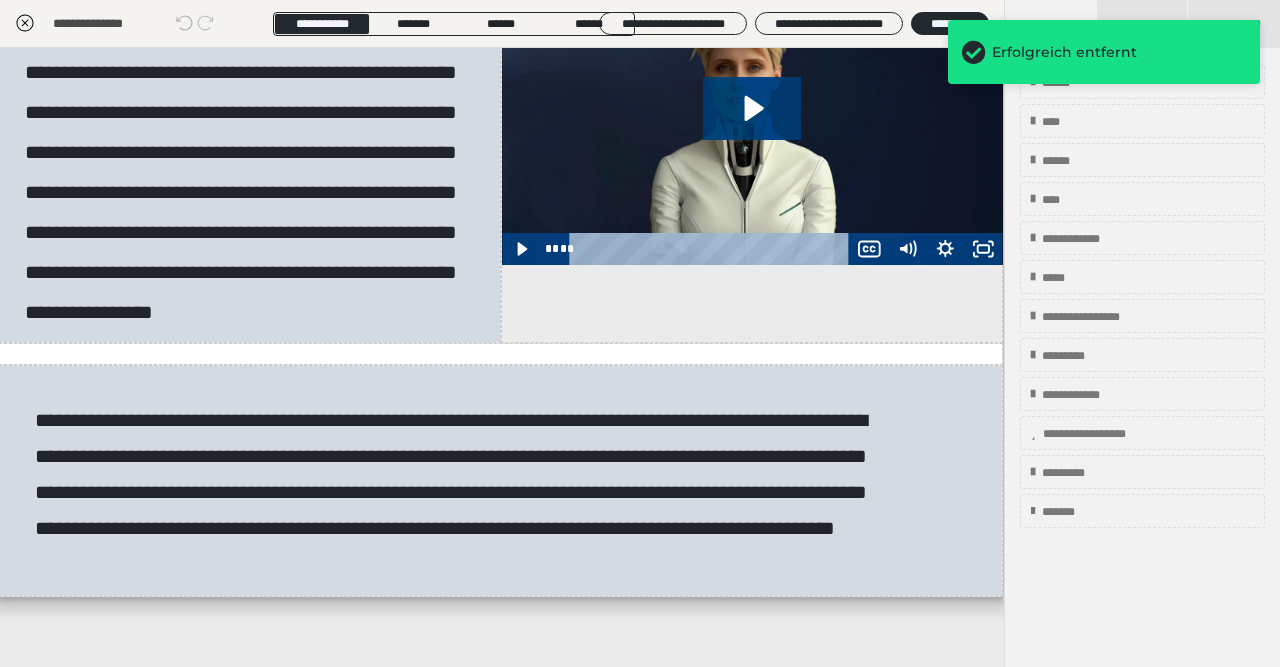 click 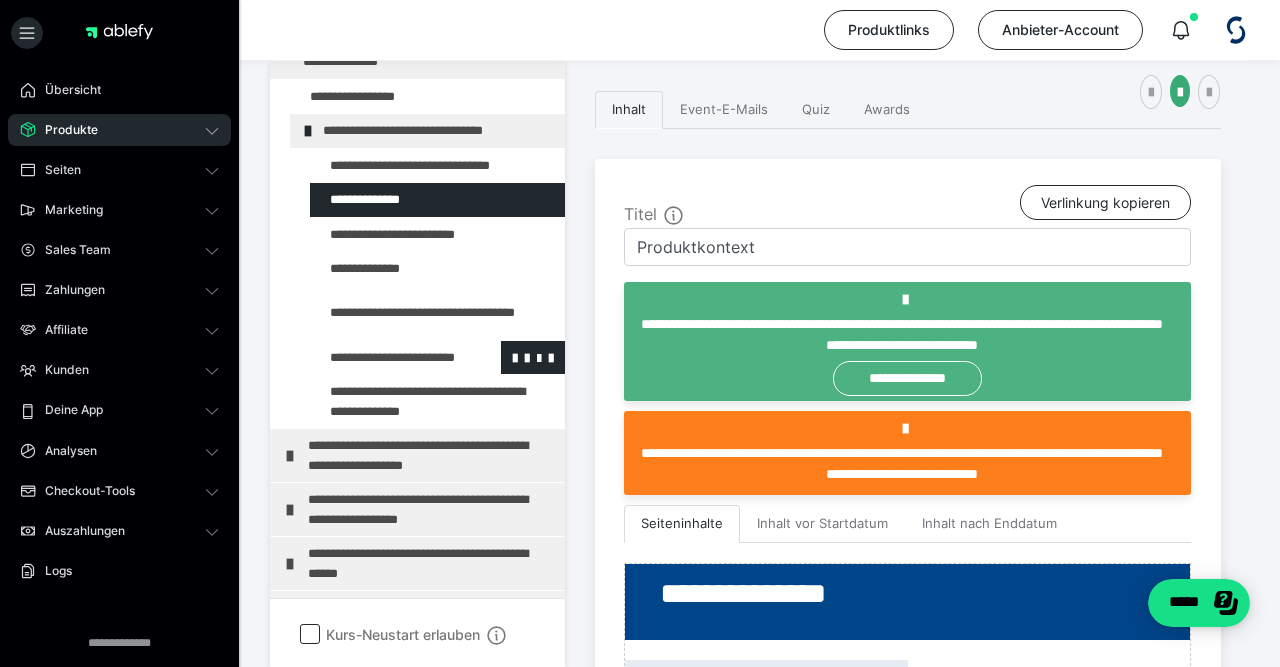 click at bounding box center [385, 358] 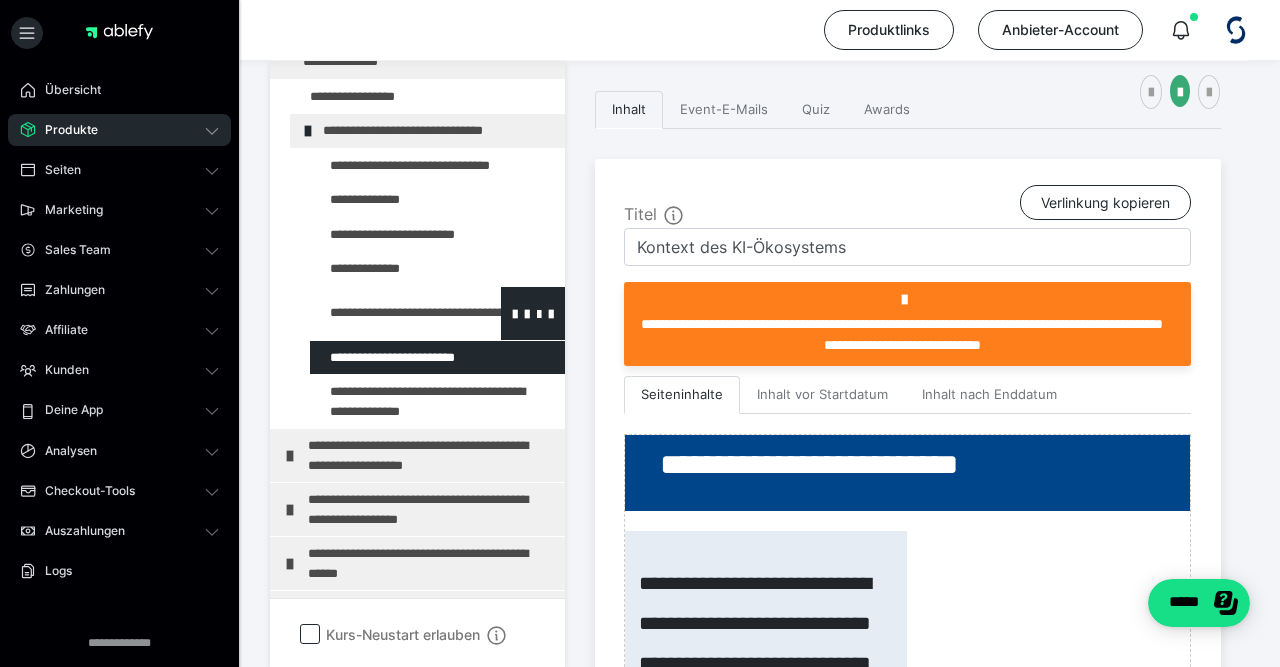click at bounding box center [385, 313] 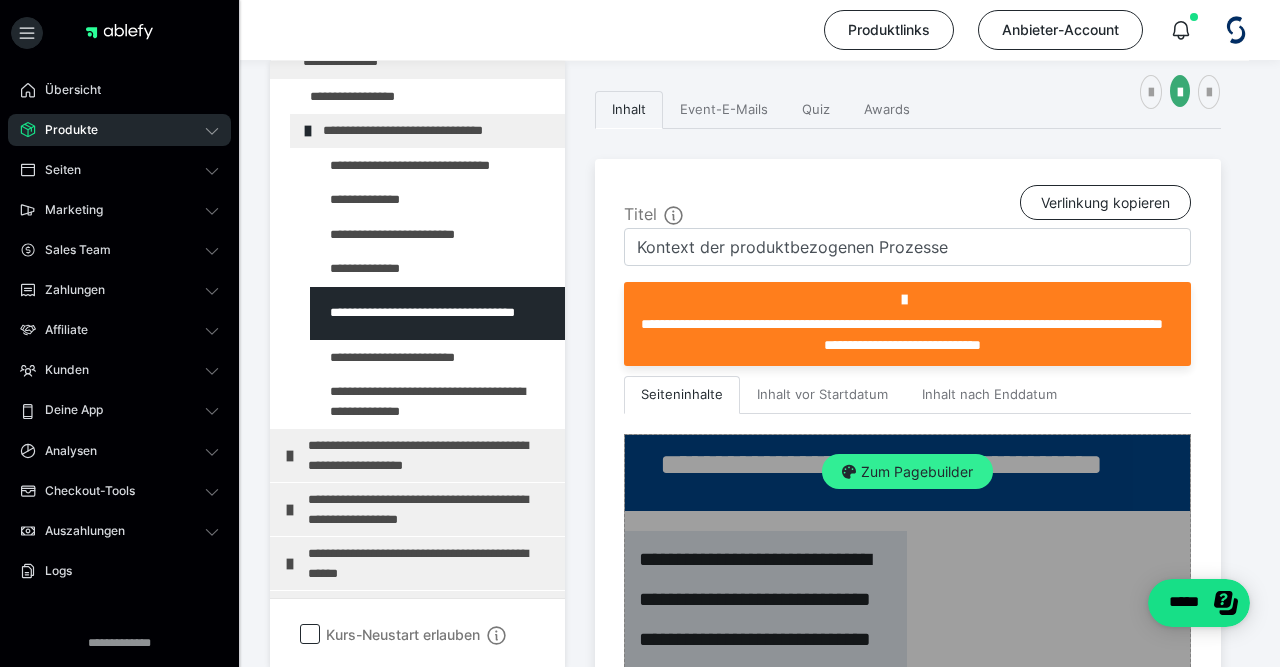 click on "Zum Pagebuilder" at bounding box center [907, 472] 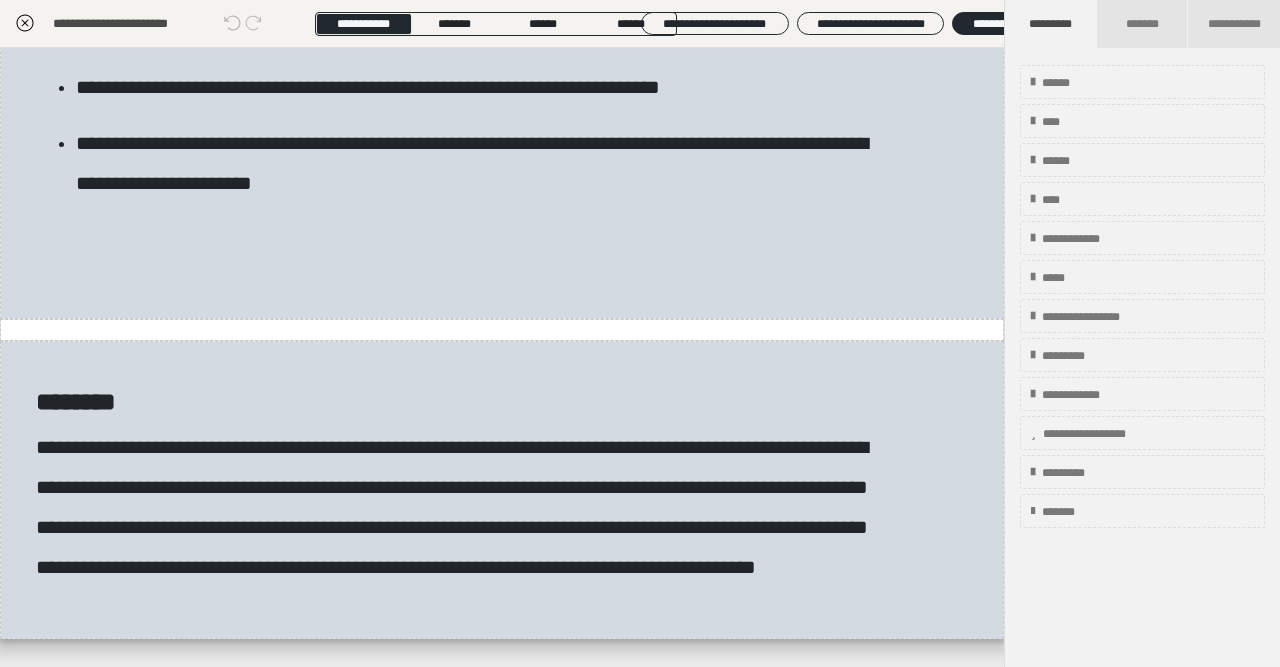scroll, scrollTop: 6631, scrollLeft: 0, axis: vertical 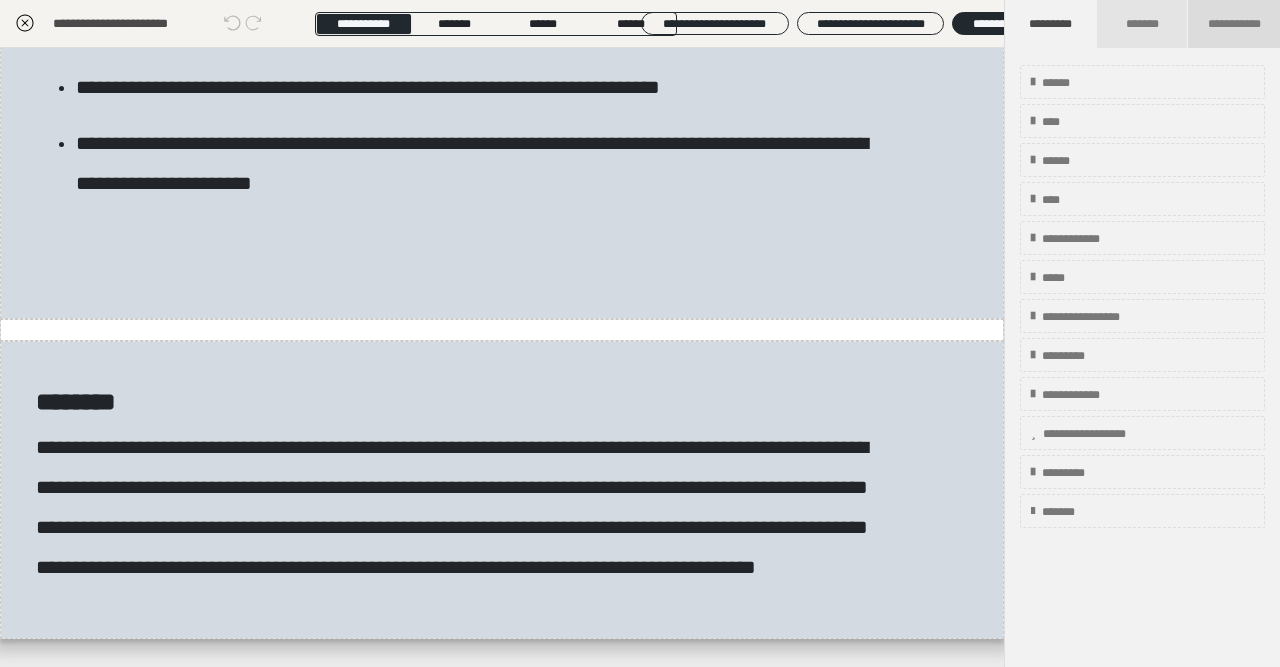 click on "**********" at bounding box center (1234, 24) 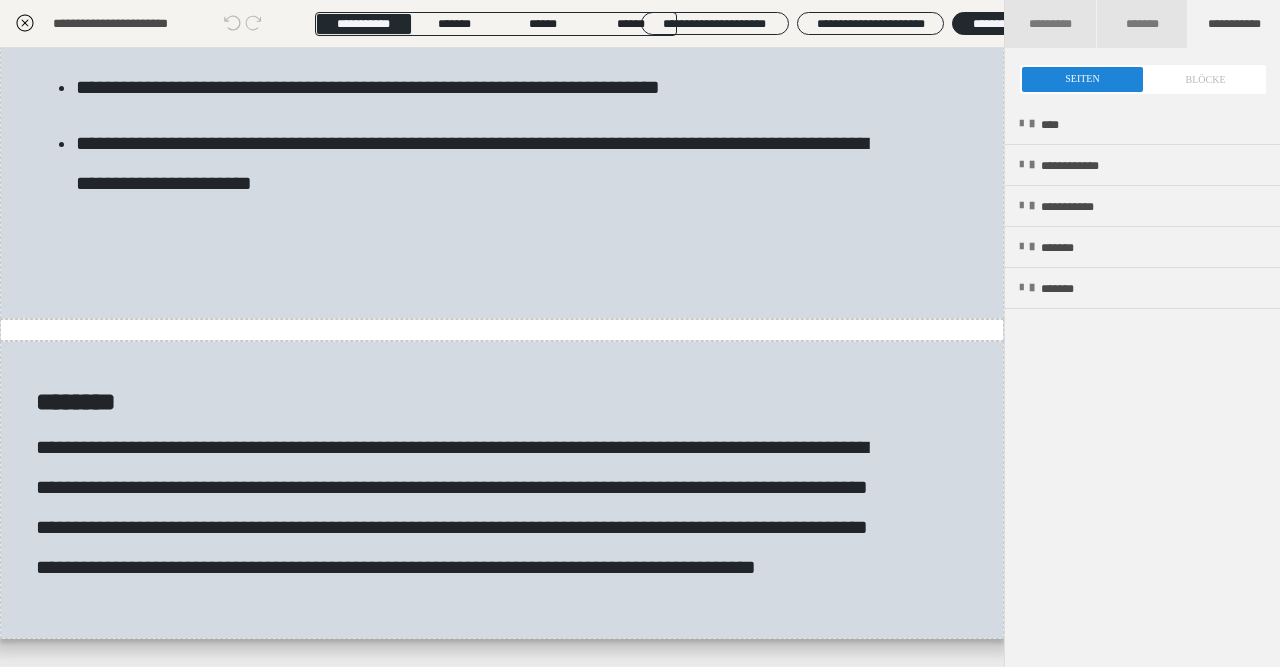 click on "**********" at bounding box center (1142, 381) 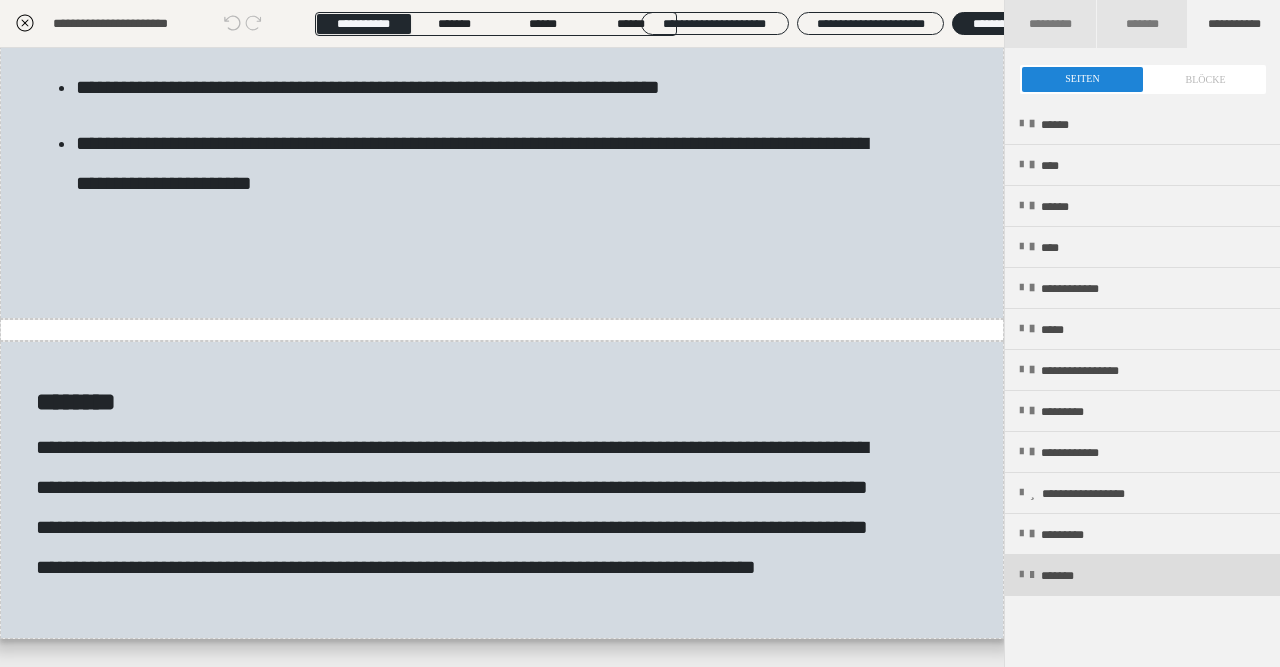 click on "*******" at bounding box center (1142, 575) 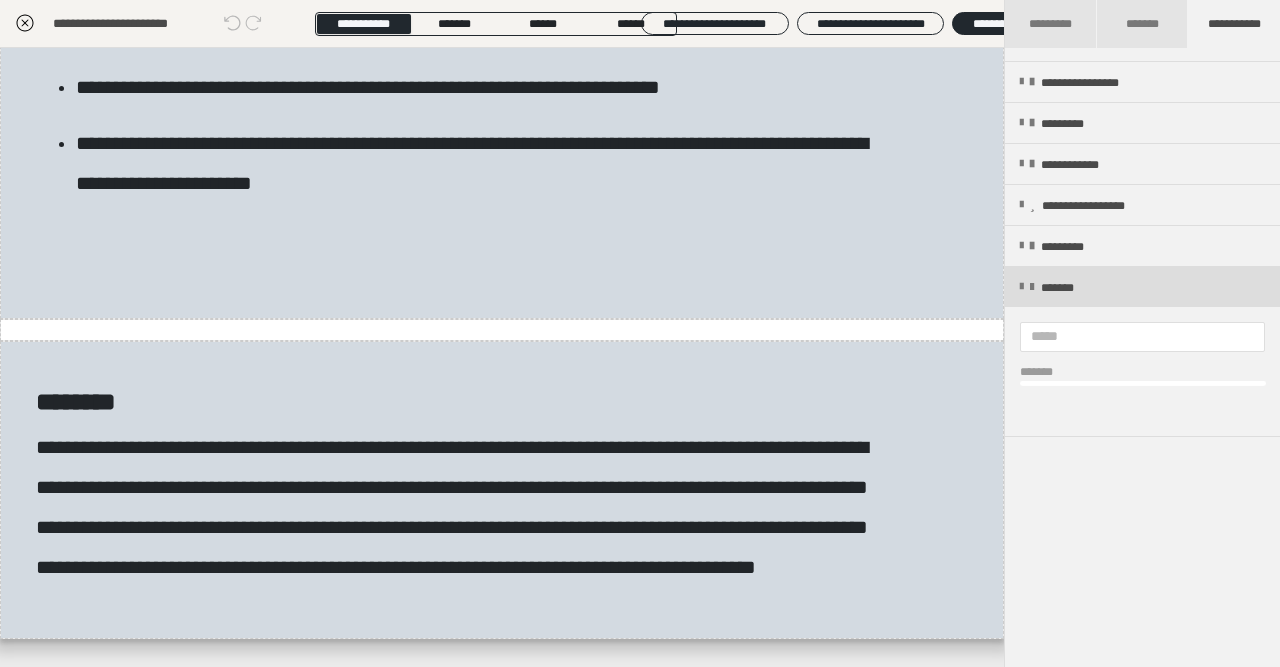 scroll, scrollTop: 306, scrollLeft: 0, axis: vertical 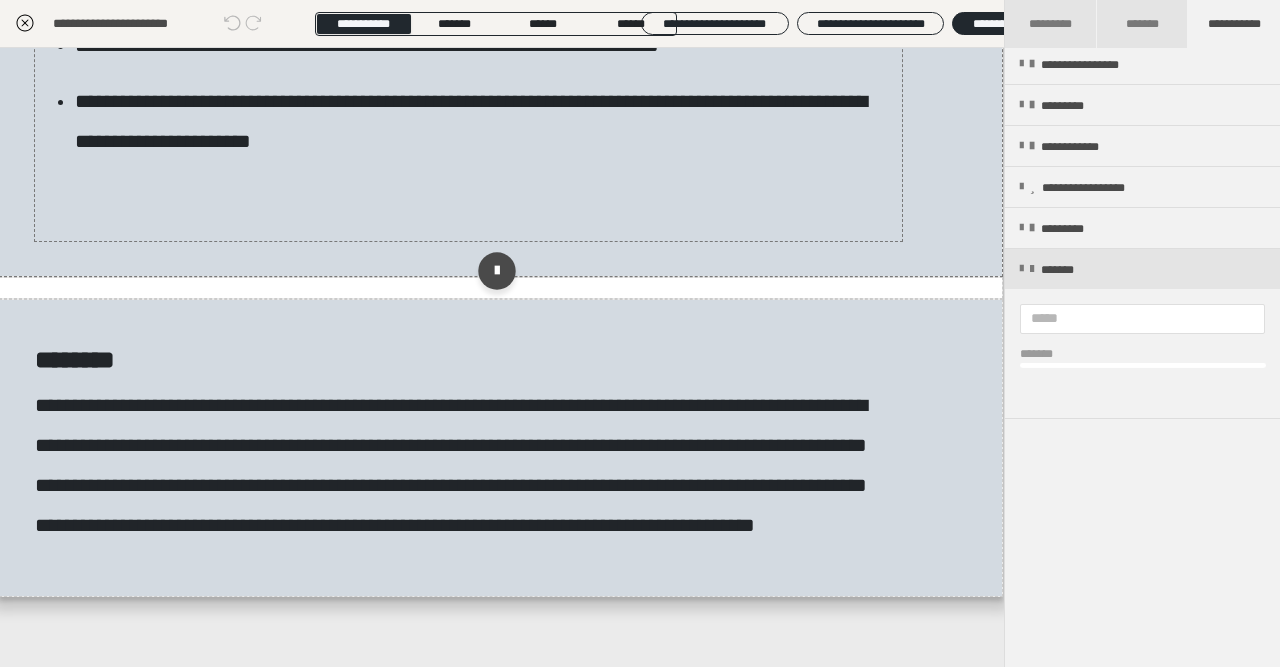 click on "**********" at bounding box center (468, -324) 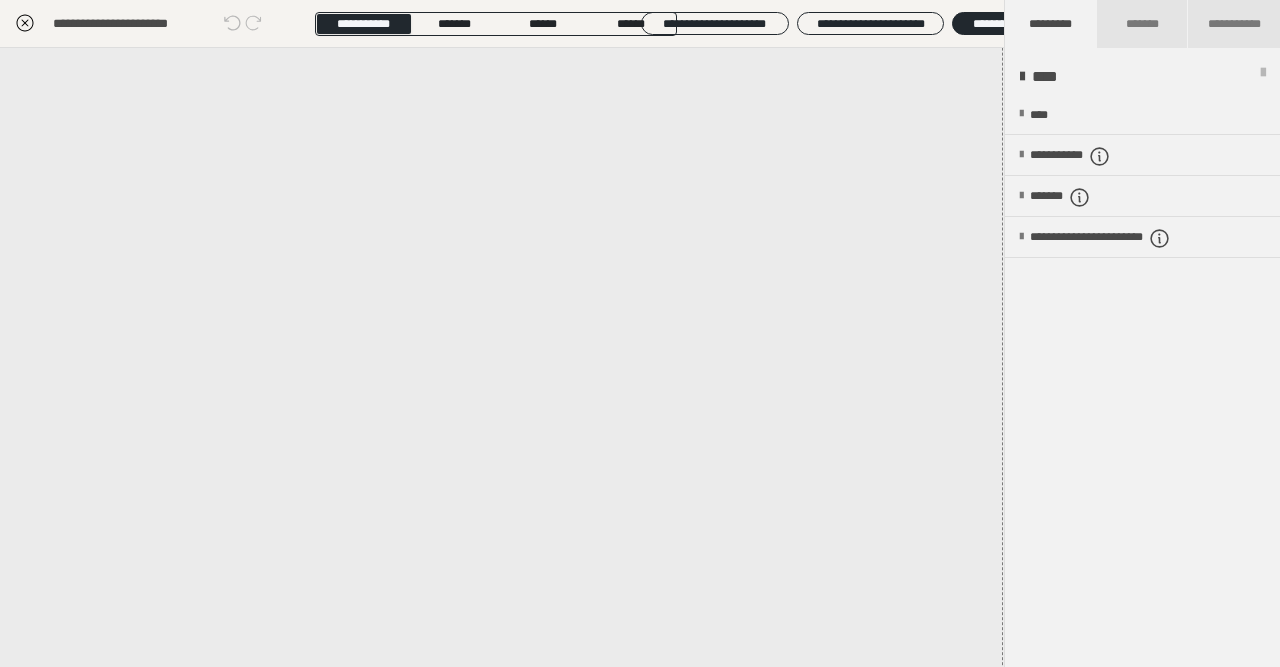 scroll, scrollTop: 0, scrollLeft: 0, axis: both 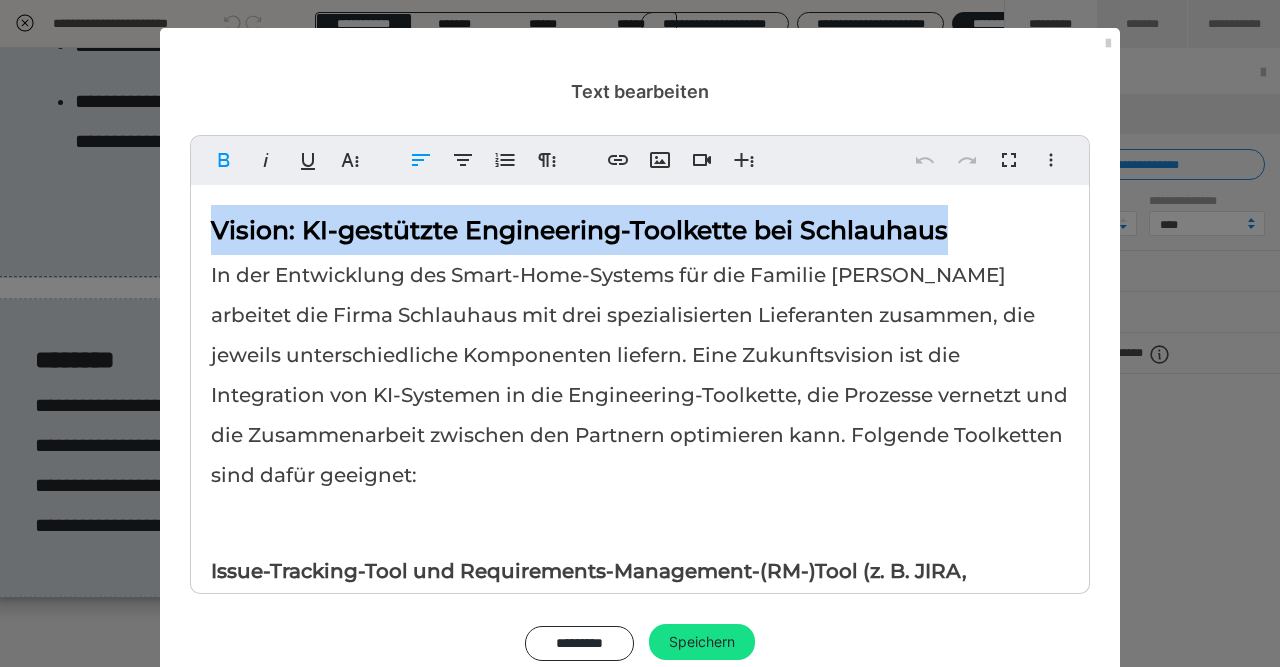 drag, startPoint x: 995, startPoint y: 220, endPoint x: 143, endPoint y: 223, distance: 852.0053 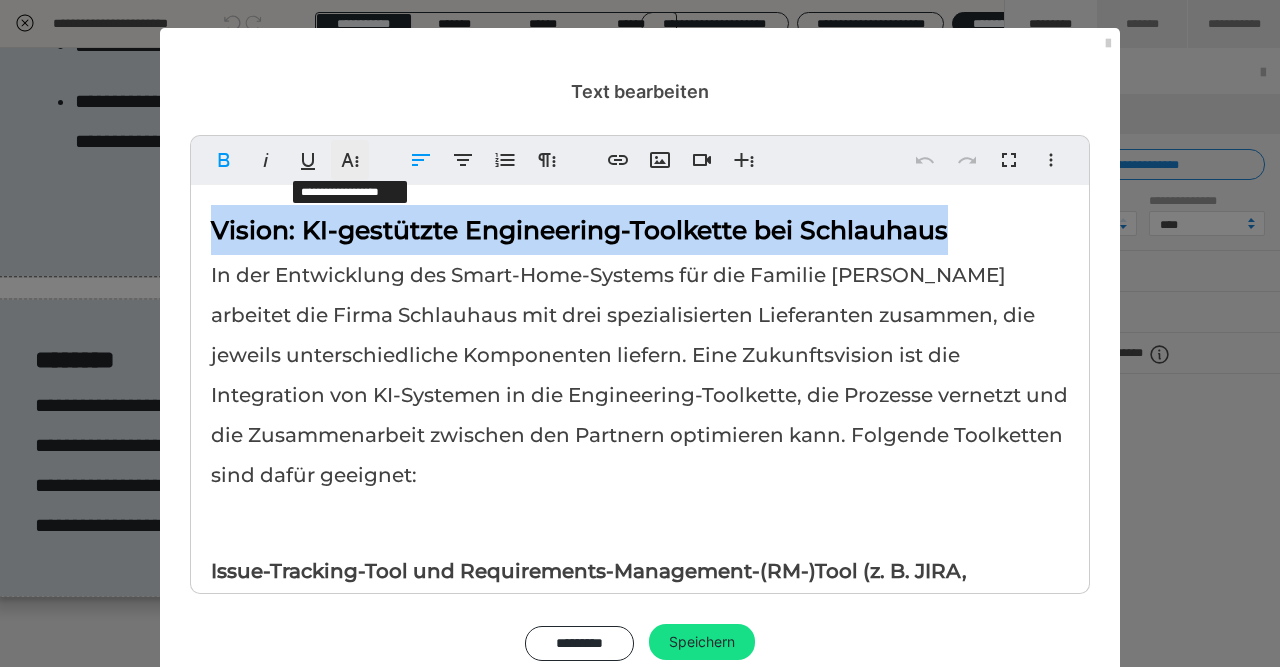 click 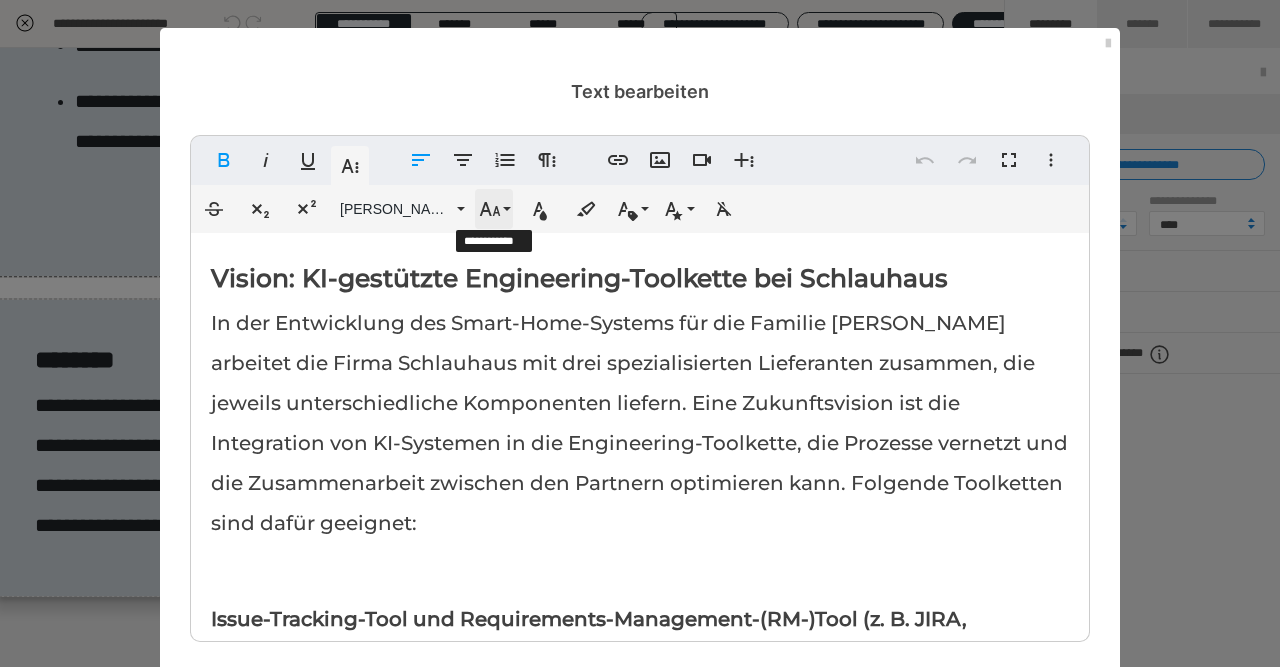 click 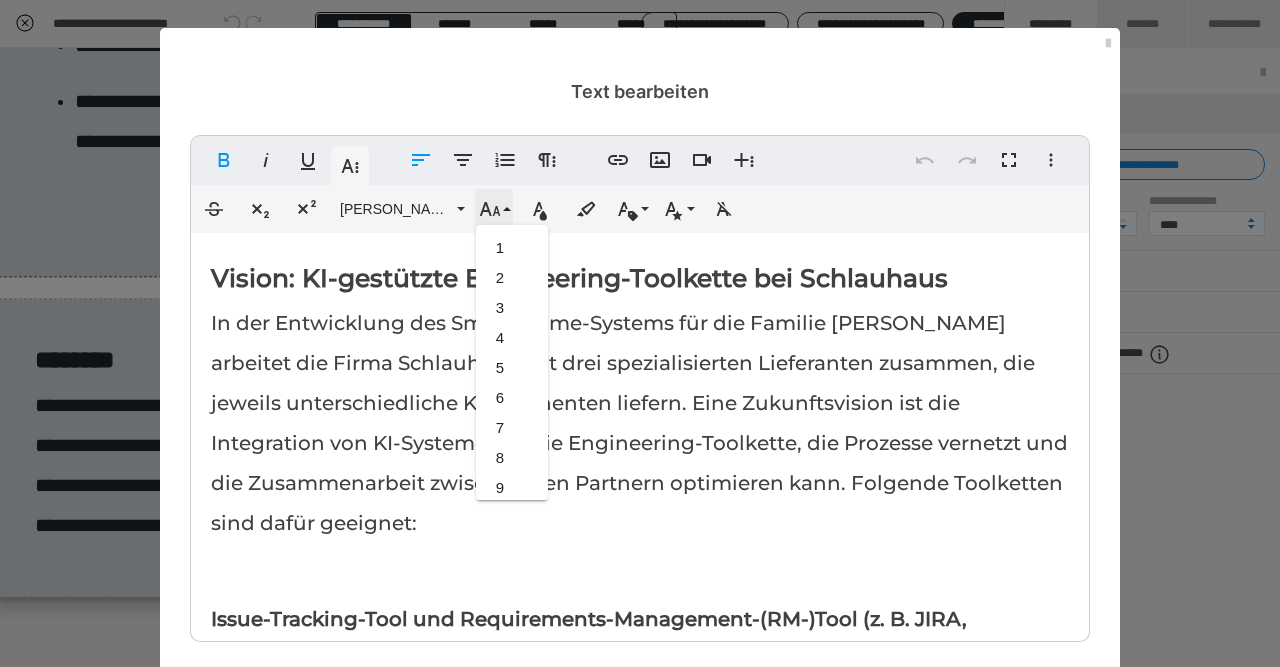 scroll, scrollTop: 743, scrollLeft: 0, axis: vertical 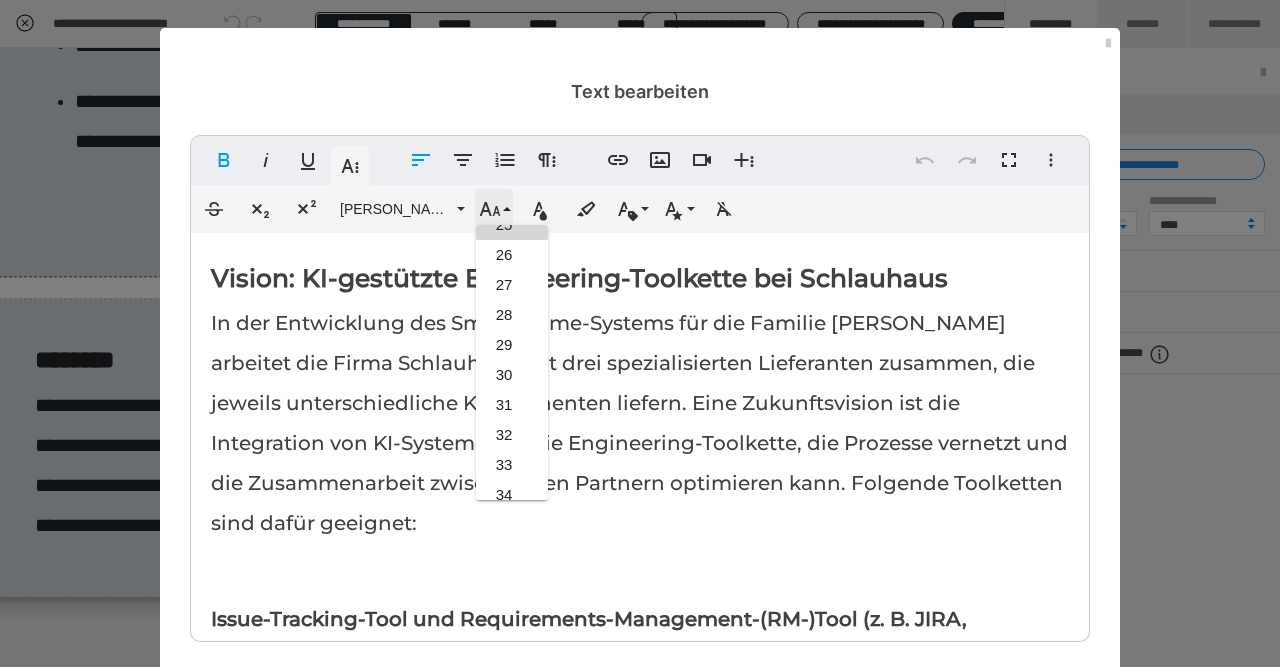 click 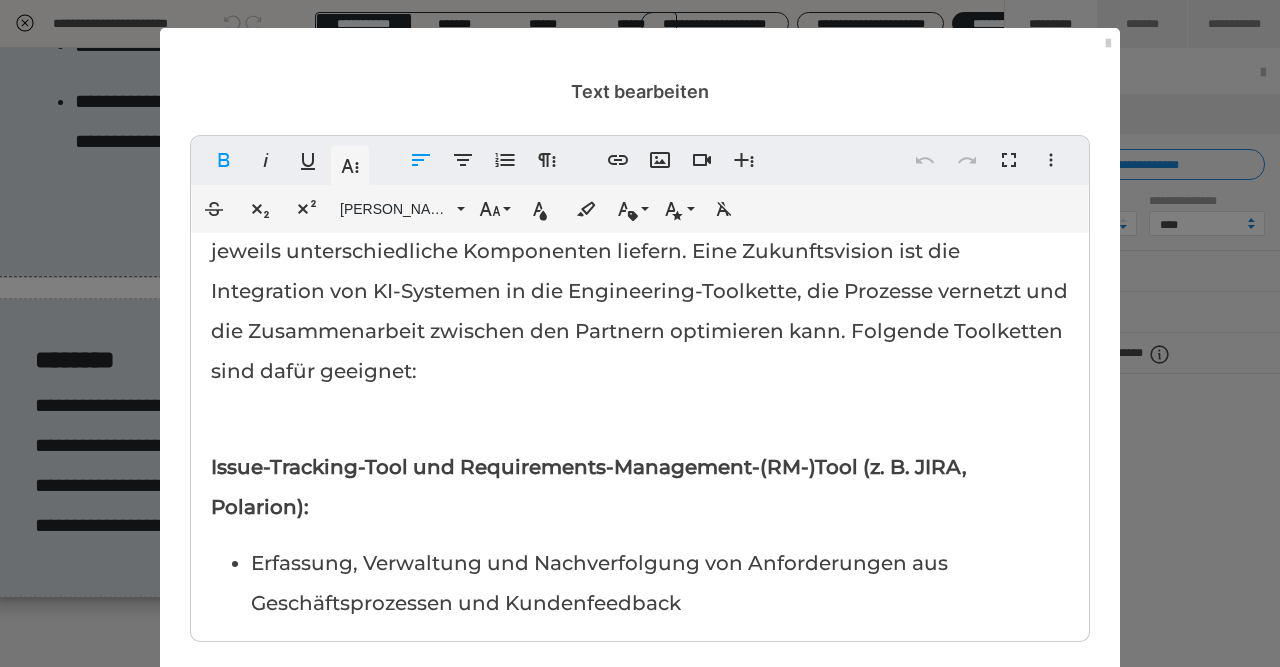 scroll, scrollTop: 200, scrollLeft: 0, axis: vertical 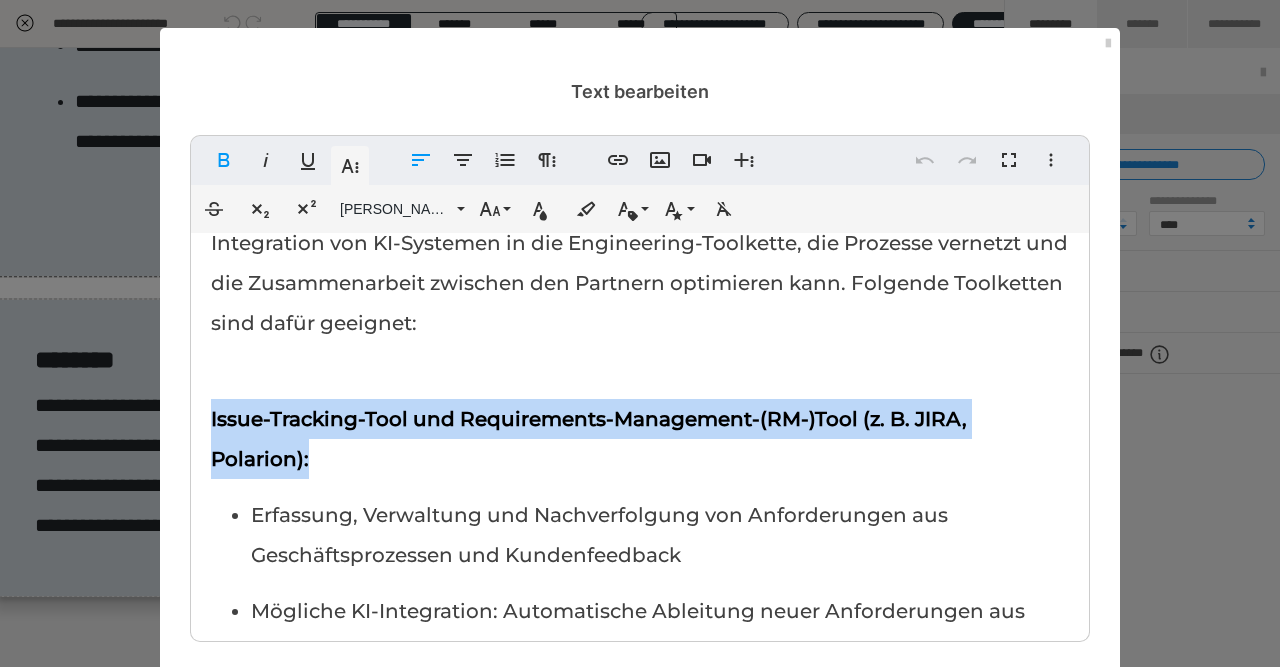 drag, startPoint x: 386, startPoint y: 461, endPoint x: 156, endPoint y: 419, distance: 233.80333 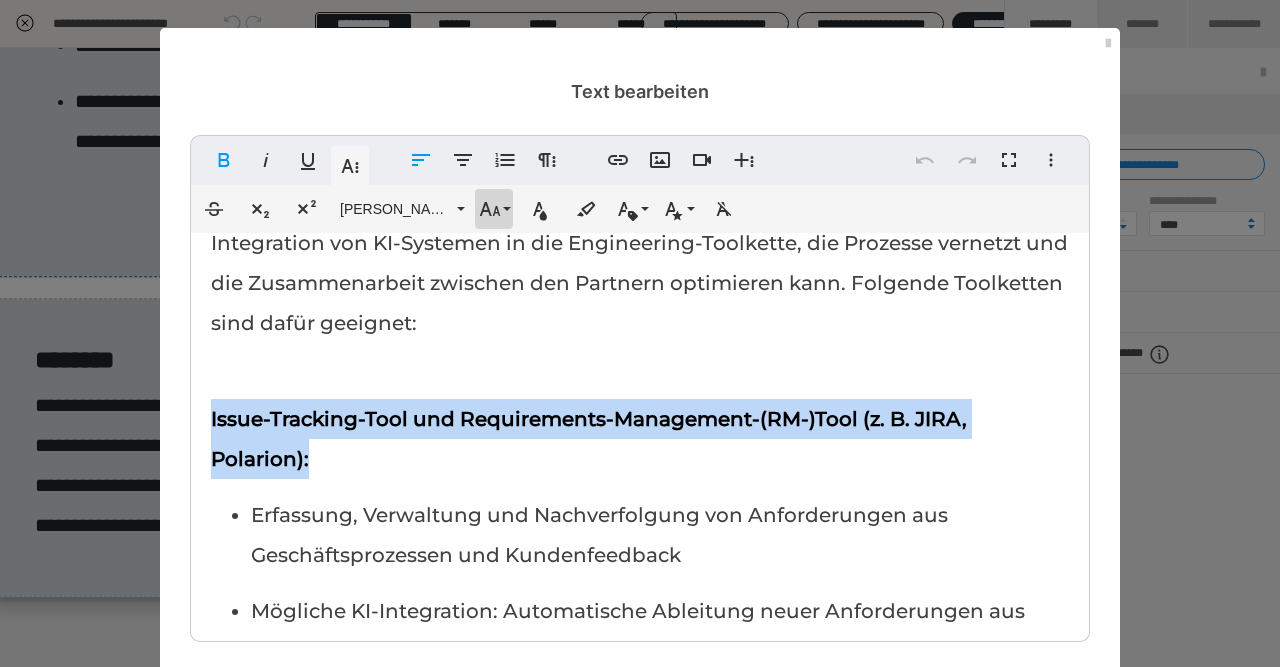 click 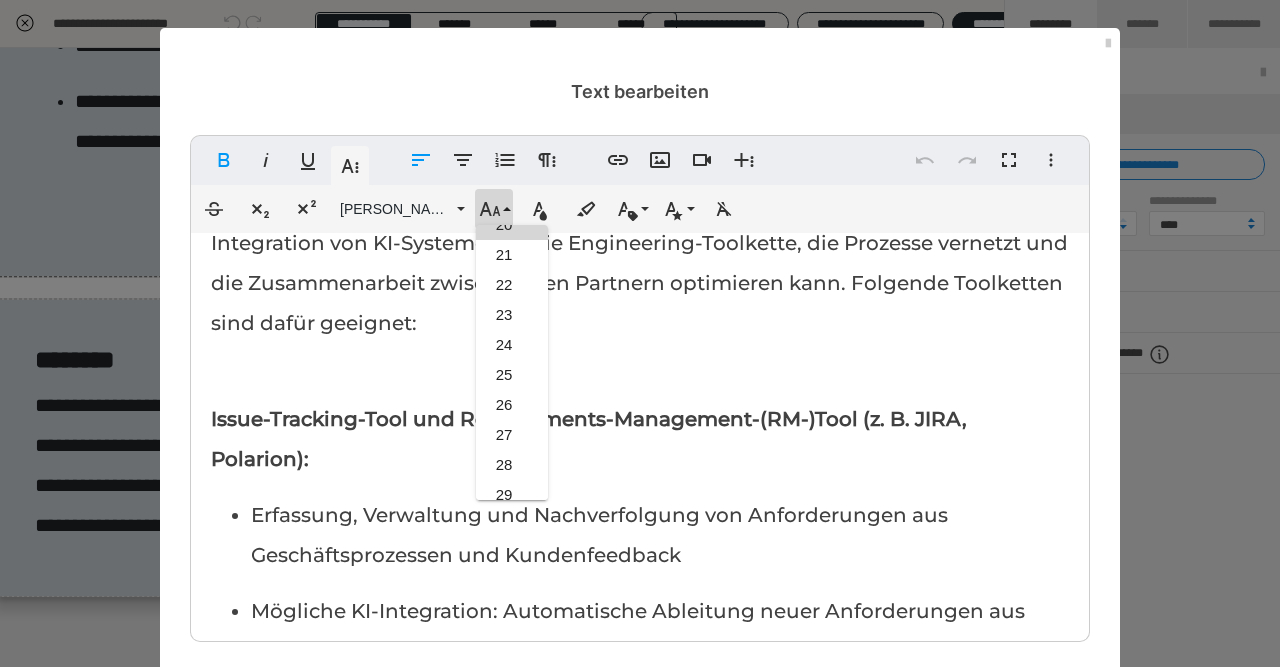 click on "Issue-Tracking-Tool und Requirements-Management-(RM-)Tool (z. B. JIRA , Polarion ):" at bounding box center (640, 439) 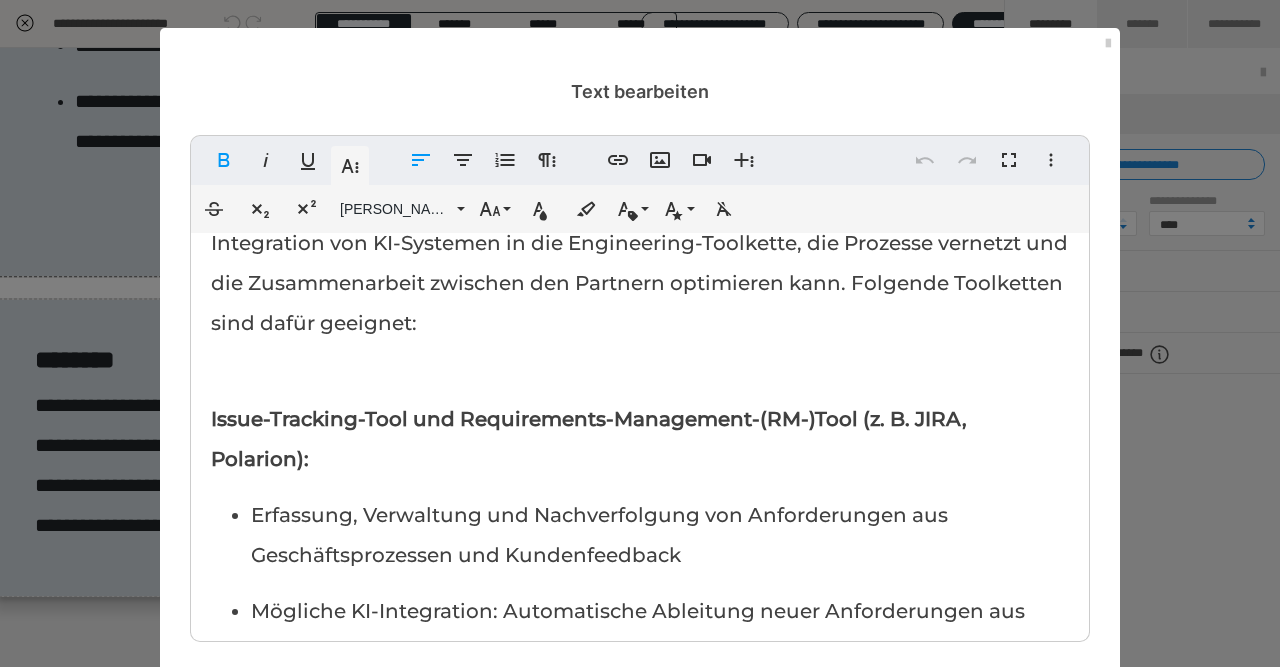 scroll, scrollTop: 300, scrollLeft: 0, axis: vertical 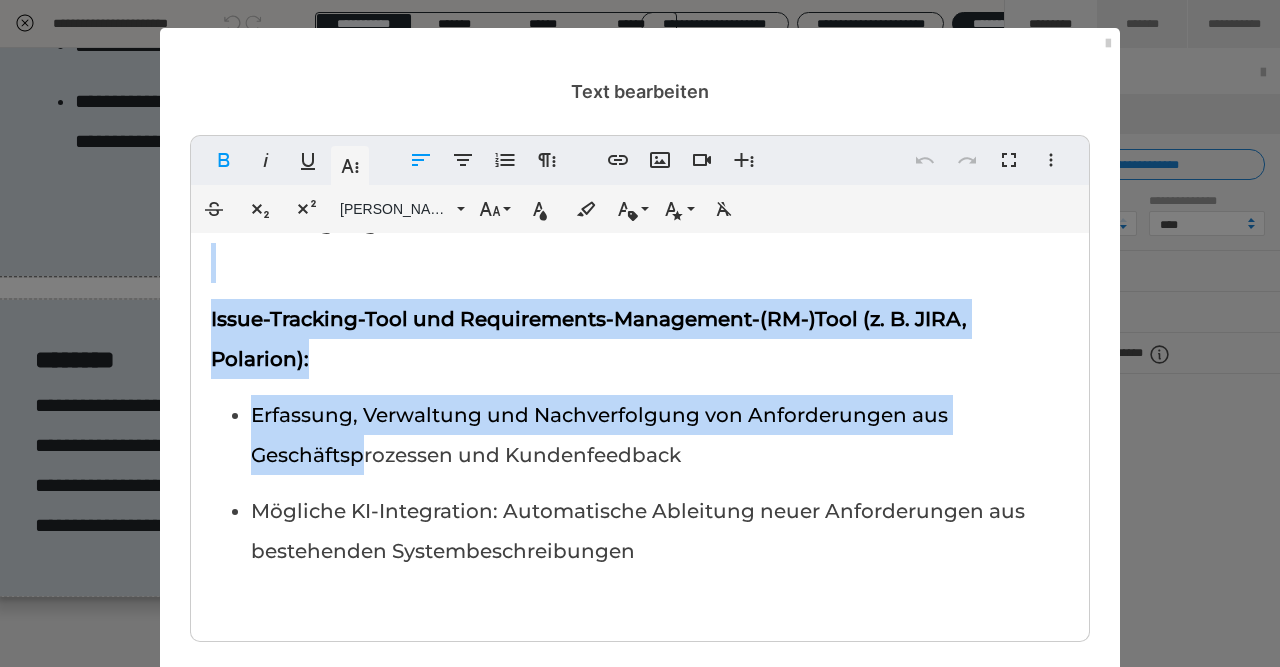 drag, startPoint x: 367, startPoint y: 445, endPoint x: 157, endPoint y: 275, distance: 270.18512 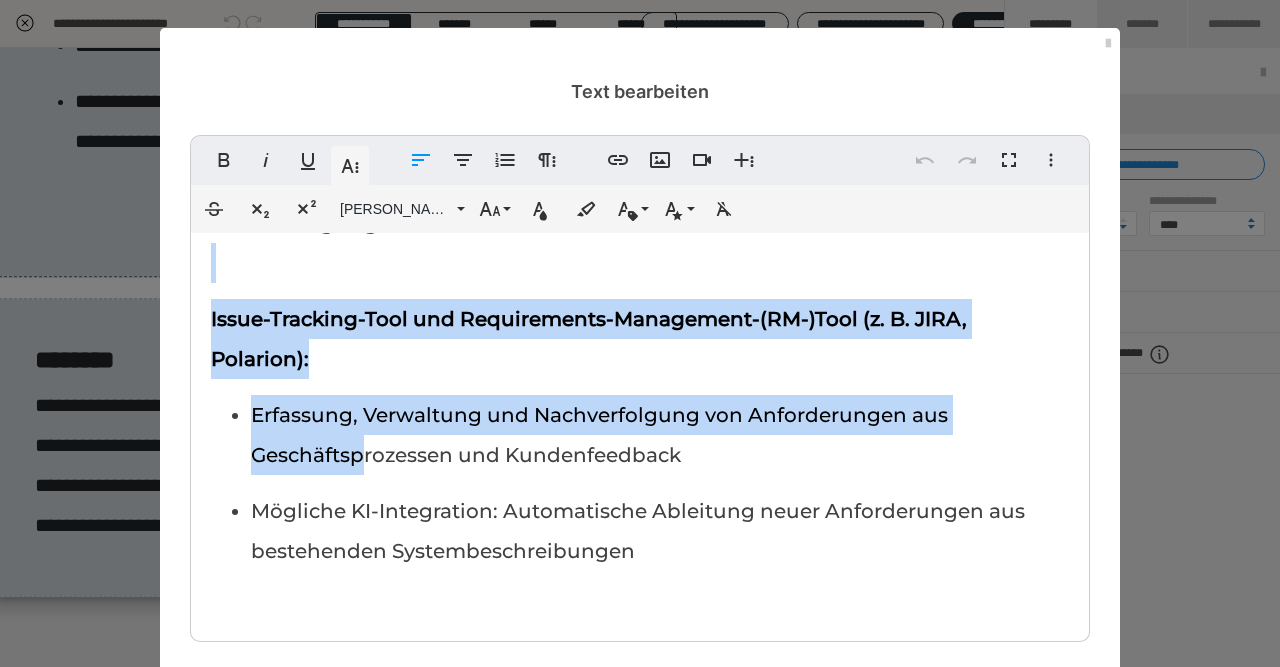 click on "Vision: KI-gestützte Engineering-Toolkette bei Schlauhaus In der Entwicklung des Smart-Home-Systems für die Familie König arbeitet die Firma Schlauhaus mit drei spezialisierten Lieferanten zusammen, die jeweils unterschiedliche Komponenten liefern. Eine Zukunftsvision ist die Integration von KI-Systemen in die Engineering-Toolkette, die Prozesse vernetzt und die Zusammenarbeit zwischen den Partnern optimieren kann. Folgende Toolketten sind dafür geeignet: Issue-Tracking-Tool und Requirements-Management-(RM-)Tool (z. B. JIRA , Polarion ): Erfassung, Verwaltung und Nachverfolgung von Anforderungen aus Geschäftsprozessen und Kundenfeedback Mögliche KI-Integration: Automatische Ableitung neuer Anforderungen aus bestehenden Systembeschreibungen Modellierungstool (z. B. Enterprise Architect , Cameo Systems Modeler ): Strukturierte Visualisierung von Systemarchitekturen, Datenflüssen und Use-Case-Diagrammen Testing-Tools (z. B. TestRail , Selenium ):" at bounding box center [640, 577] 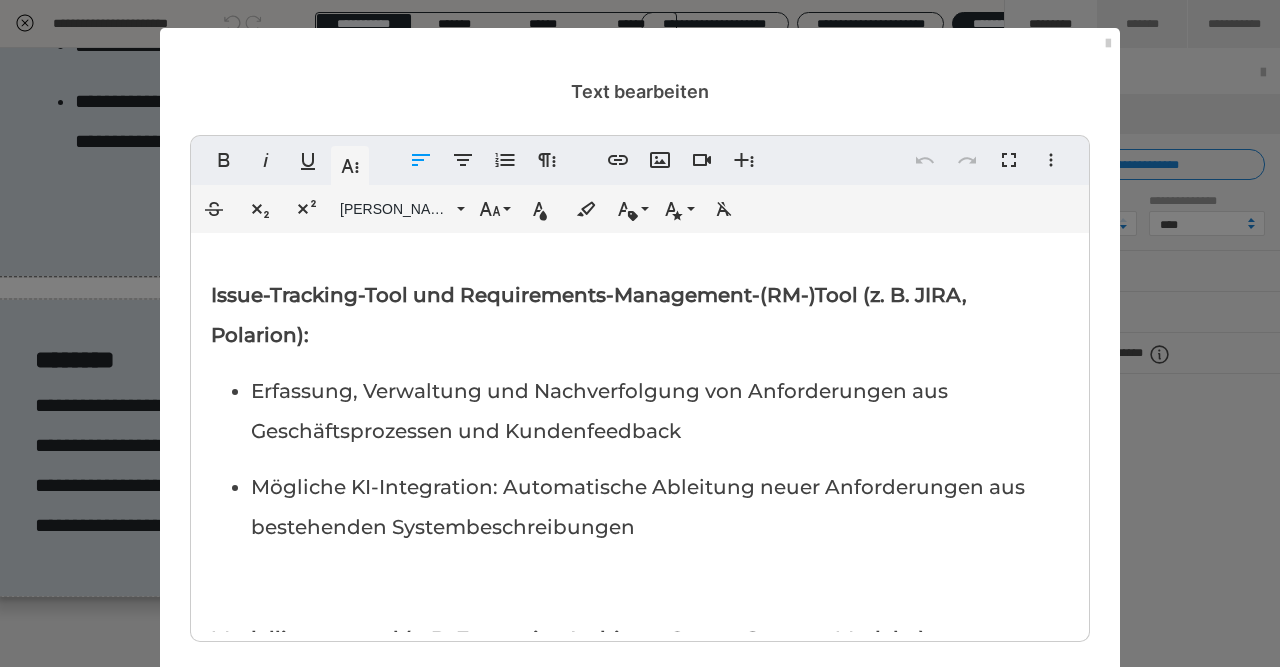 scroll, scrollTop: 889, scrollLeft: 0, axis: vertical 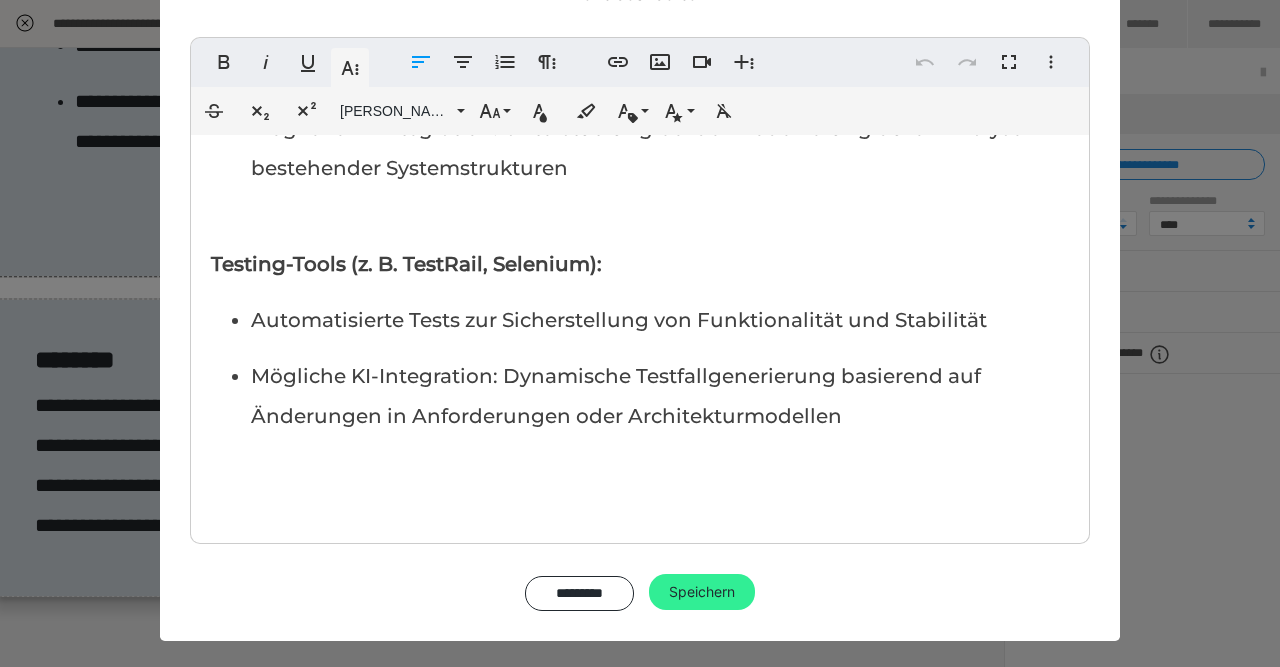 click on "Speichern" at bounding box center [702, 592] 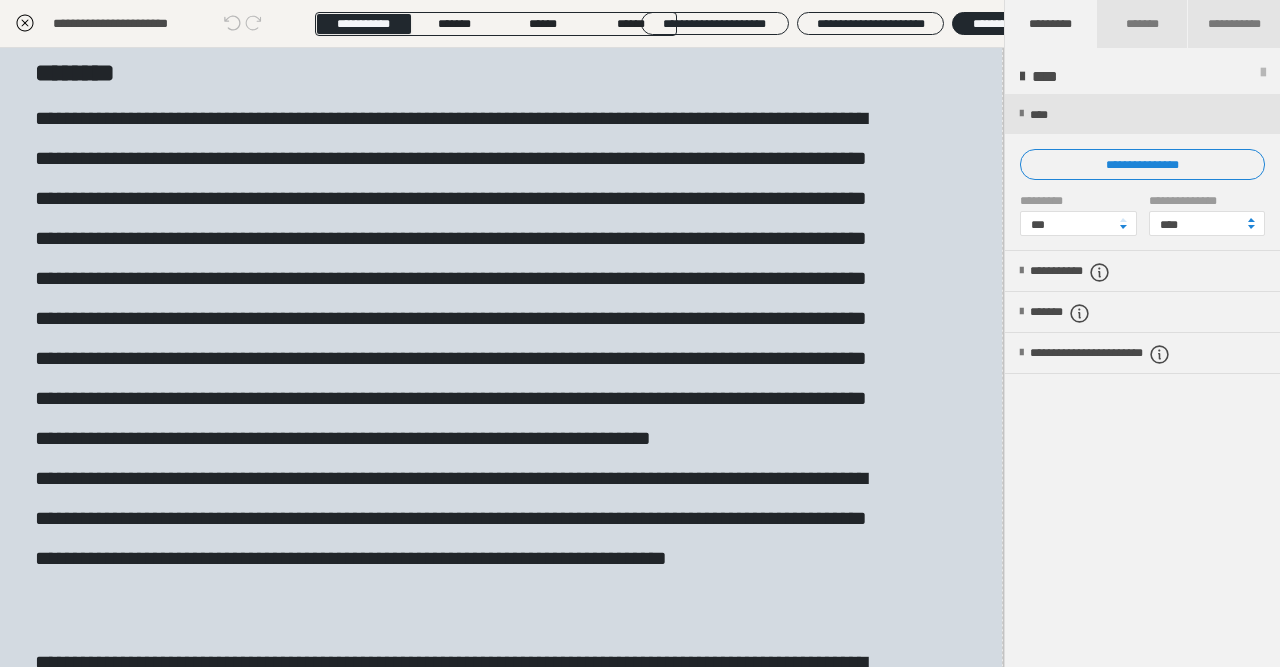 scroll, scrollTop: 0, scrollLeft: 1, axis: horizontal 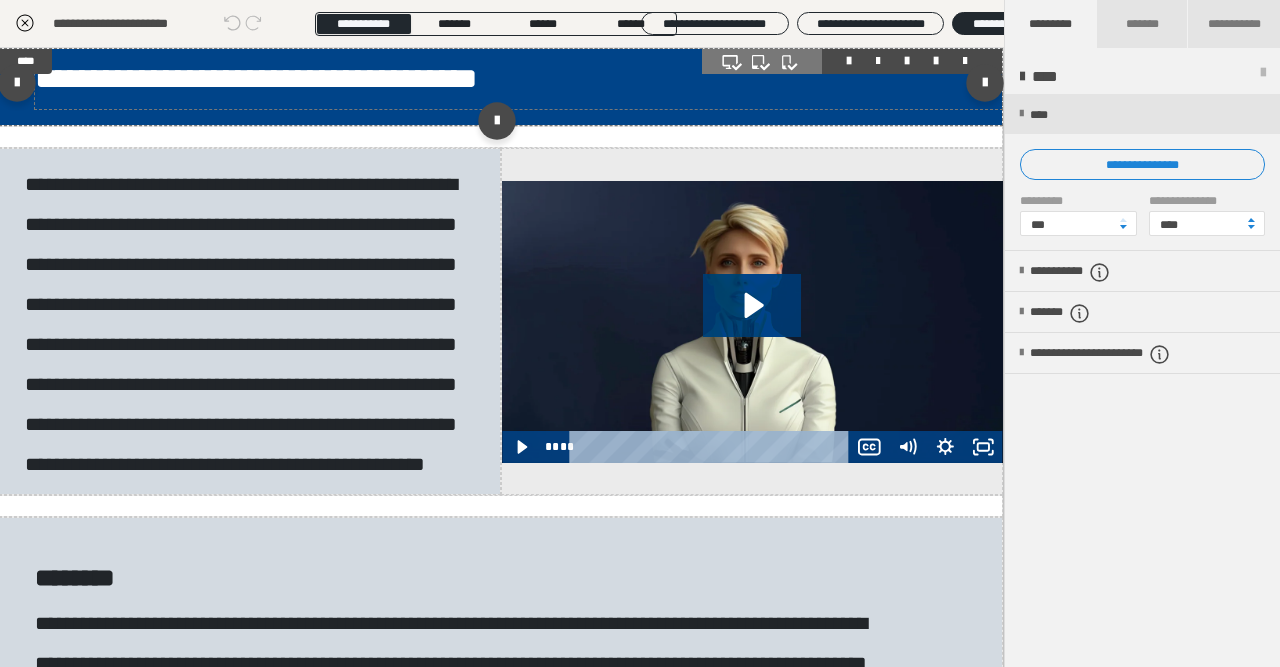click on "**********" at bounding box center [518, 79] 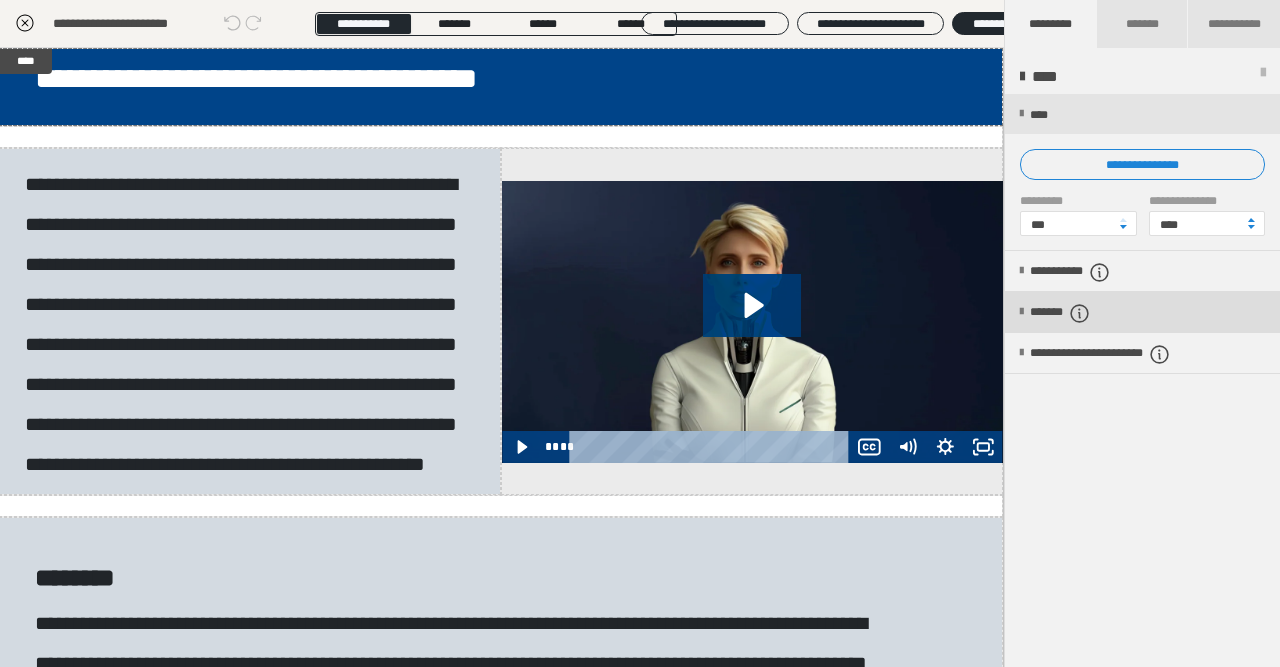 click on "*******" at bounding box center [1142, 312] 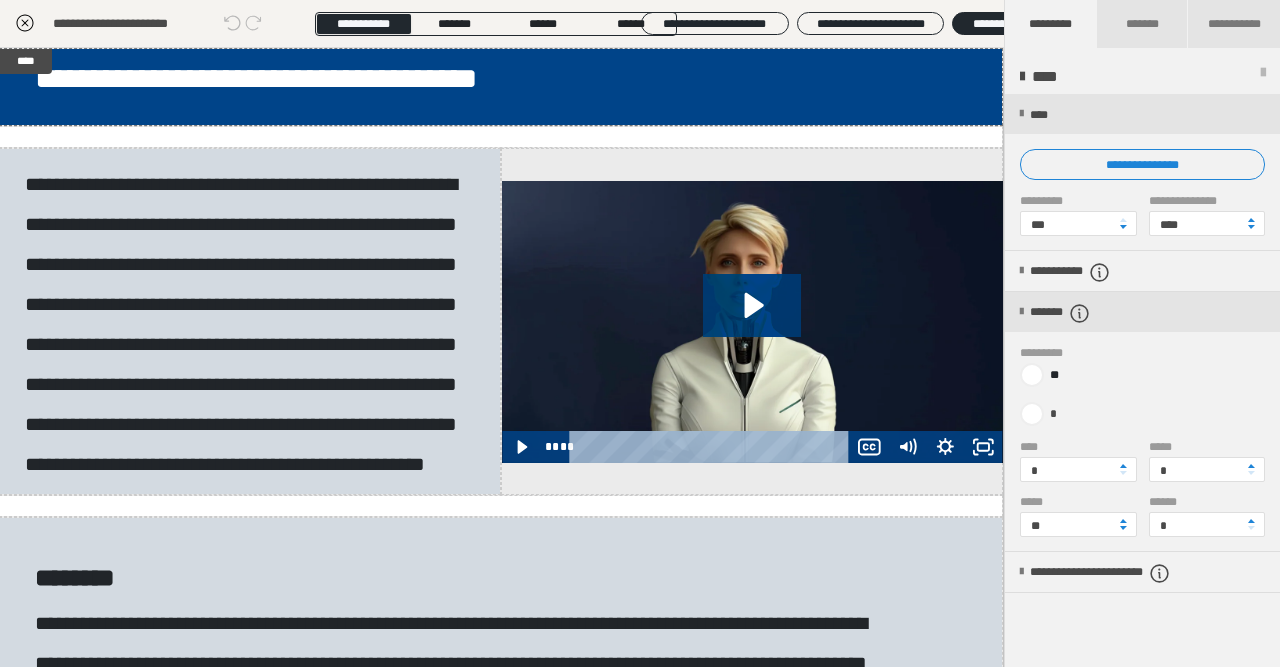 click 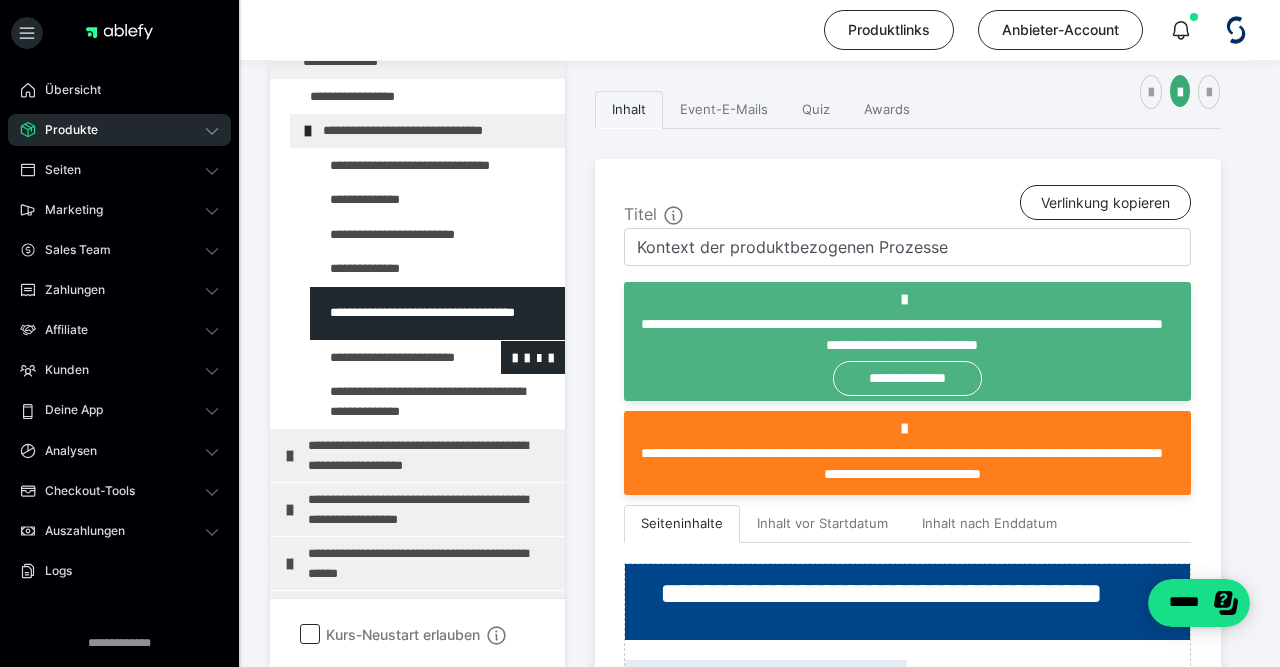 click at bounding box center [385, 358] 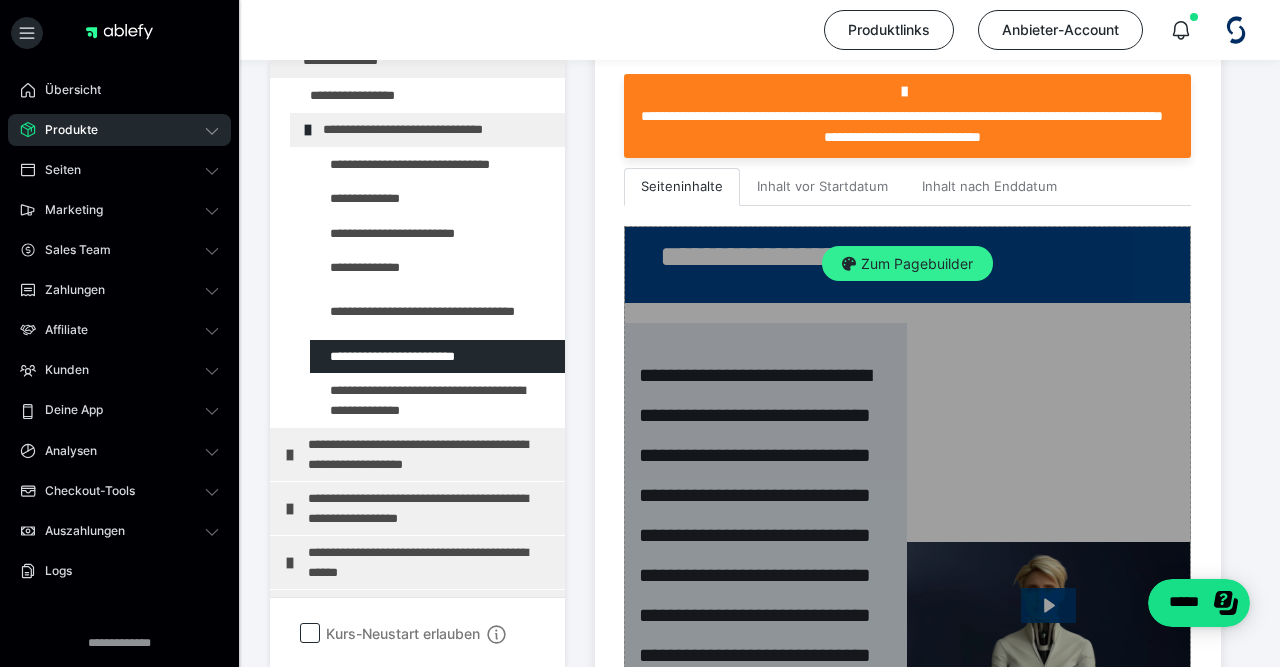 click on "Zum Pagebuilder" at bounding box center [907, 264] 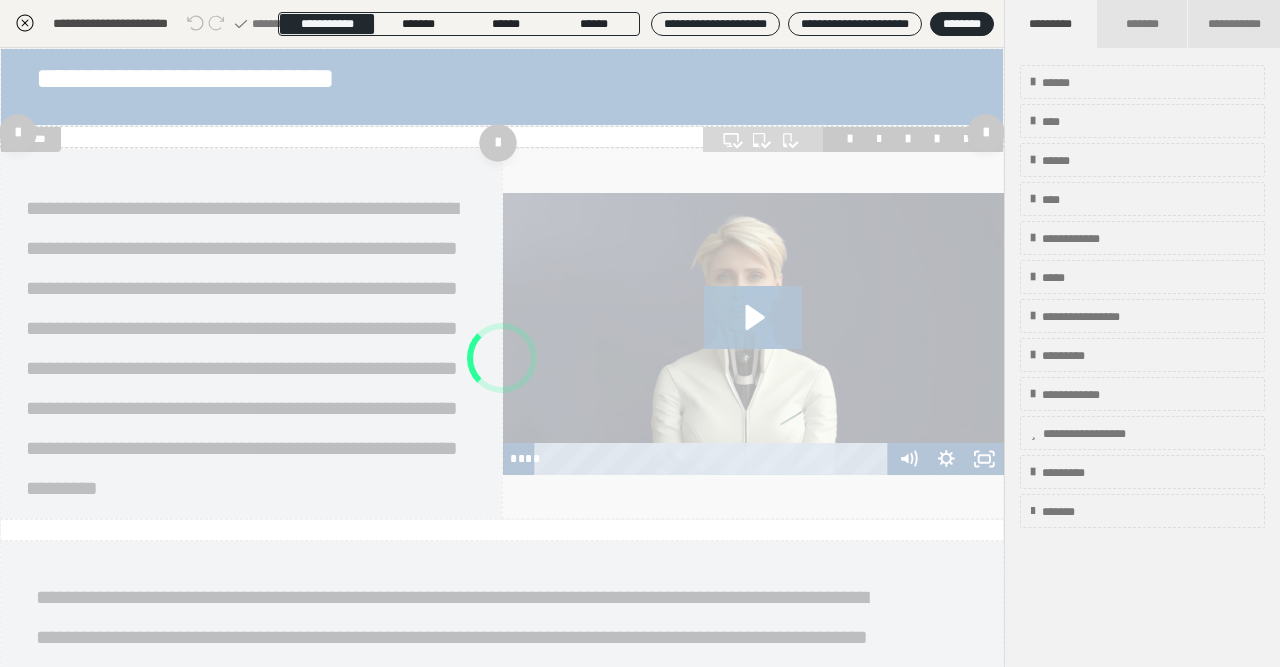 scroll, scrollTop: 327, scrollLeft: 0, axis: vertical 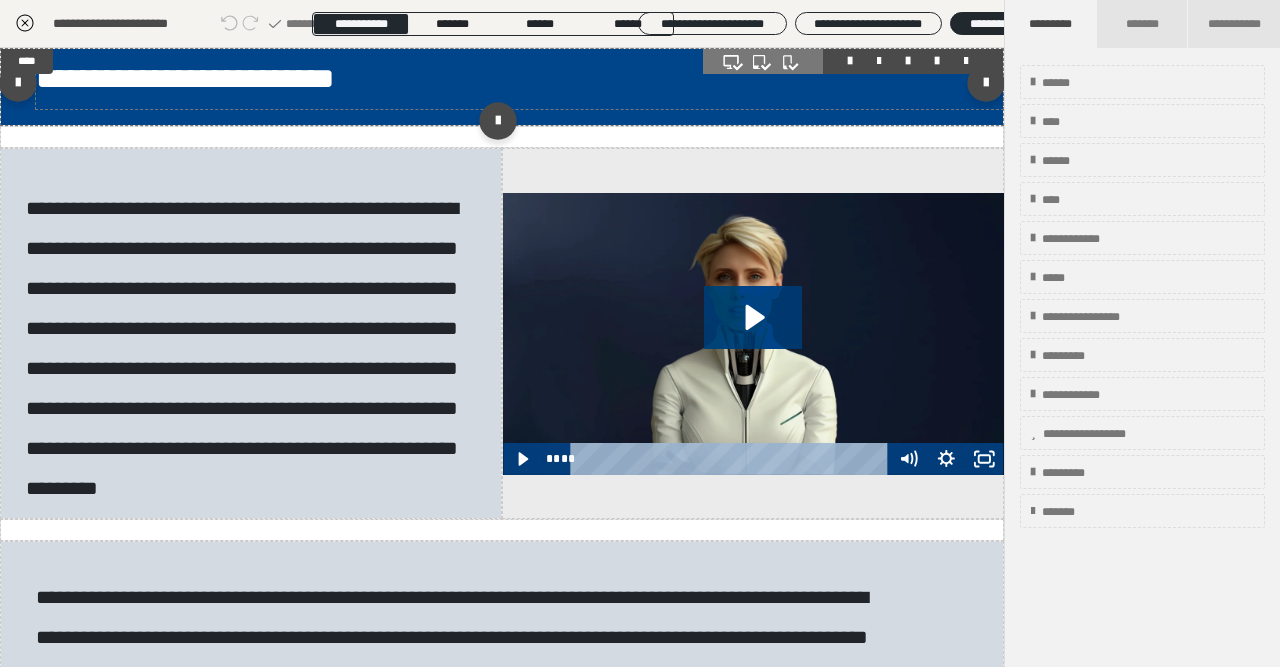 click on "**********" at bounding box center [519, 79] 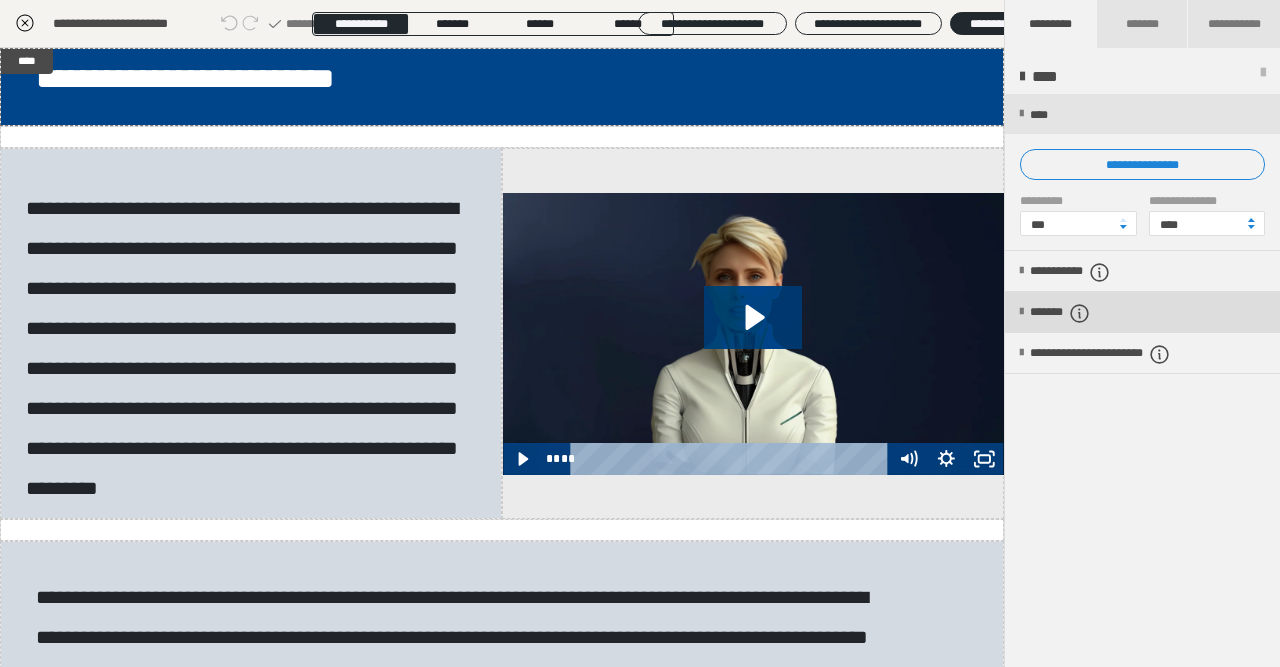 click on "*******" at bounding box center (1142, 312) 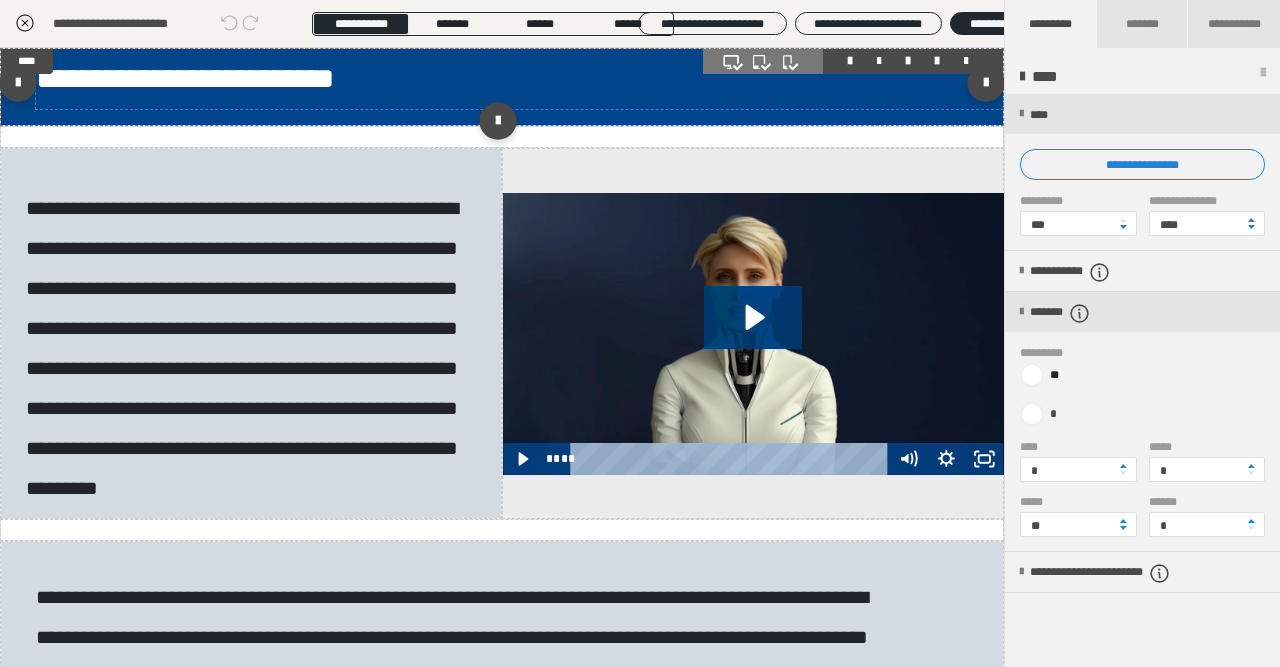 click on "**********" at bounding box center (185, 78) 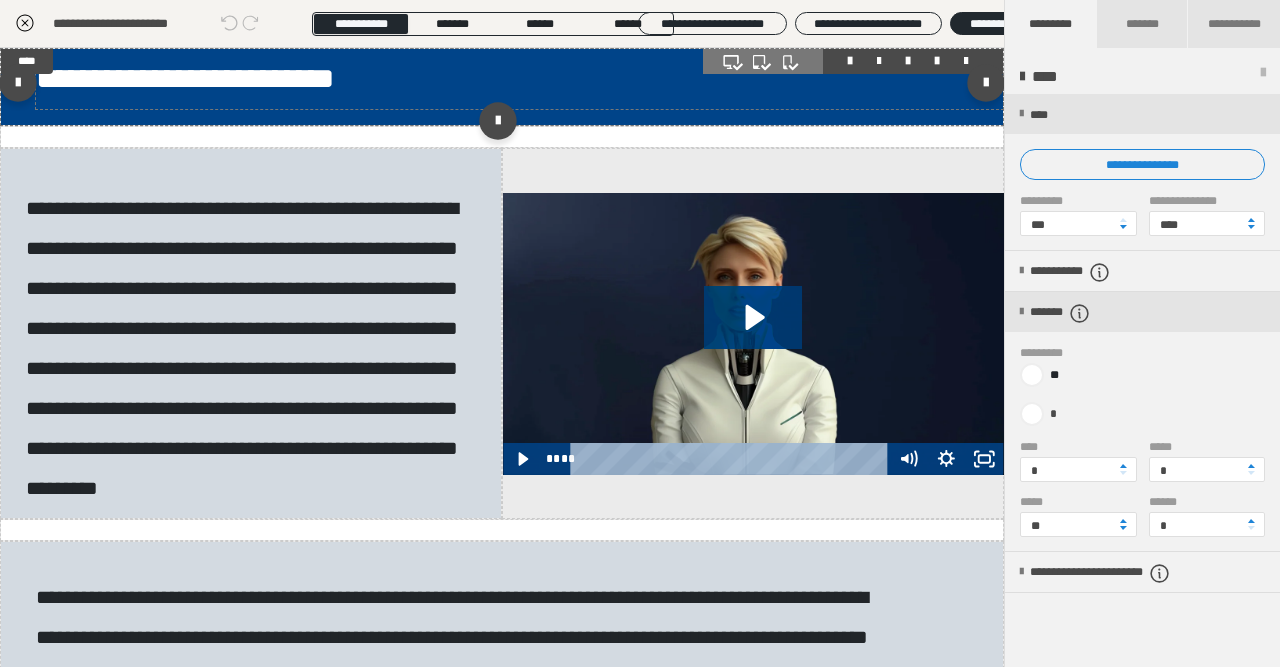 click on "**********" at bounding box center (185, 78) 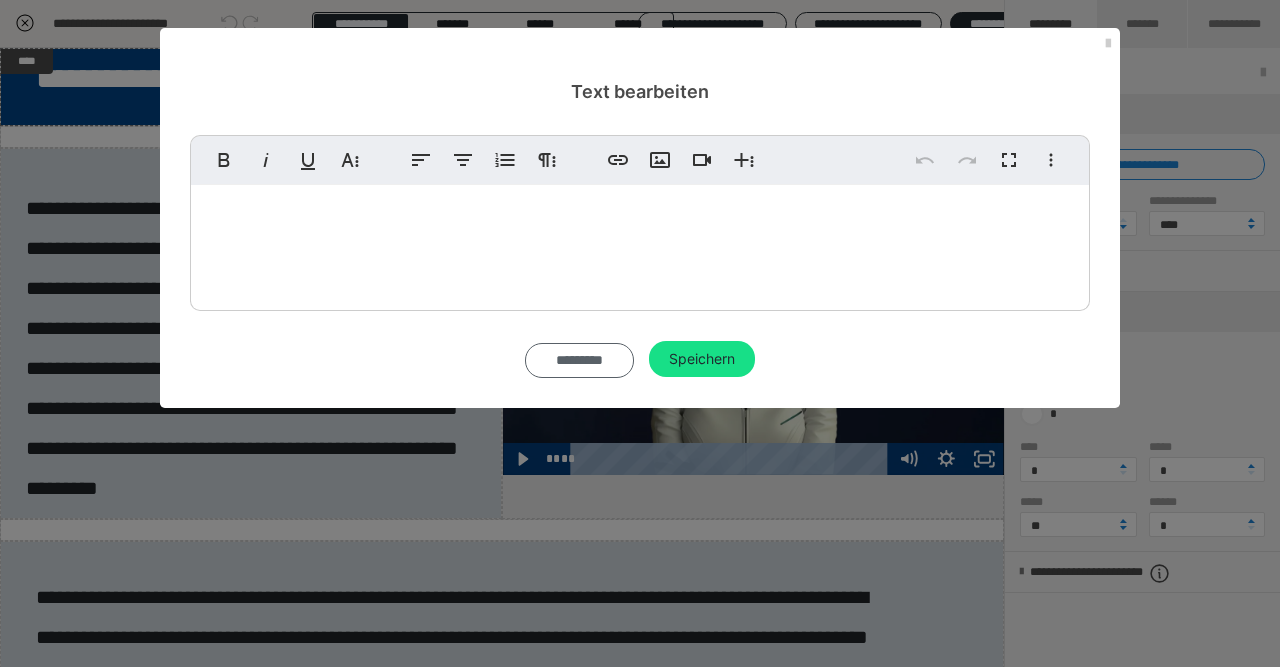 click on "*********" at bounding box center [580, 360] 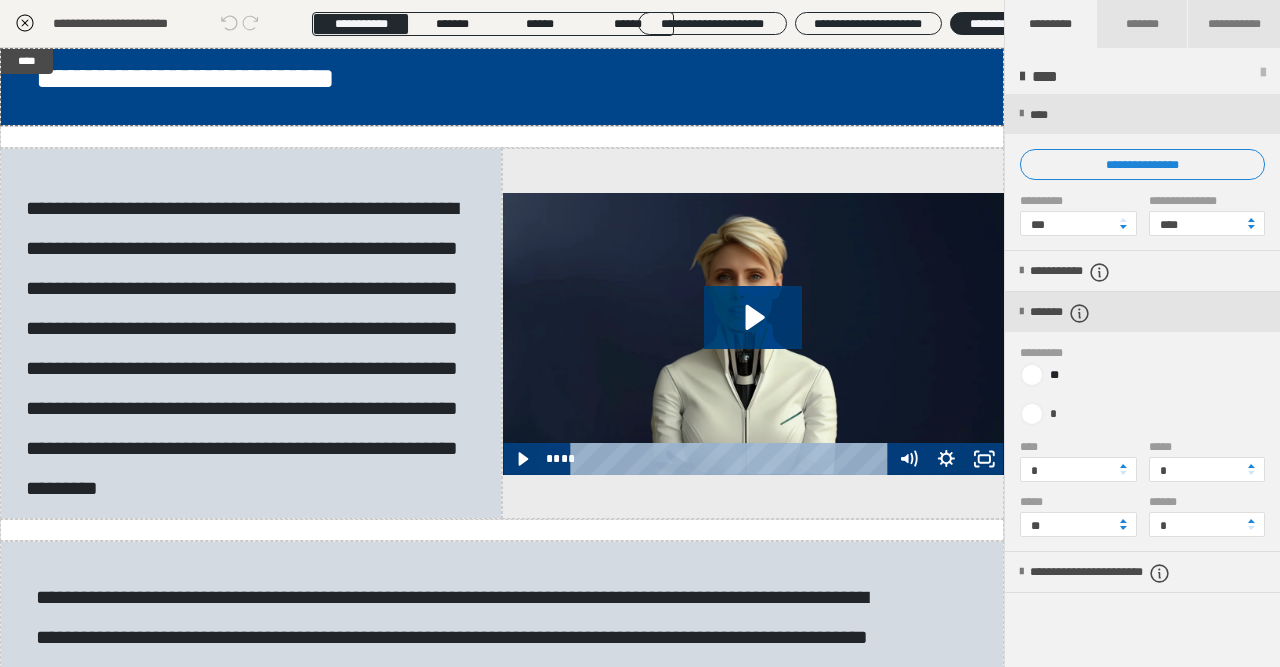 click 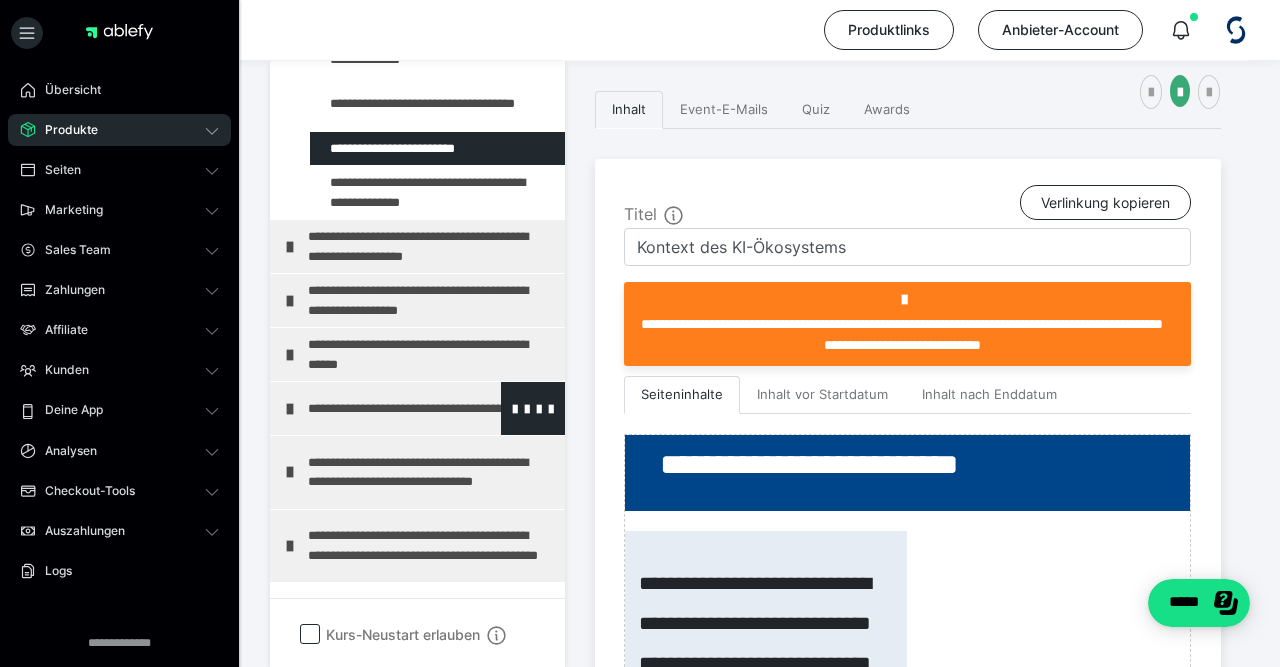 scroll, scrollTop: 464, scrollLeft: 0, axis: vertical 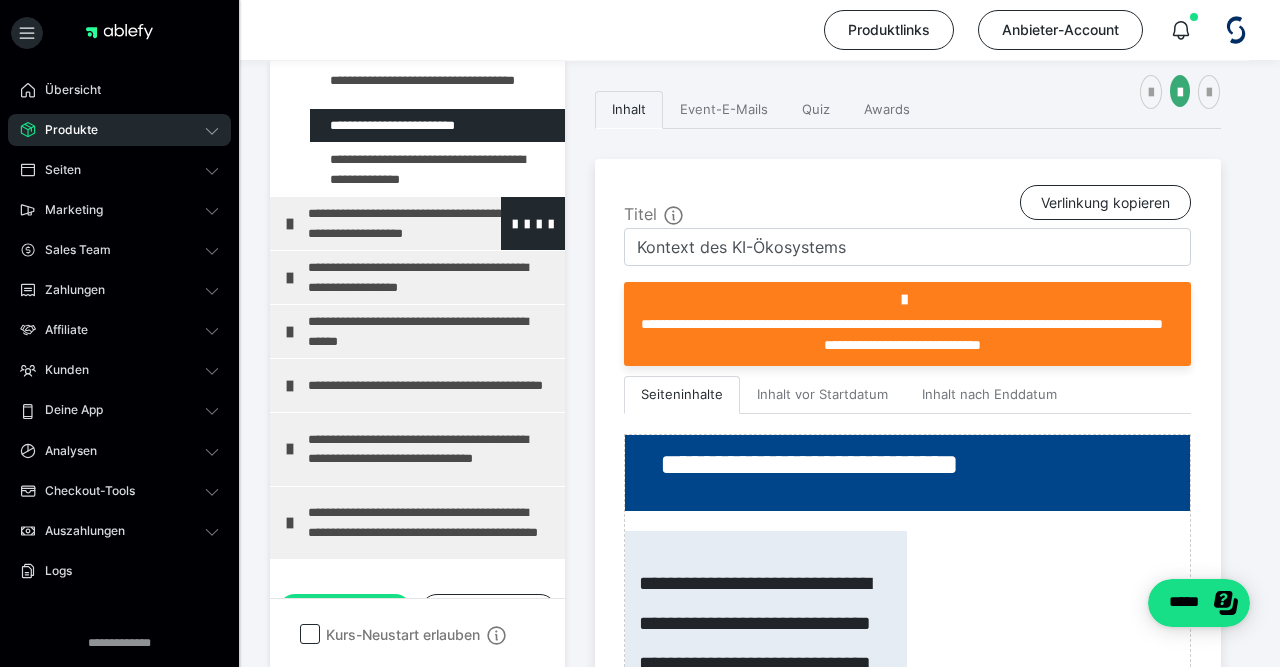 click on "**********" at bounding box center [431, 223] 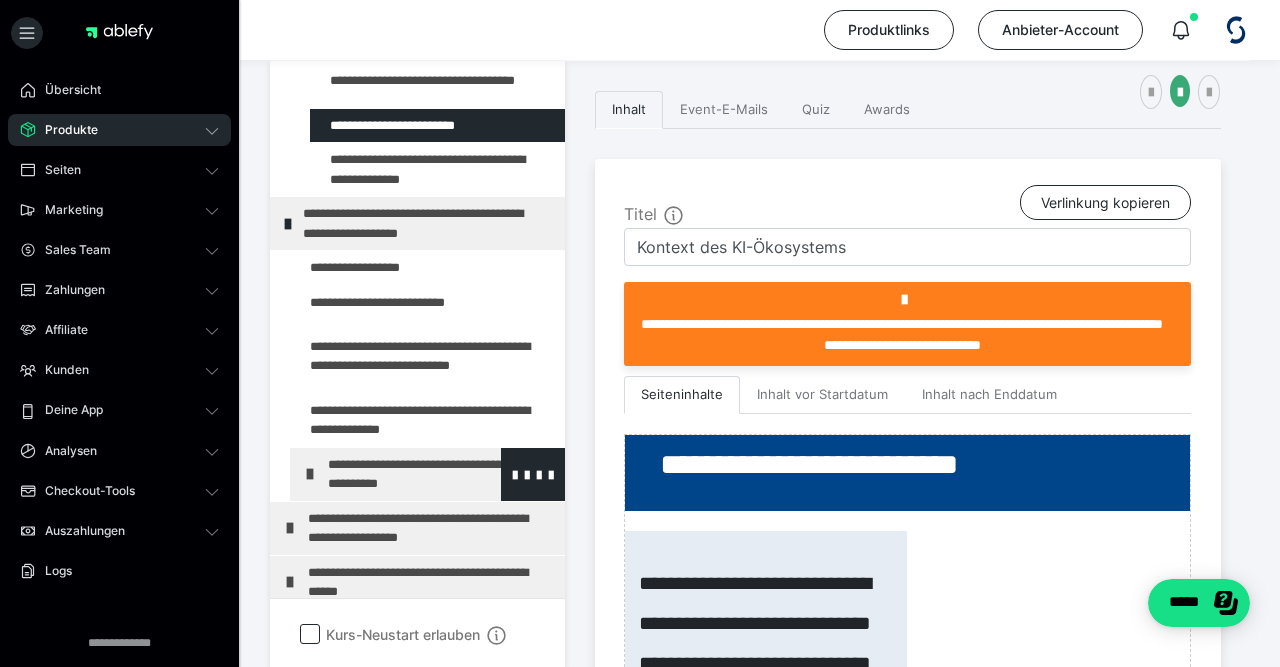 click on "**********" at bounding box center [441, 474] 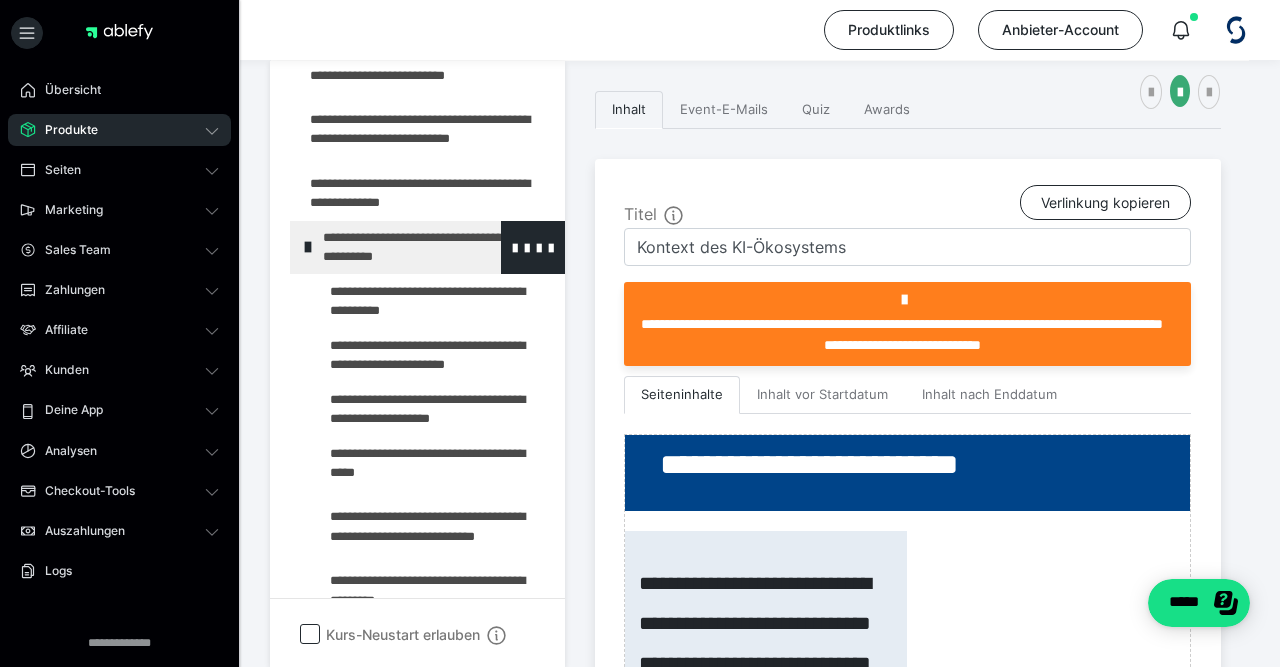 scroll, scrollTop: 696, scrollLeft: 0, axis: vertical 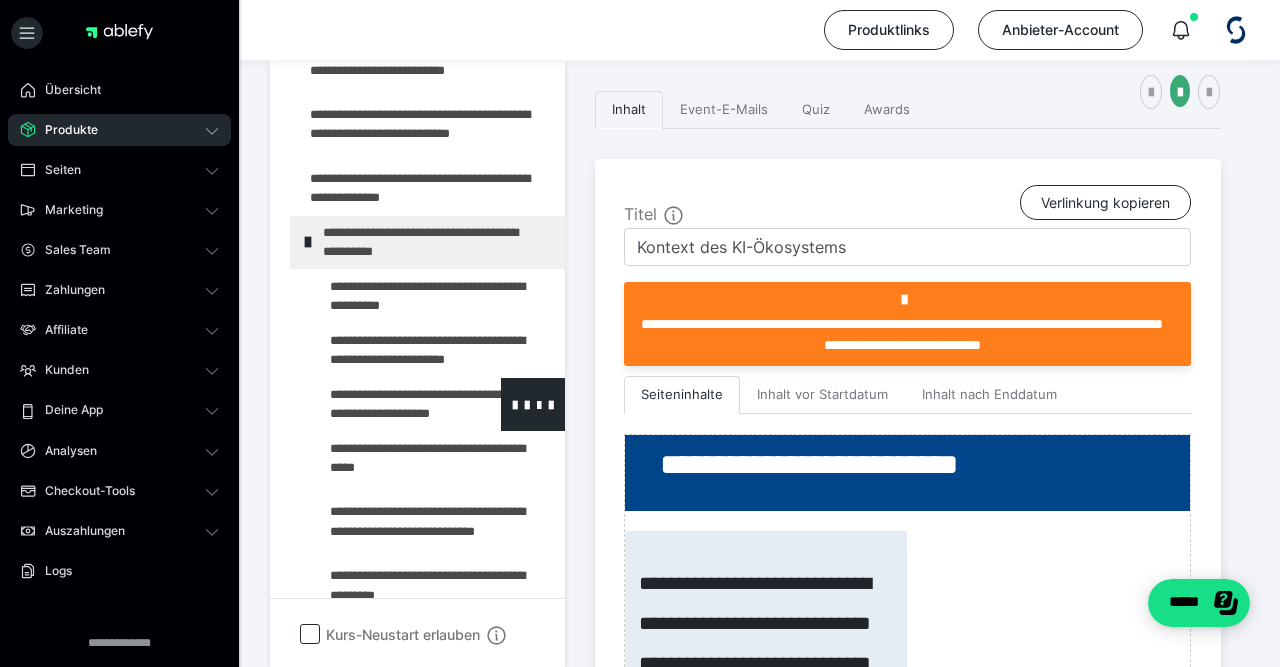 click at bounding box center [385, 404] 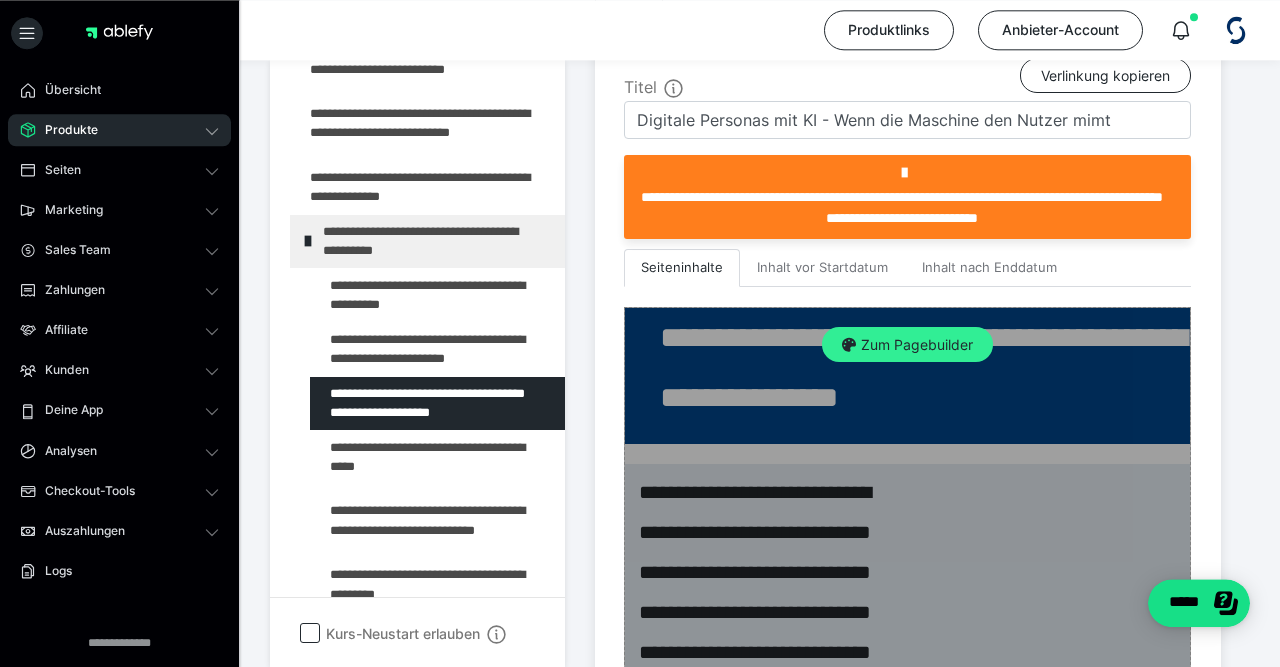 scroll, scrollTop: 431, scrollLeft: 0, axis: vertical 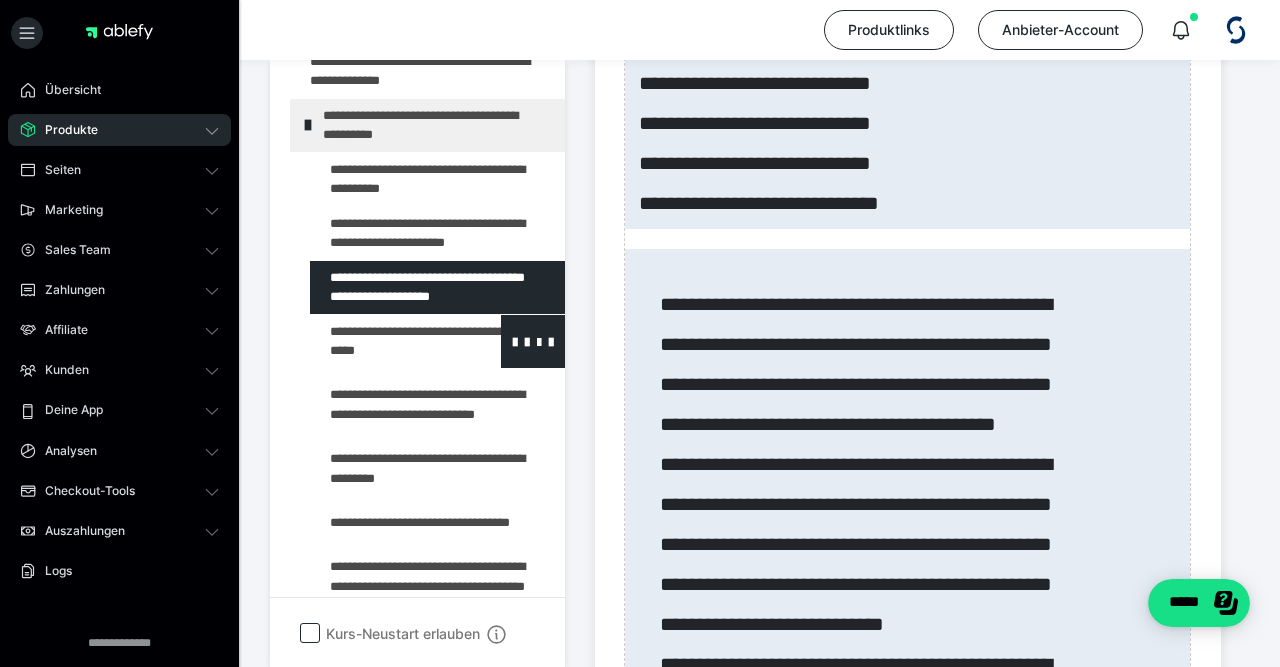 click at bounding box center (385, 341) 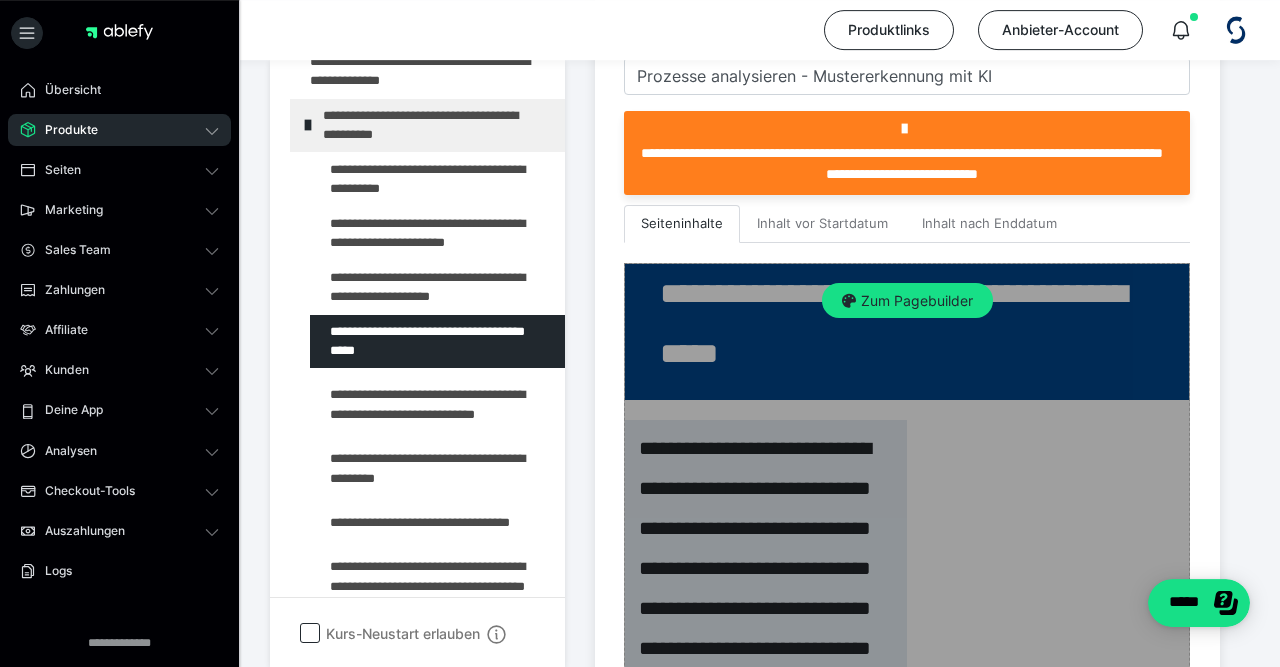 scroll, scrollTop: 431, scrollLeft: 0, axis: vertical 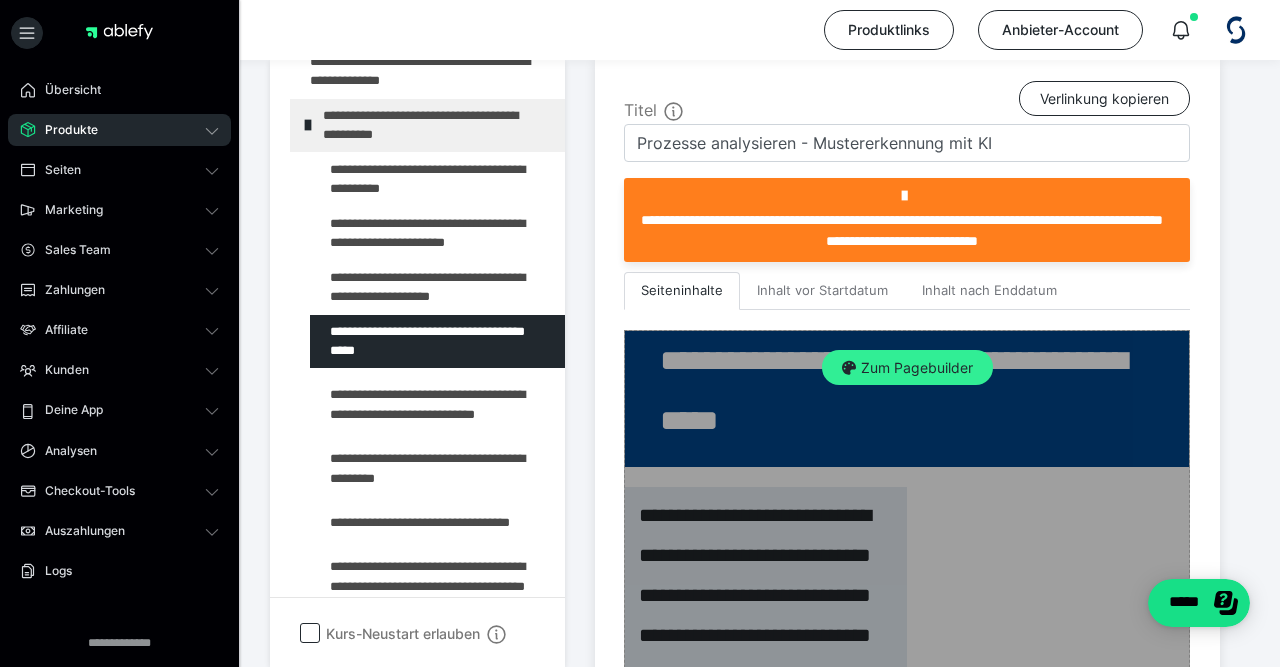 click on "Zum Pagebuilder" at bounding box center [907, 368] 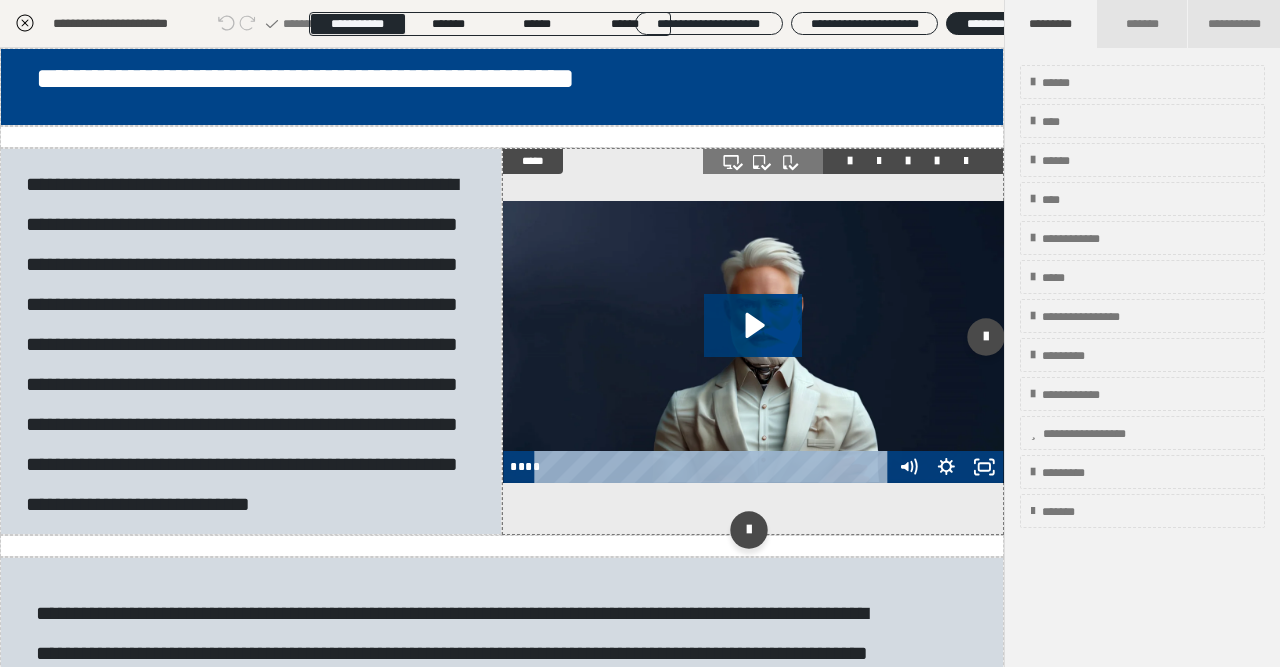 scroll, scrollTop: 327, scrollLeft: 0, axis: vertical 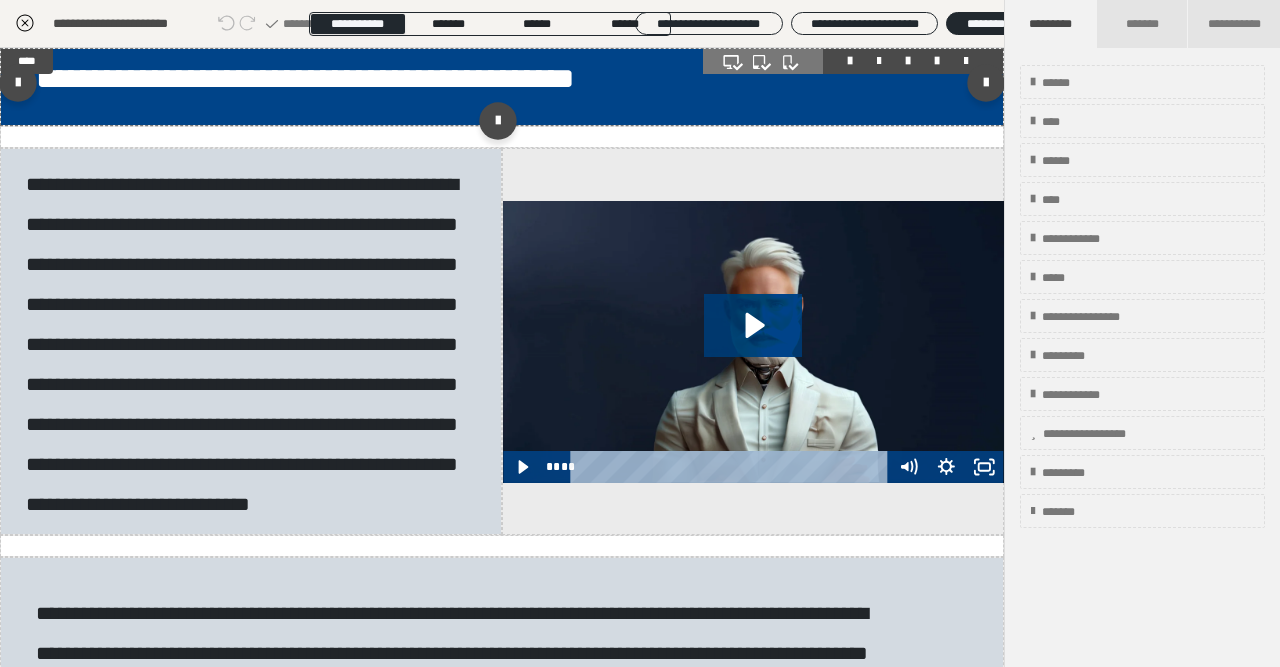 click 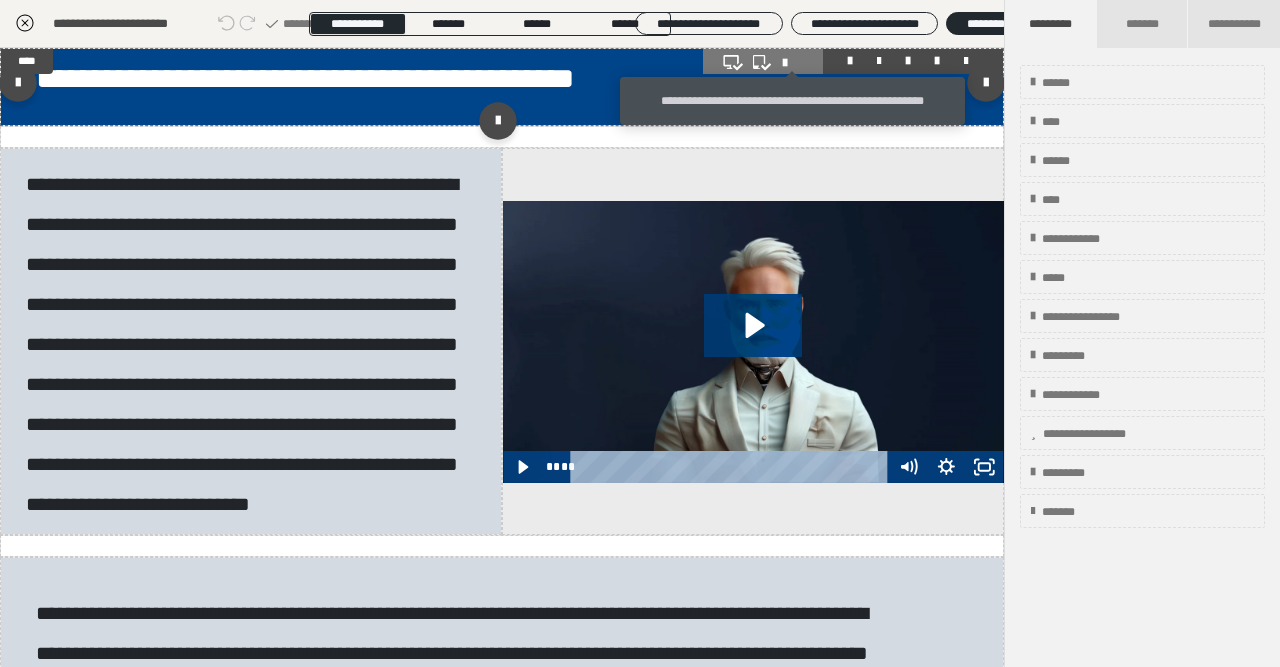 click at bounding box center (793, 63) 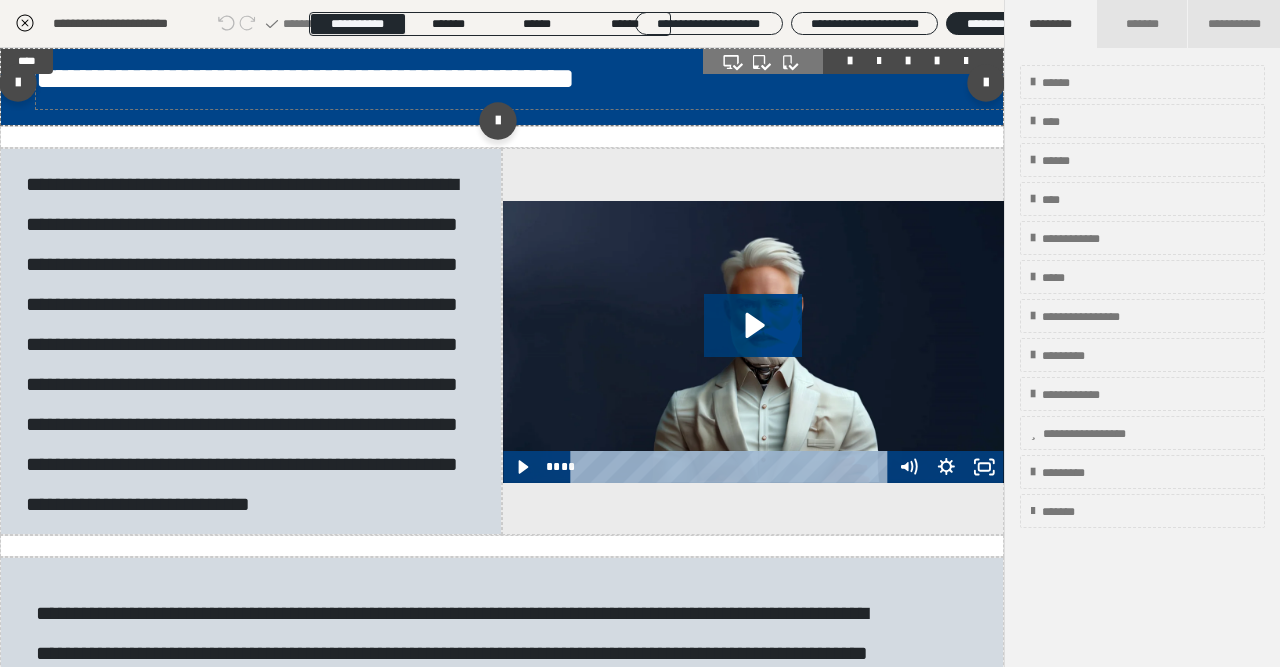 click on "**********" at bounding box center [519, 79] 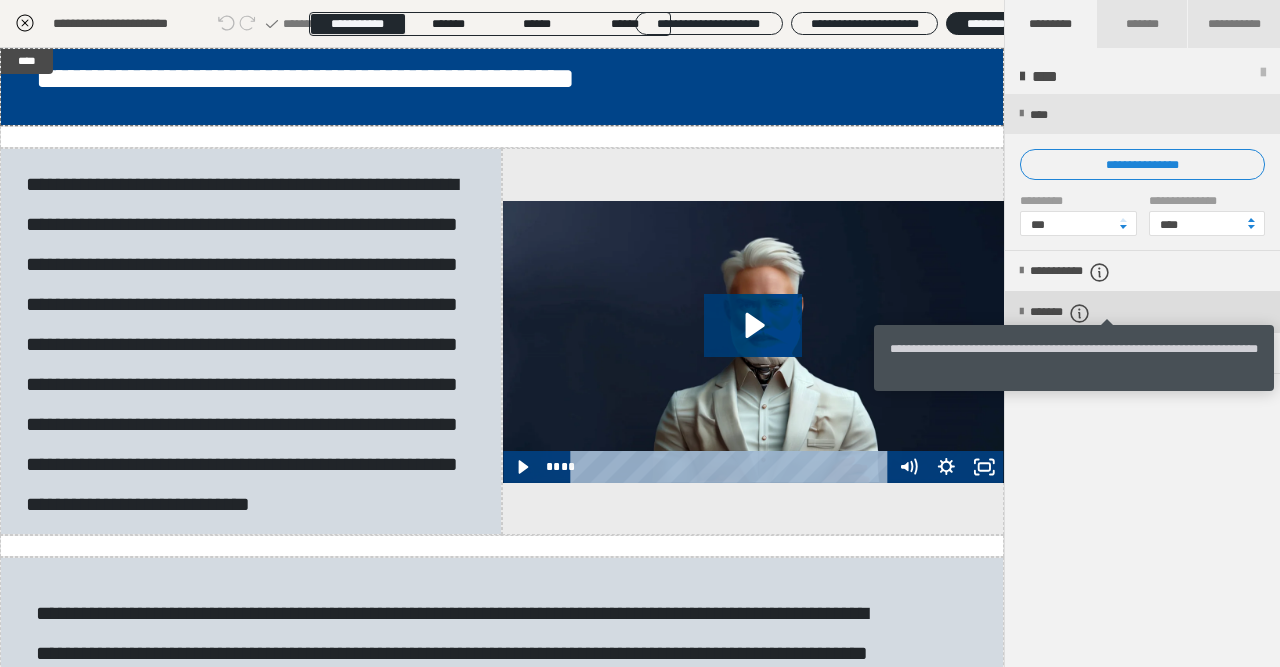 click 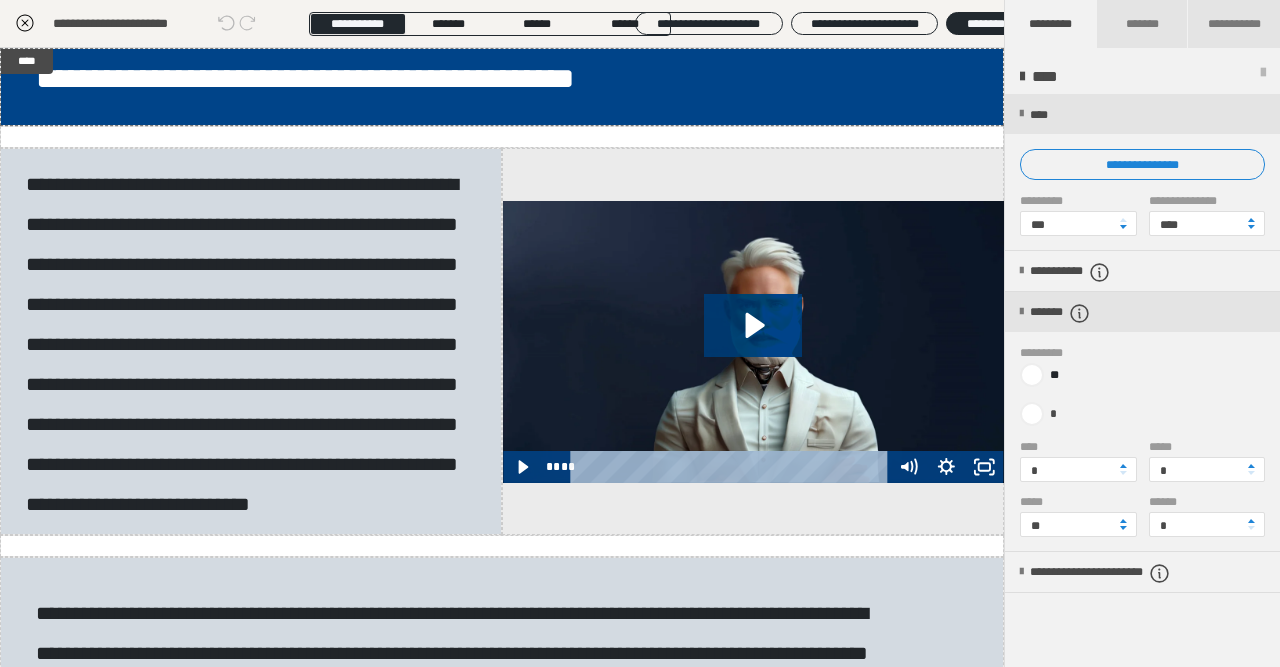 click 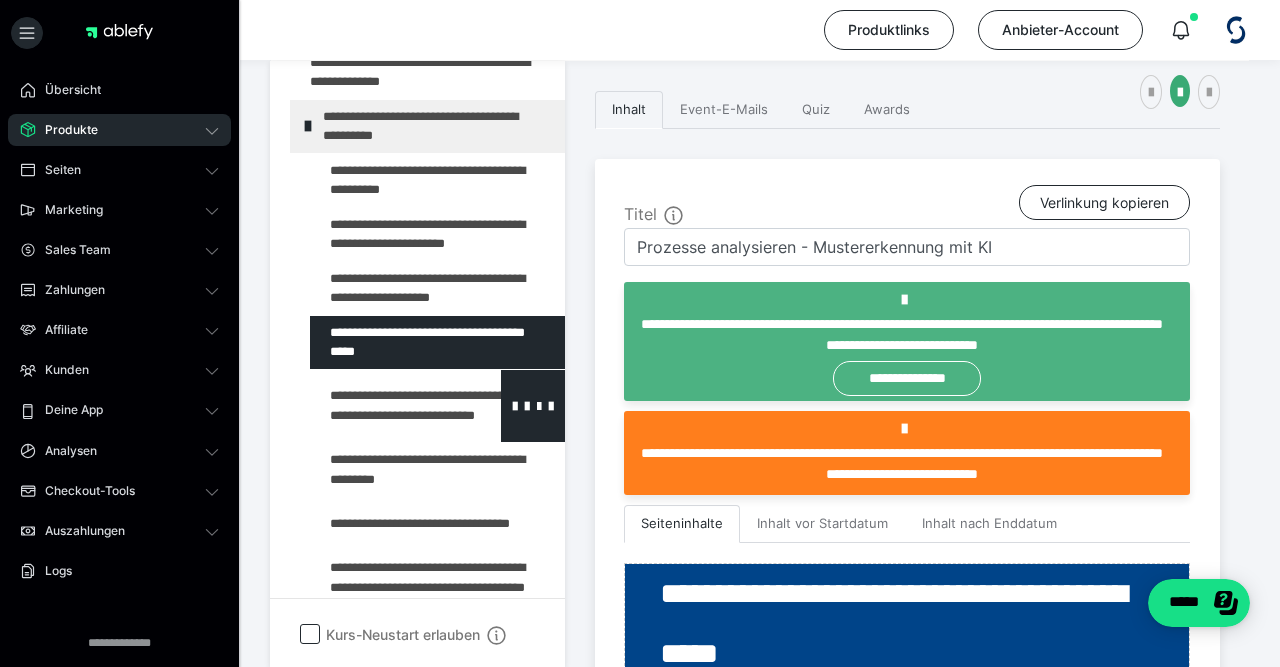 click at bounding box center (385, 406) 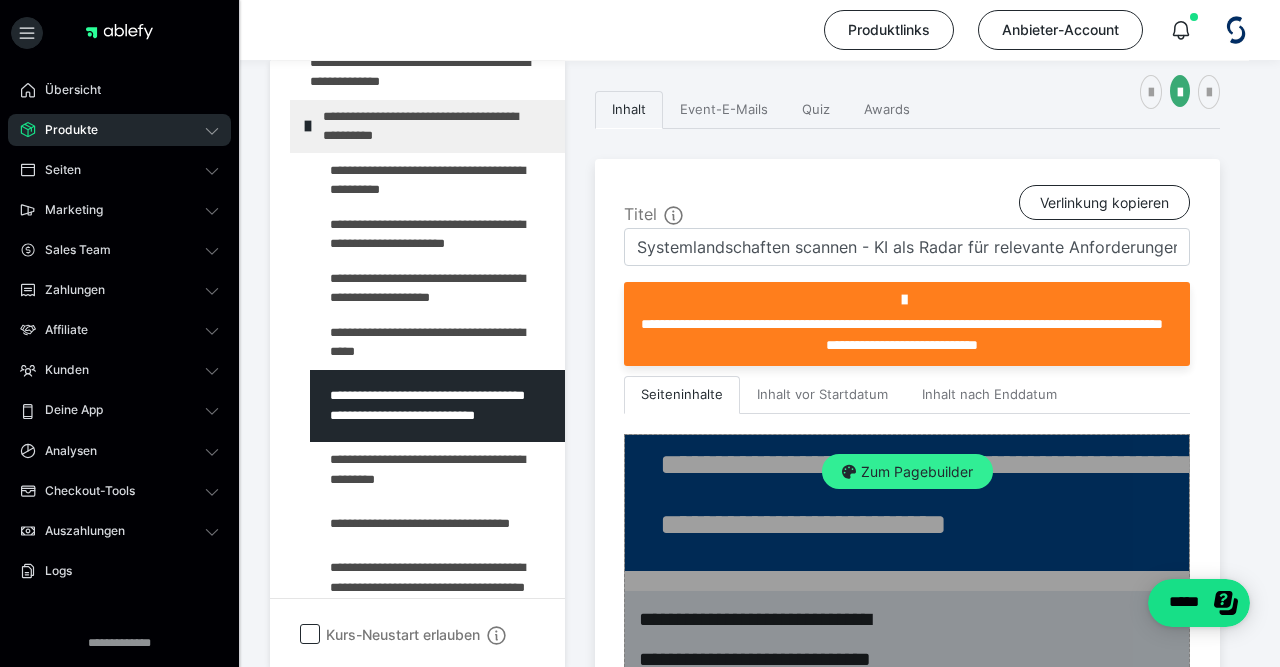 click on "Zum Pagebuilder" at bounding box center (907, 472) 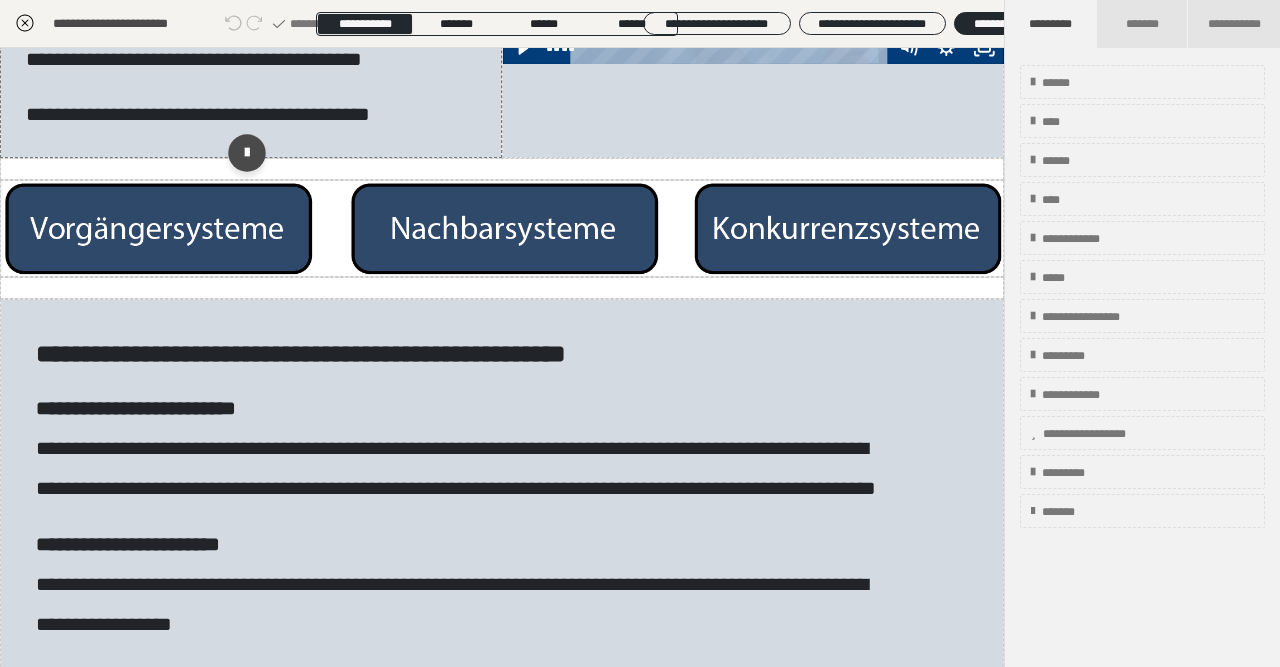 scroll, scrollTop: 580, scrollLeft: 0, axis: vertical 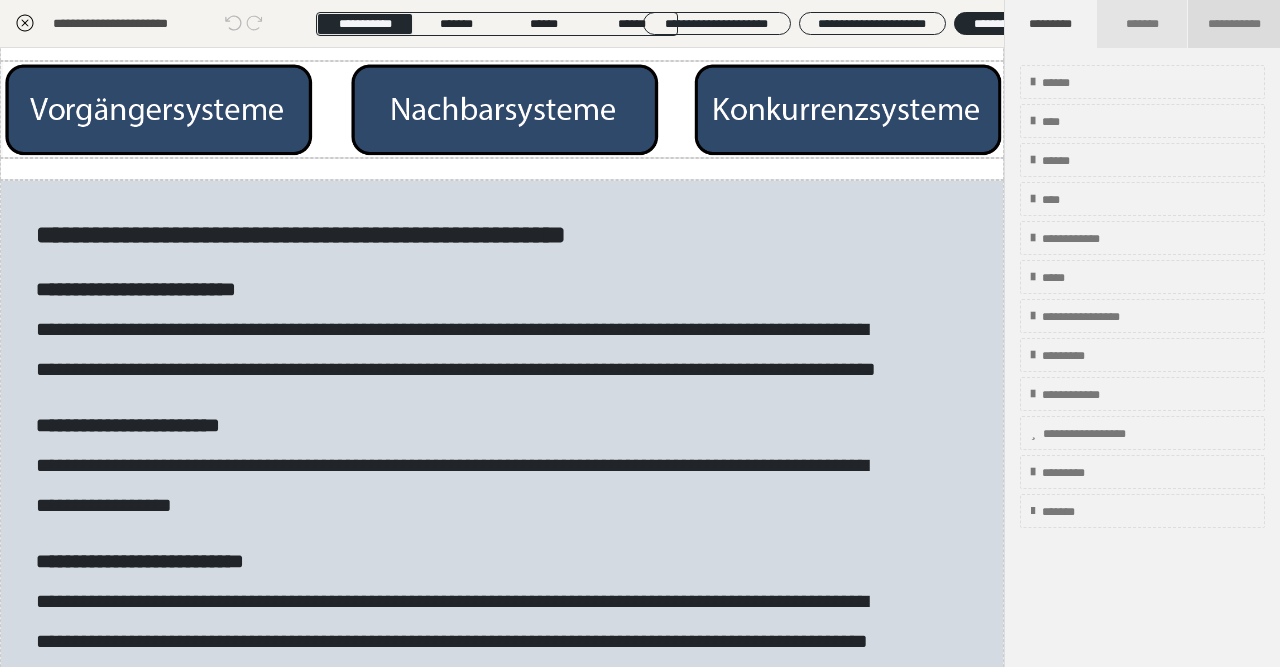 click on "**********" at bounding box center (1234, 24) 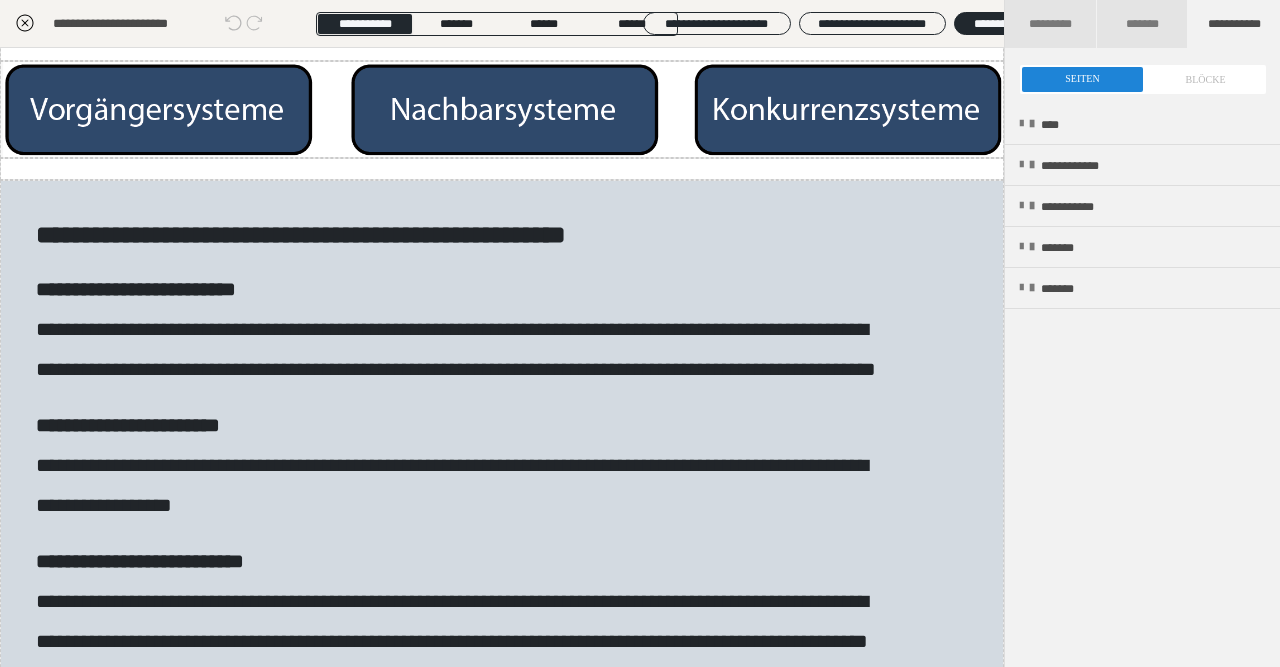 click at bounding box center [1143, 79] 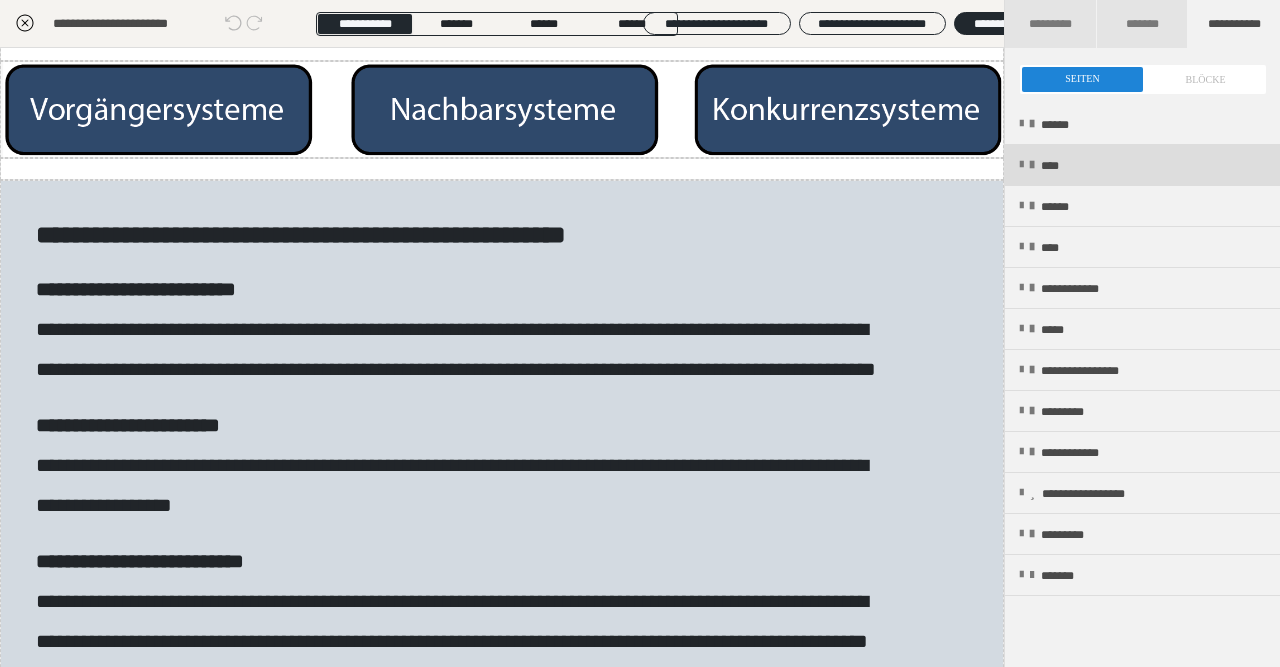 click on "****" at bounding box center (1142, 165) 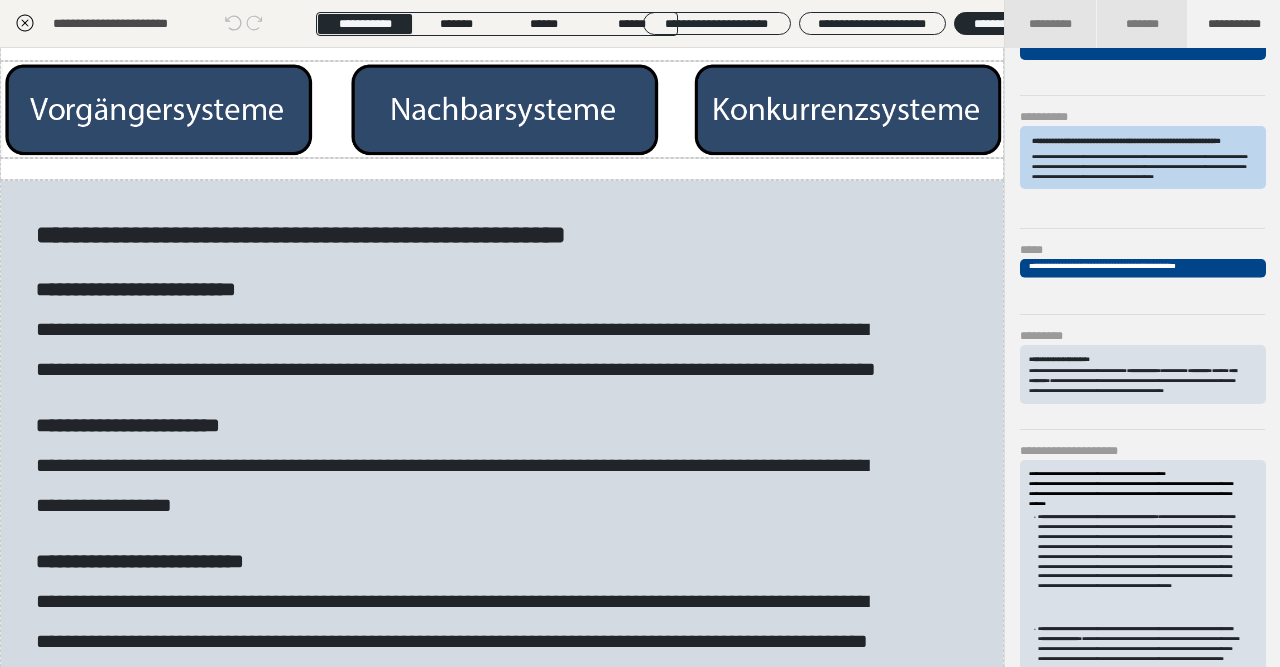 scroll, scrollTop: 116, scrollLeft: 0, axis: vertical 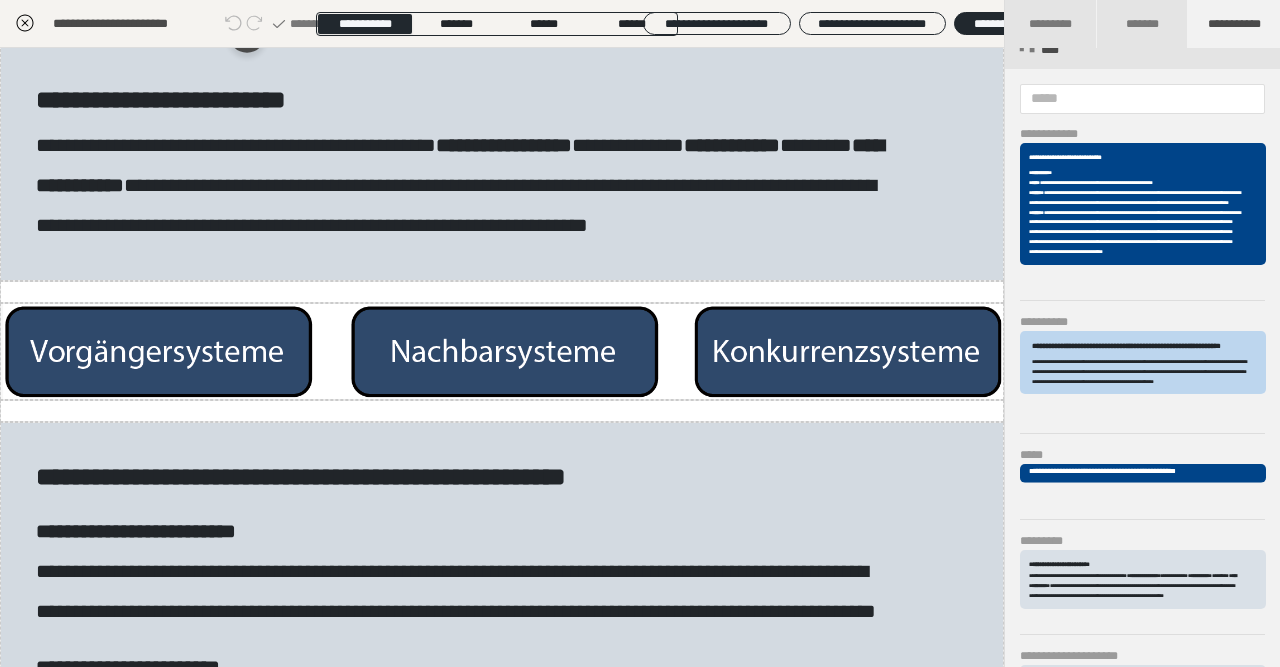 click on "**********" at bounding box center (198, -5) 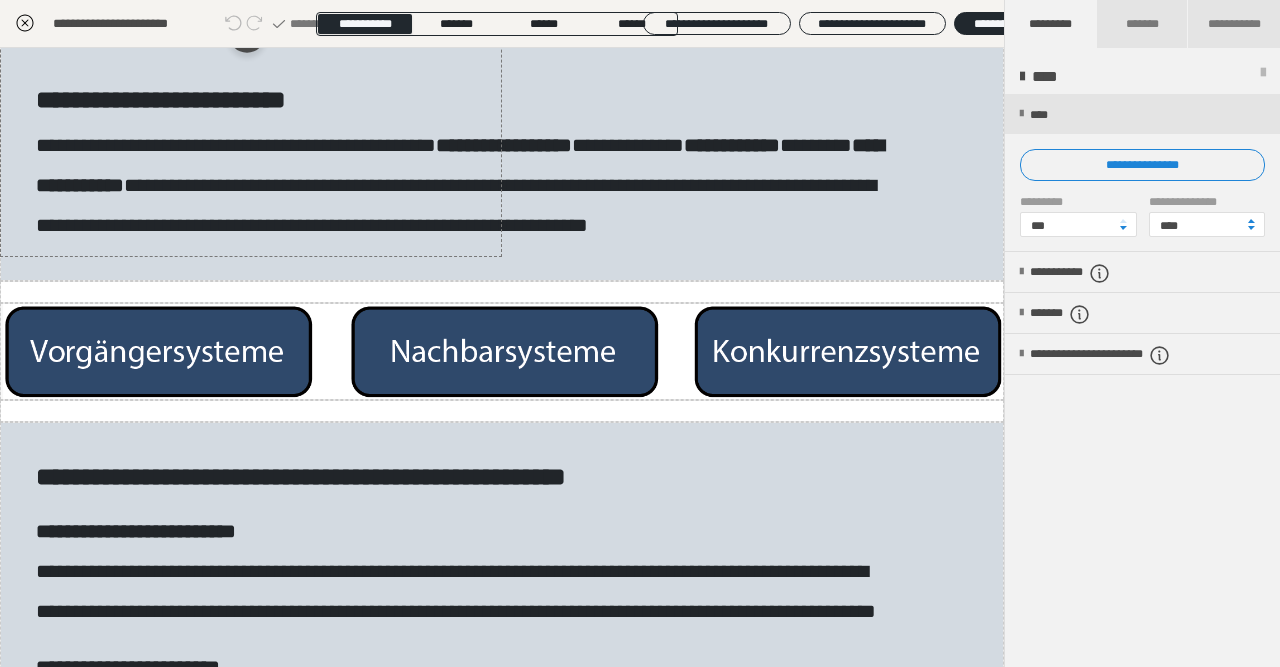 scroll, scrollTop: 0, scrollLeft: 0, axis: both 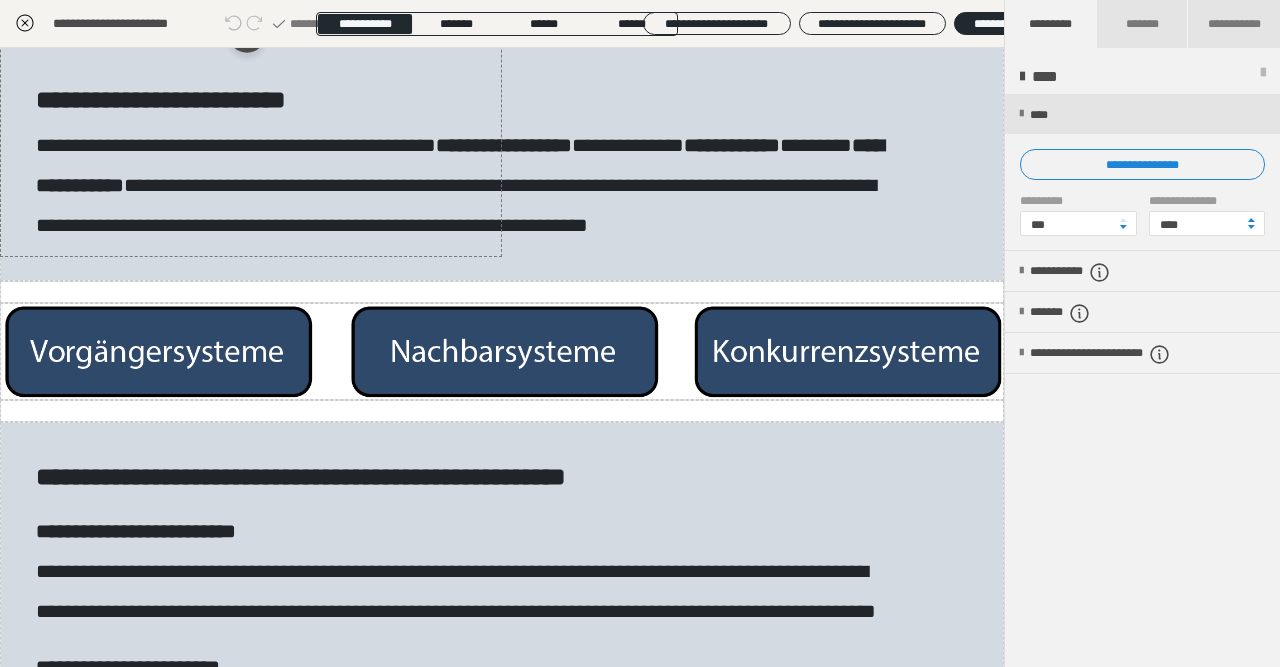 click on "**********" at bounding box center (198, -5) 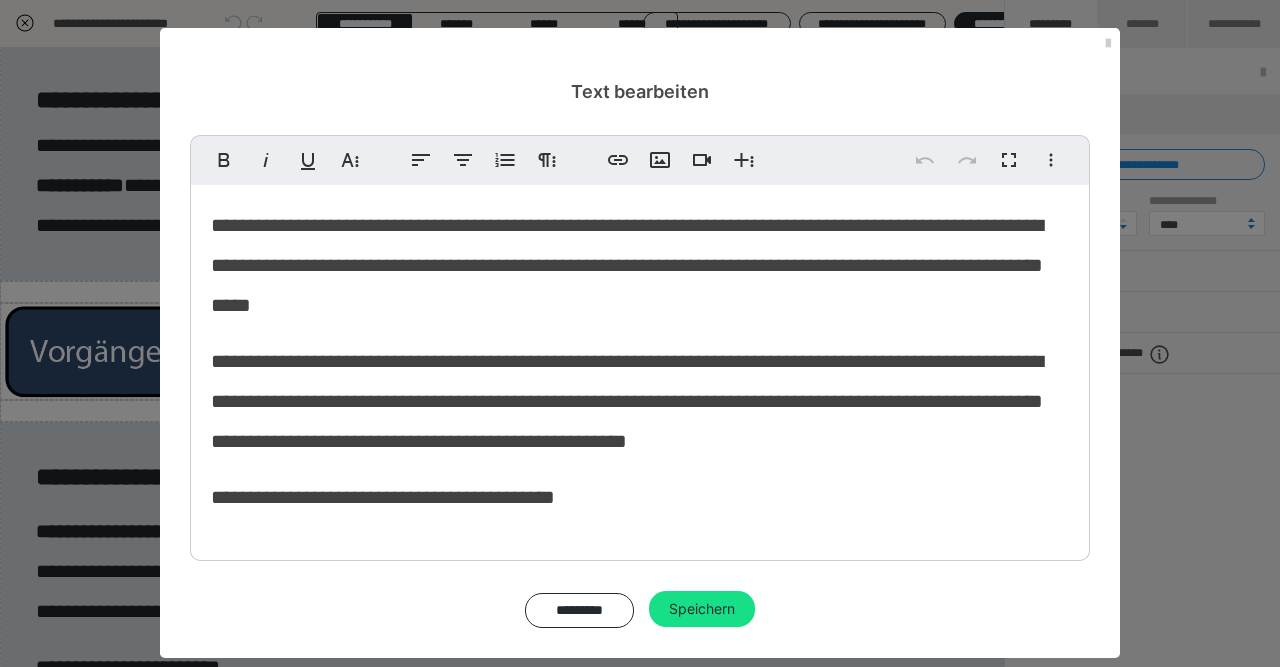 scroll, scrollTop: 7, scrollLeft: 0, axis: vertical 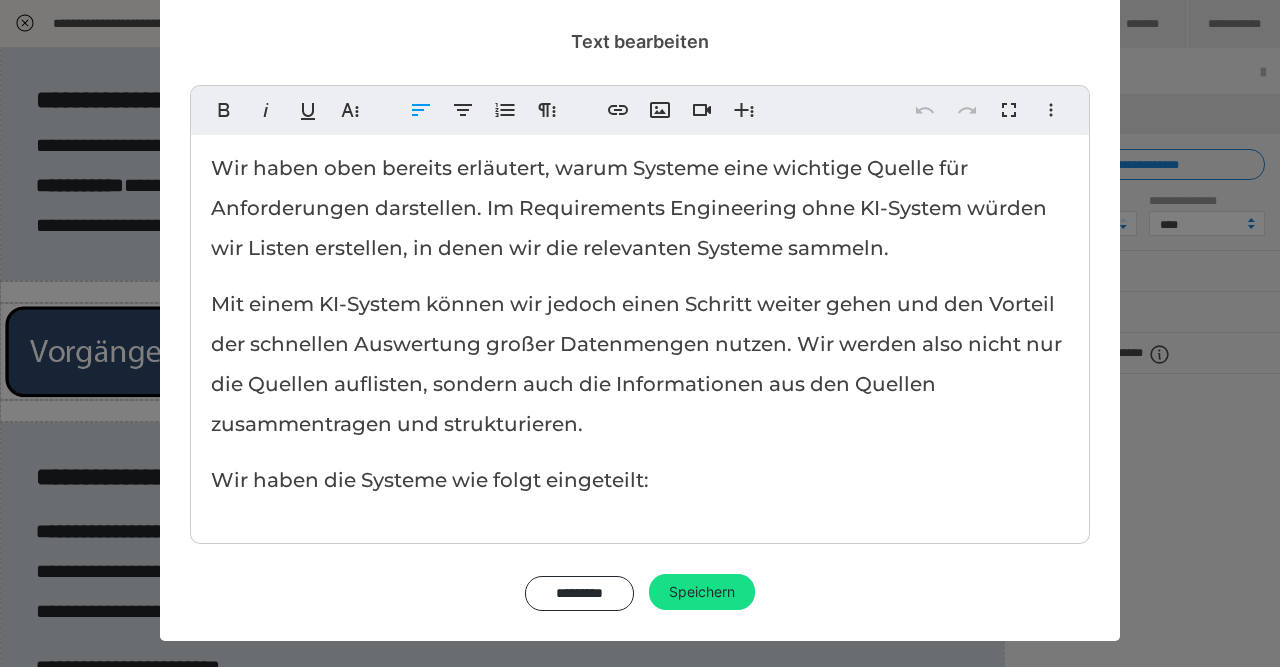 drag, startPoint x: 676, startPoint y: 479, endPoint x: 196, endPoint y: 483, distance: 480.01666 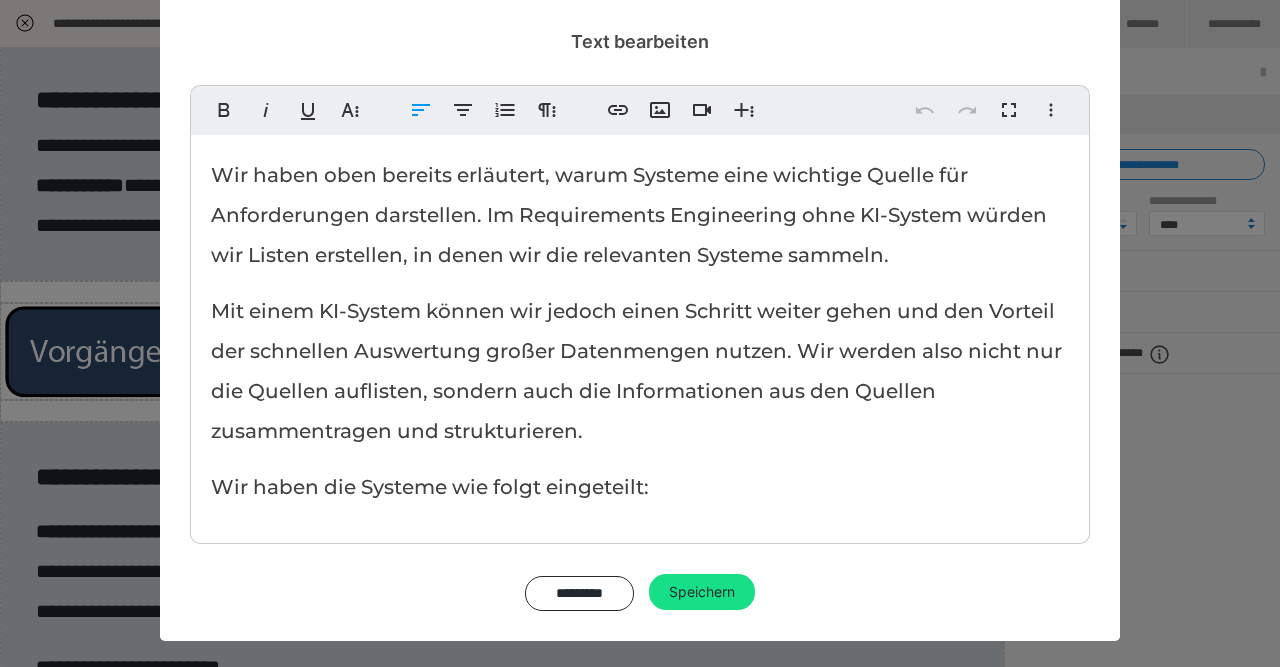 scroll, scrollTop: 7, scrollLeft: 0, axis: vertical 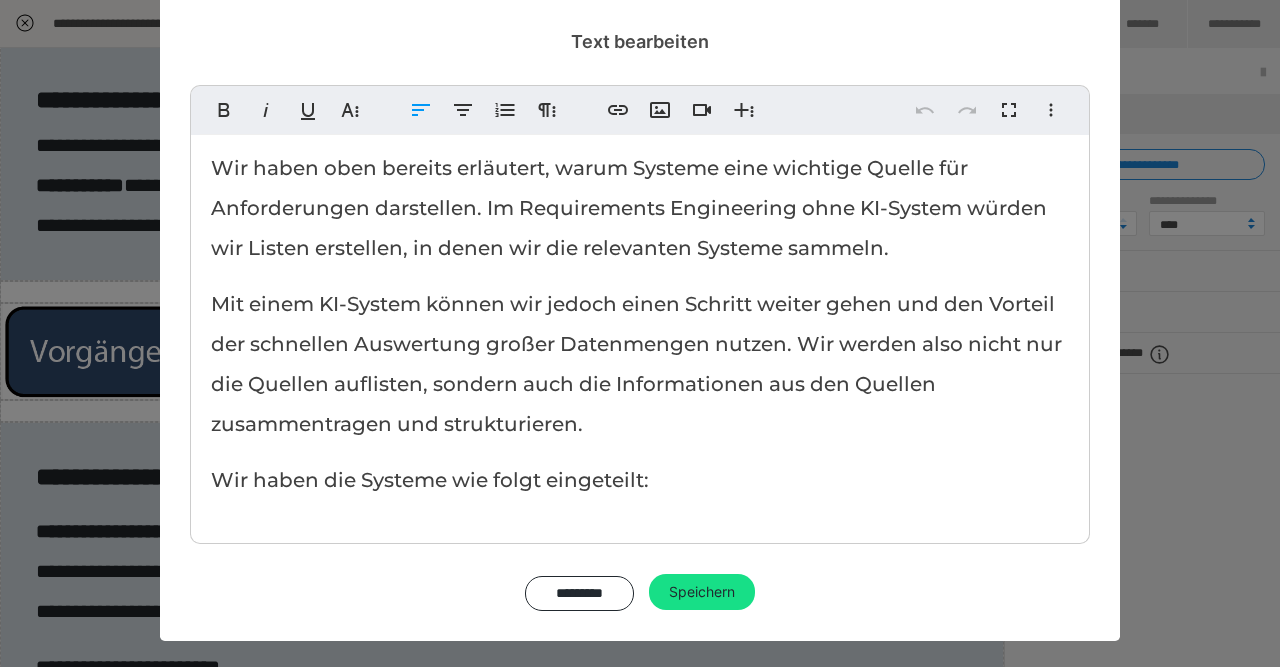copy on "Wir haben die Systeme wie folgt eingeteilt:" 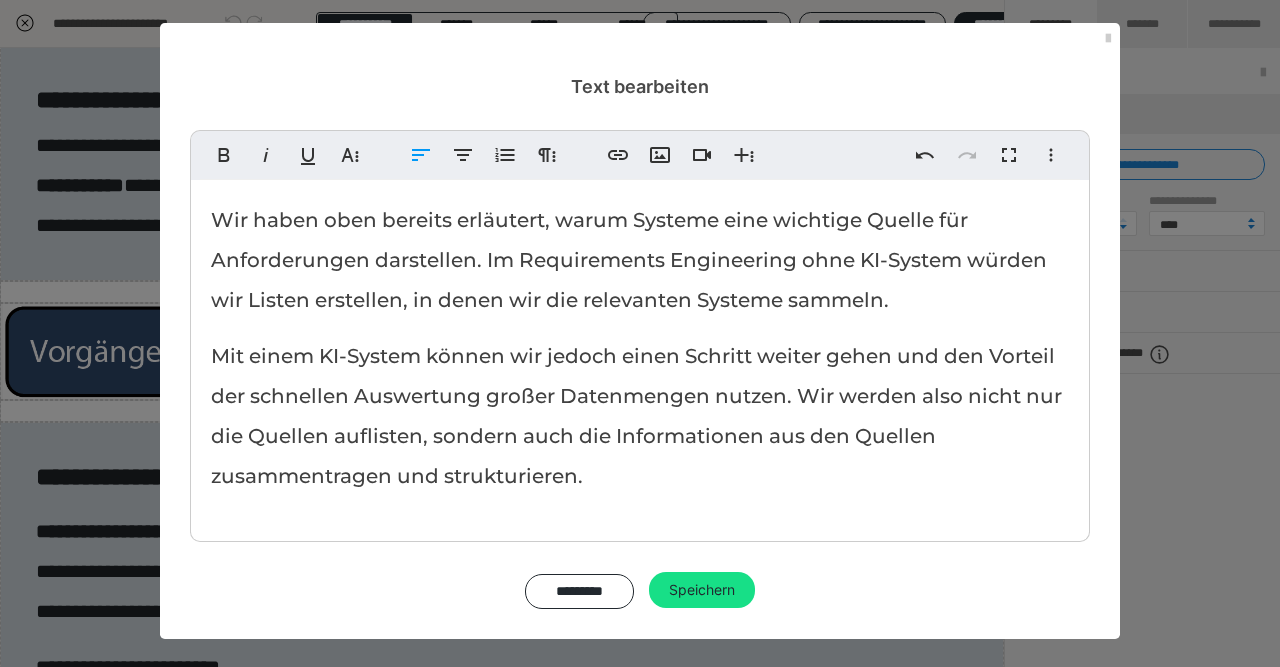 scroll, scrollTop: 0, scrollLeft: 0, axis: both 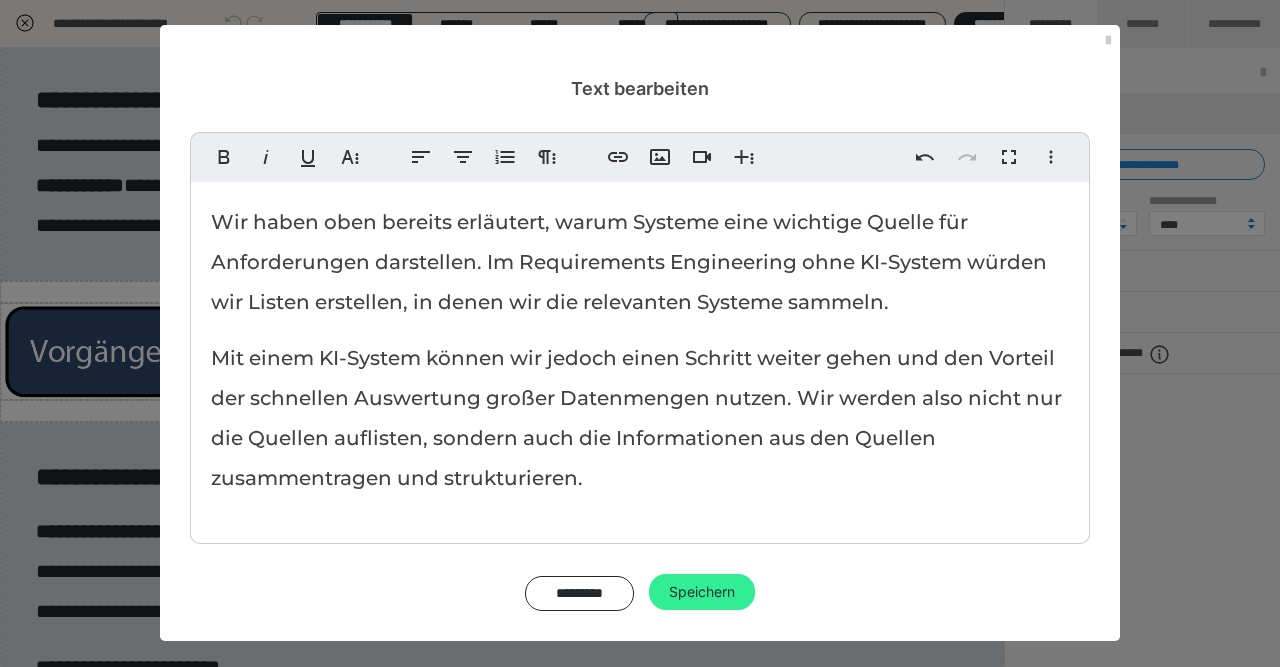 click on "Speichern" at bounding box center (702, 592) 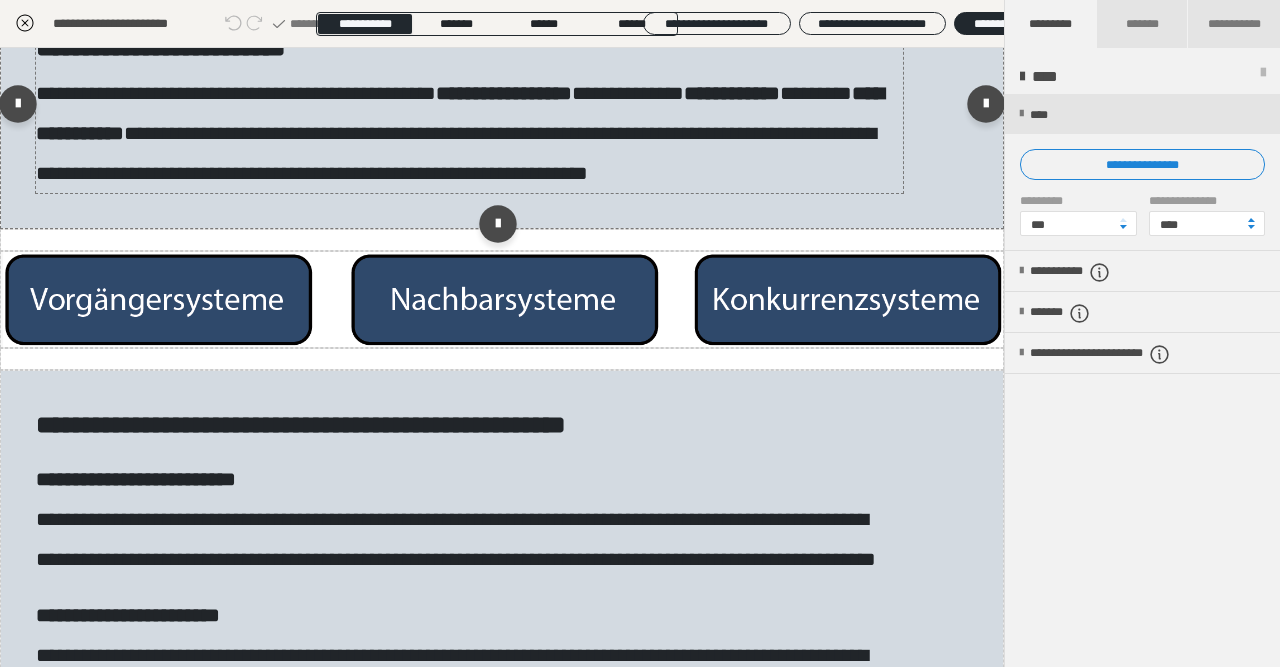 click on "**********" at bounding box center (161, 47) 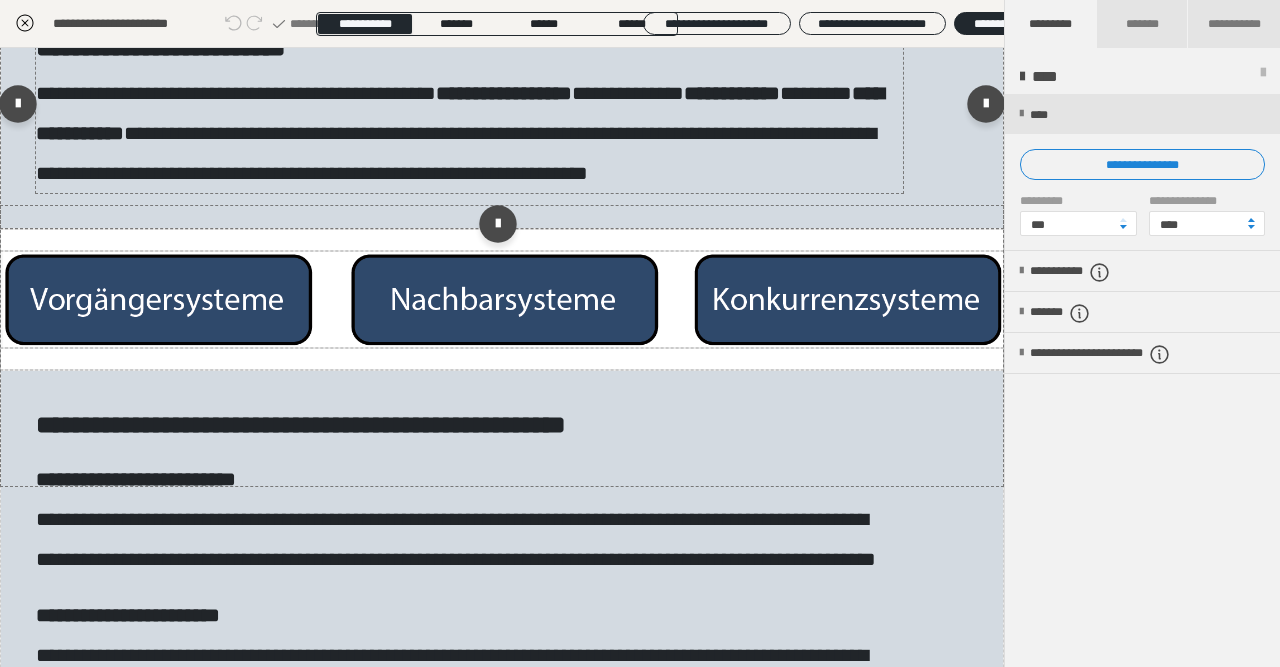 click on "**********" at bounding box center (161, 47) 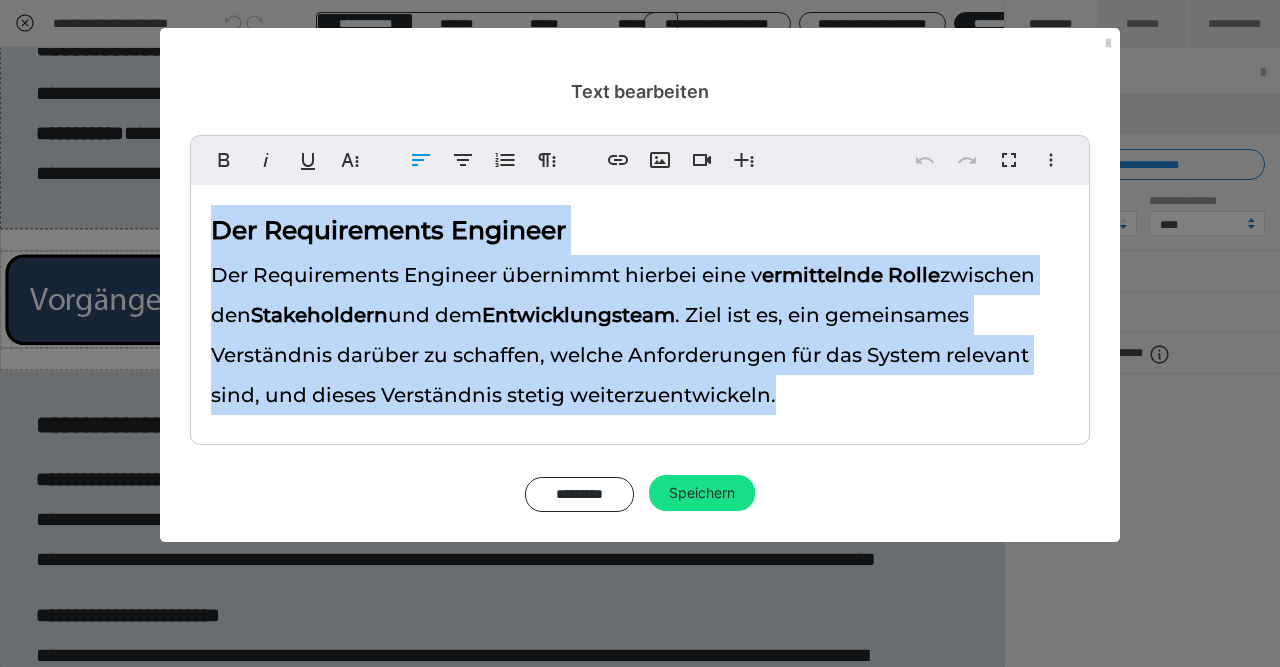 drag, startPoint x: 859, startPoint y: 393, endPoint x: 0, endPoint y: 140, distance: 895.4831 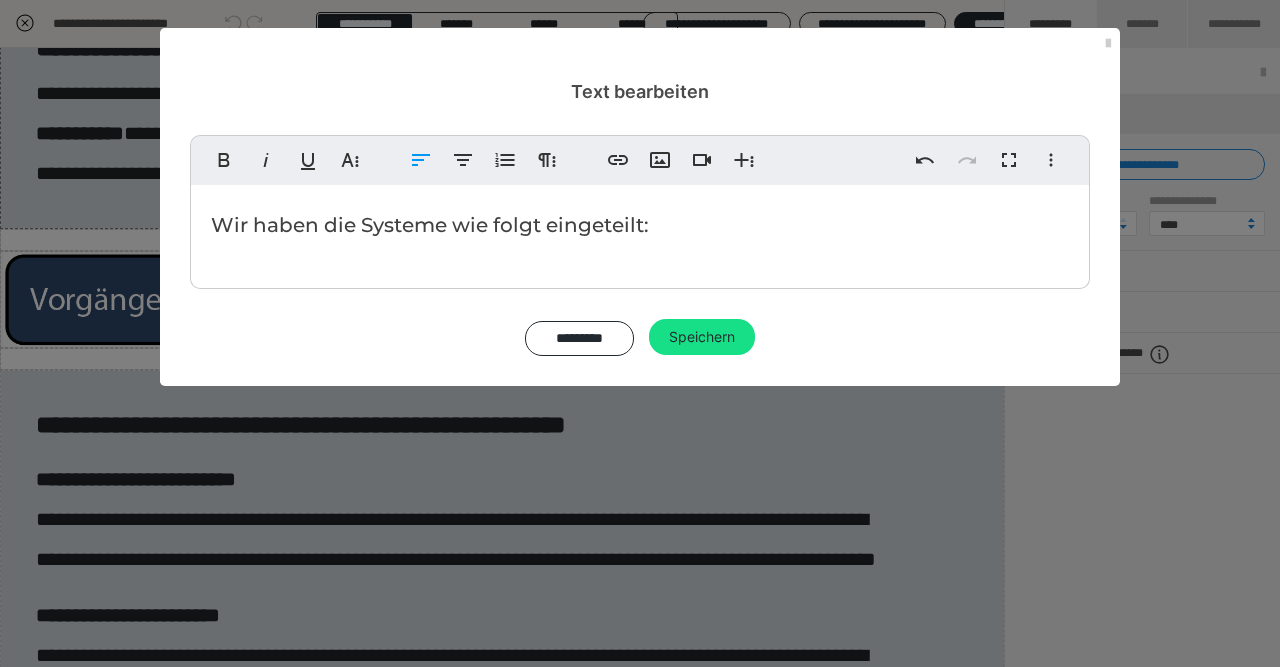 drag, startPoint x: 665, startPoint y: 222, endPoint x: 110, endPoint y: 214, distance: 555.0577 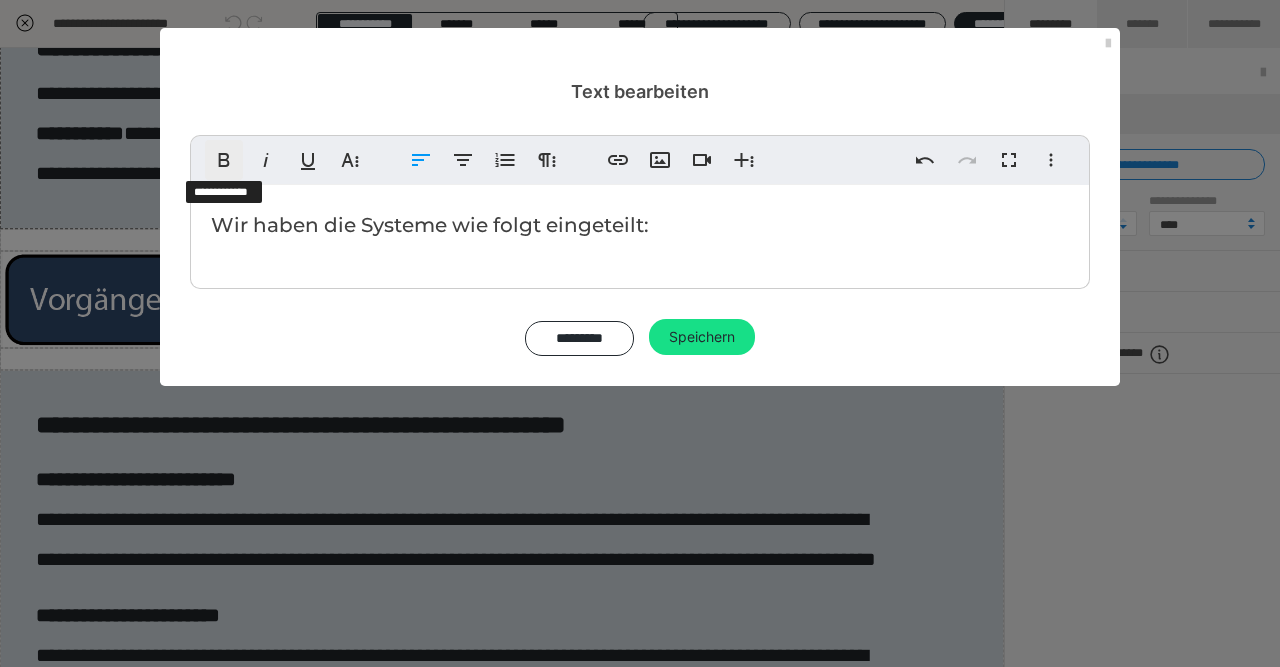 click on "Fett" at bounding box center (224, 160) 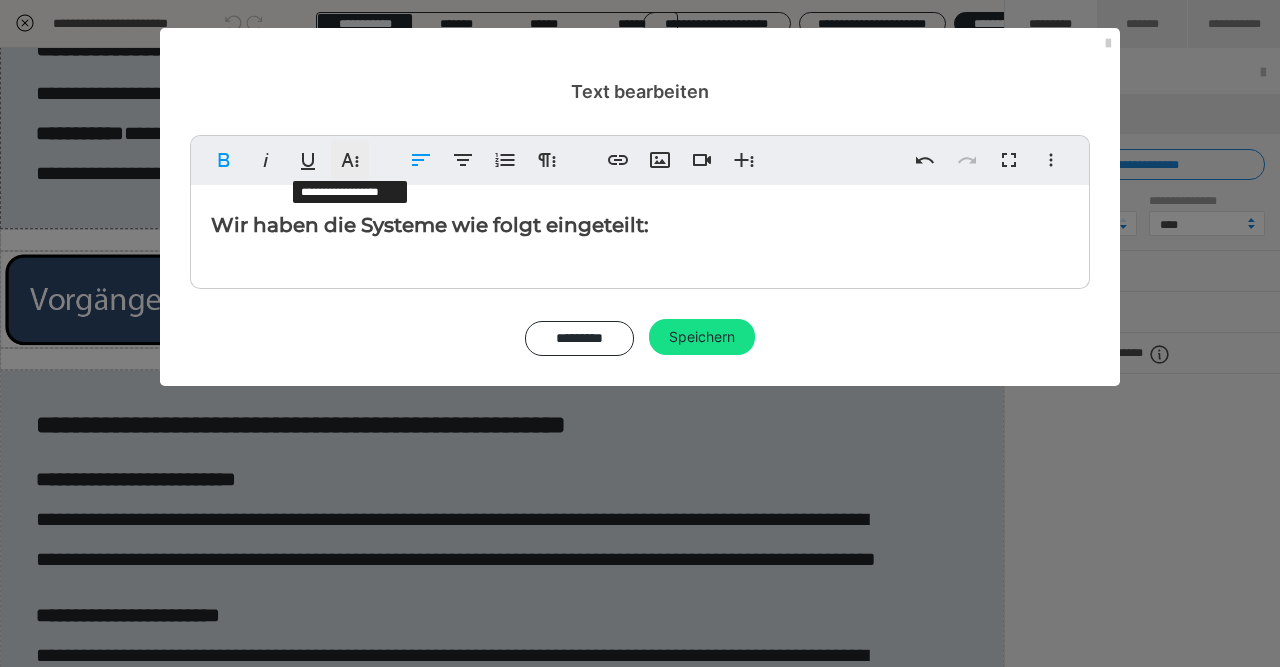 click 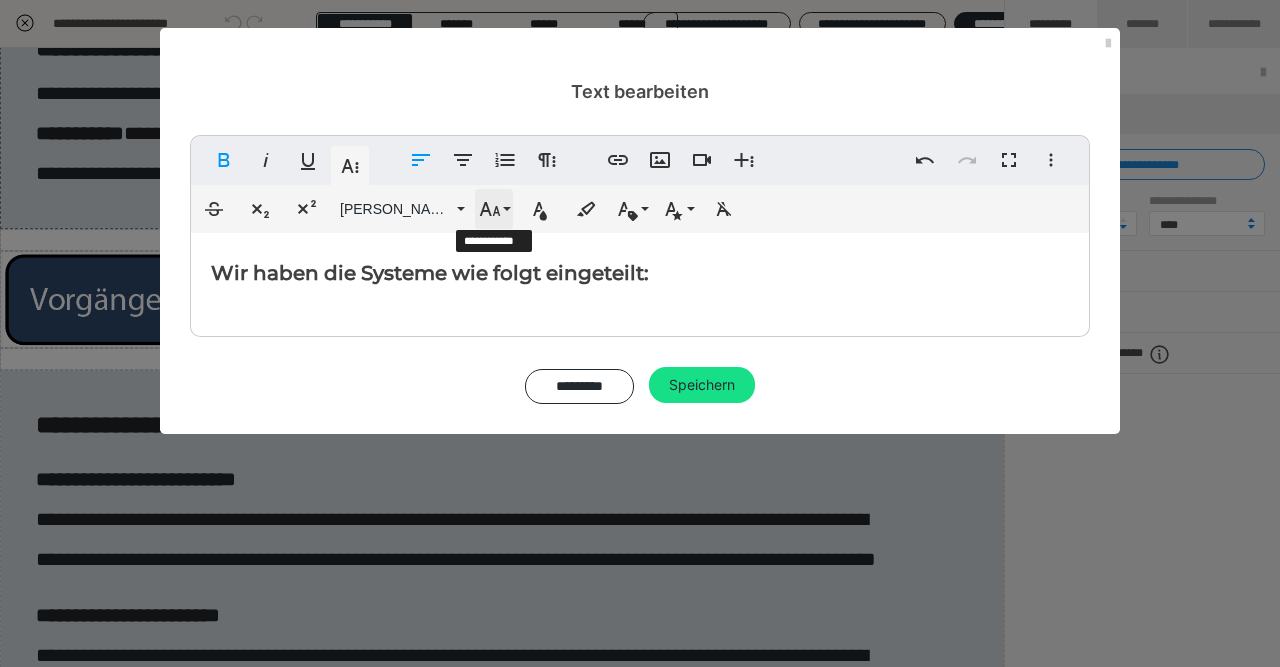click 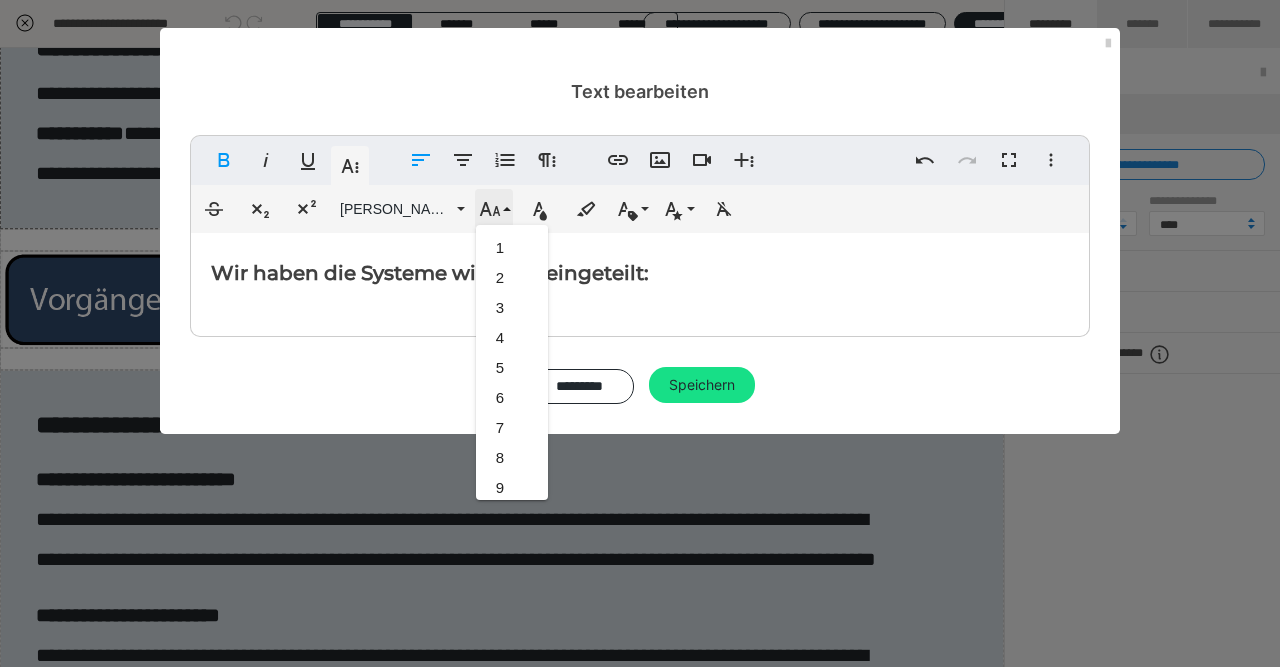 scroll, scrollTop: 593, scrollLeft: 0, axis: vertical 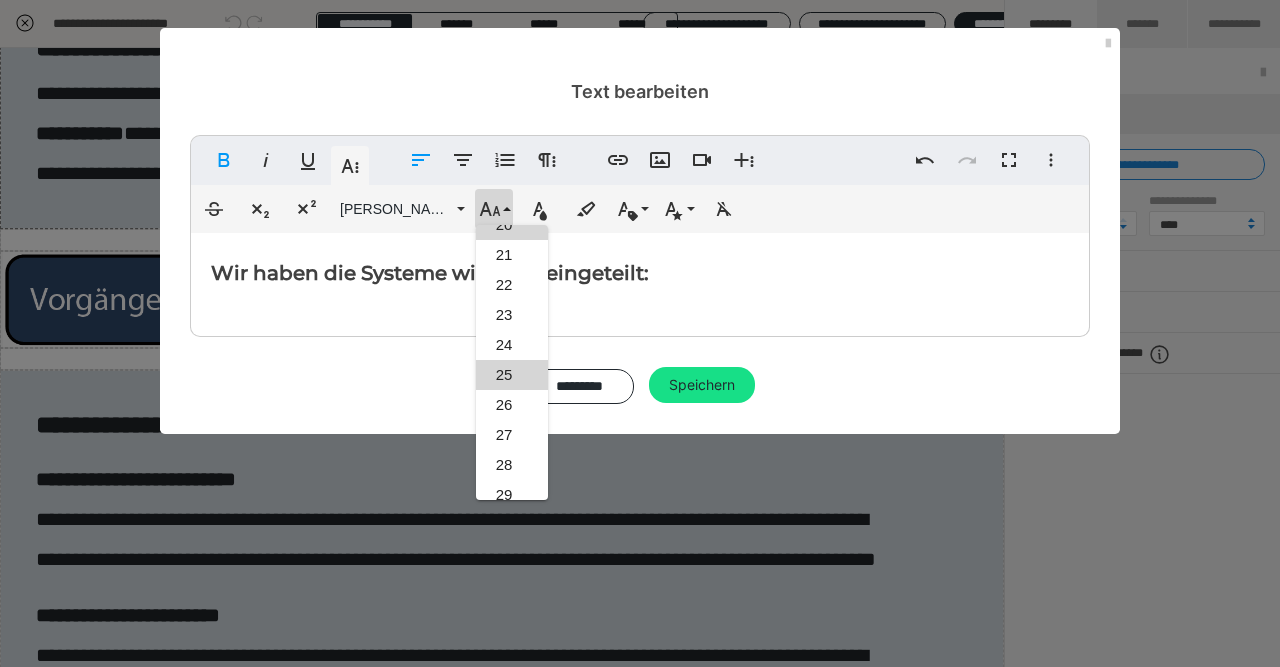 click on "25" at bounding box center (512, 375) 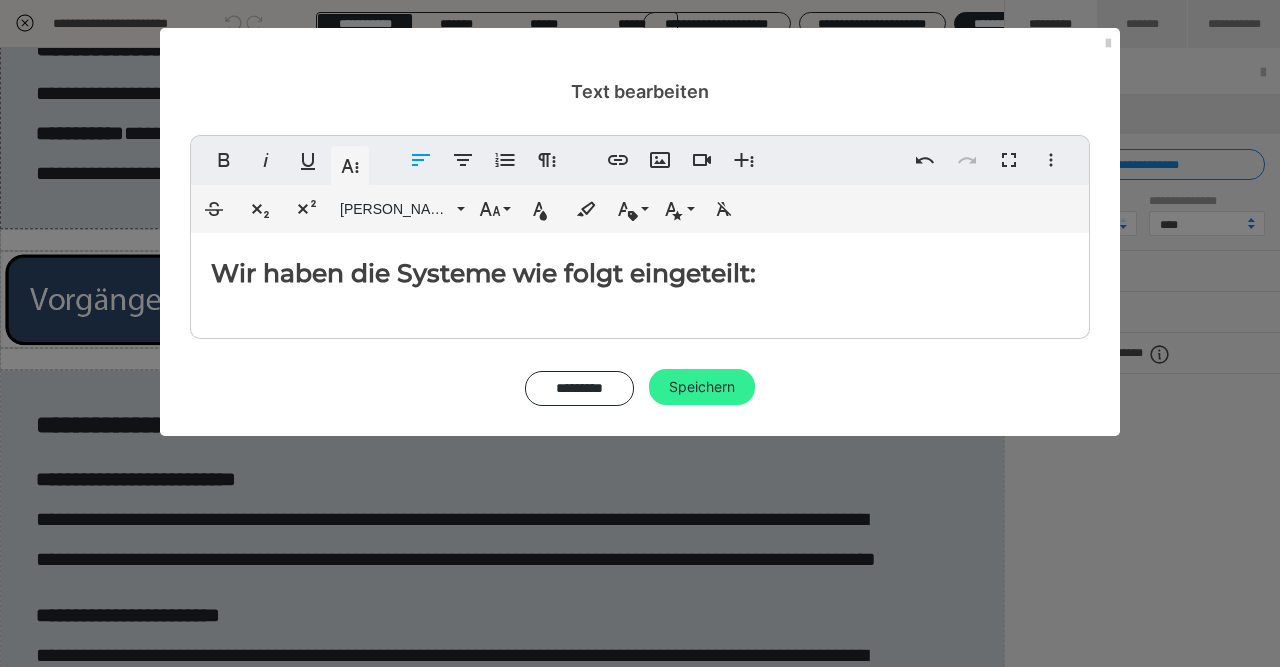 click on "Speichern" at bounding box center [702, 387] 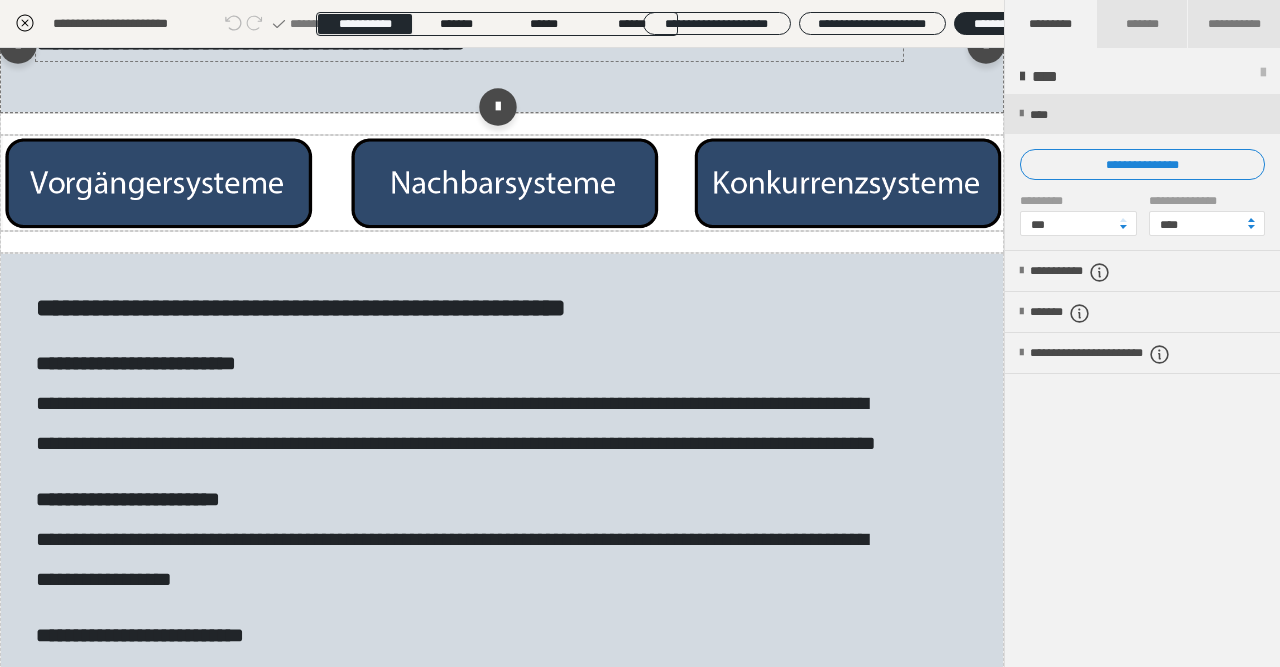 click on "**********" at bounding box center (469, 42) 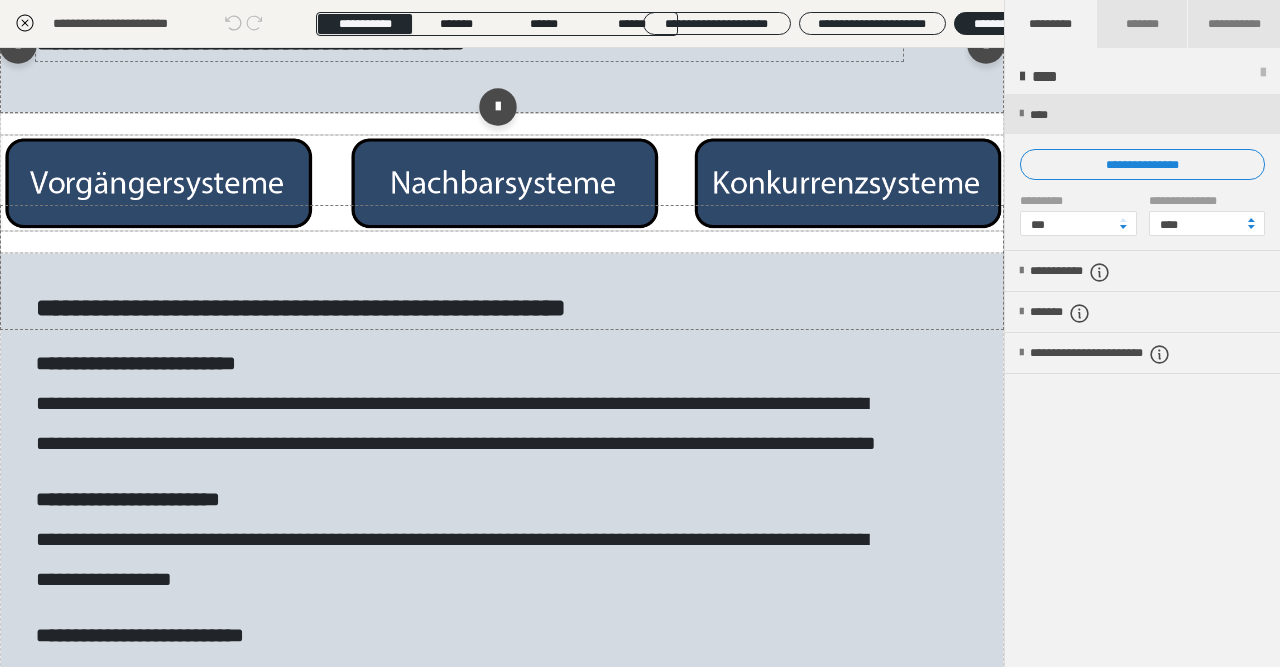 click on "**********" at bounding box center [469, 42] 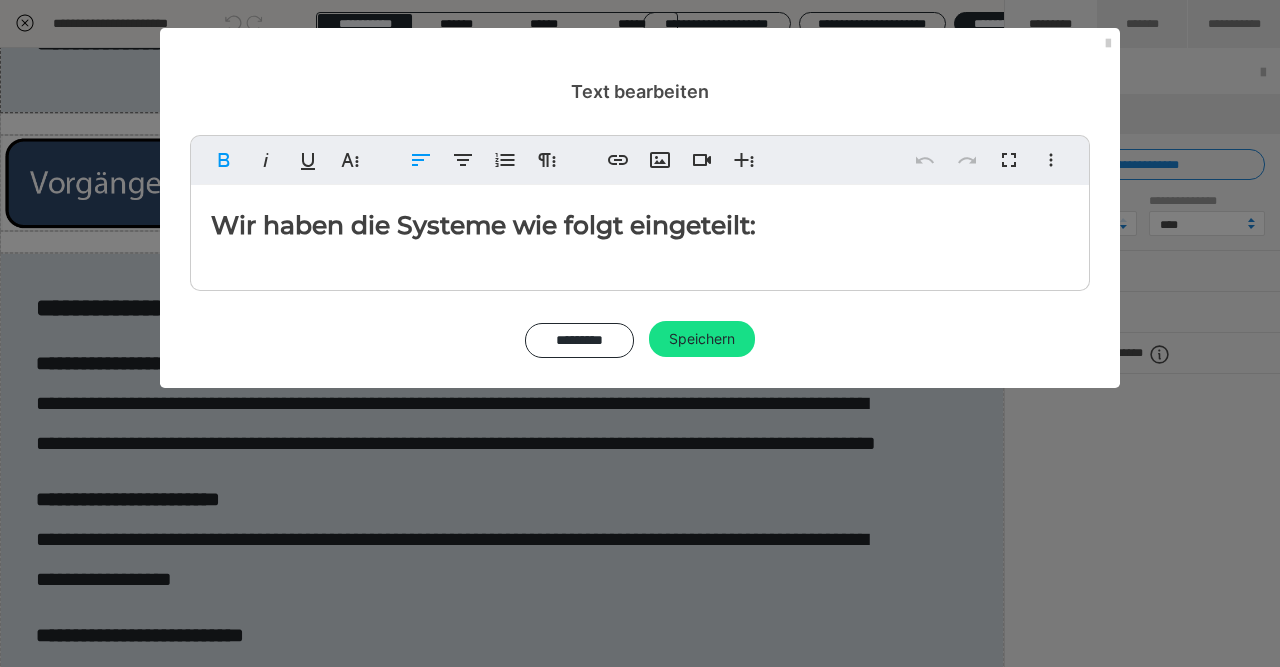 drag, startPoint x: 861, startPoint y: 222, endPoint x: 23, endPoint y: 221, distance: 838.0006 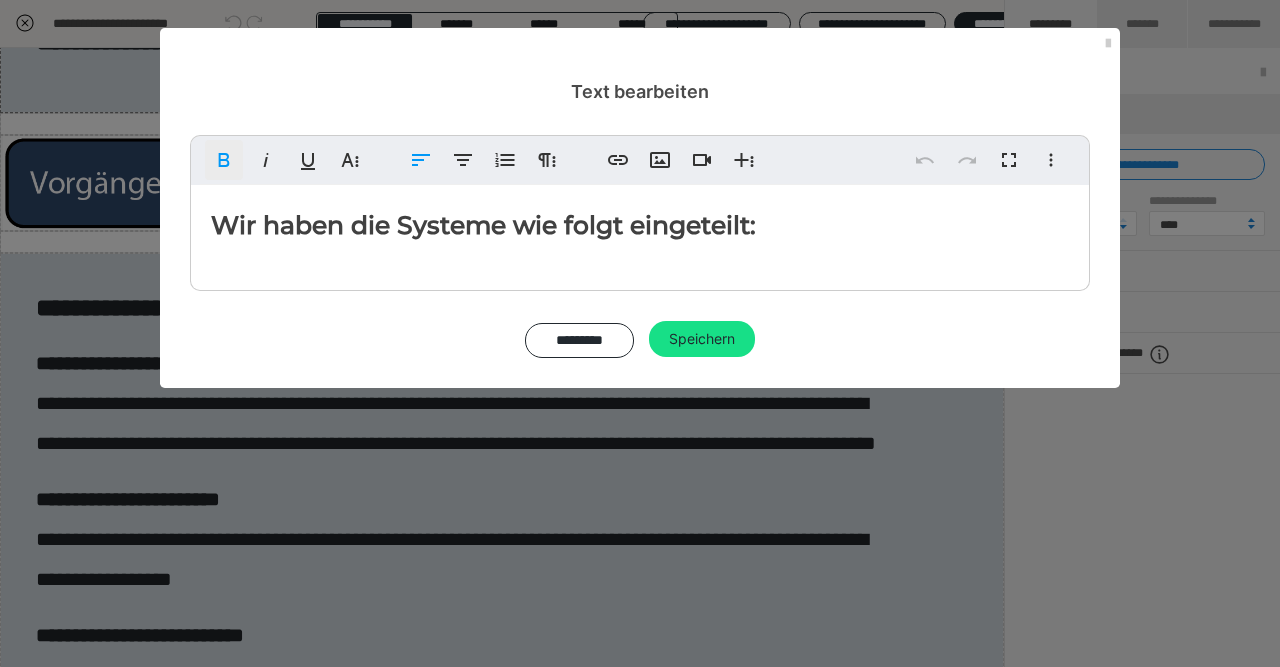 click on "Fett" at bounding box center (224, 160) 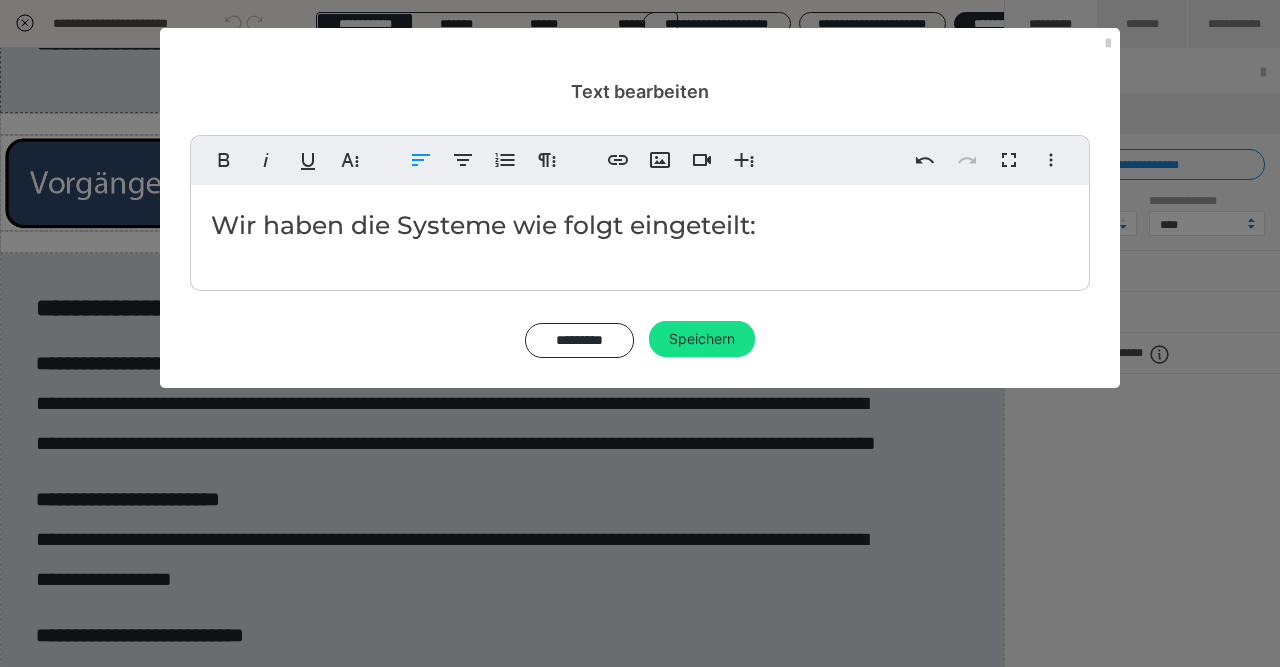 click on "Fett Kursiv Unterstrichen Weitere Textformate" at bounding box center [287, 160] 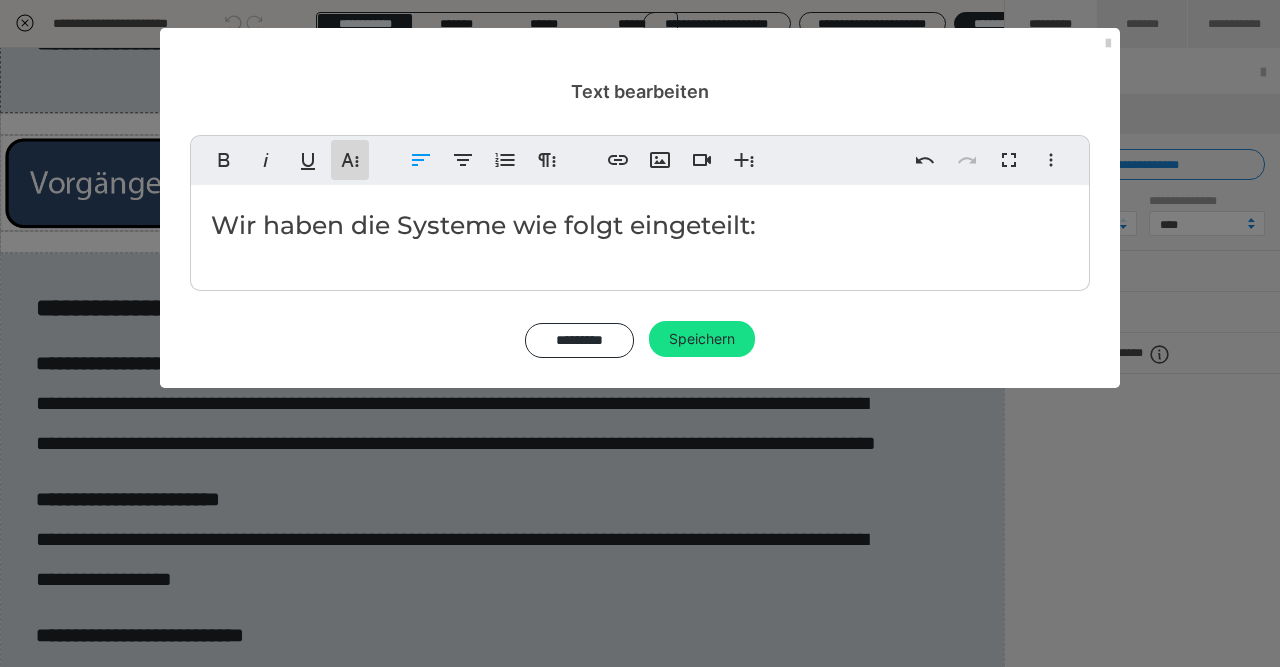 click 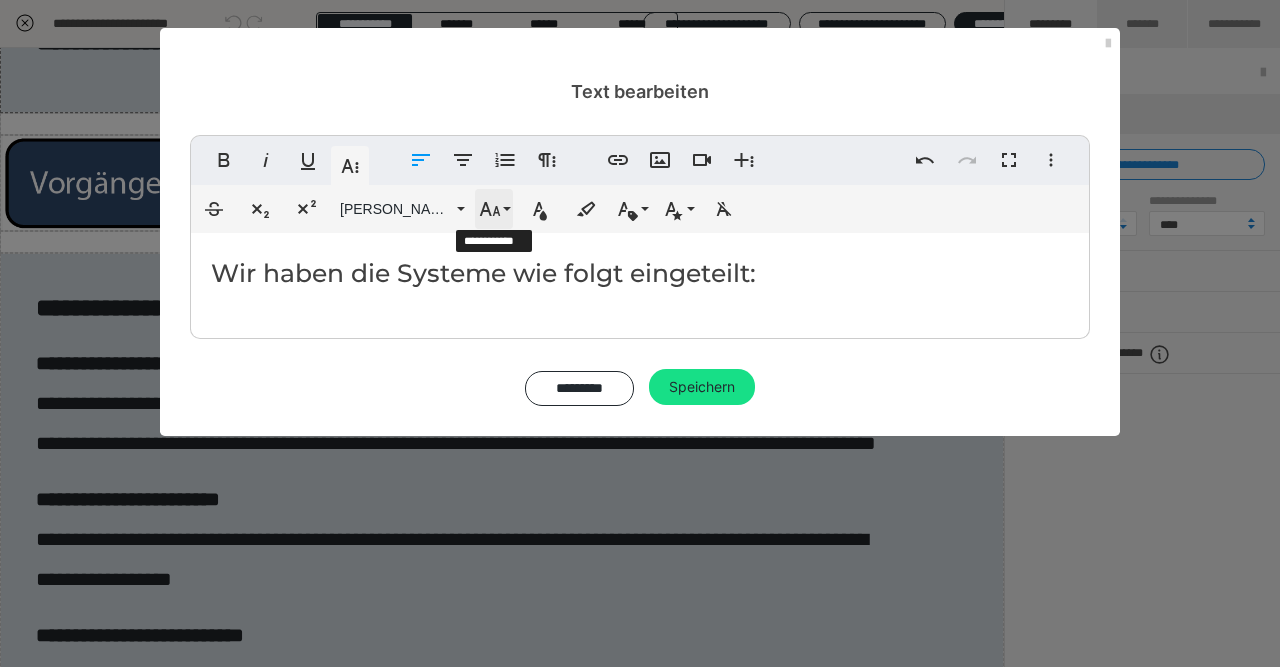 click 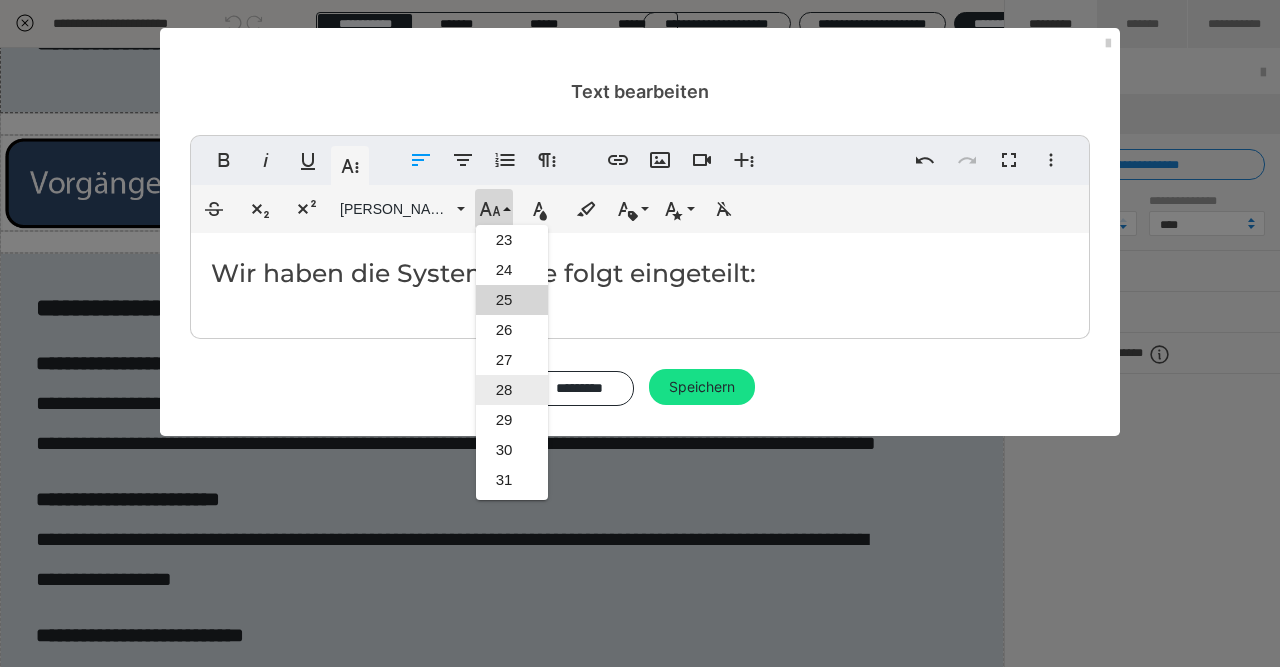 scroll, scrollTop: 559, scrollLeft: 0, axis: vertical 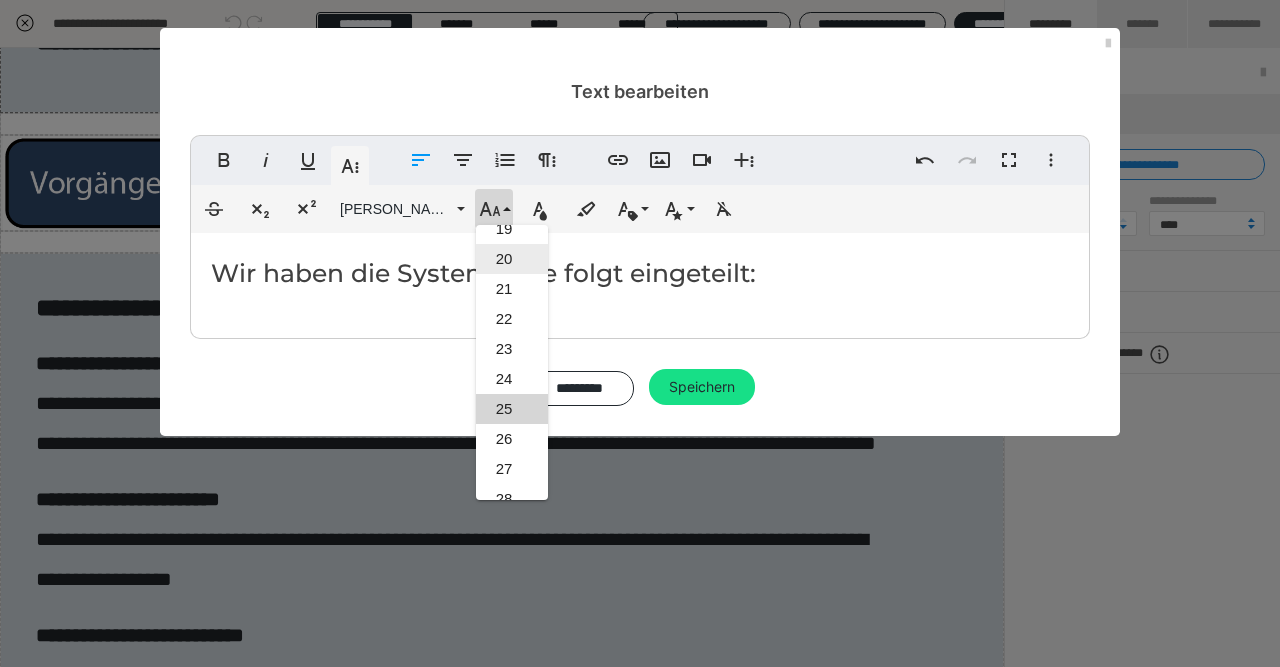 click on "20" at bounding box center [512, 259] 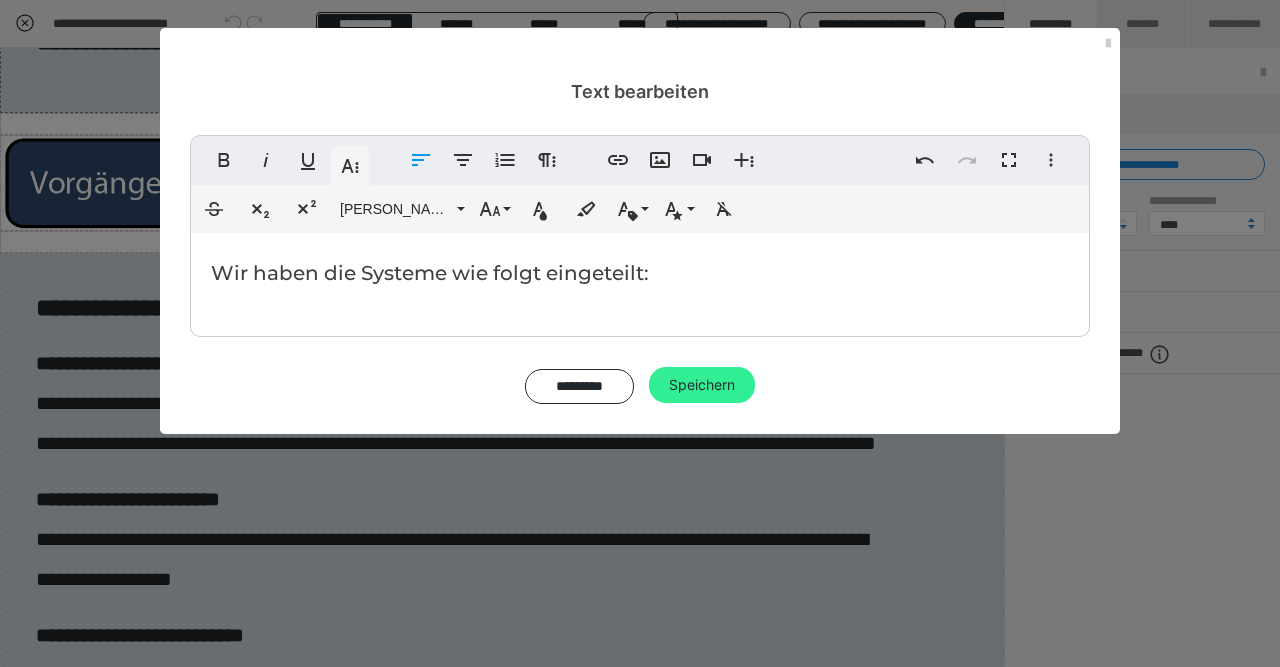 click on "Speichern" at bounding box center (702, 385) 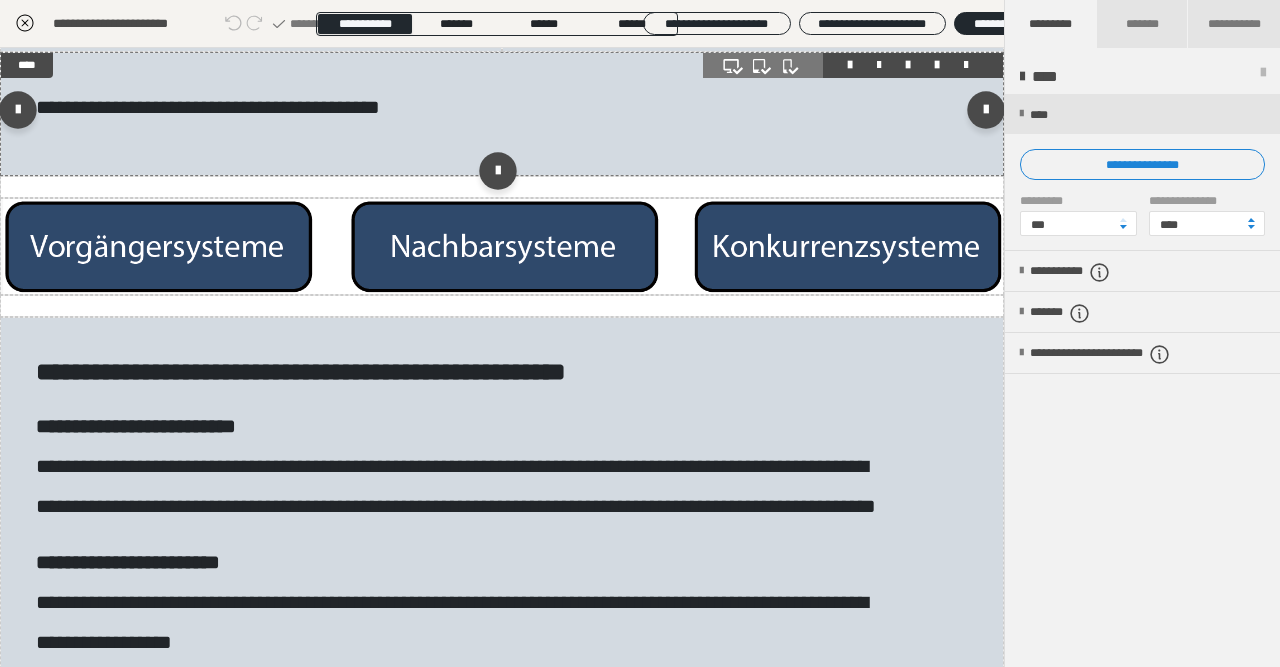 scroll, scrollTop: 464, scrollLeft: 0, axis: vertical 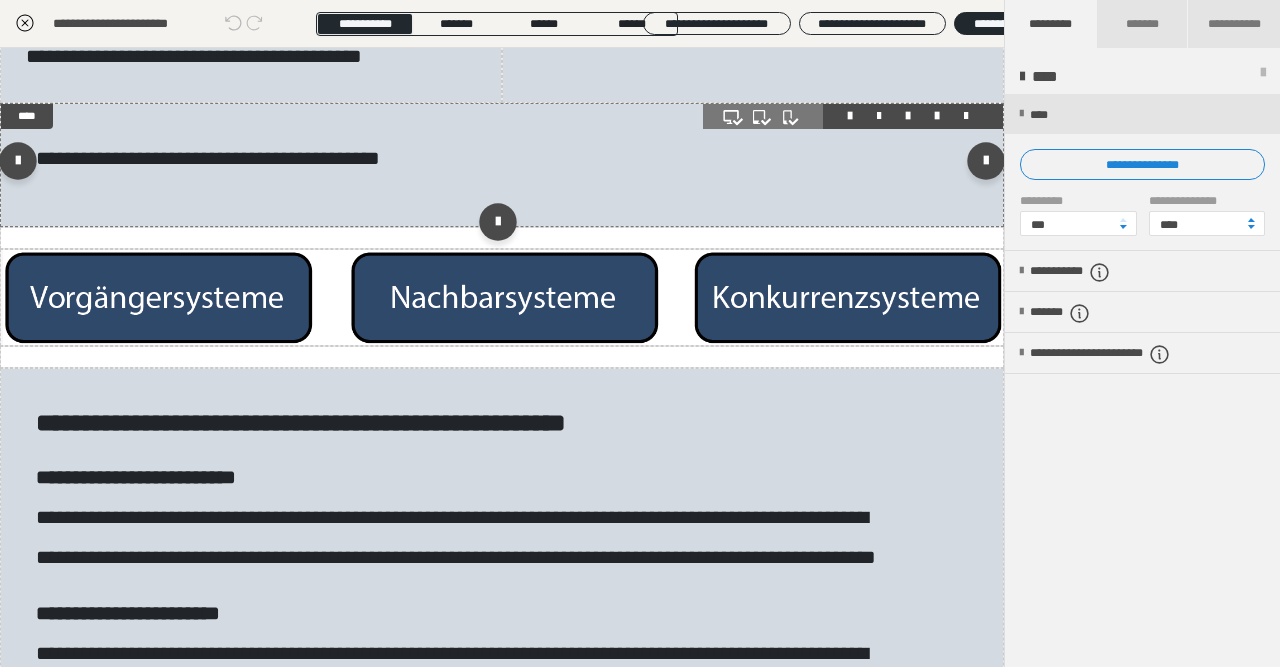 click on "**********" at bounding box center (502, 165) 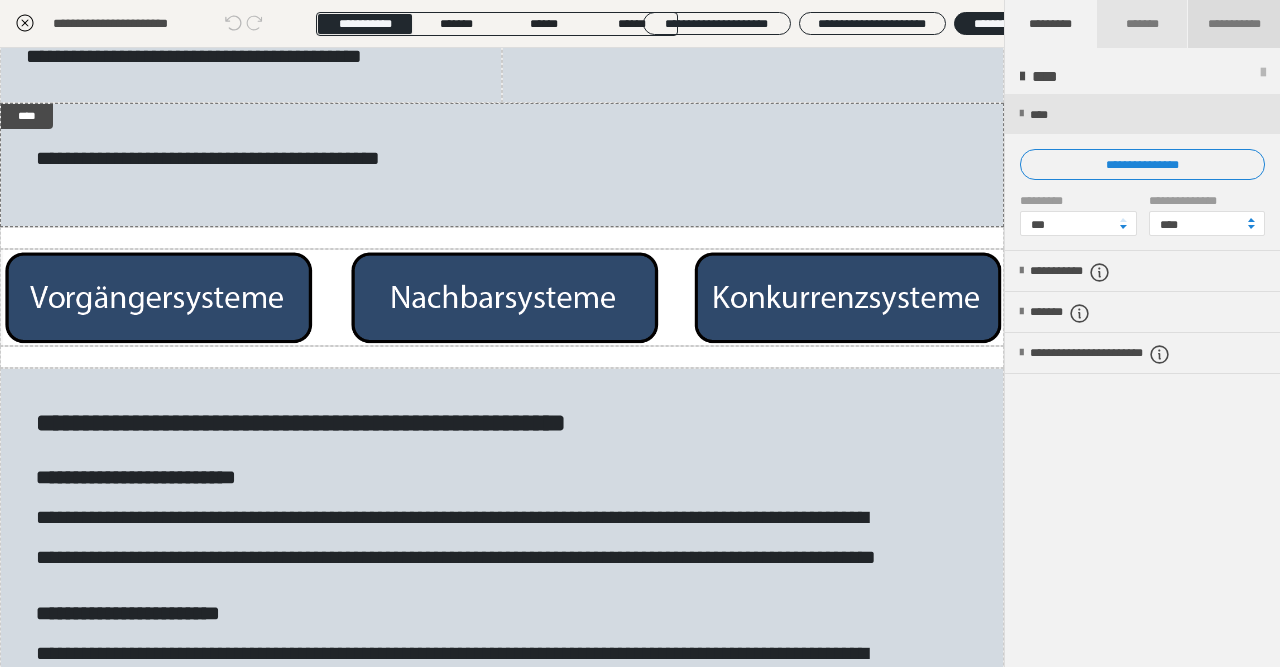 click on "**********" at bounding box center (1234, 24) 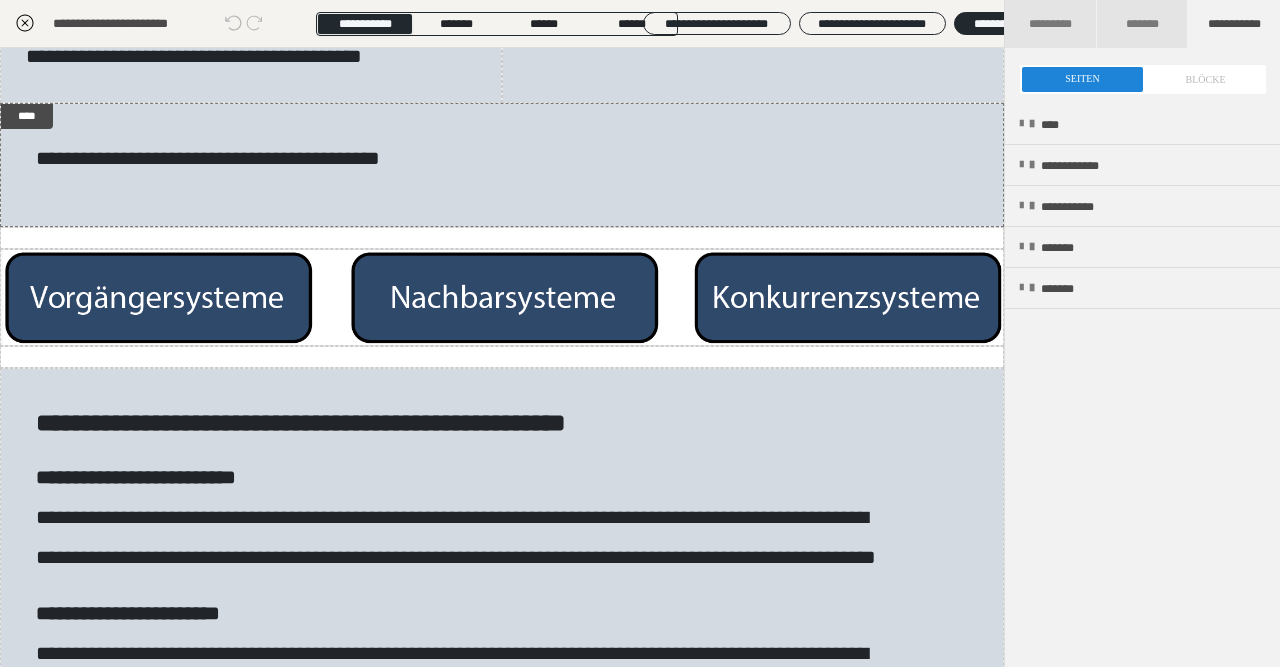 click on "**********" at bounding box center (1142, 381) 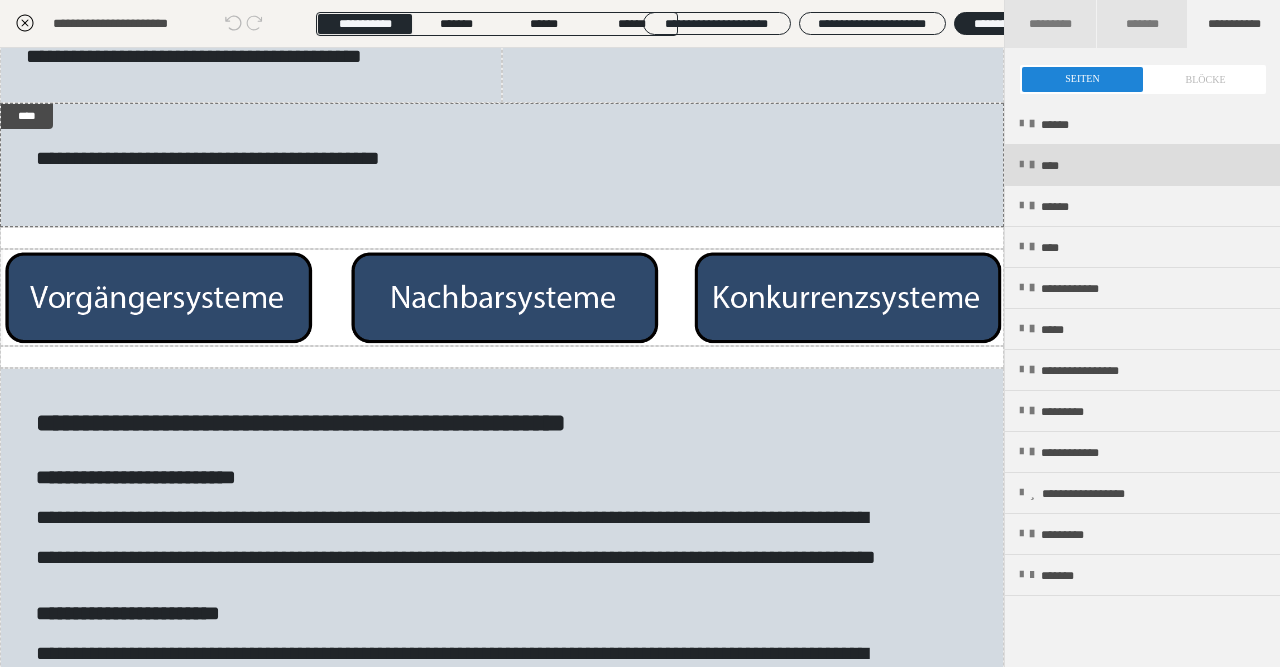 click on "****" at bounding box center [1142, 165] 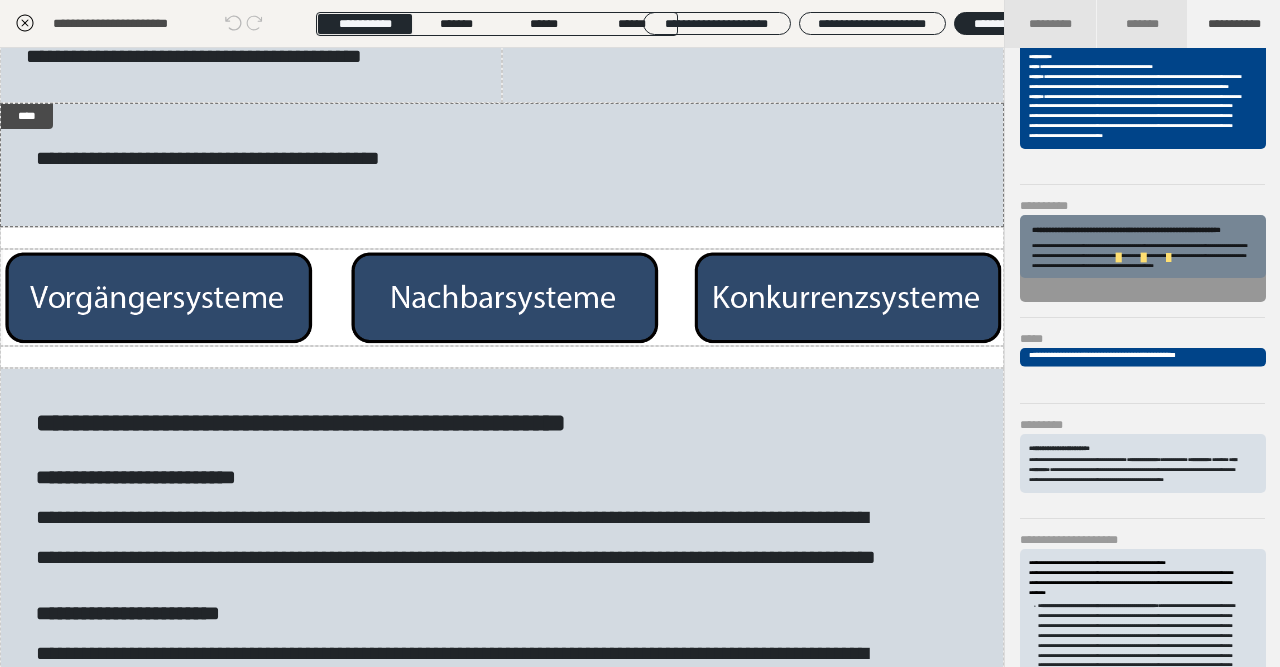 scroll, scrollTop: 1137, scrollLeft: 0, axis: vertical 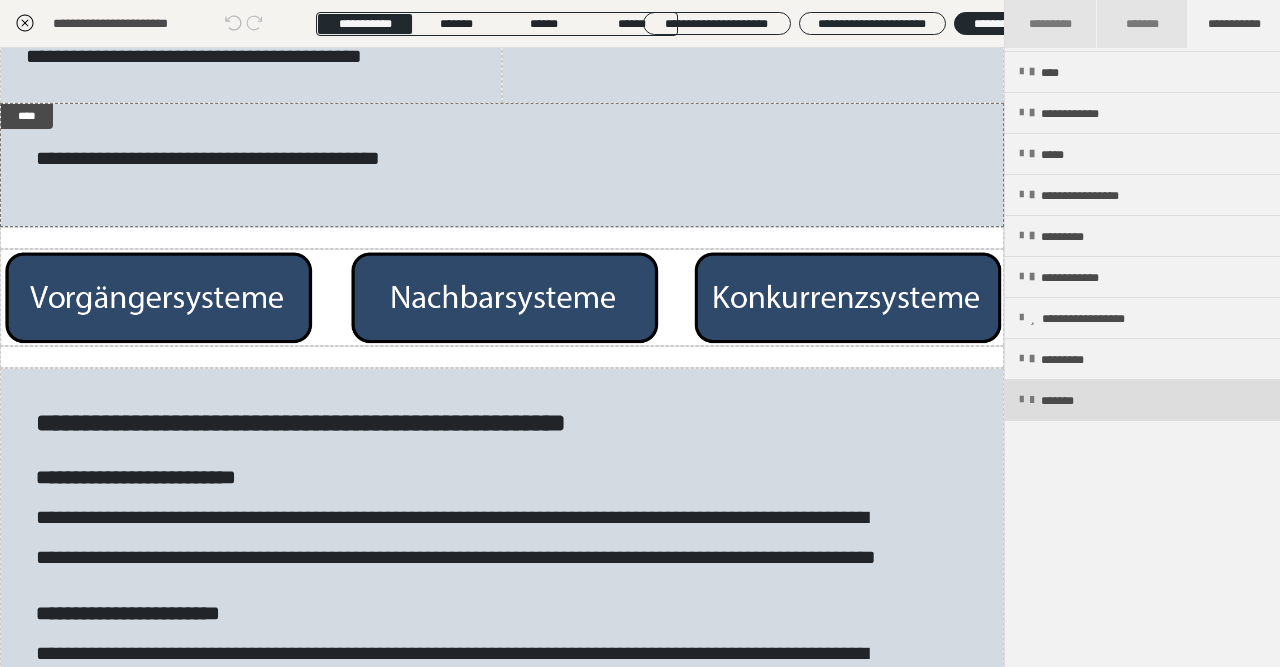 click on "*******" at bounding box center [1071, 401] 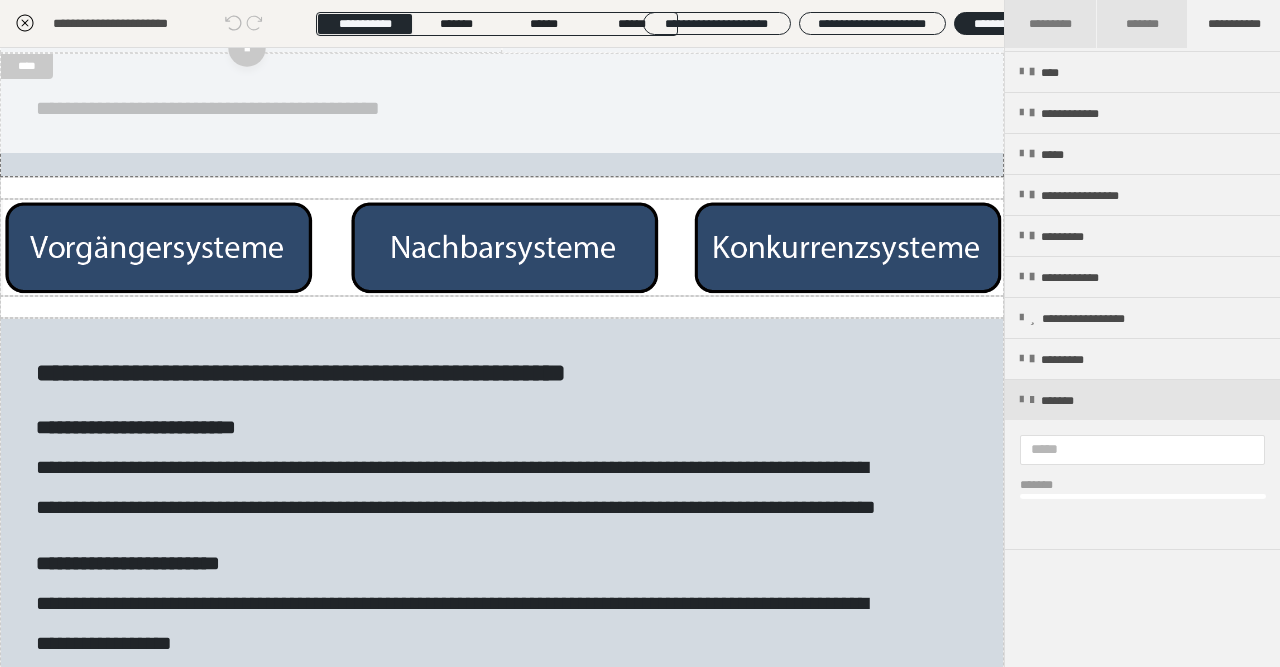 scroll, scrollTop: 464, scrollLeft: 0, axis: vertical 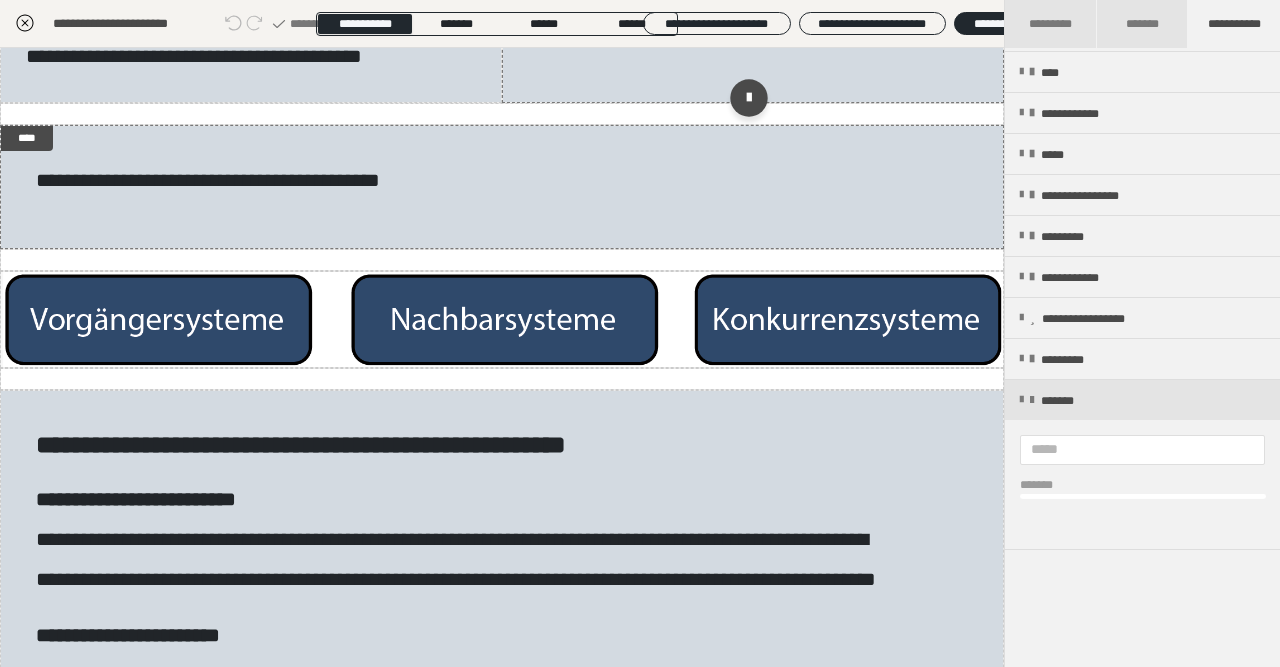 click at bounding box center [753, -107] 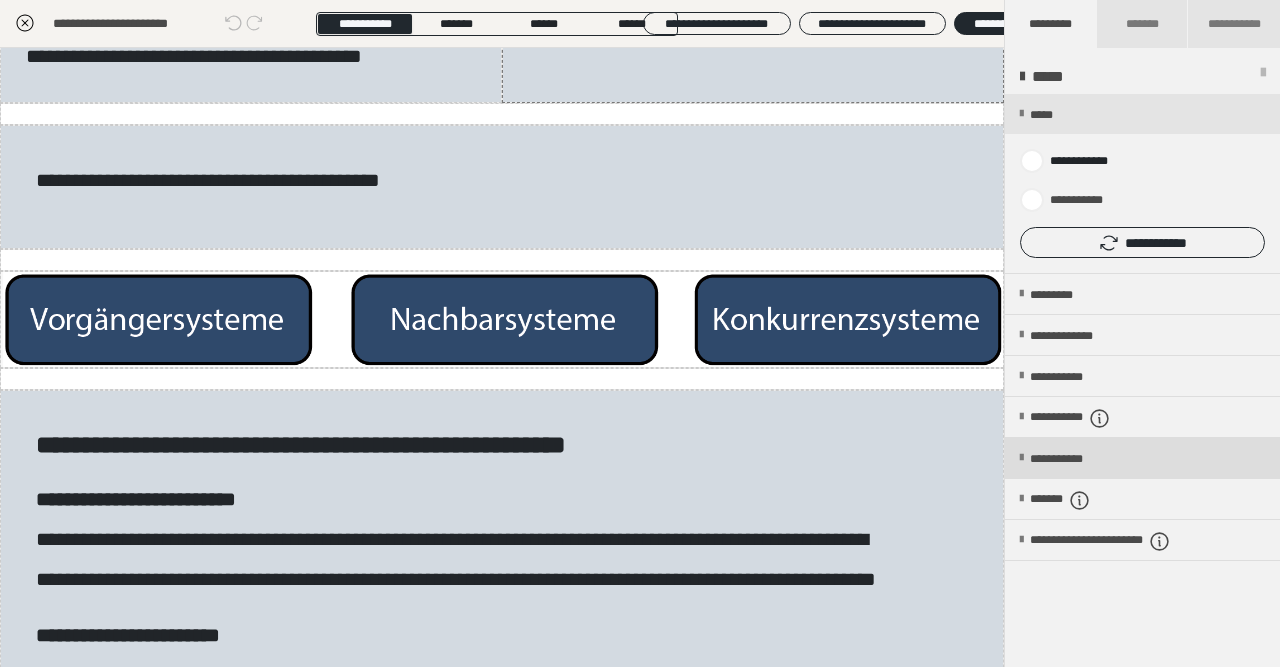 click on "**********" at bounding box center [1142, 458] 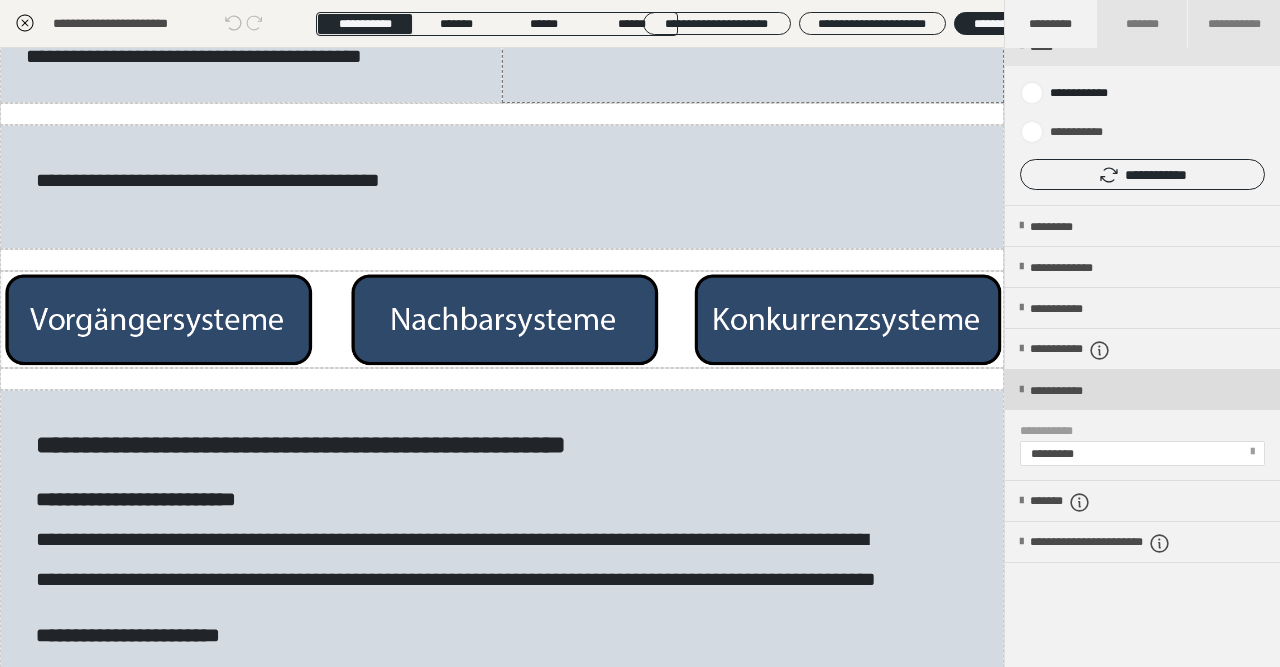 scroll, scrollTop: 116, scrollLeft: 0, axis: vertical 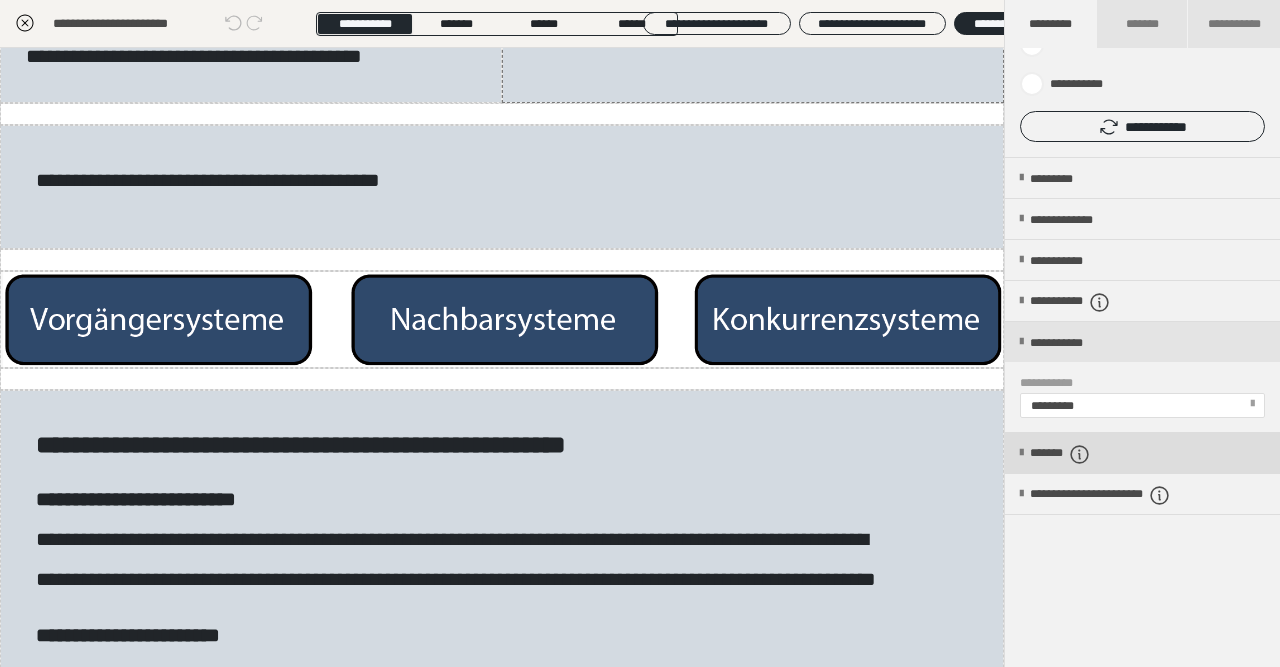 click on "*******" at bounding box center [1077, 454] 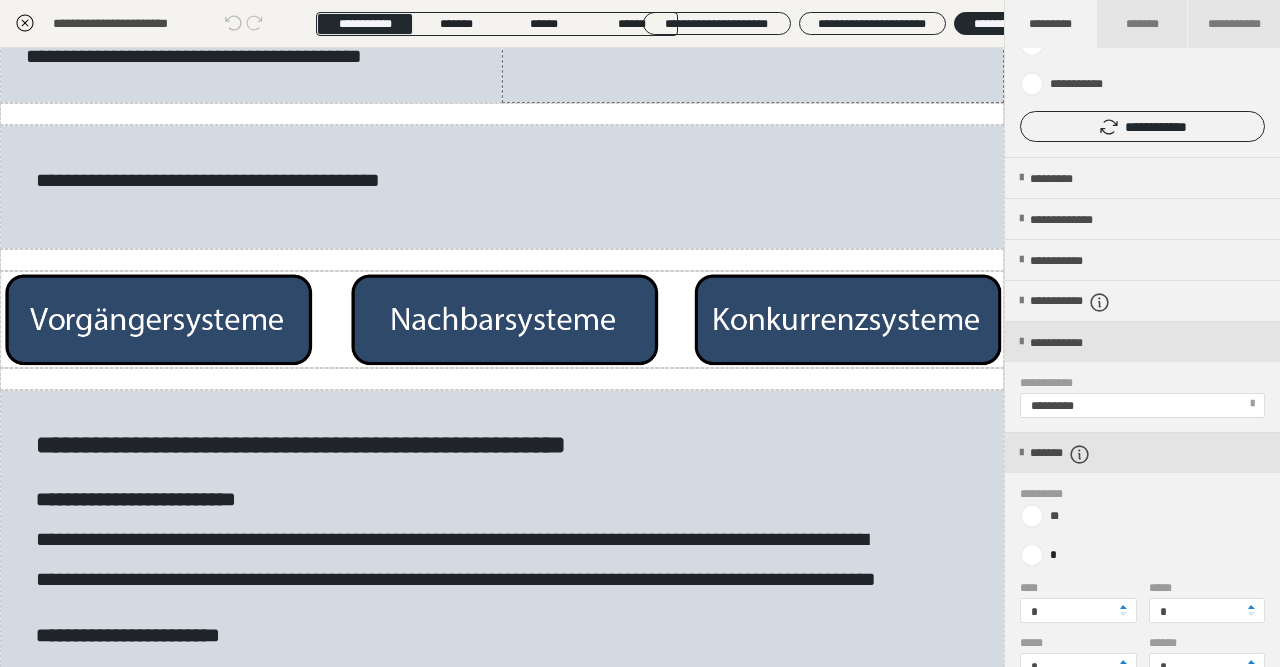 scroll, scrollTop: 433, scrollLeft: 0, axis: vertical 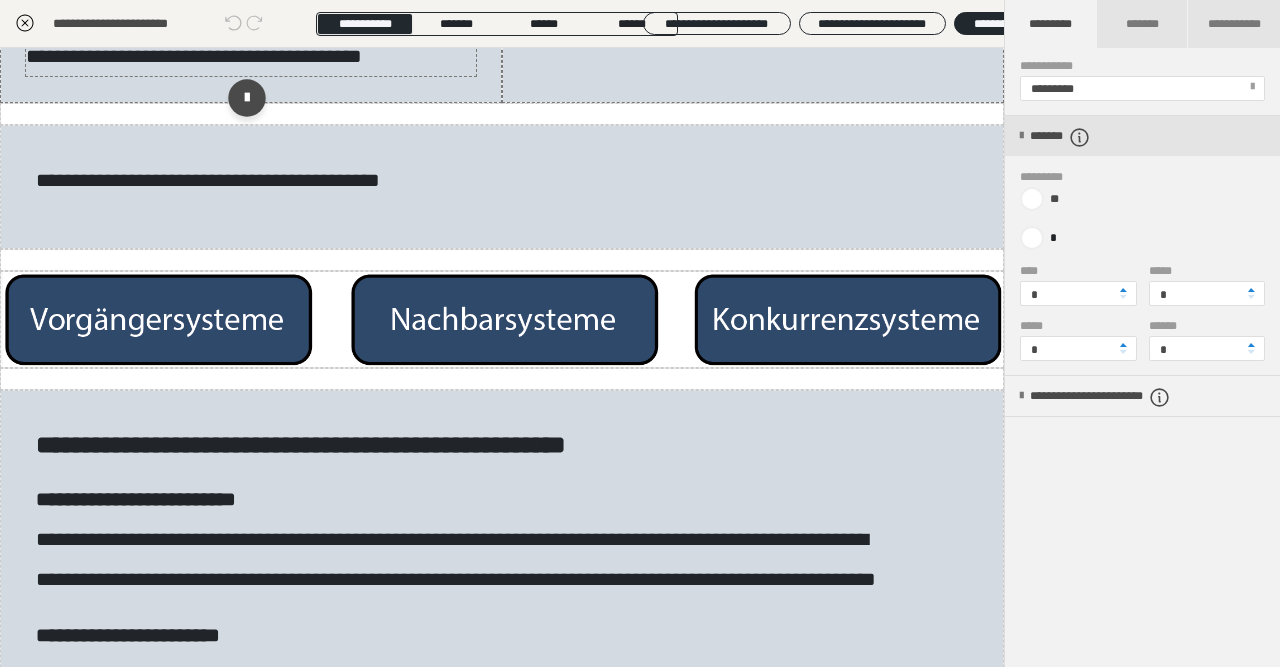 click on "**********" at bounding box center (251, -24) 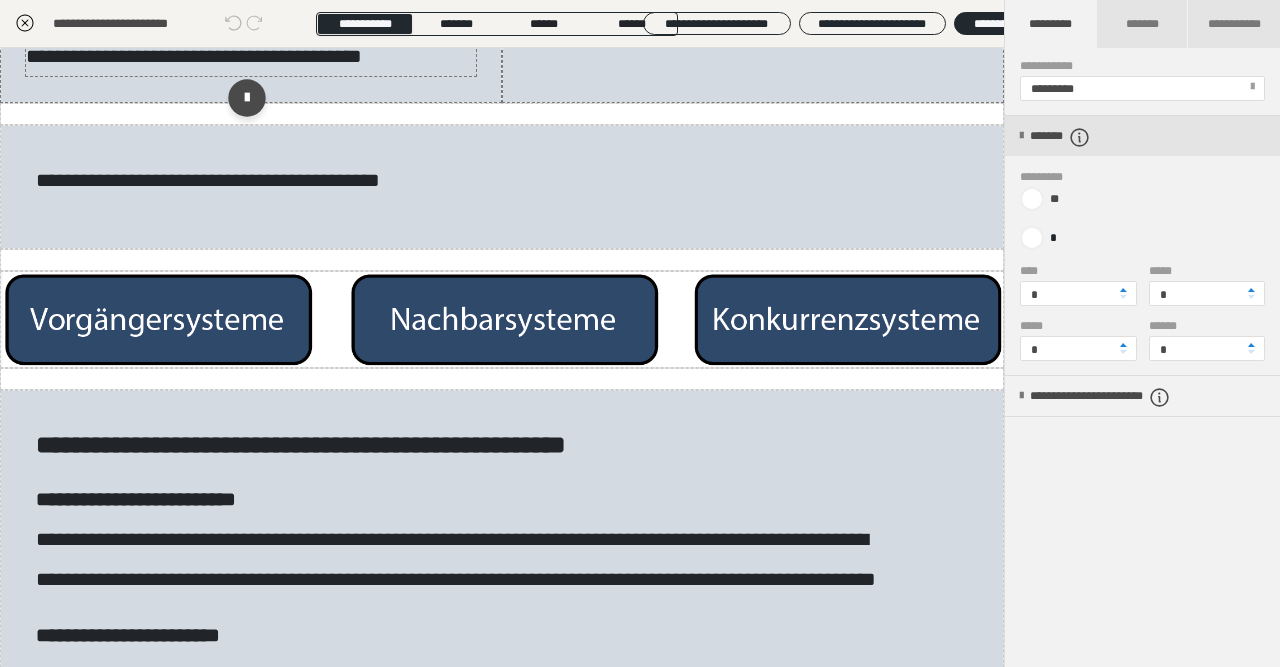 scroll, scrollTop: 0, scrollLeft: 0, axis: both 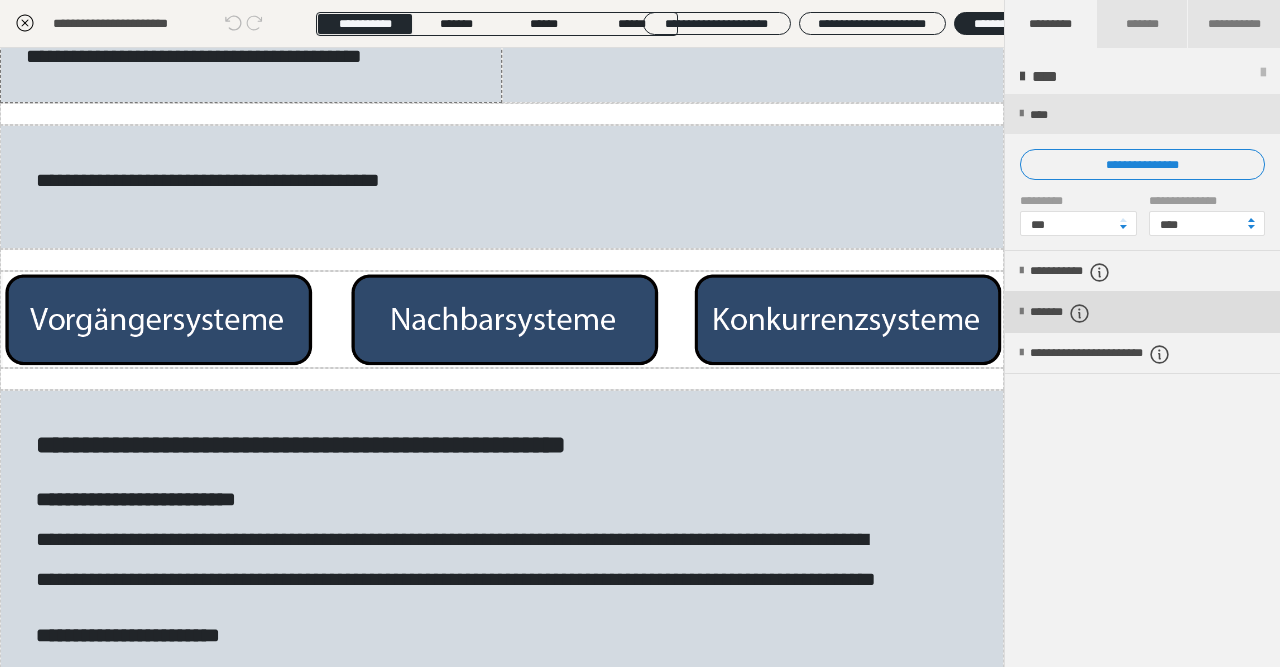 click on "*******" at bounding box center (1142, 312) 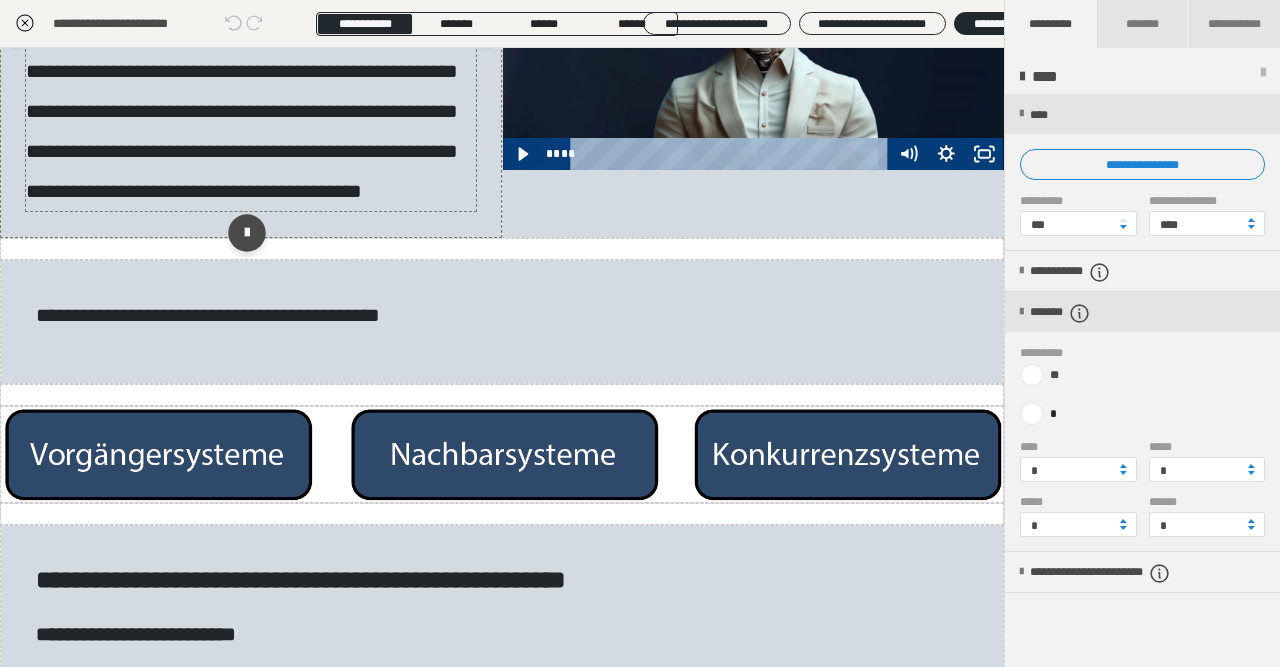 scroll, scrollTop: 464, scrollLeft: 0, axis: vertical 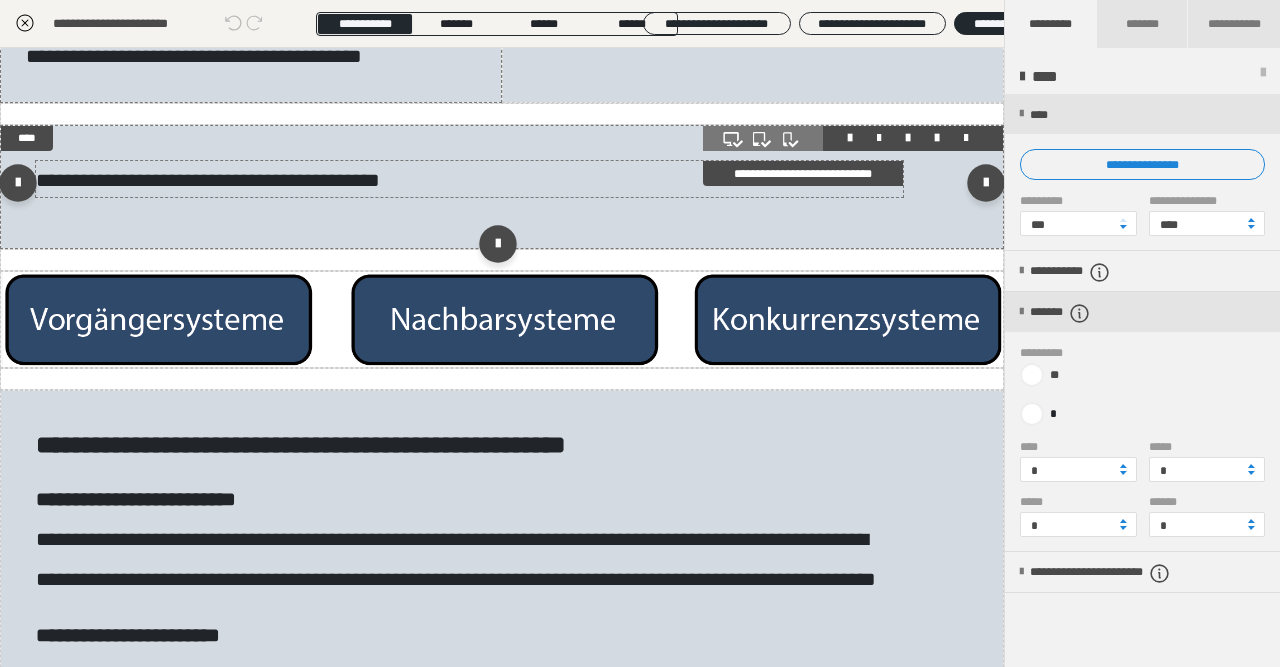 click on "**********" at bounding box center [469, 179] 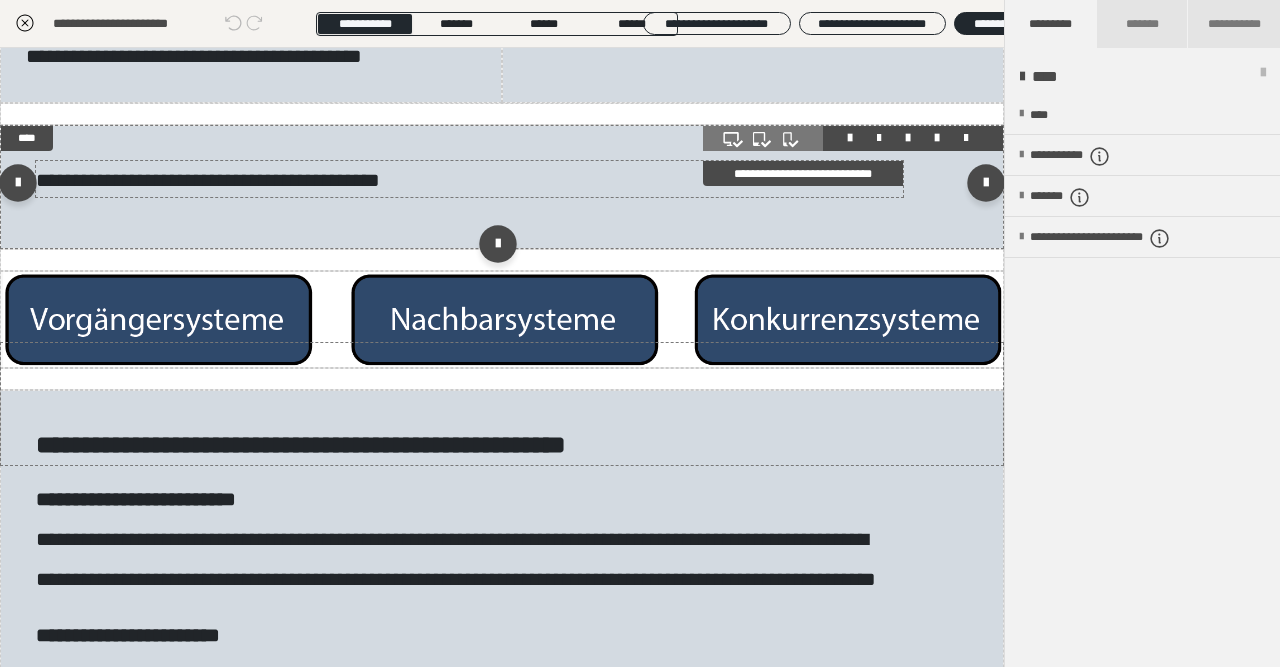 click on "**********" at bounding box center (469, 179) 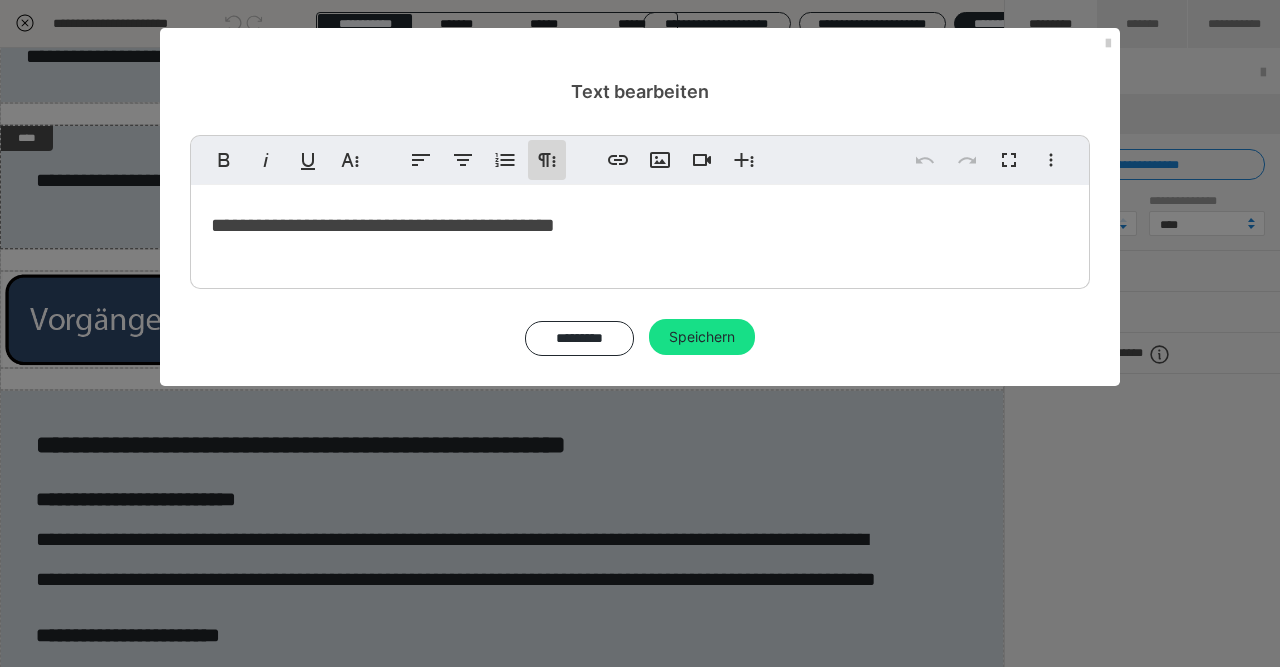 click 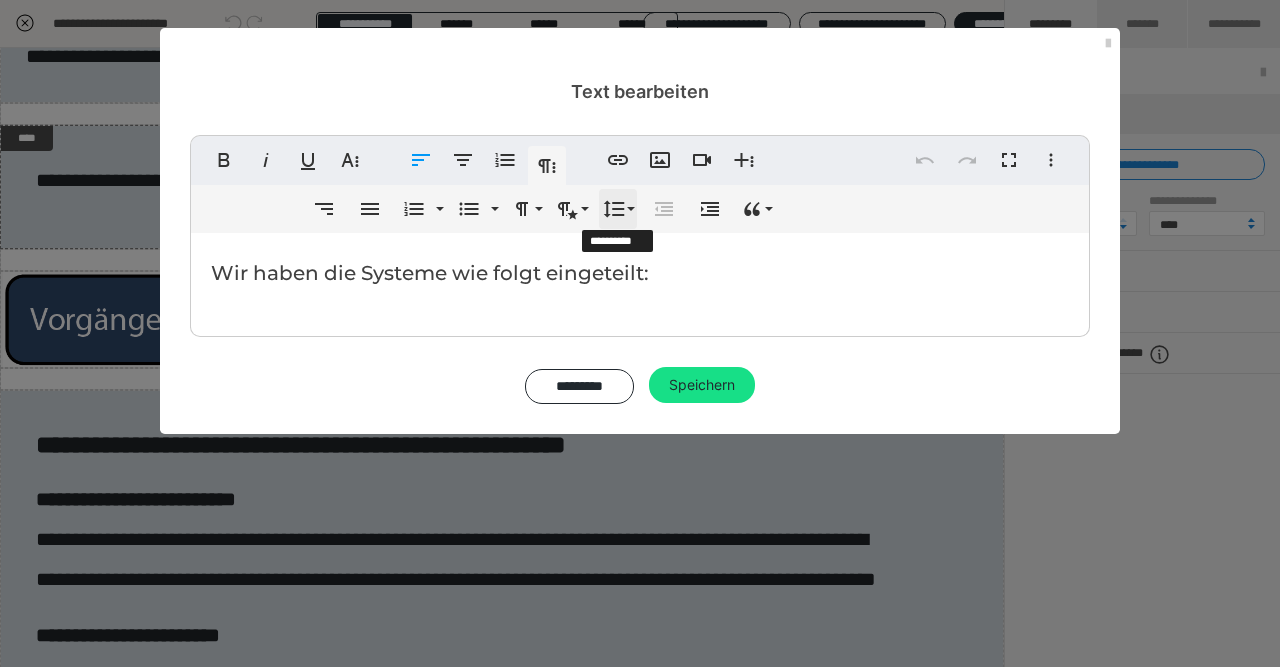 click 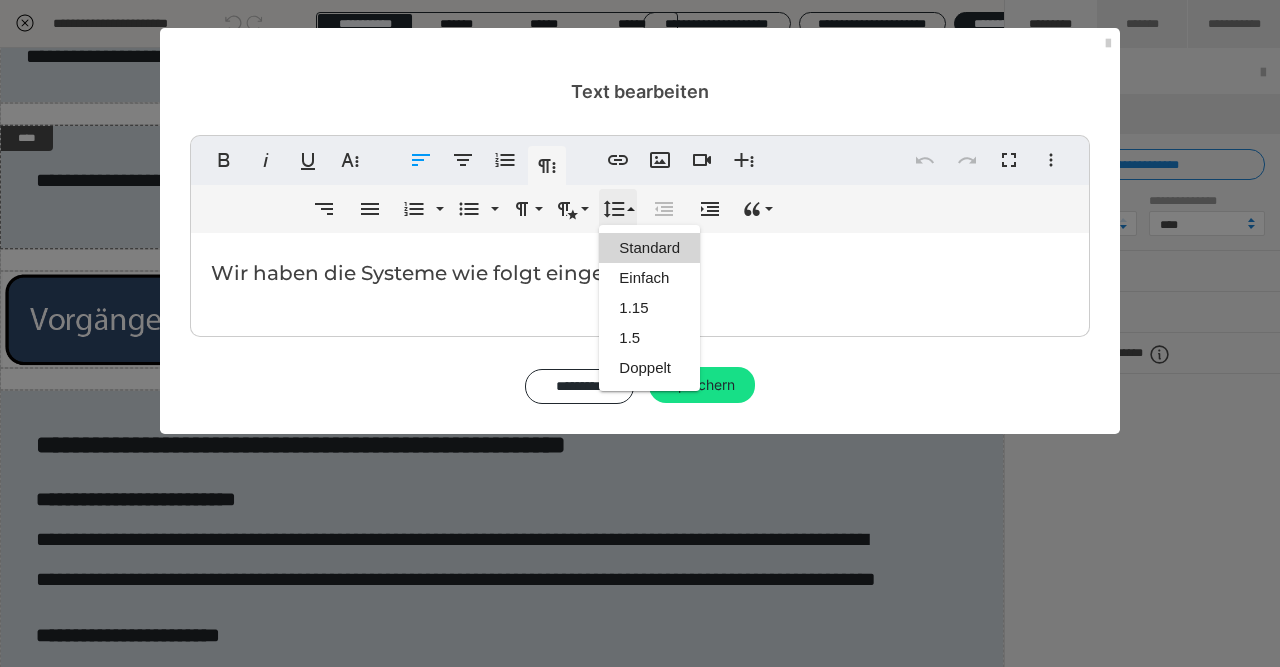 scroll, scrollTop: 0, scrollLeft: 0, axis: both 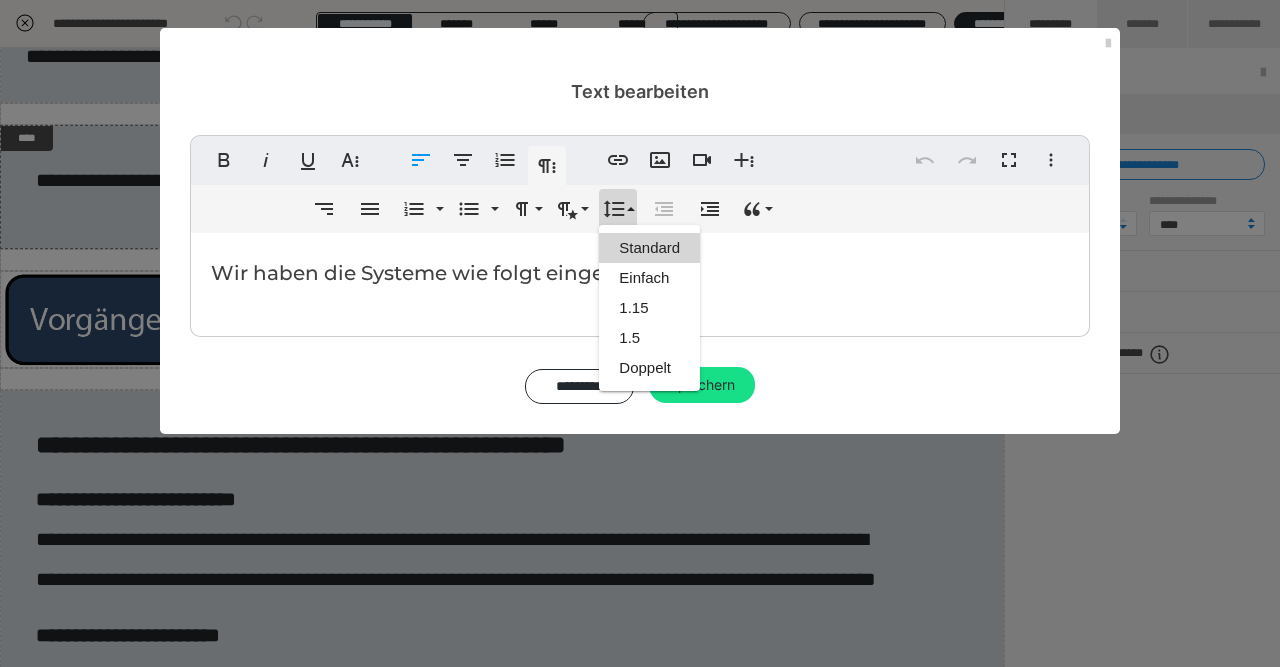 click on "Standard" at bounding box center [649, 248] 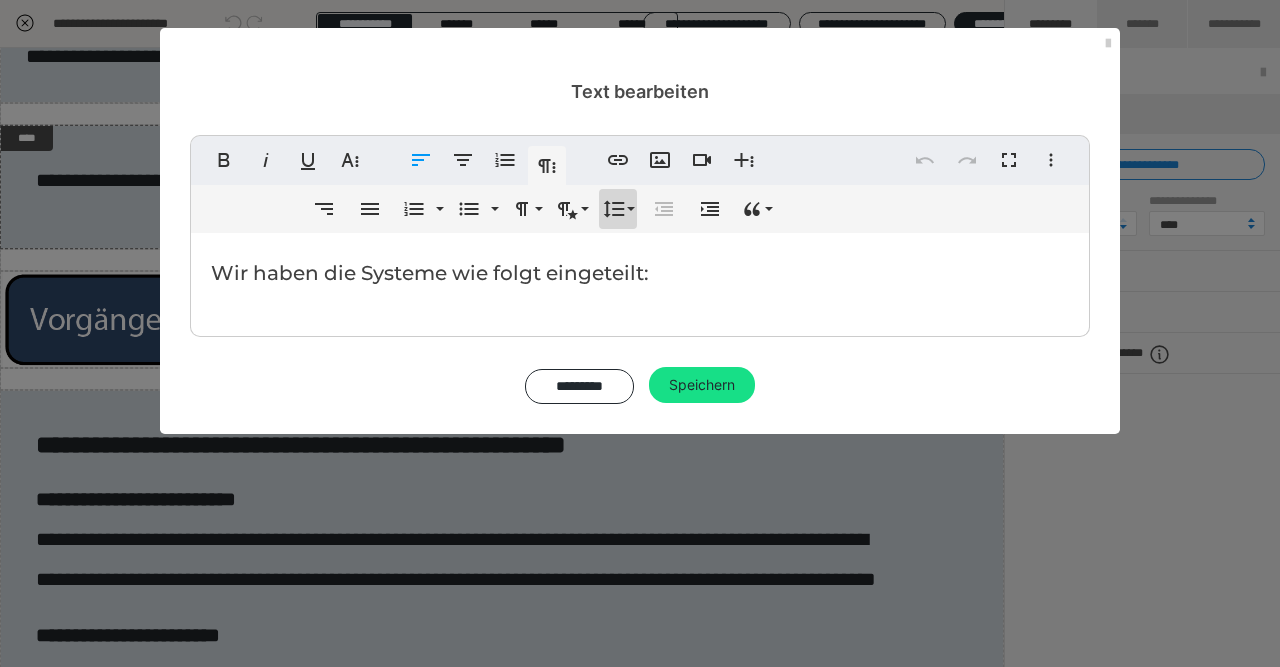 click 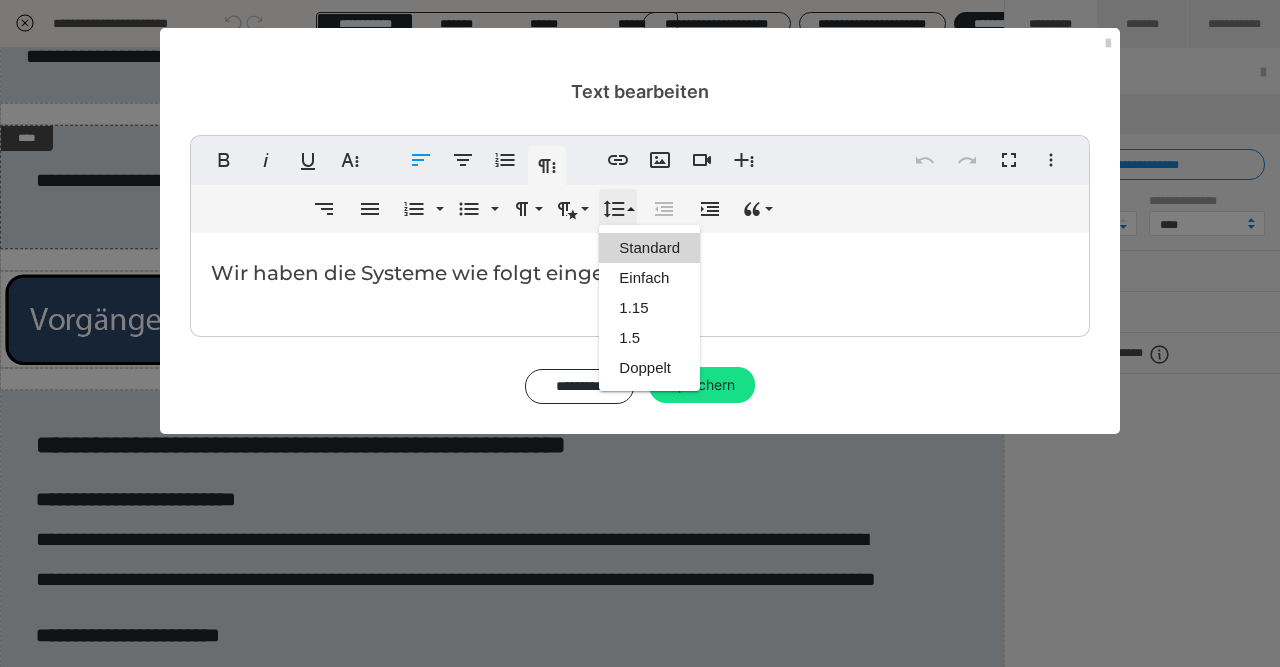 scroll, scrollTop: 0, scrollLeft: 0, axis: both 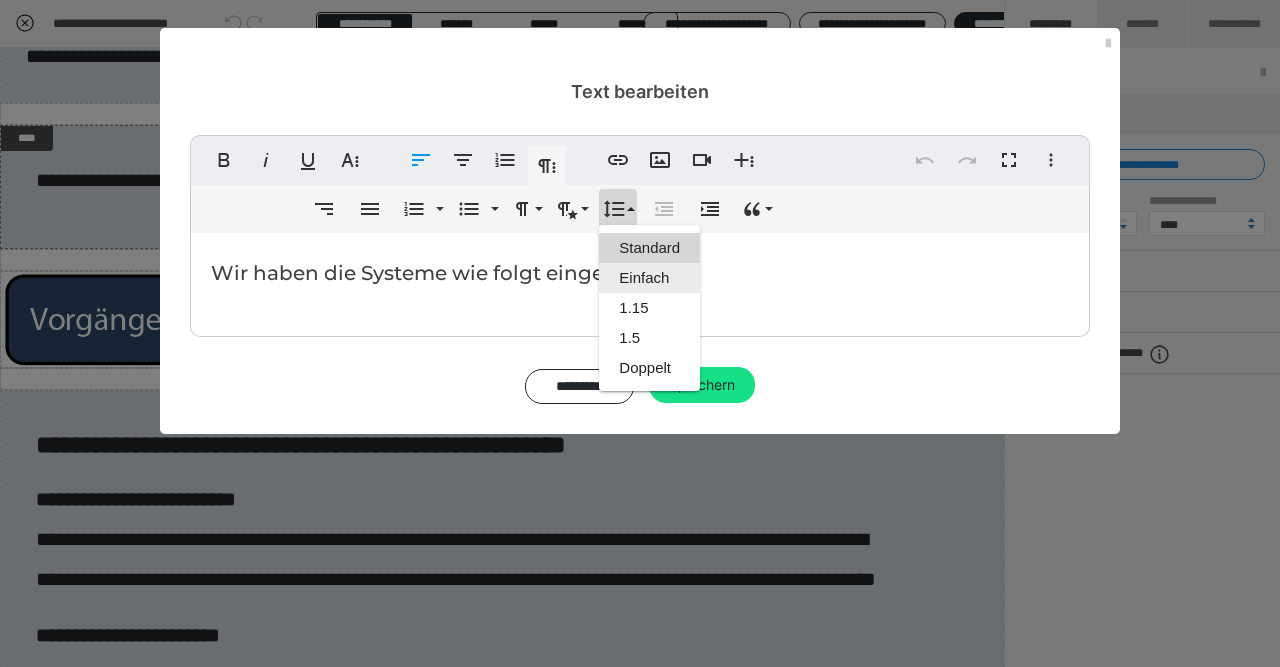 click on "Einfach" at bounding box center (649, 278) 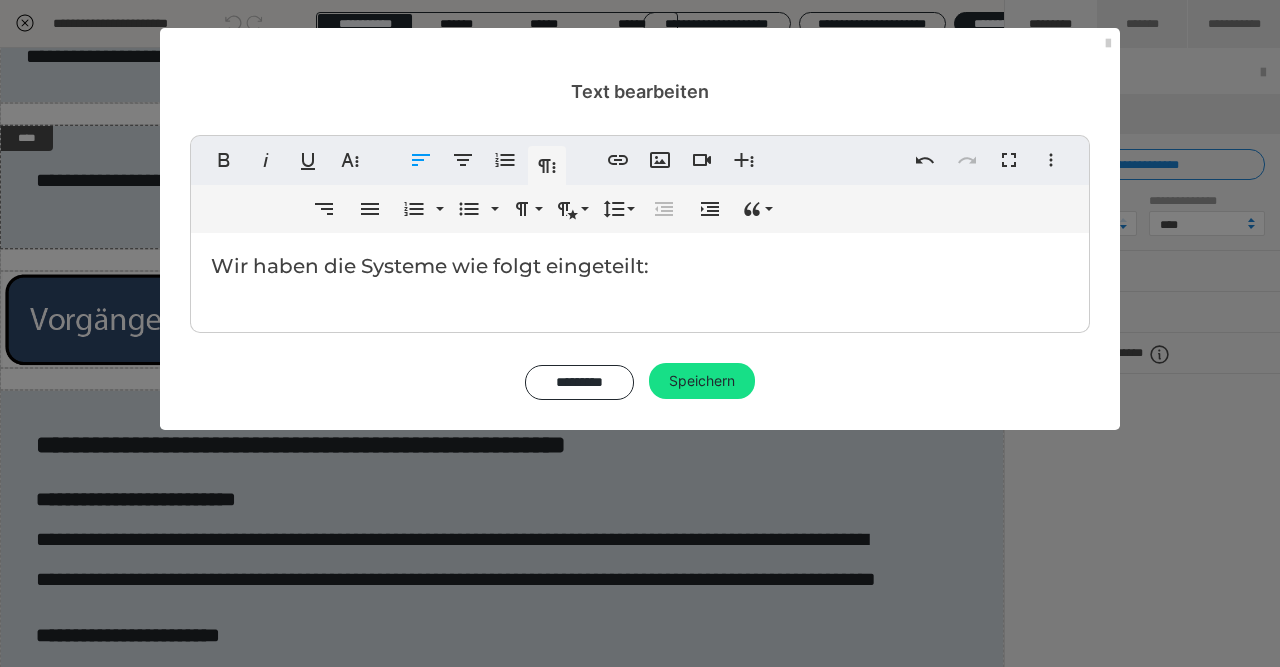 click on "Wir haben die Systeme wie folgt eingeteilt:" at bounding box center [640, 278] 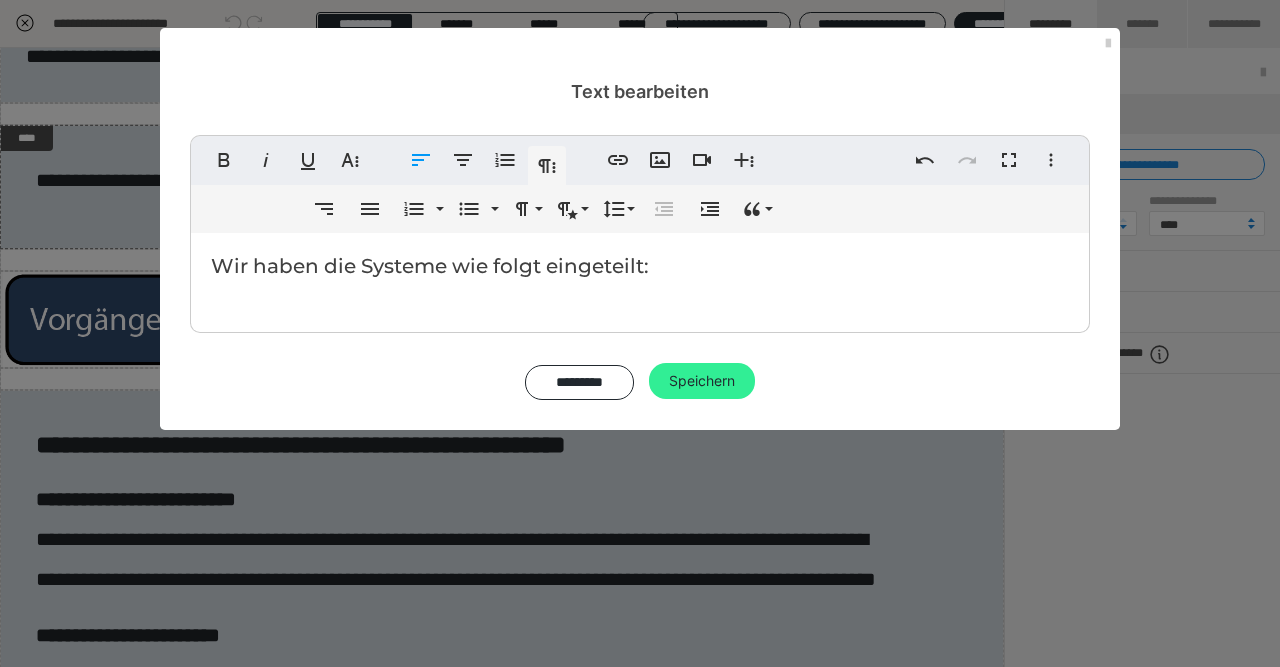 click on "Speichern" at bounding box center [702, 381] 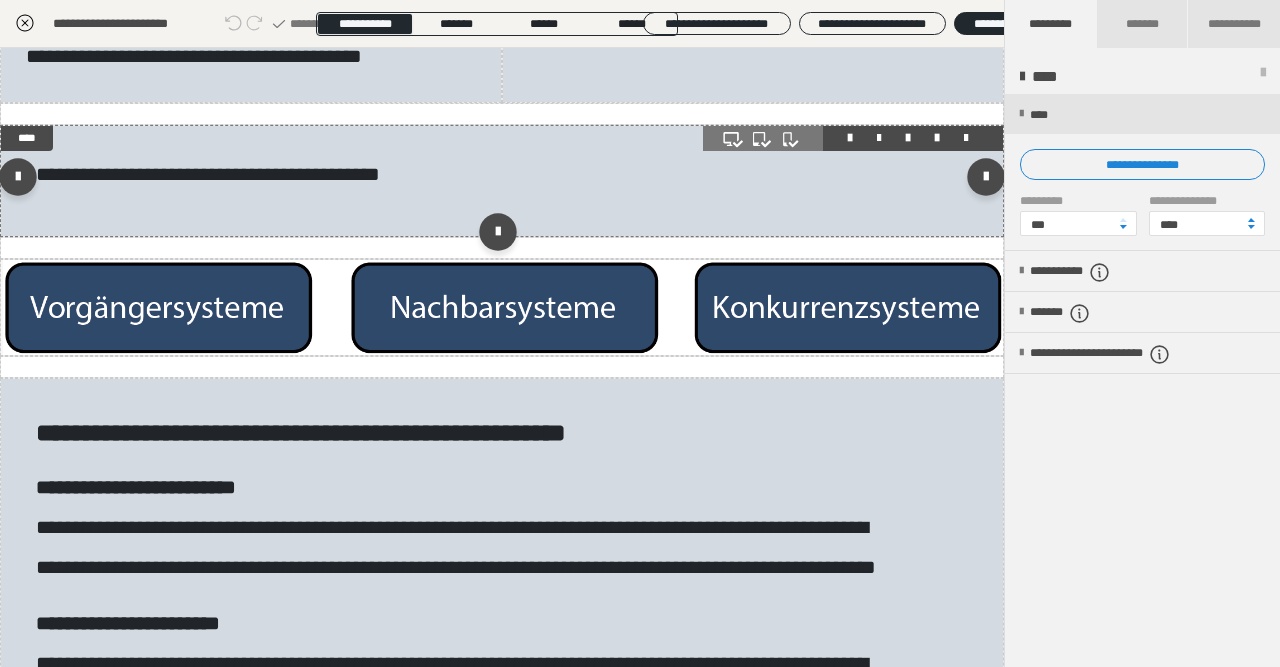 click on "**********" at bounding box center [502, 181] 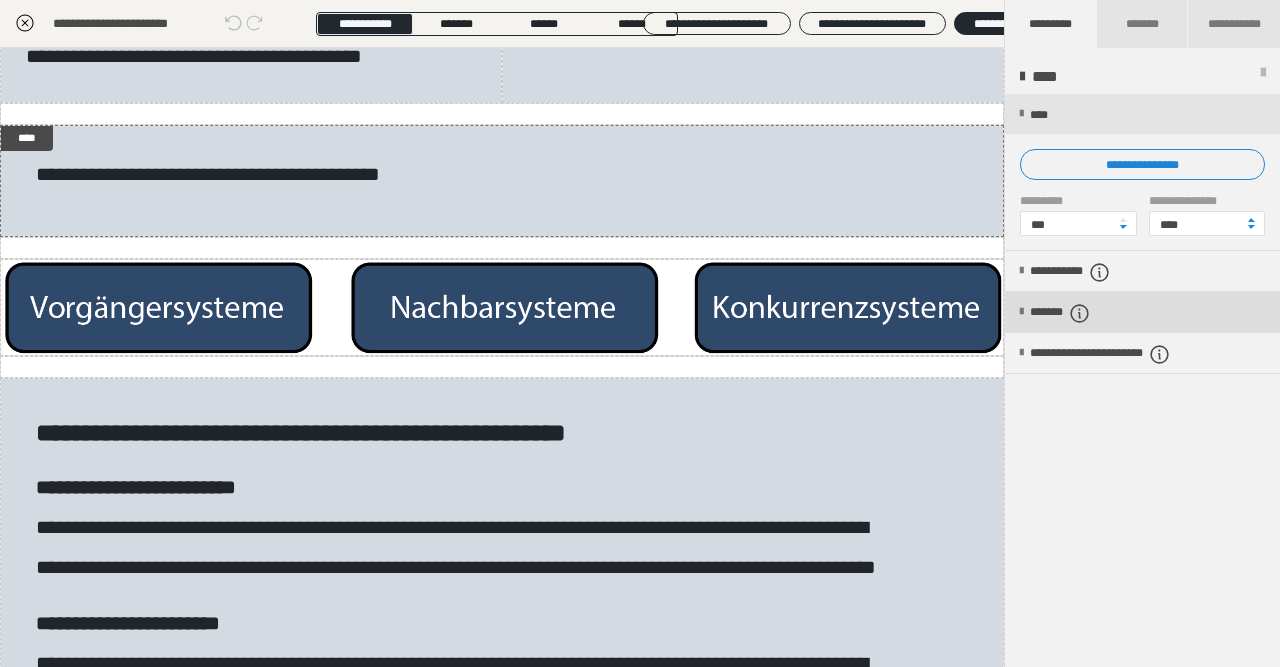 click on "*******" at bounding box center [1077, 313] 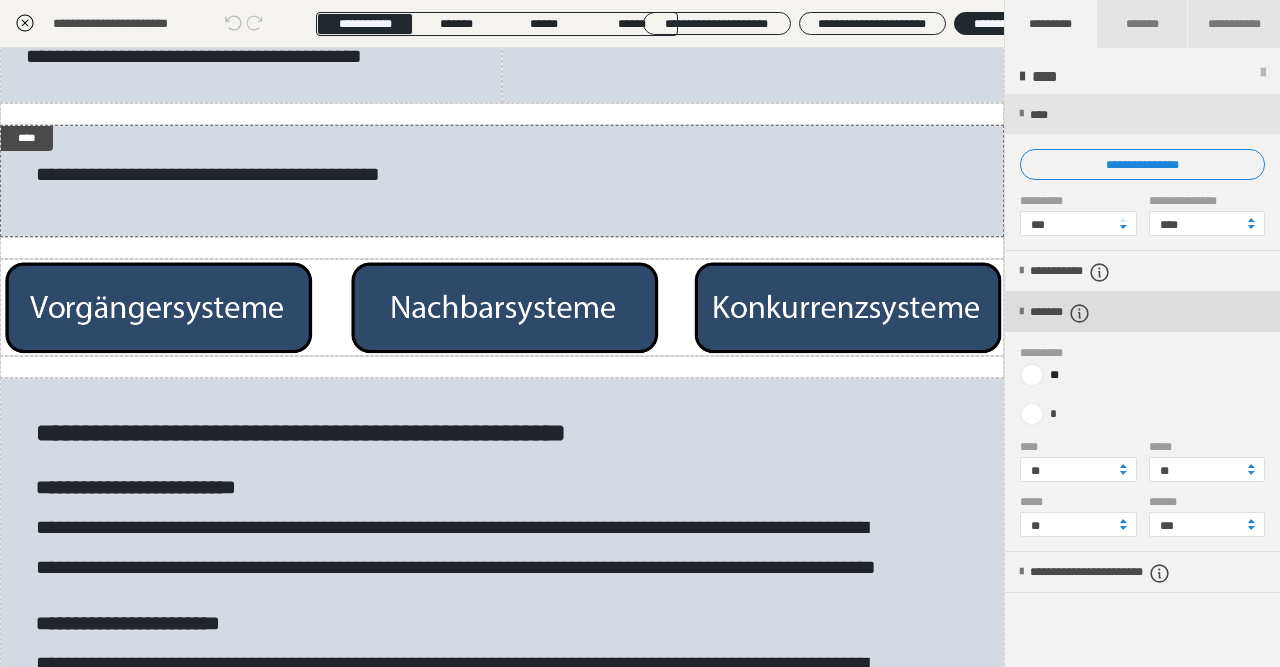 click on "*******" at bounding box center (1077, 313) 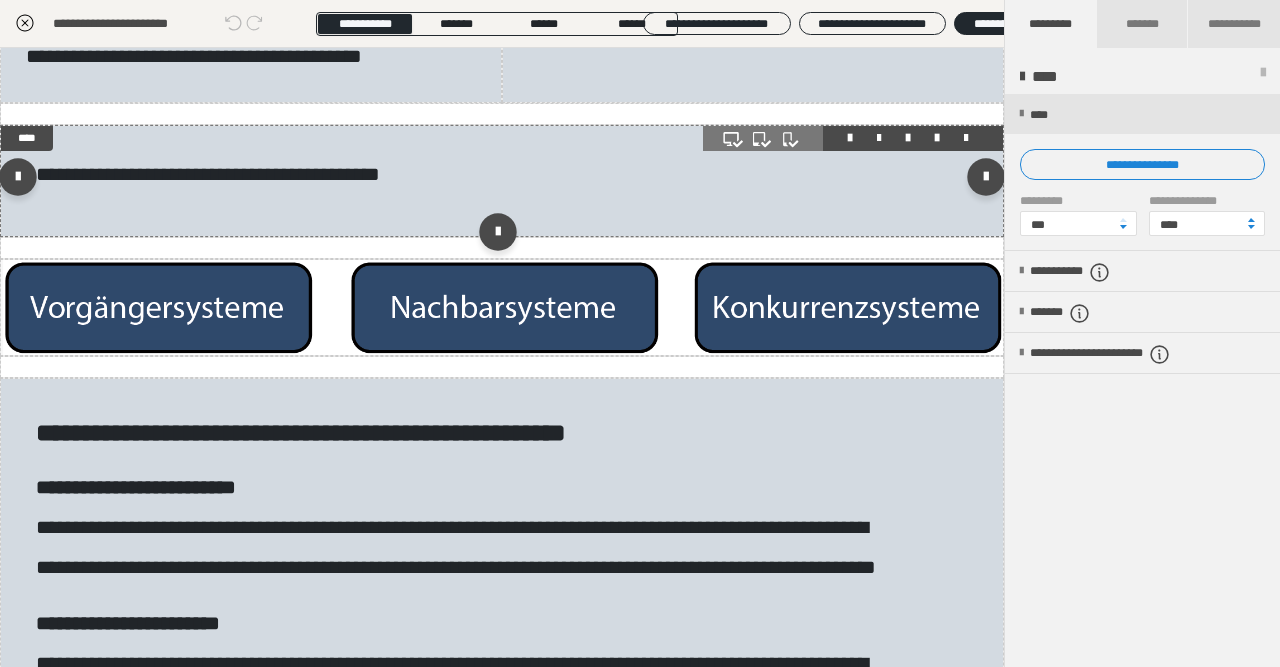 click on "**********" at bounding box center (502, 181) 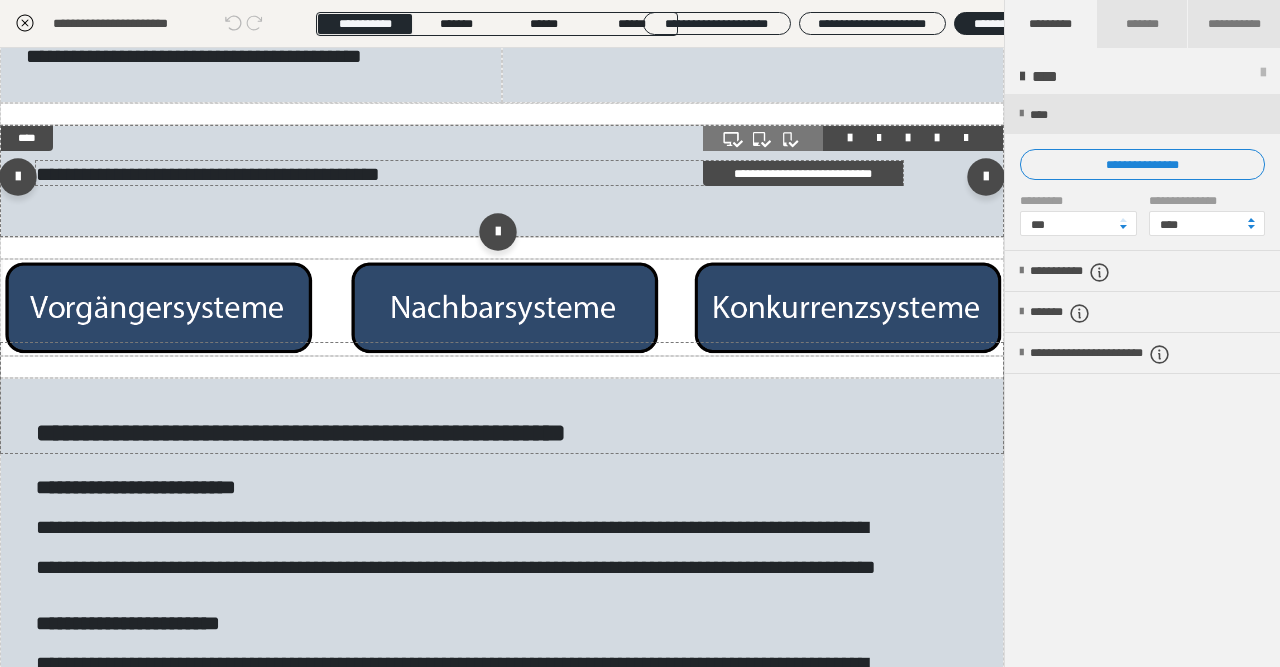 click on "**********" at bounding box center [208, 174] 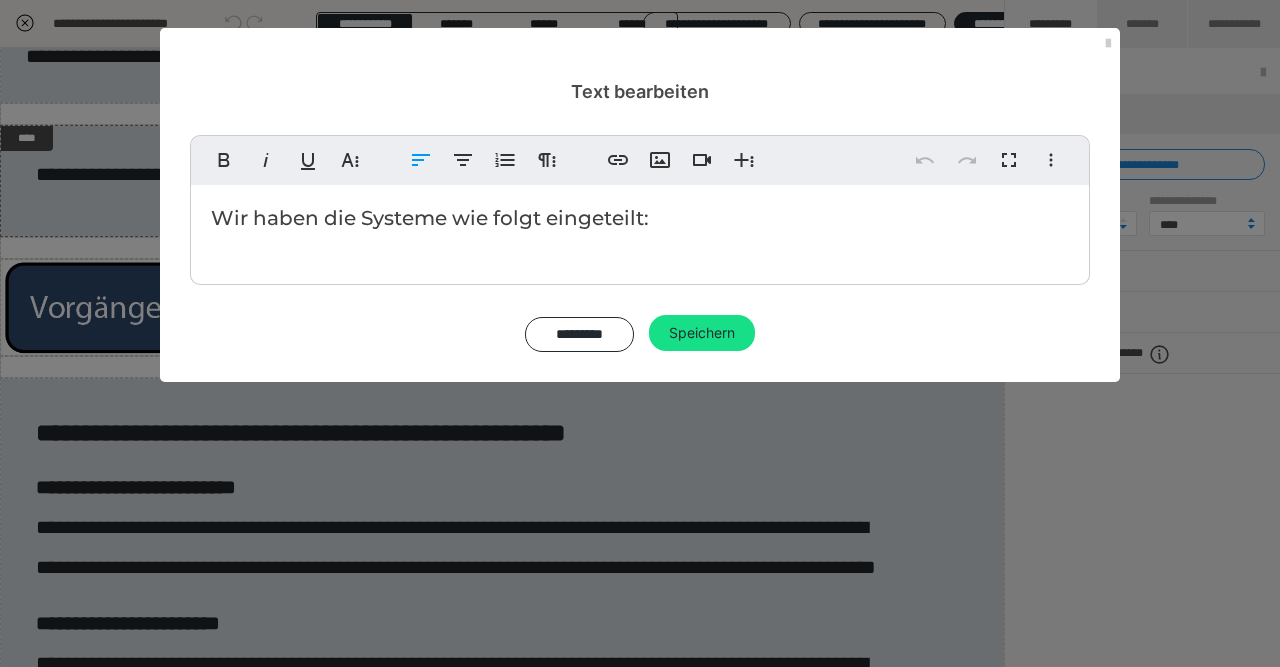 drag, startPoint x: 671, startPoint y: 226, endPoint x: 196, endPoint y: 233, distance: 475.05157 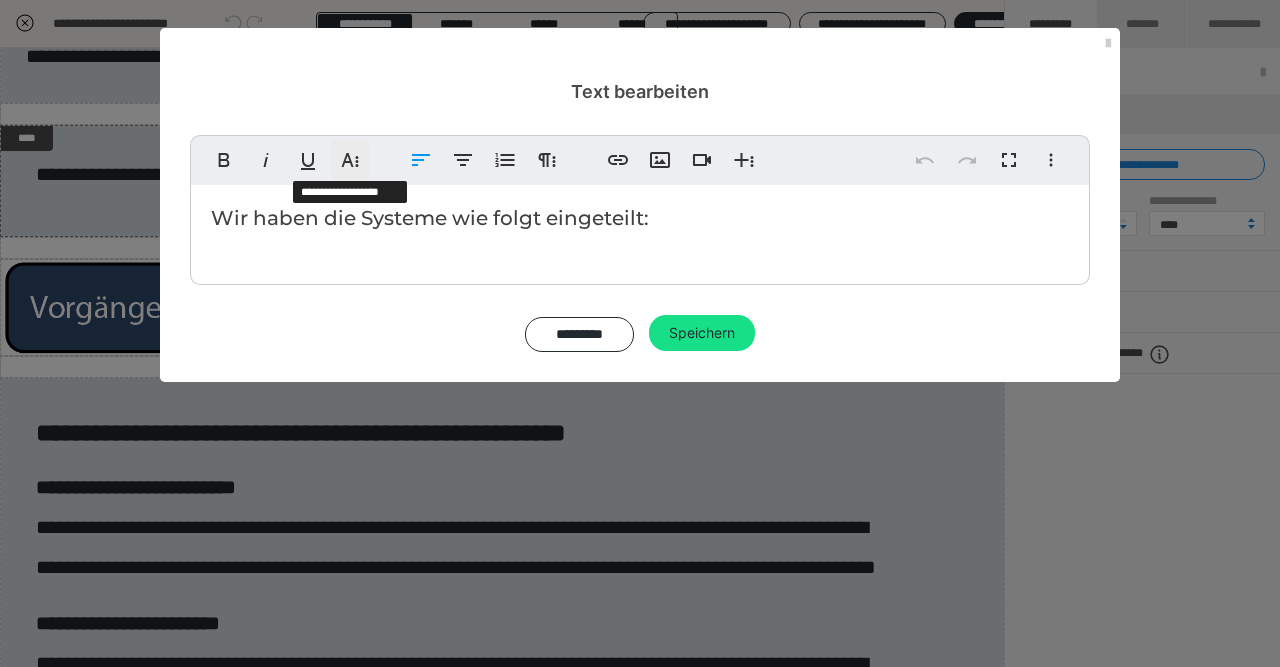 click 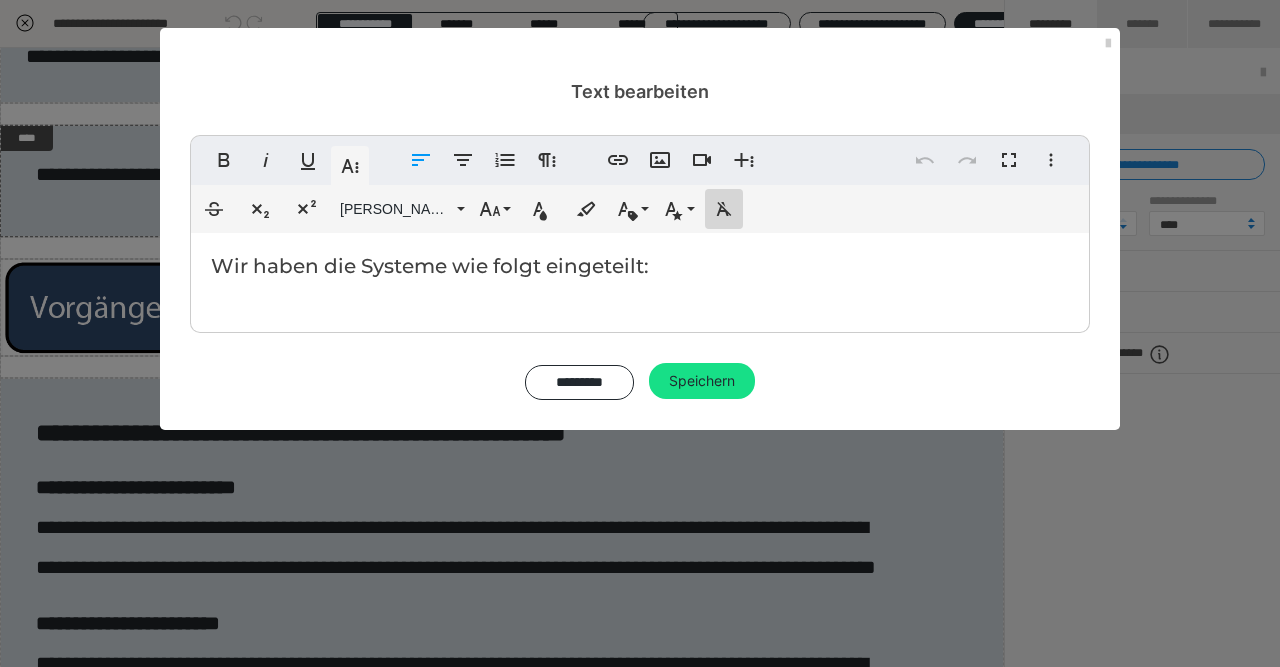 click 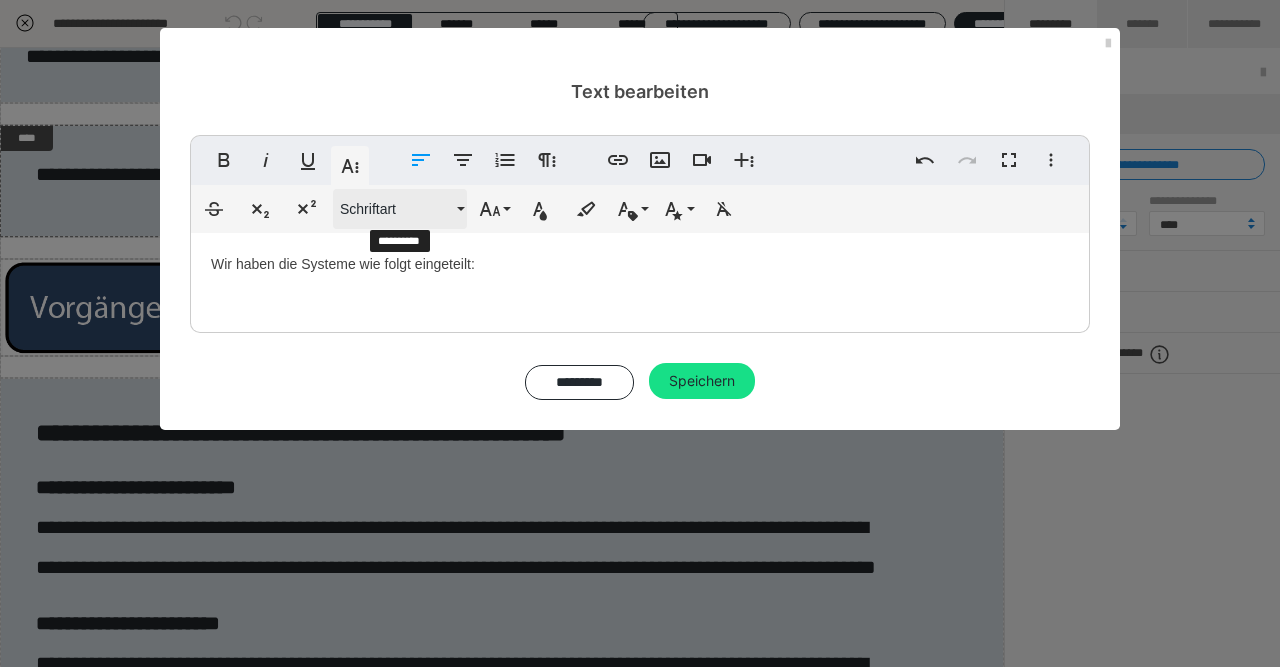 click on "Schriftart" at bounding box center (396, 209) 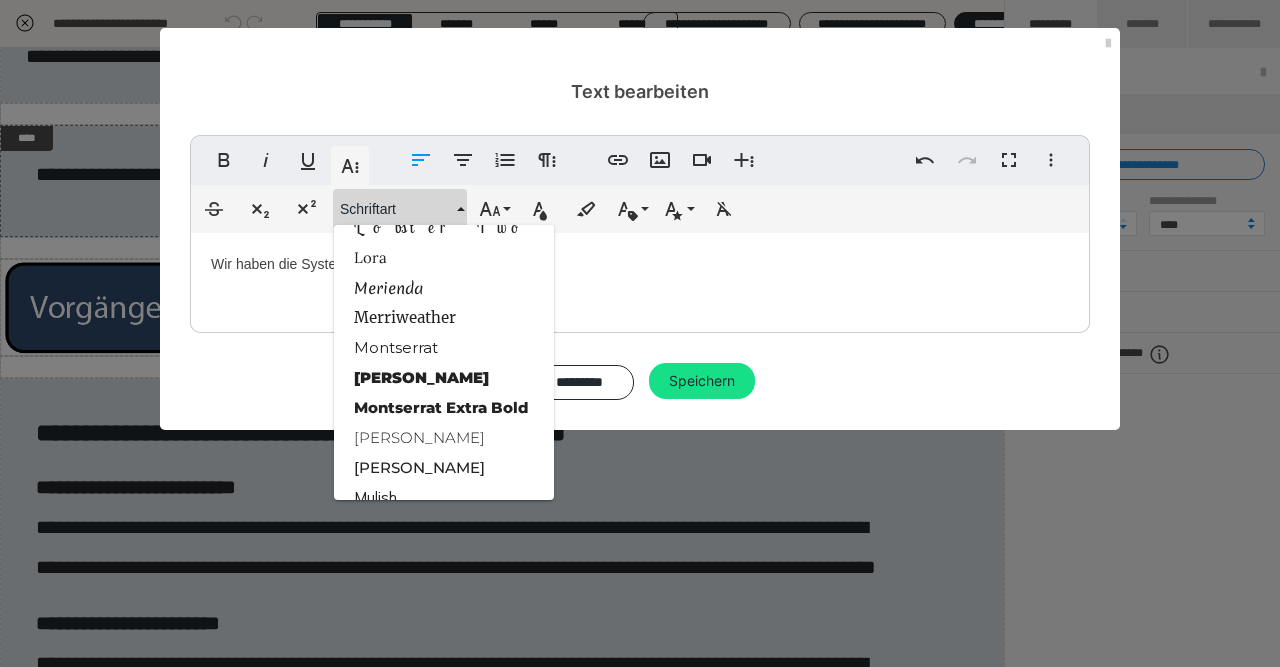 scroll, scrollTop: 1811, scrollLeft: 0, axis: vertical 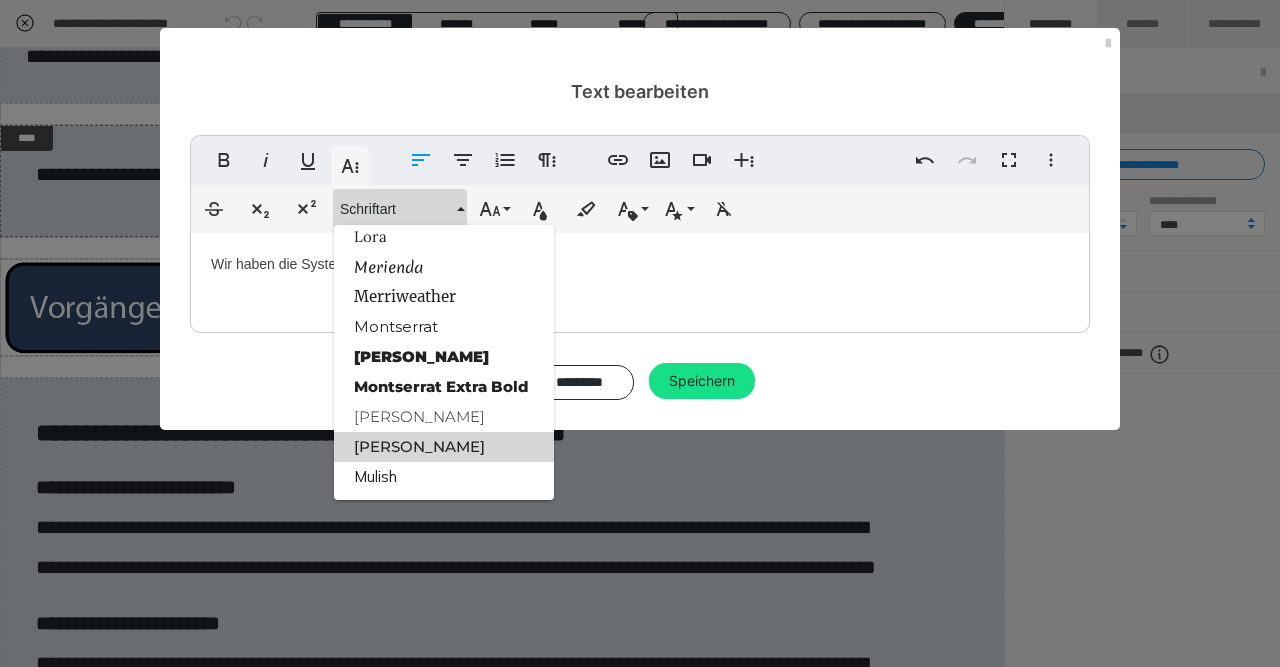 click on "Montserrat Med" at bounding box center (444, 447) 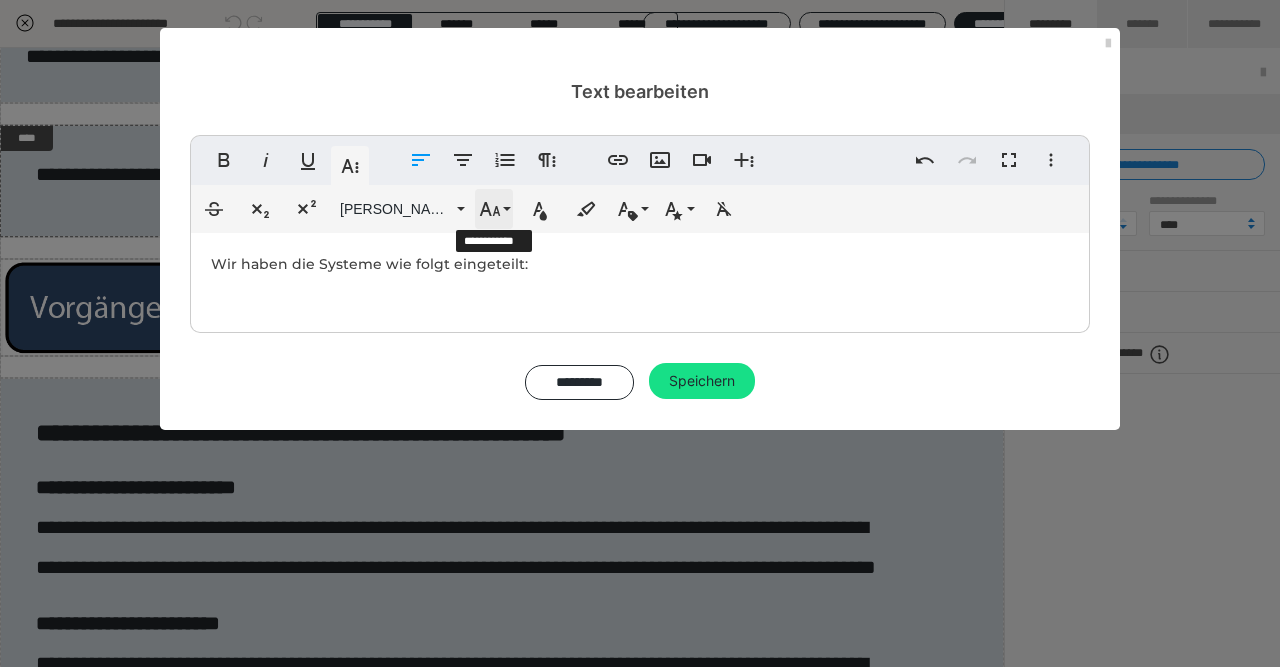 click 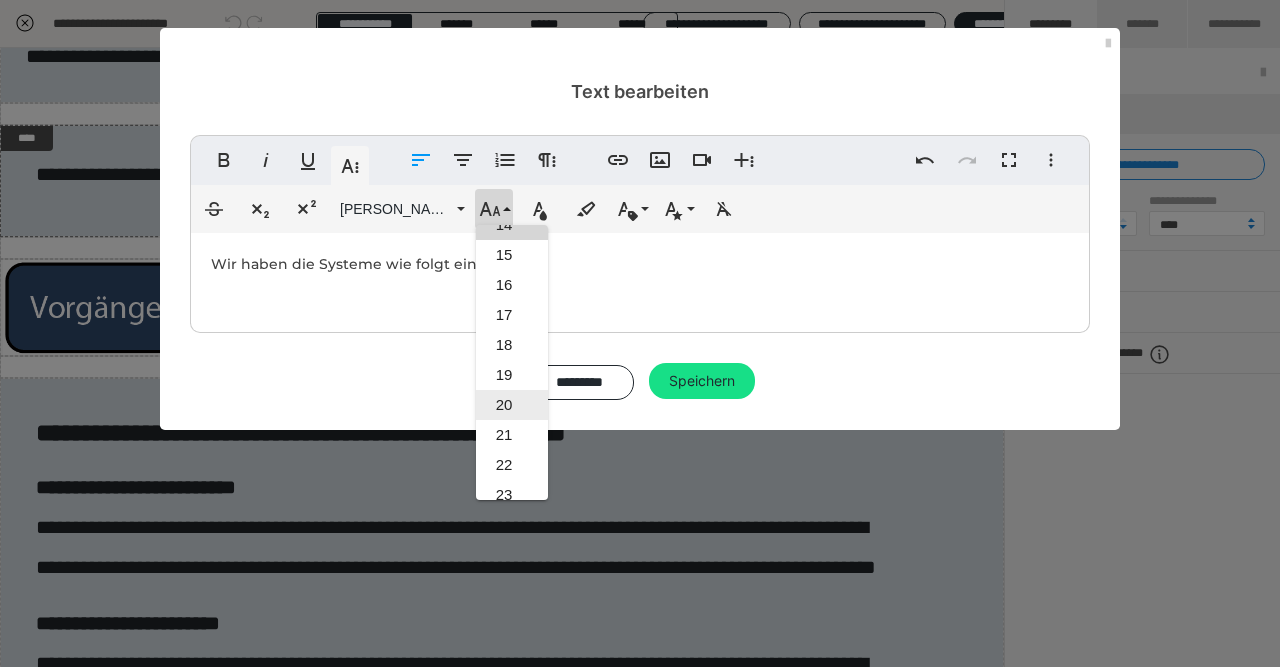 click on "20" at bounding box center (512, 405) 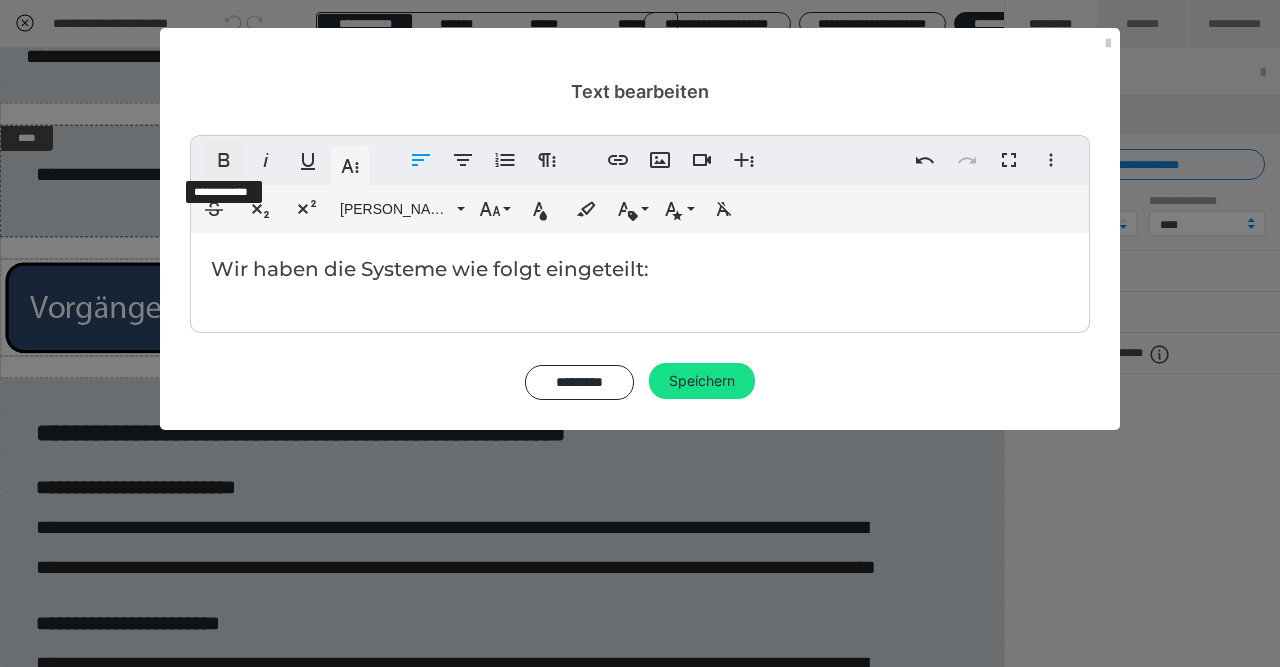 click 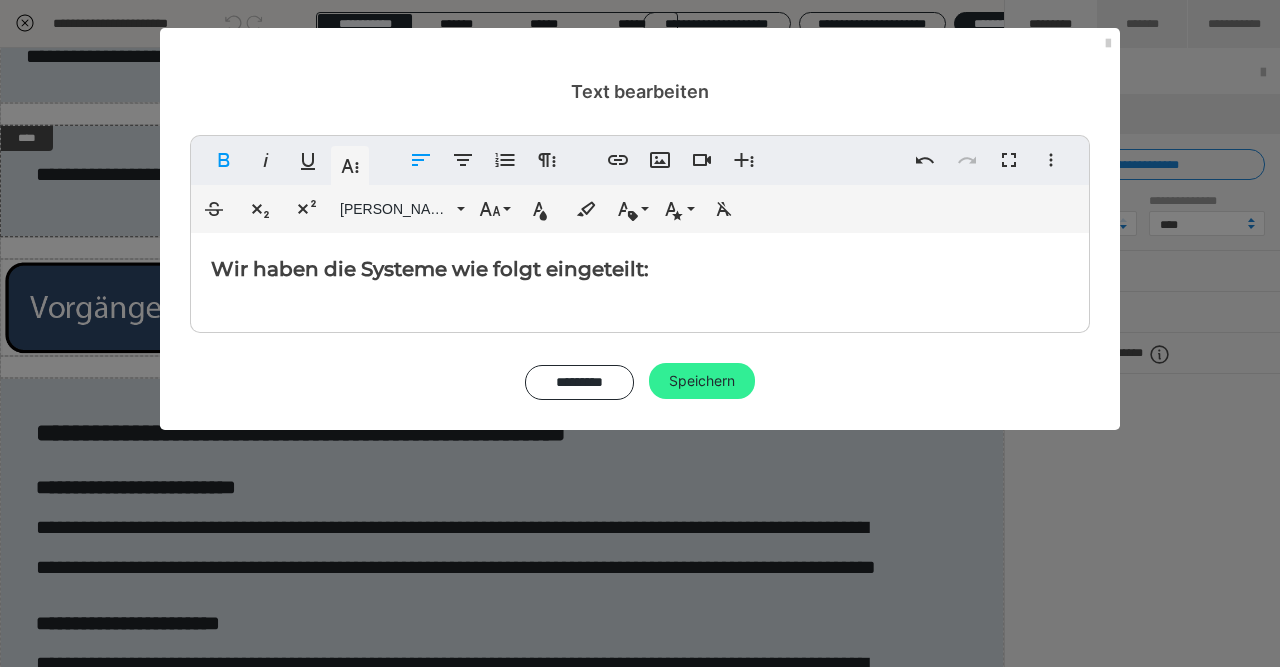 click on "Speichern" at bounding box center [702, 381] 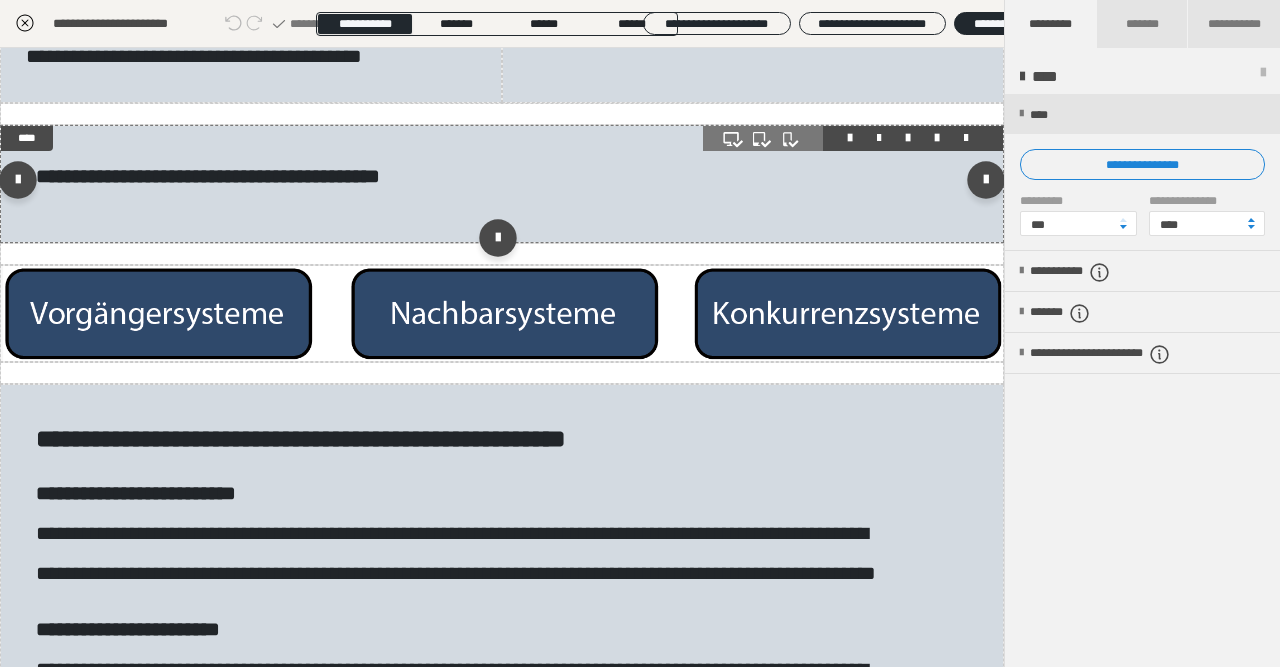 click on "**********" at bounding box center (502, 184) 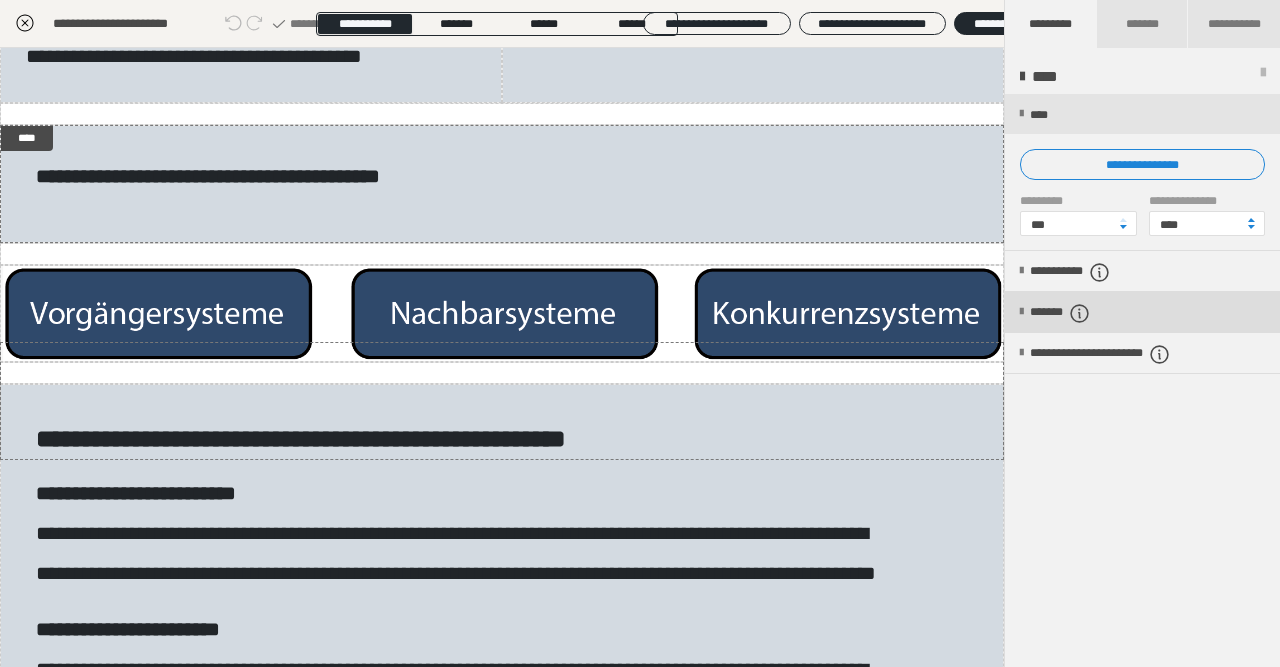 click on "*******" at bounding box center (1077, 313) 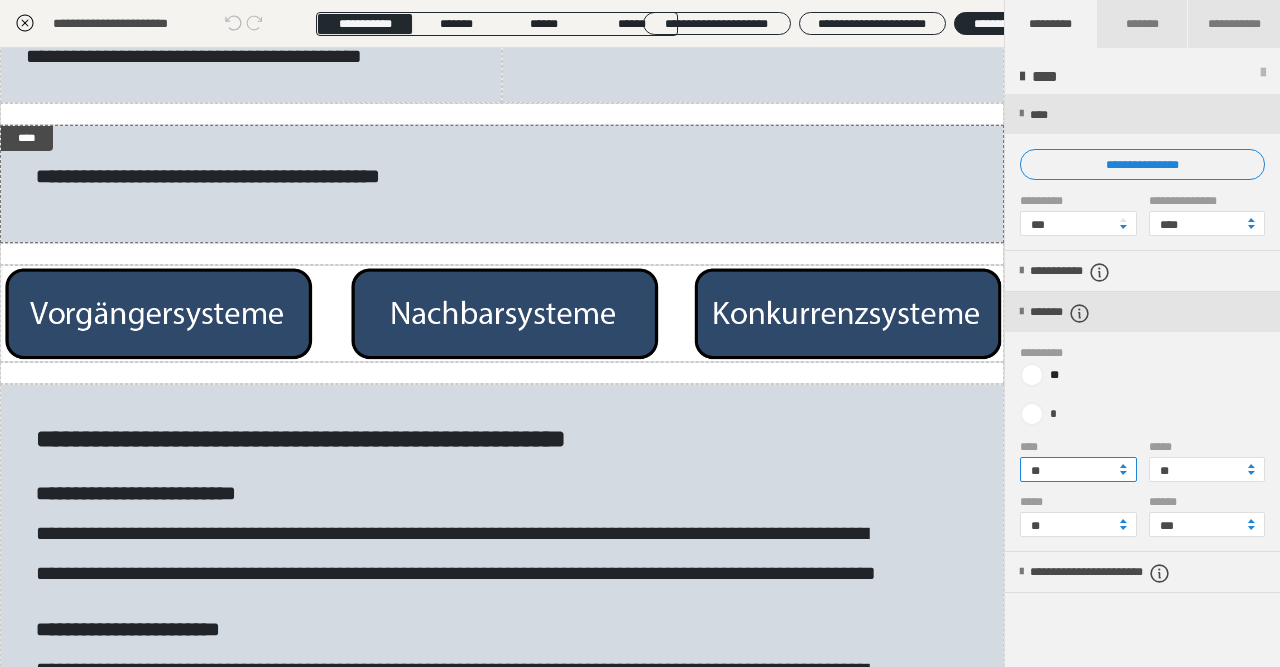 drag, startPoint x: 1067, startPoint y: 471, endPoint x: 1009, endPoint y: 467, distance: 58.137768 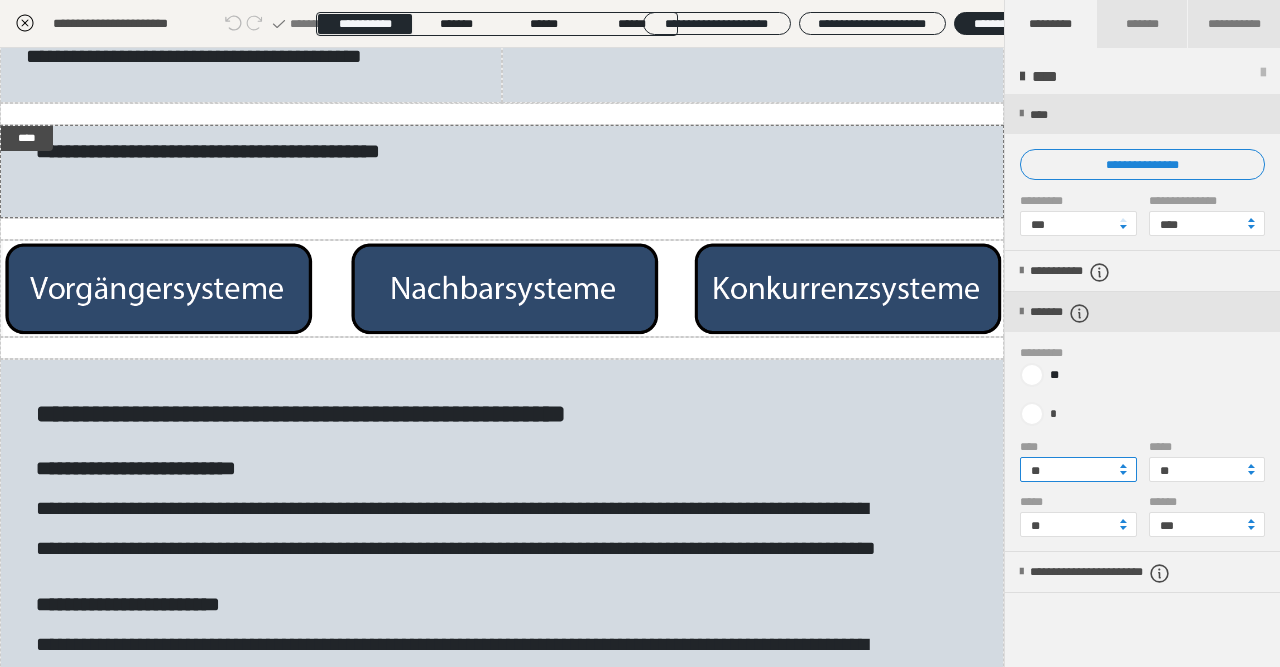 type on "**" 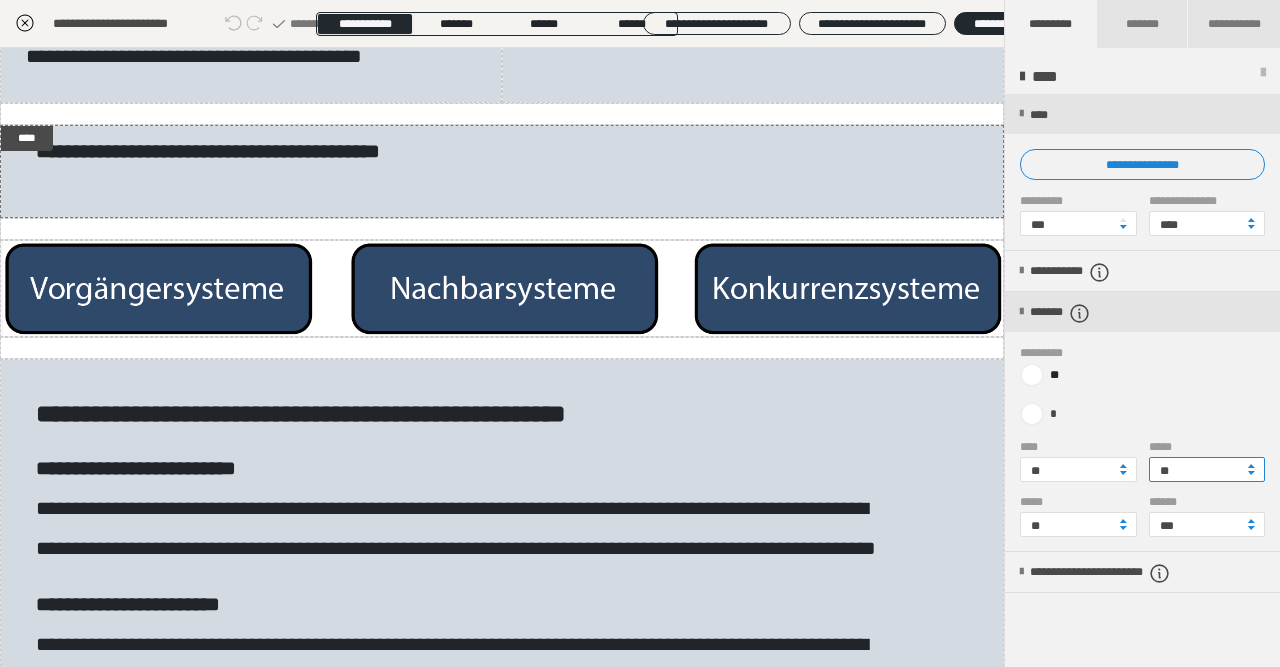 drag, startPoint x: 1219, startPoint y: 469, endPoint x: 1049, endPoint y: 477, distance: 170.18813 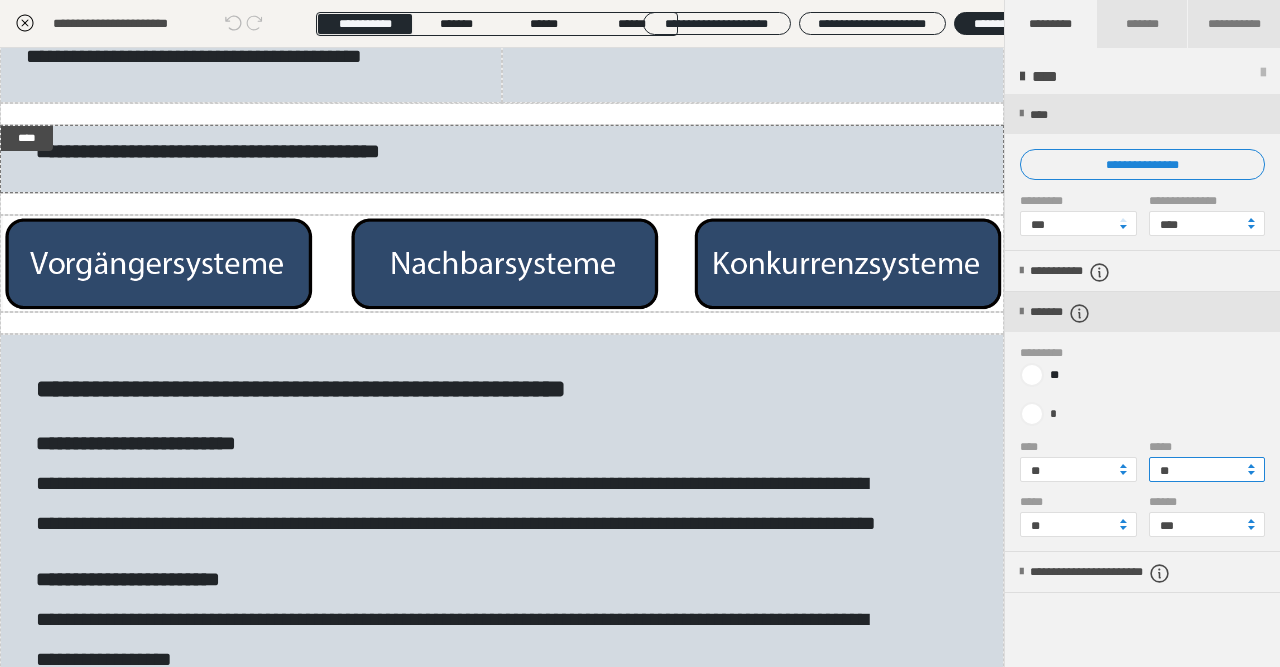 type on "**" 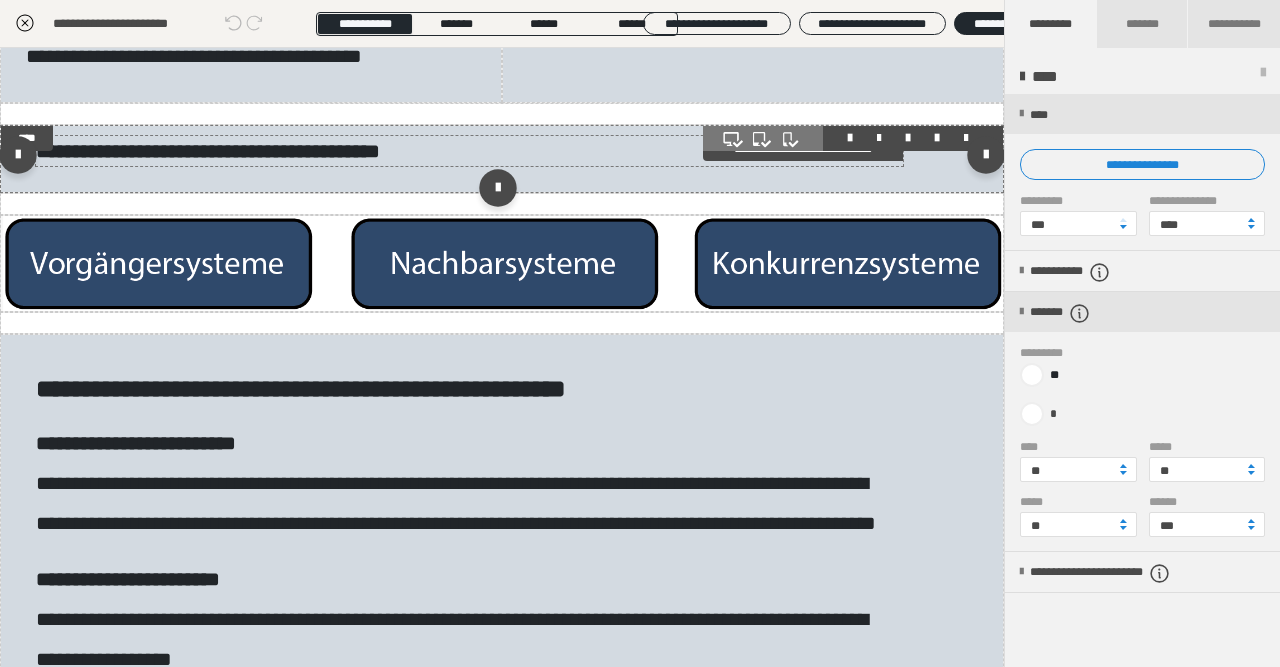 click on "**********" at bounding box center (469, 151) 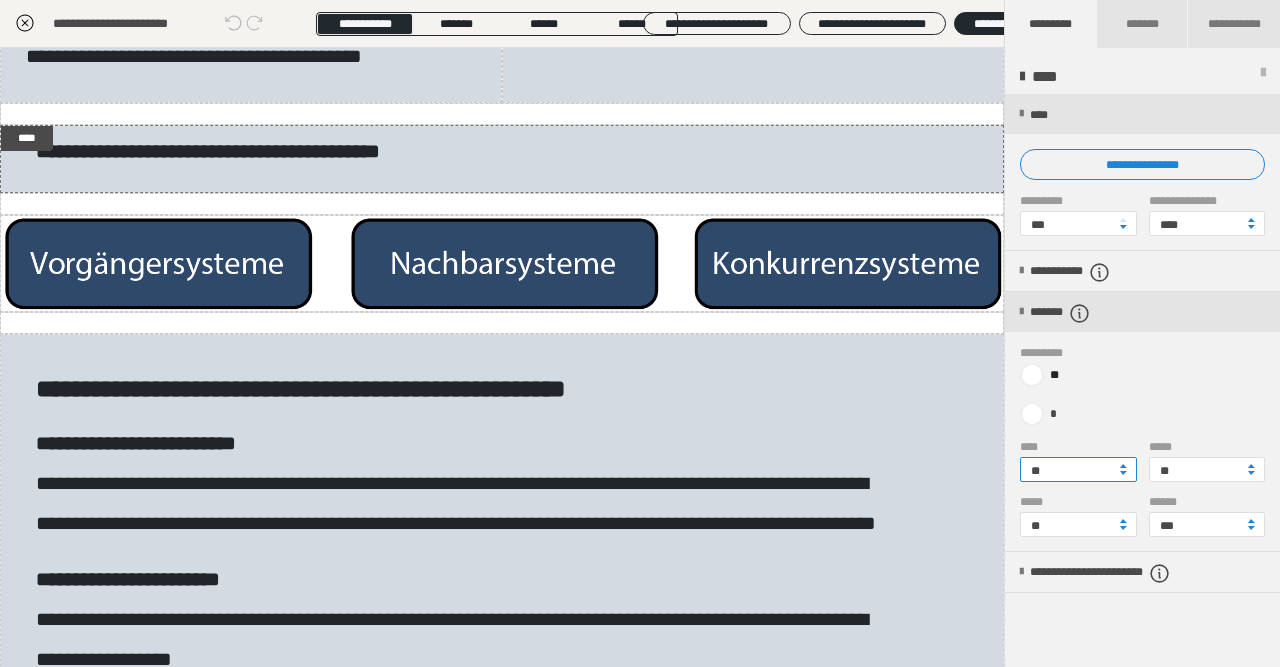 click on "**" at bounding box center [1078, 469] 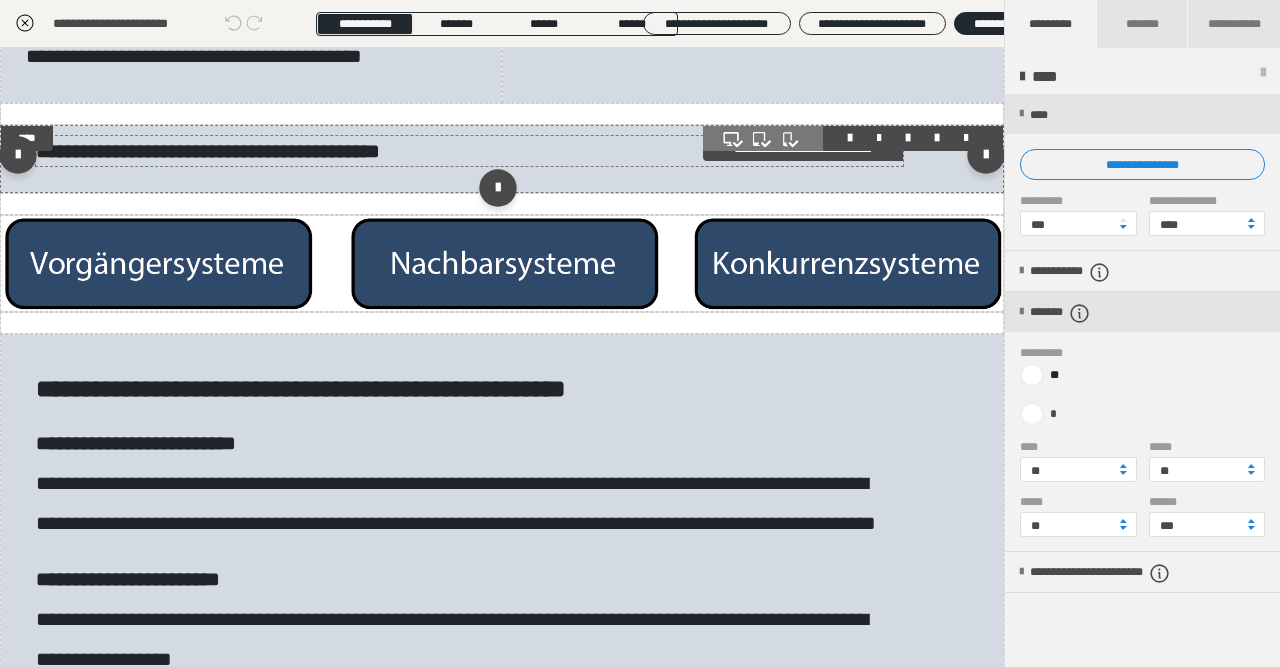 click on "**********" at bounding box center (469, 151) 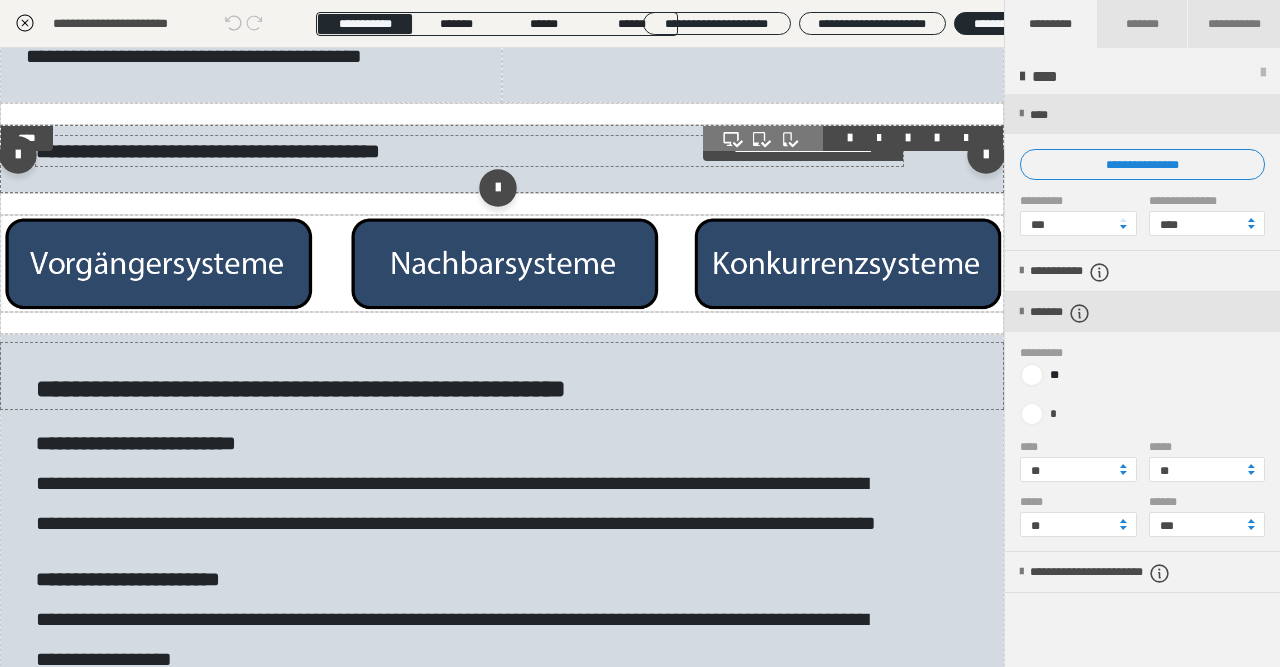 click on "**********" at bounding box center (469, 151) 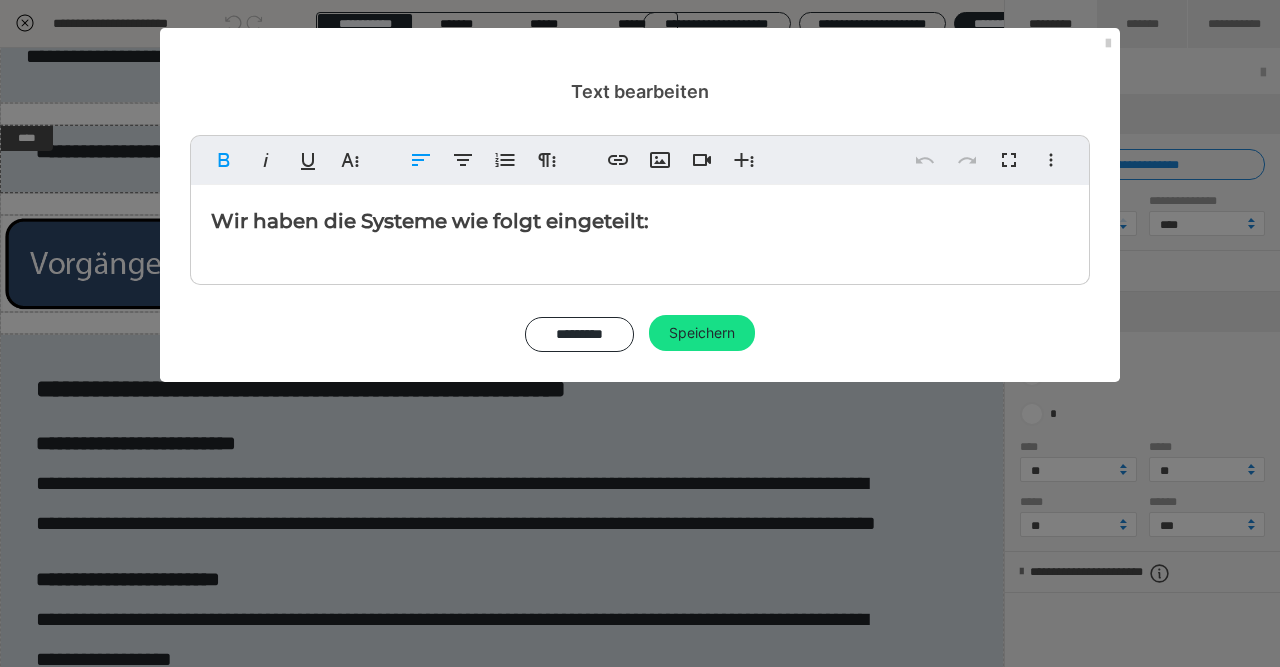 drag, startPoint x: 704, startPoint y: 219, endPoint x: 25, endPoint y: 228, distance: 679.05963 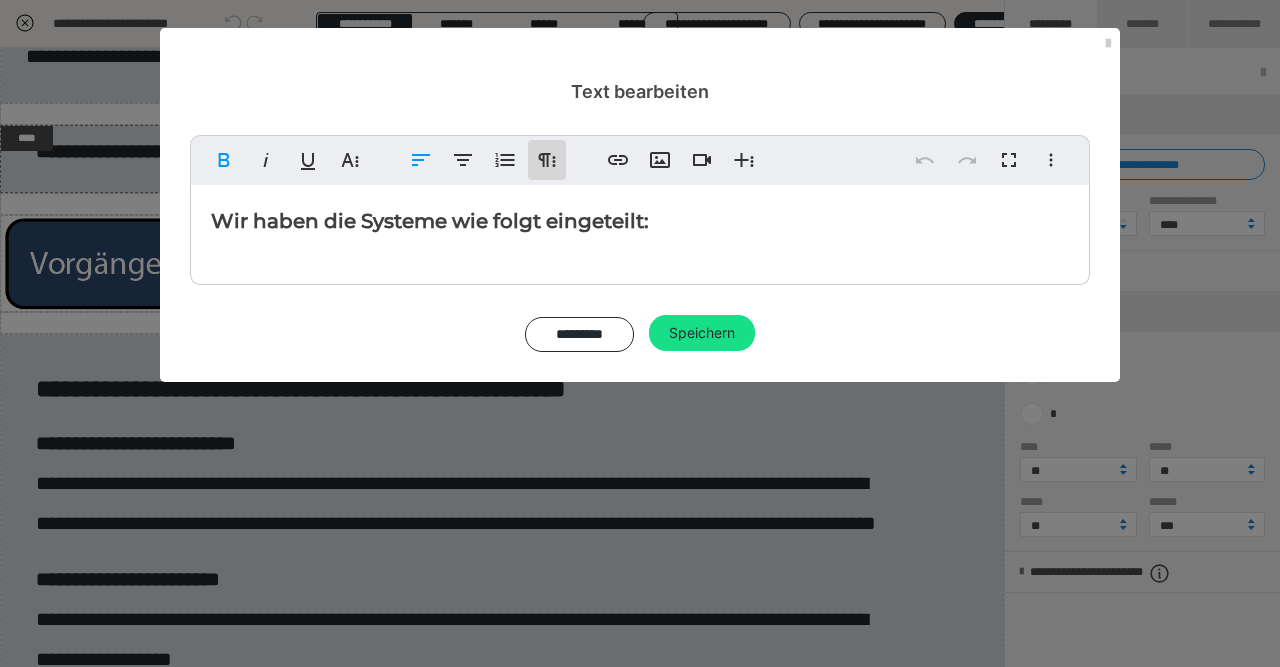 click 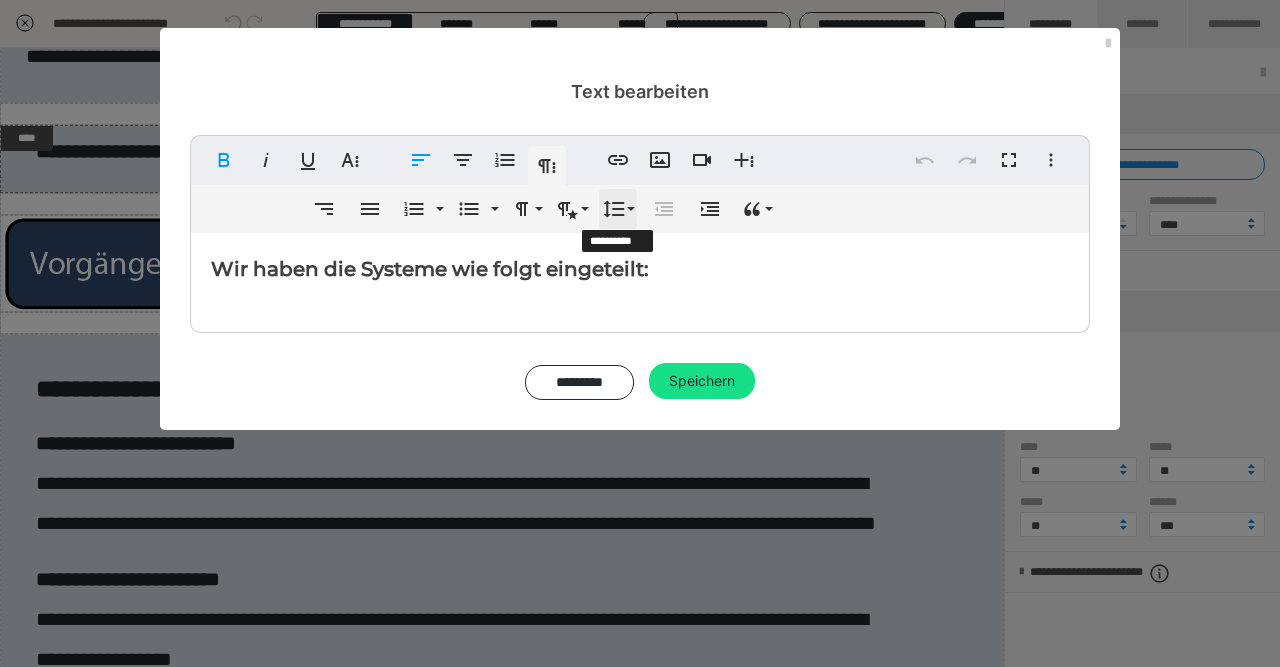 click 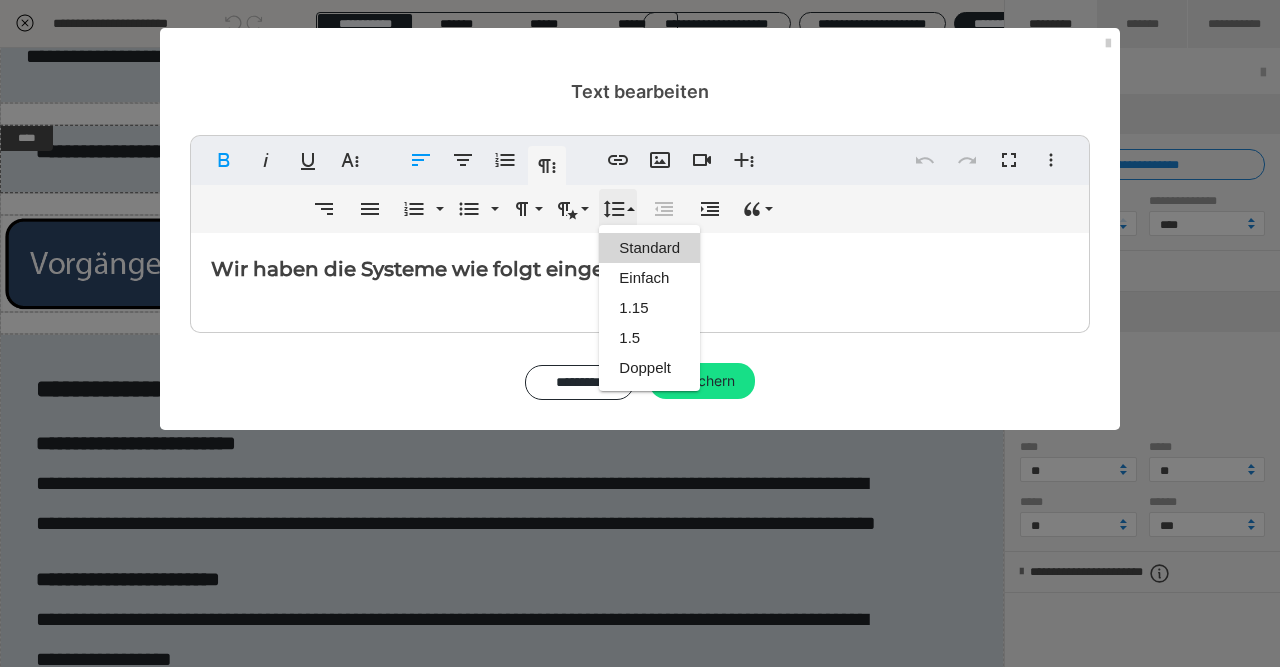 scroll, scrollTop: 0, scrollLeft: 0, axis: both 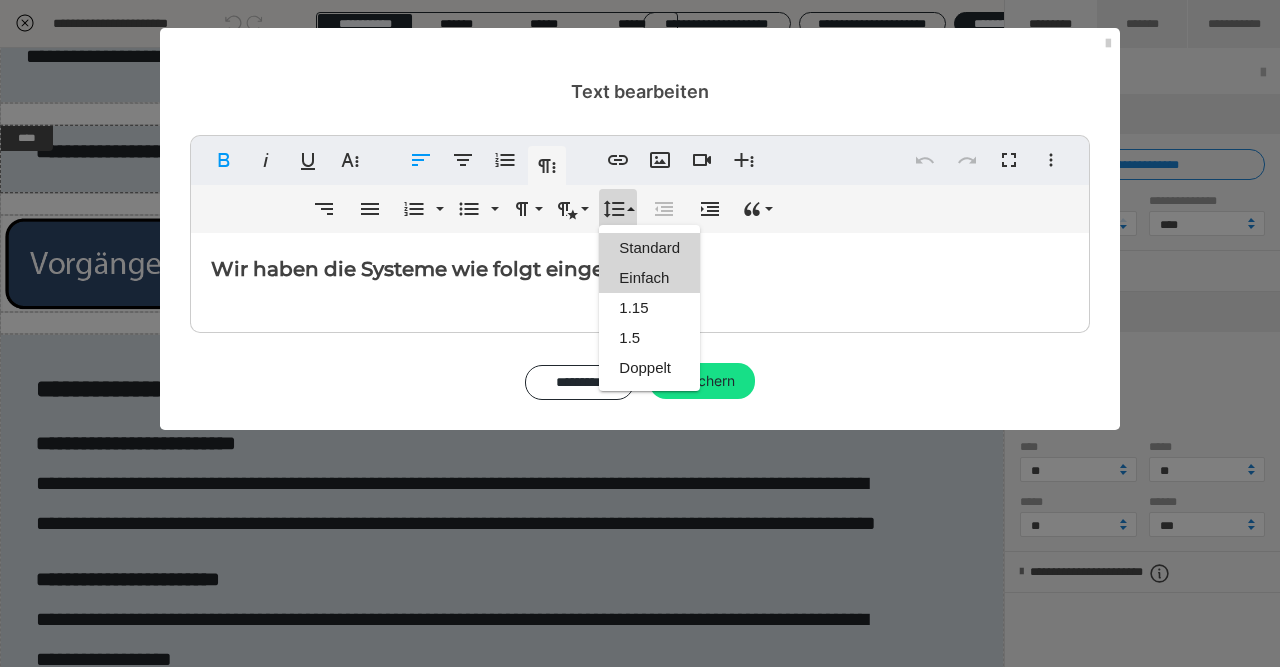 click on "Einfach" at bounding box center [649, 278] 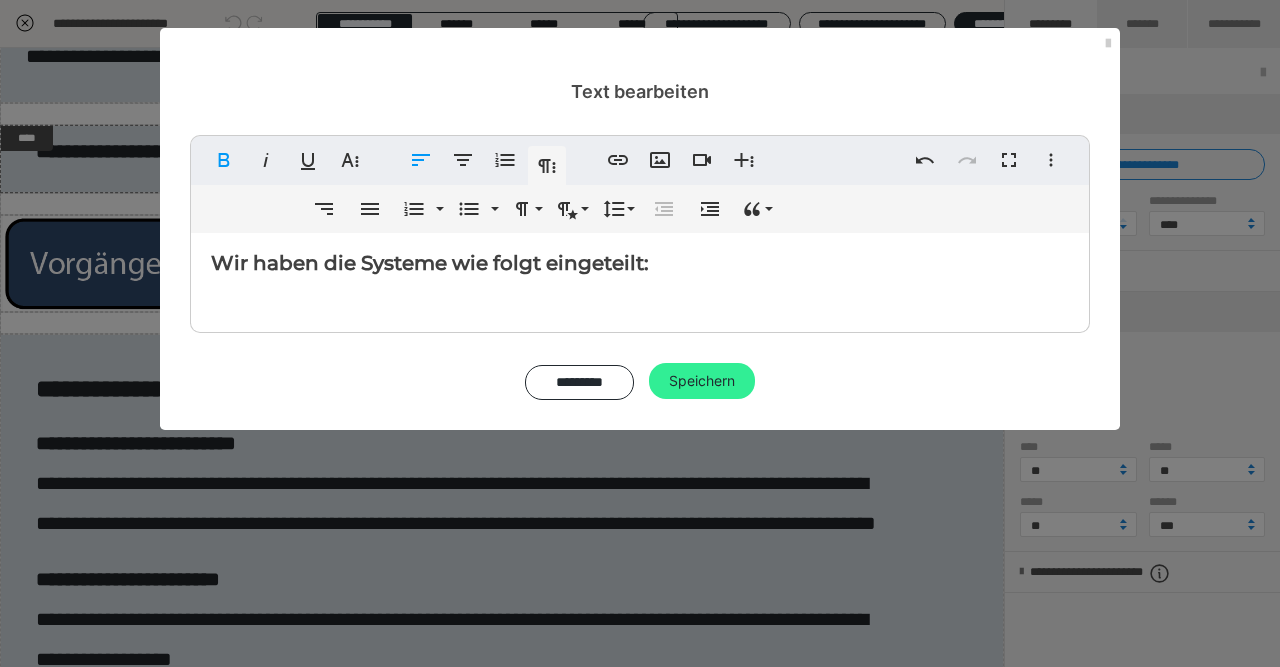 click on "Speichern" at bounding box center (702, 381) 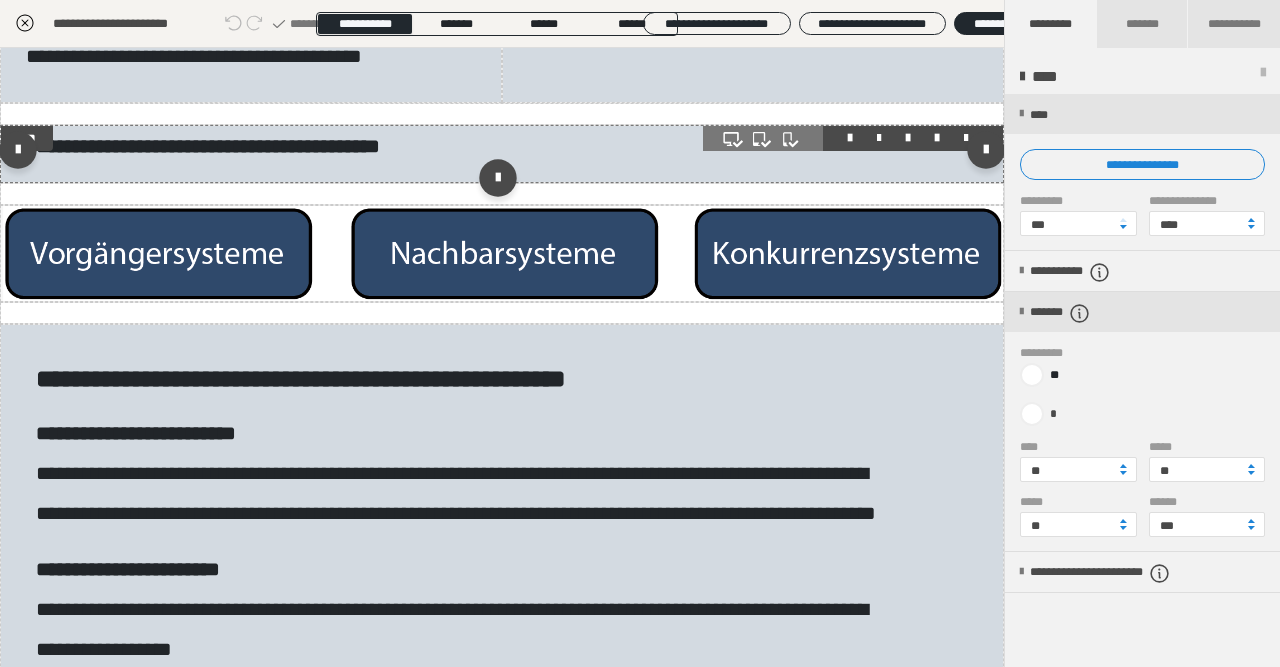 click on "**********" at bounding box center (502, 154) 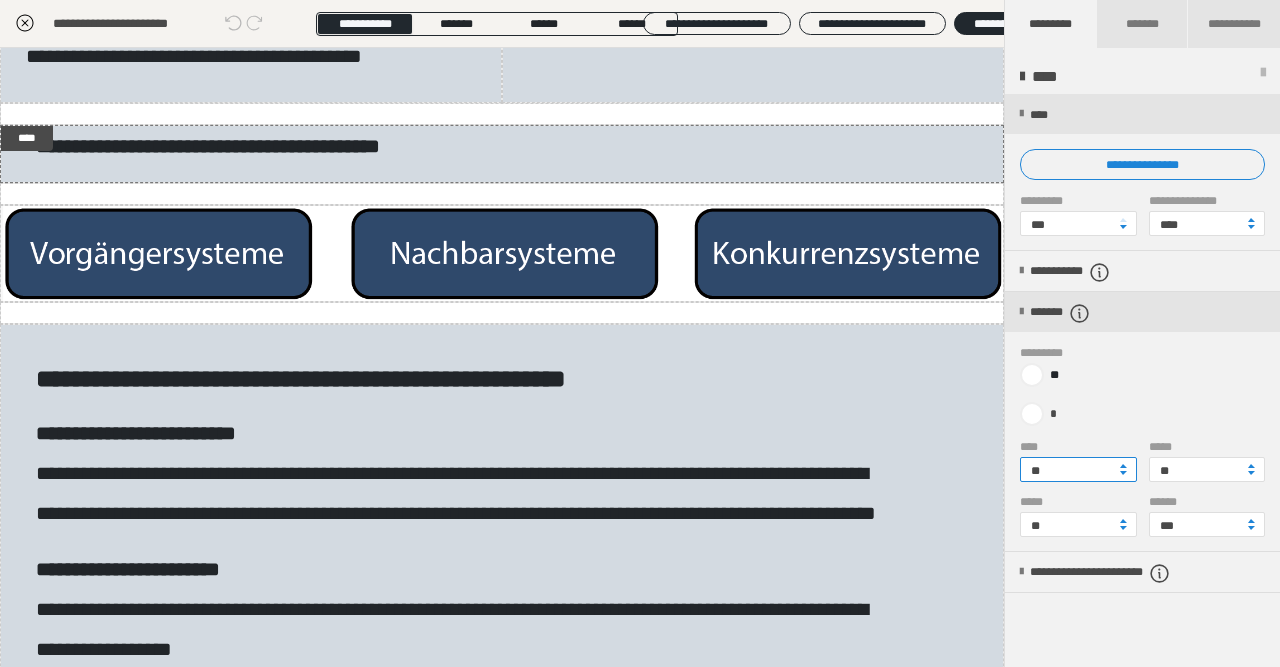 drag, startPoint x: 1057, startPoint y: 467, endPoint x: 1003, endPoint y: 466, distance: 54.00926 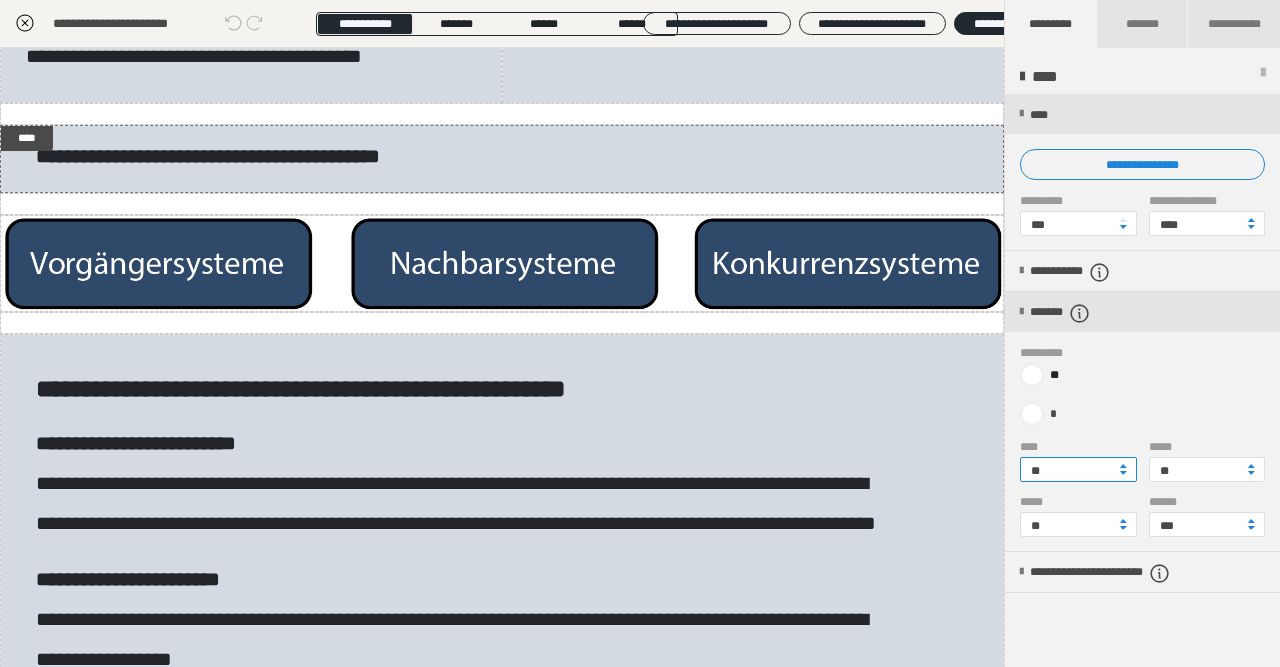 type on "**" 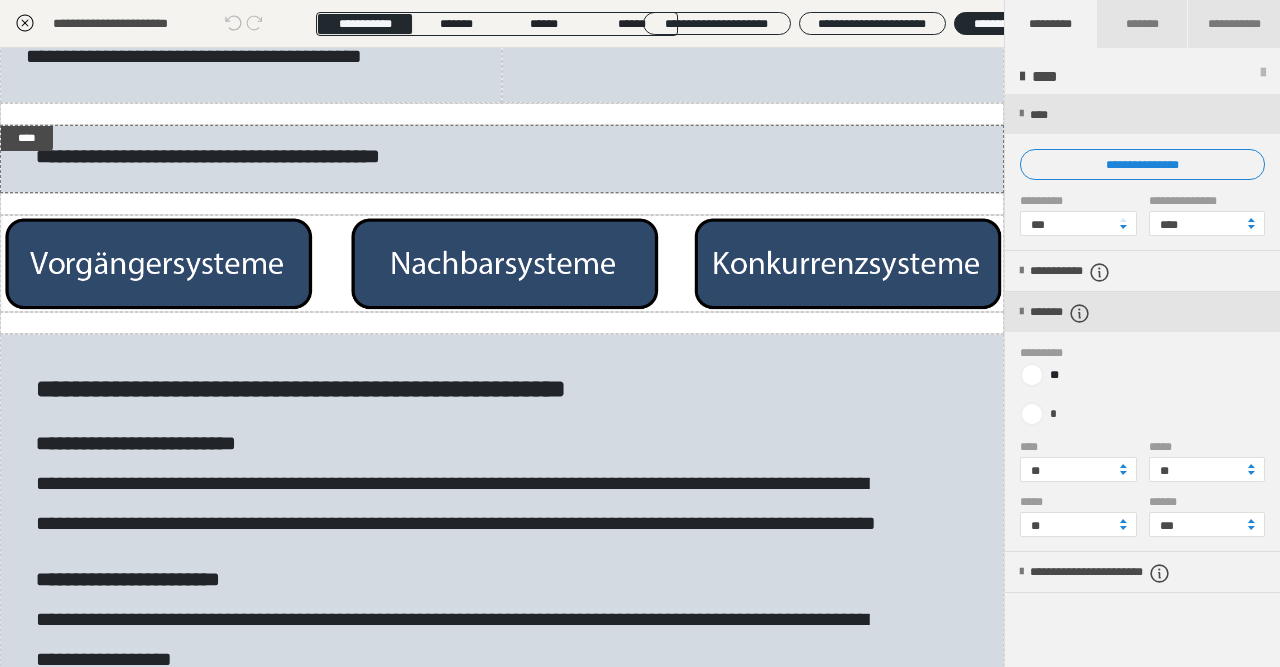 click 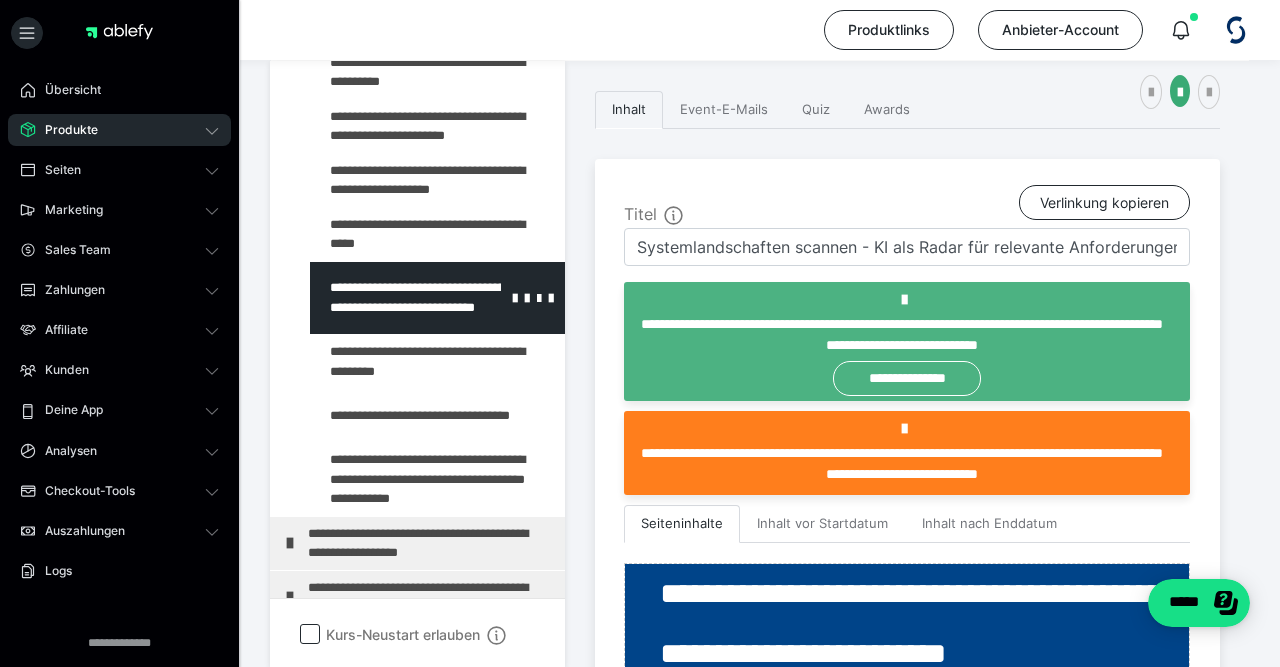 scroll, scrollTop: 1044, scrollLeft: 0, axis: vertical 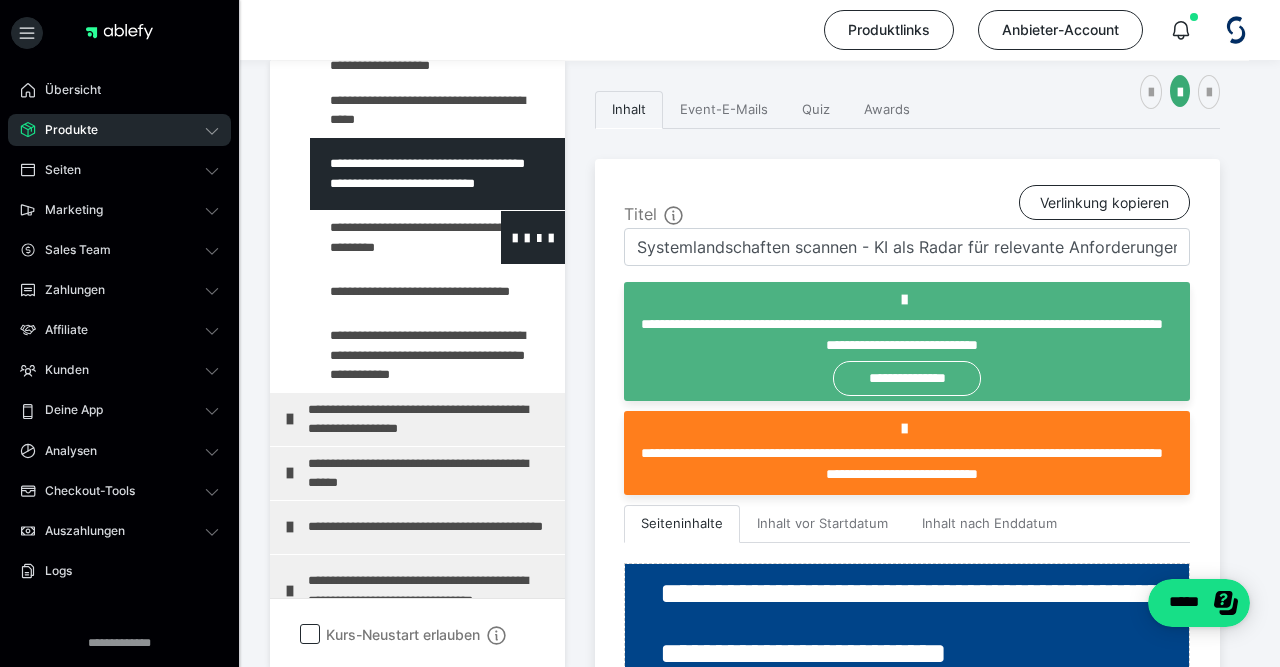 click at bounding box center [385, 237] 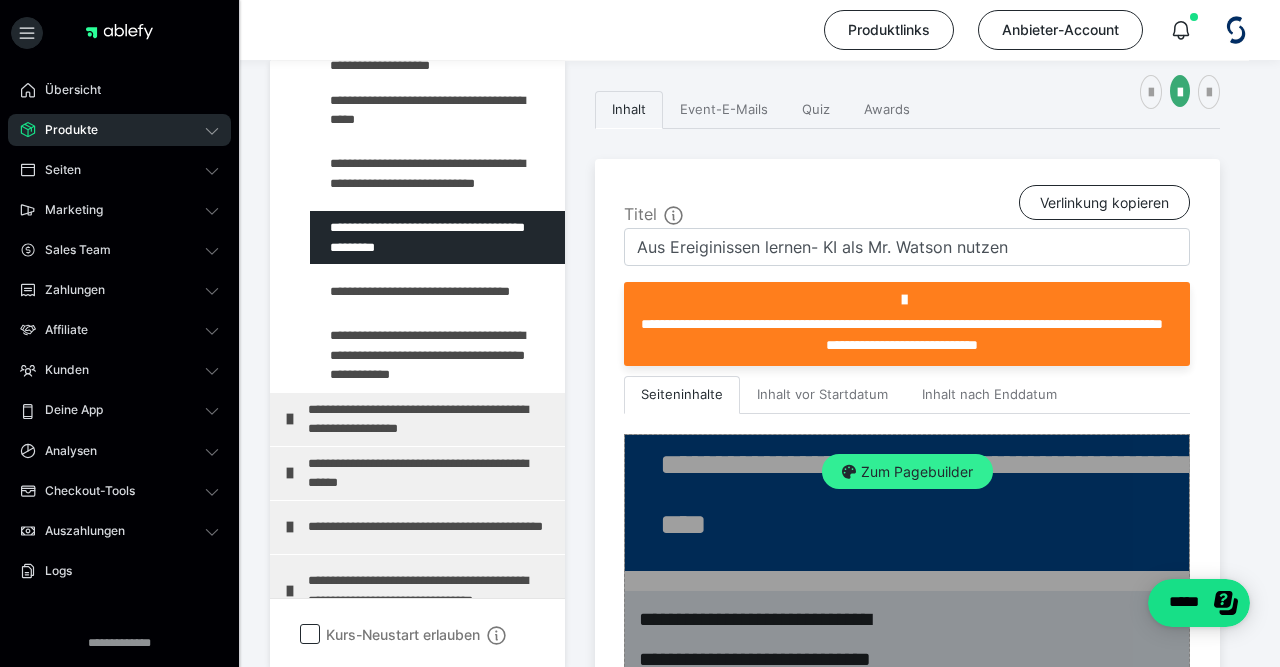 click on "Zum Pagebuilder" at bounding box center [907, 472] 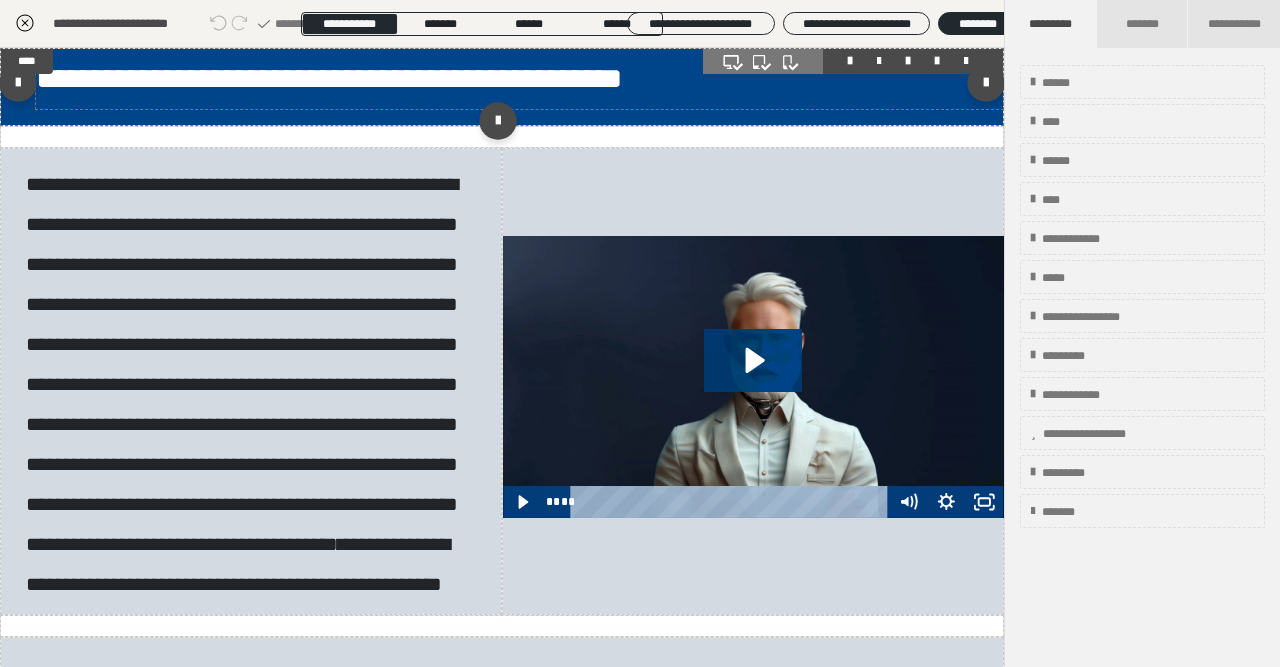 click on "**********" at bounding box center [519, 79] 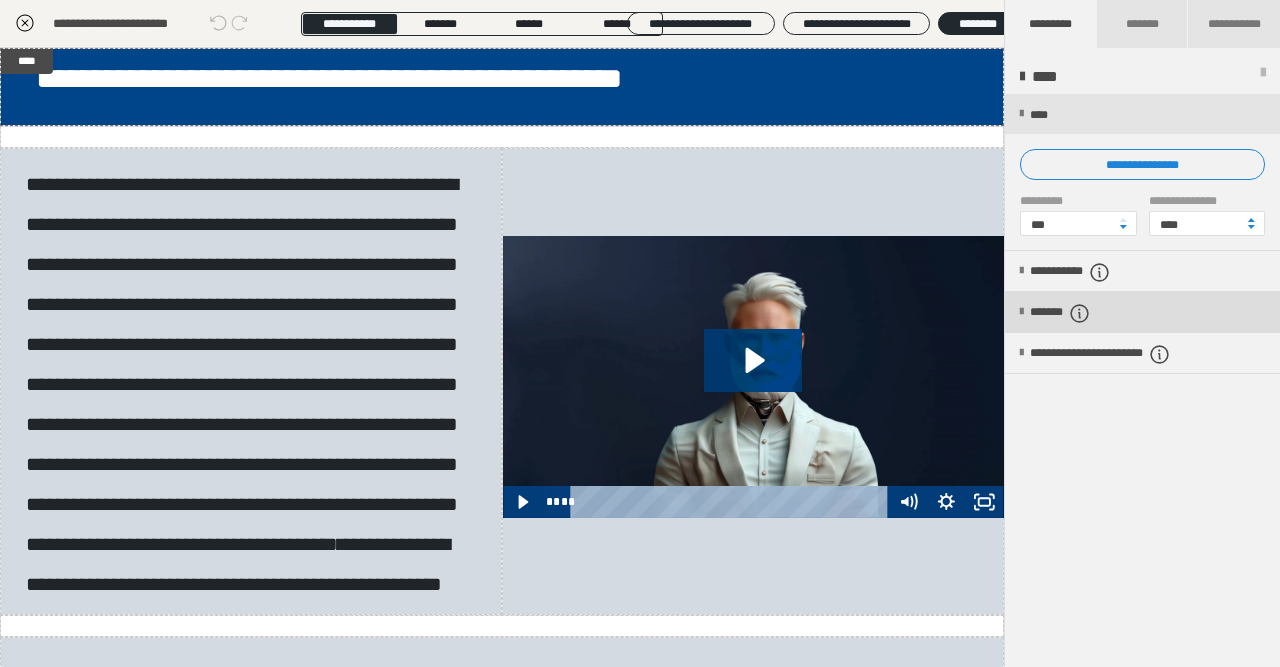 click on "*******" at bounding box center (1077, 313) 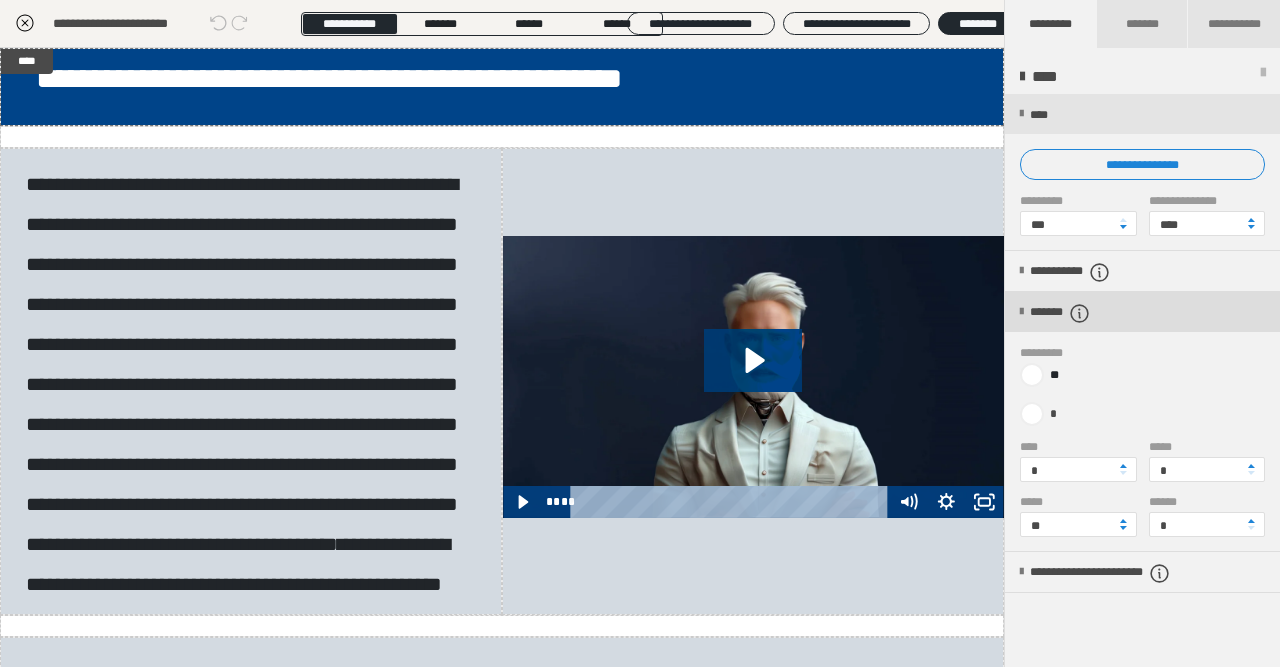 click on "*******" at bounding box center (1077, 313) 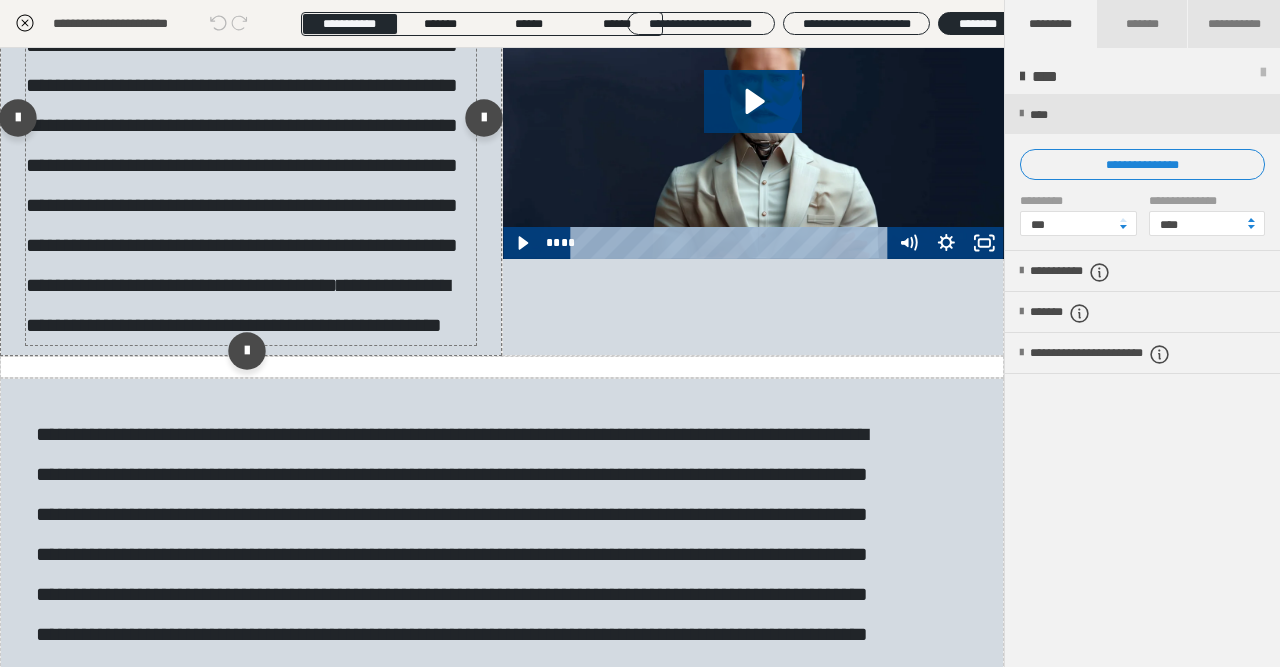 scroll, scrollTop: 464, scrollLeft: 0, axis: vertical 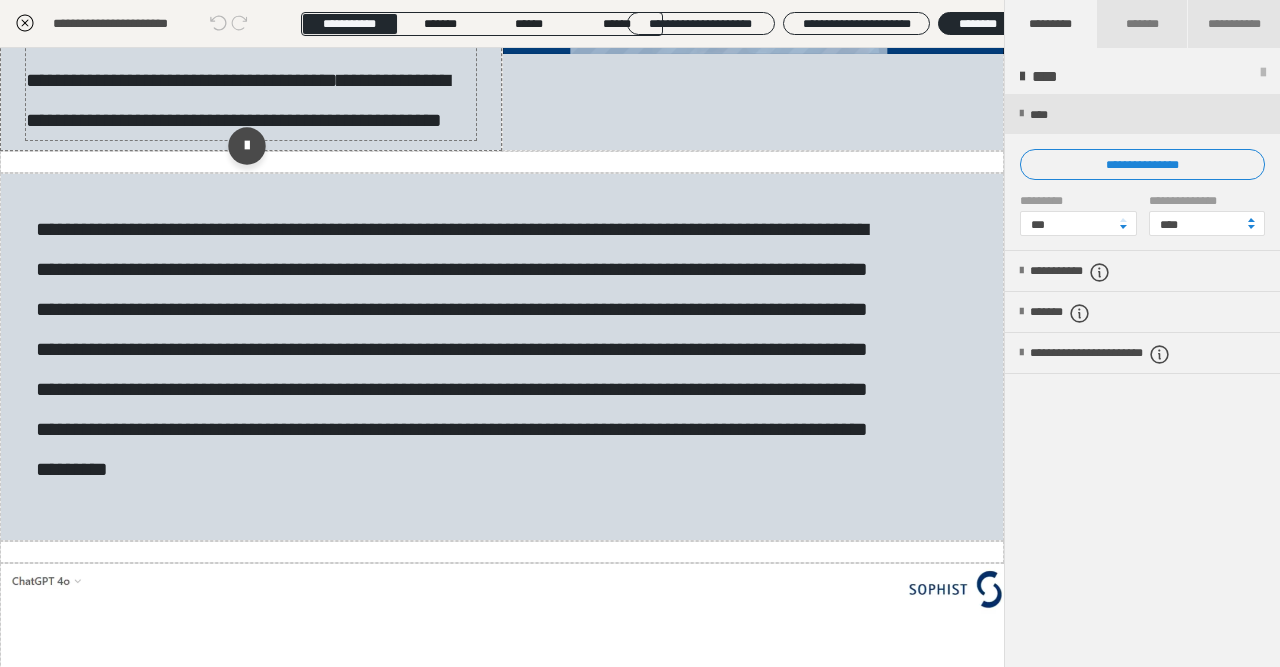 click on "**********" at bounding box center [251, -80] 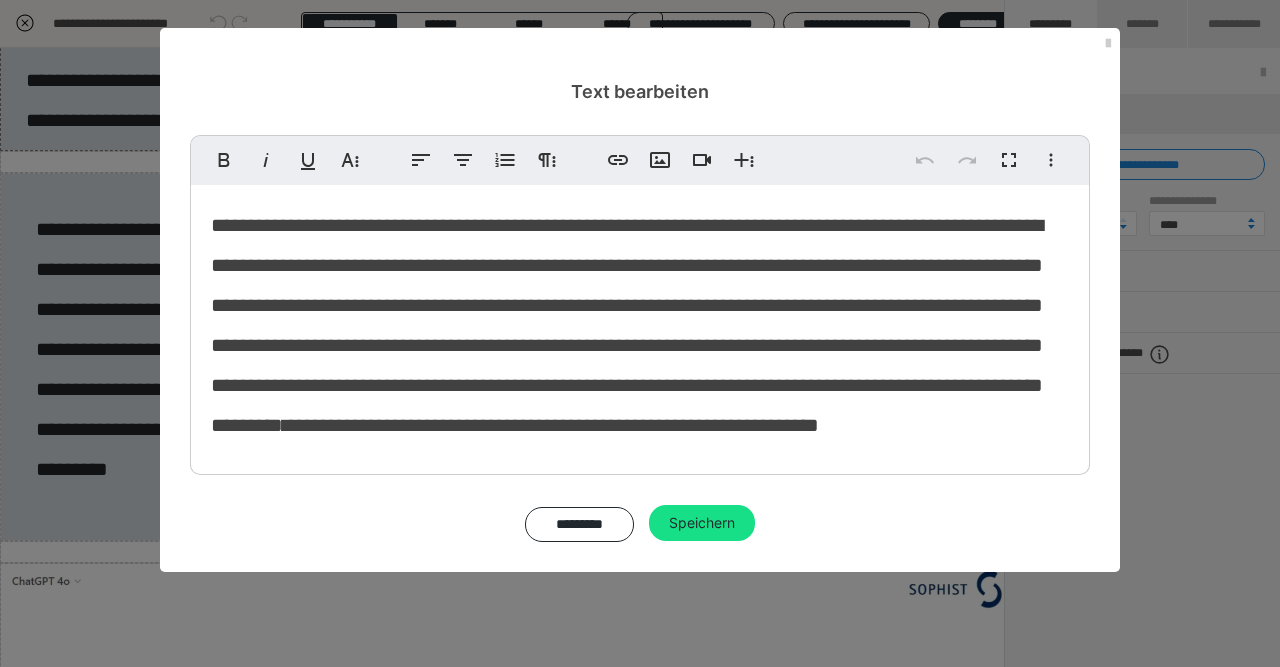 scroll, scrollTop: 11, scrollLeft: 0, axis: vertical 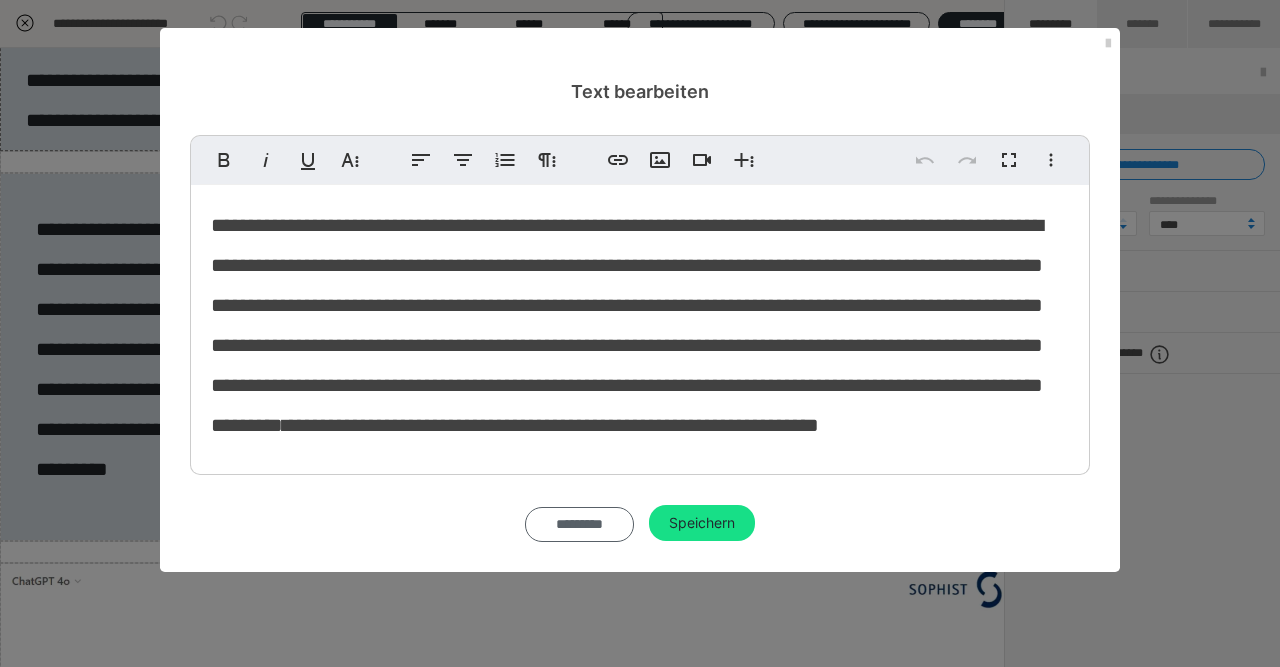 click on "*********" at bounding box center (580, 524) 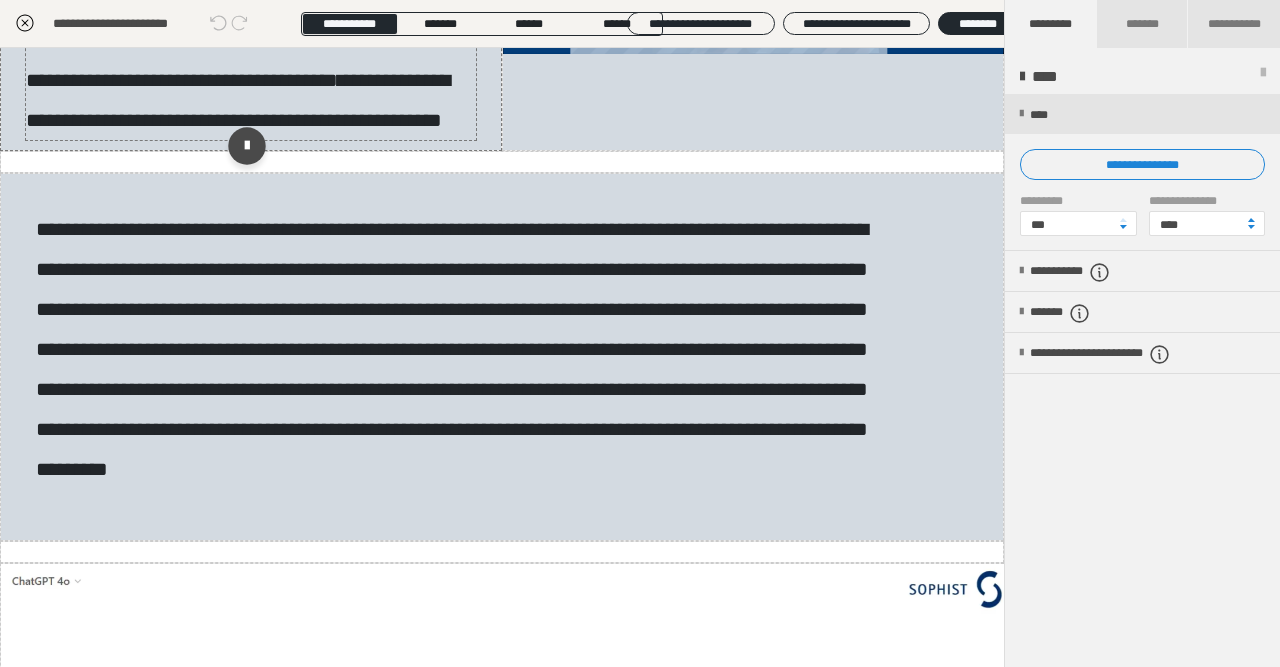 click on "**********" at bounding box center [242, -80] 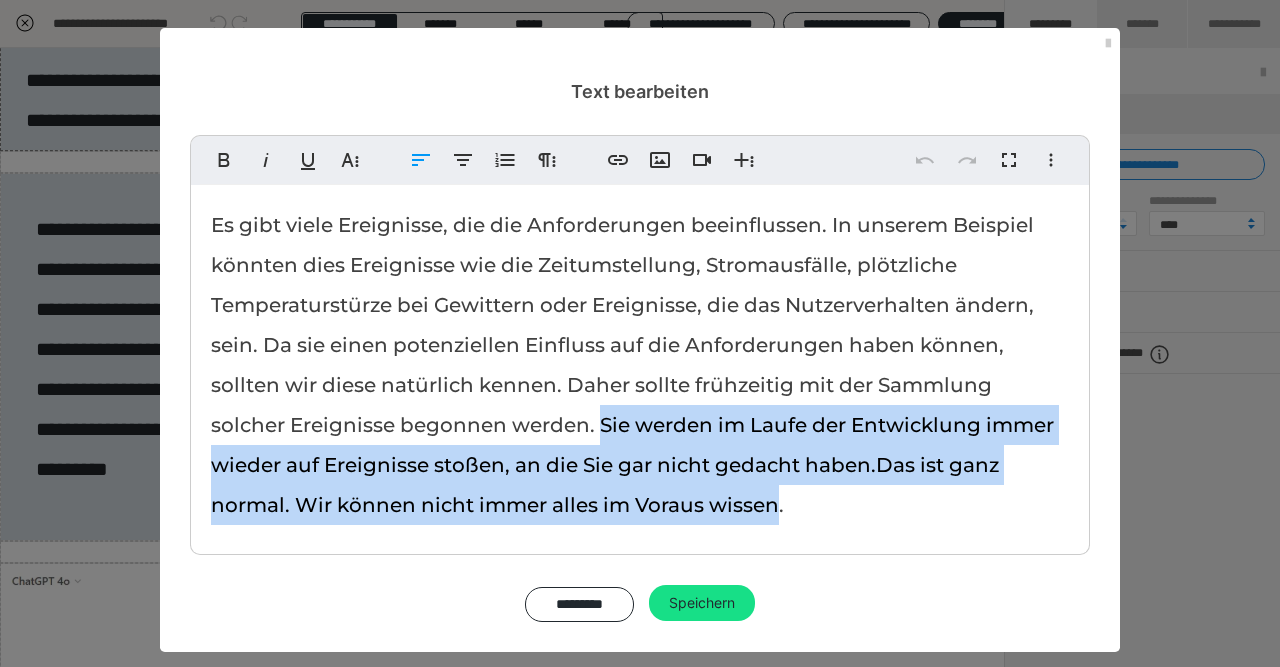 drag, startPoint x: 651, startPoint y: 512, endPoint x: 517, endPoint y: 422, distance: 161.41872 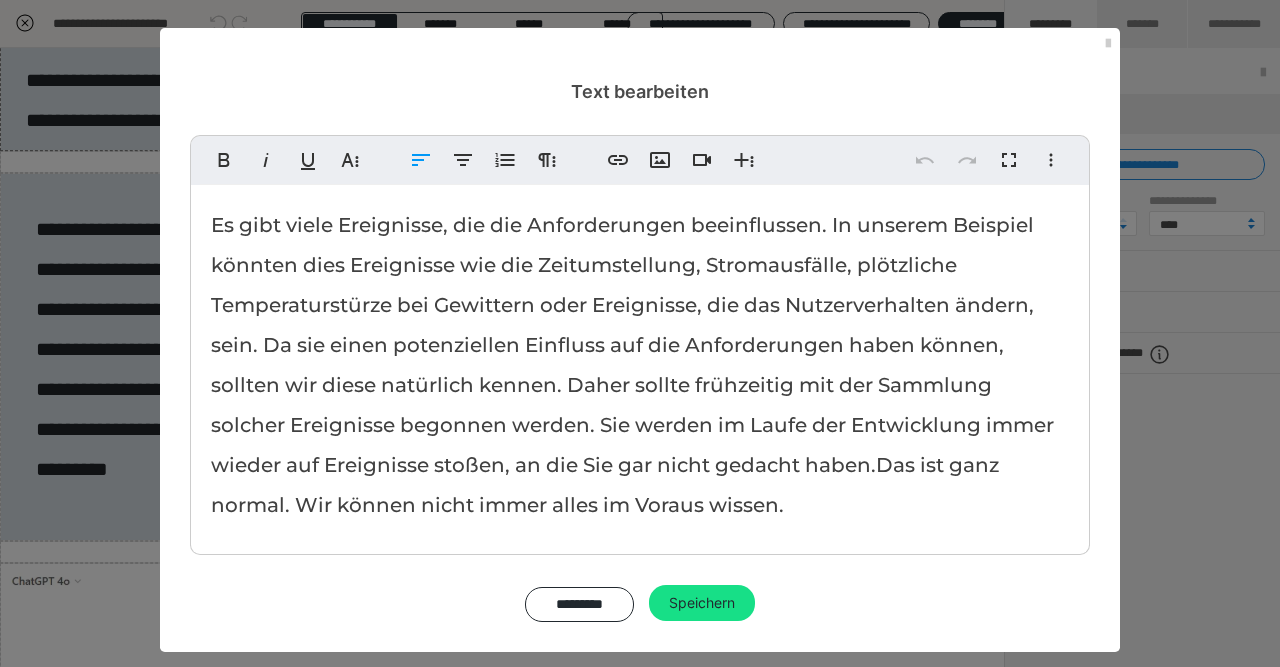 copy on "Sie werden im Laufe der Entwicklung immer wieder auf Ereignisse stoßen, an die Sie gar nicht gedacht haben.  Das ist ganz normal. Wir können nicht immer alles im Voraus wissen" 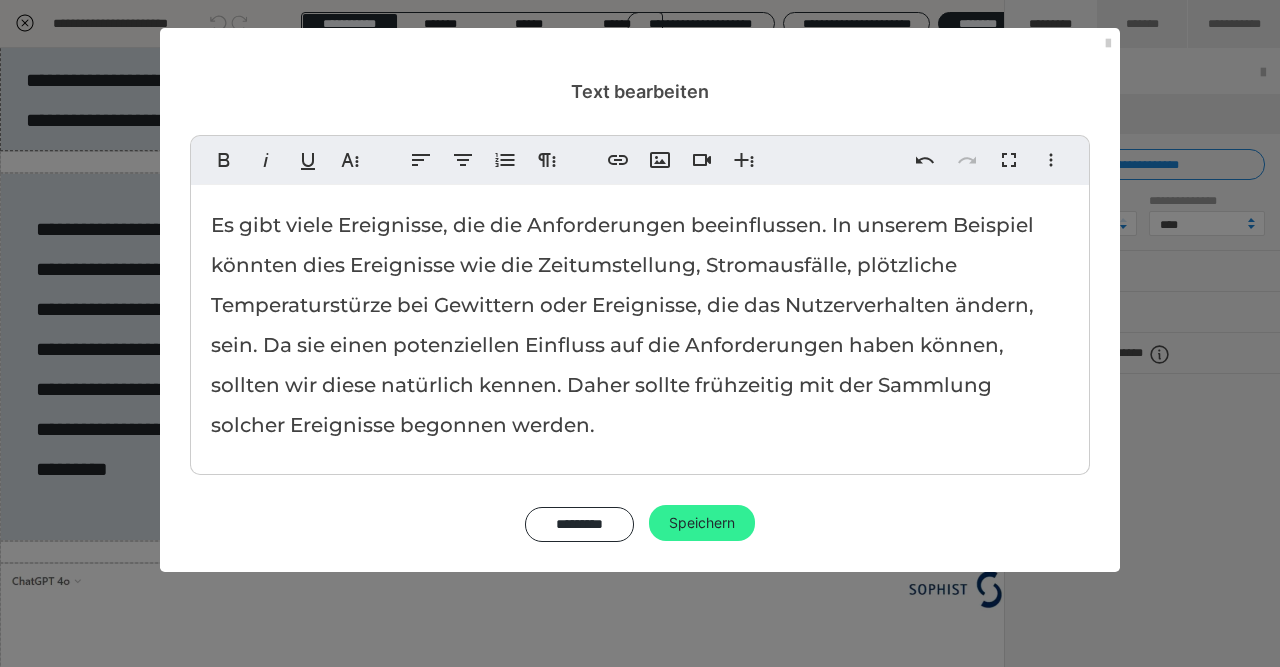 click on "Speichern" at bounding box center (702, 523) 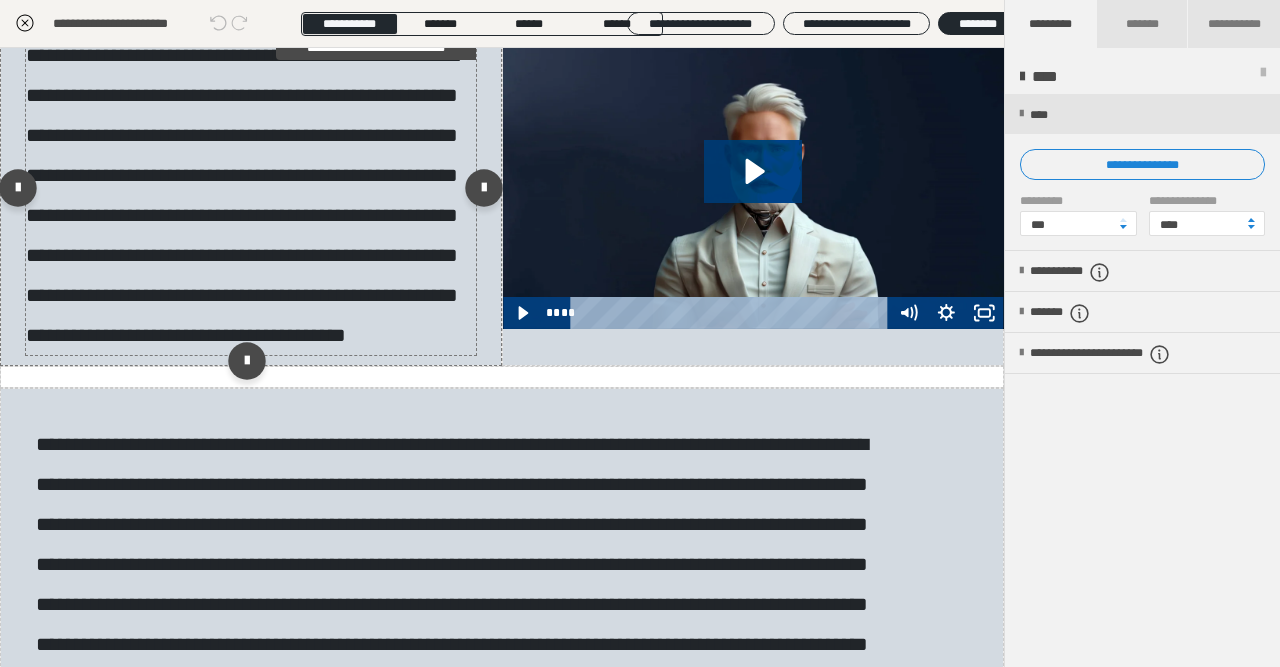scroll, scrollTop: 232, scrollLeft: 0, axis: vertical 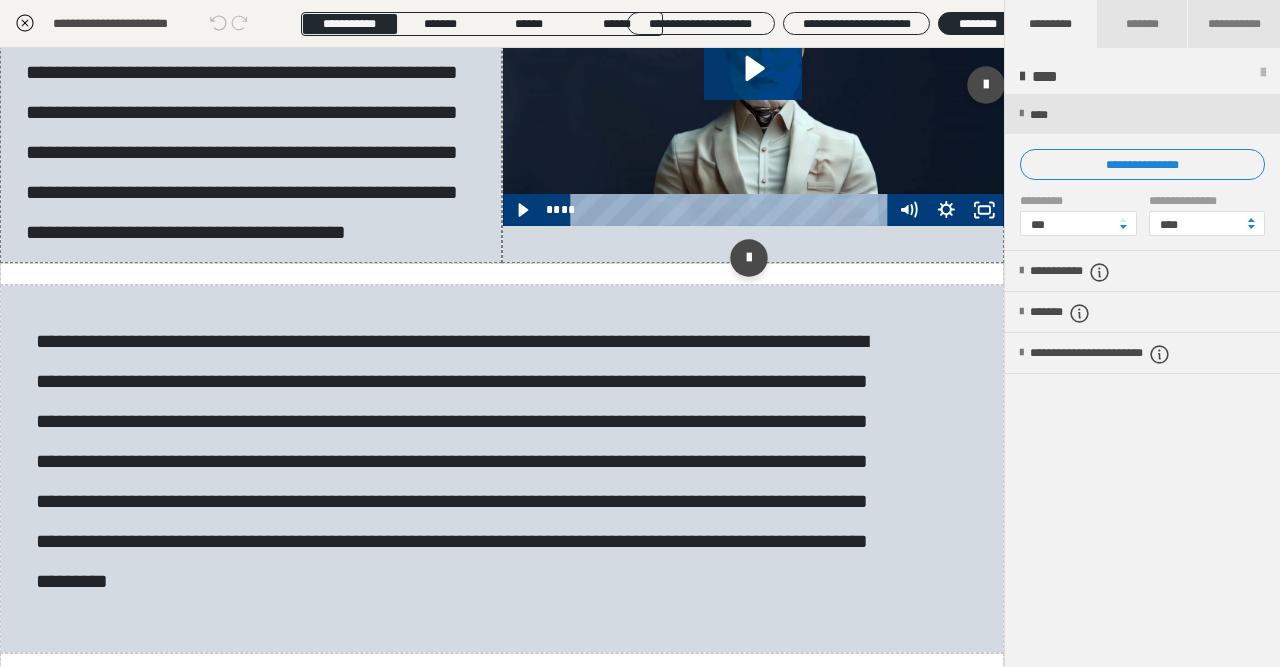 click at bounding box center [753, 89] 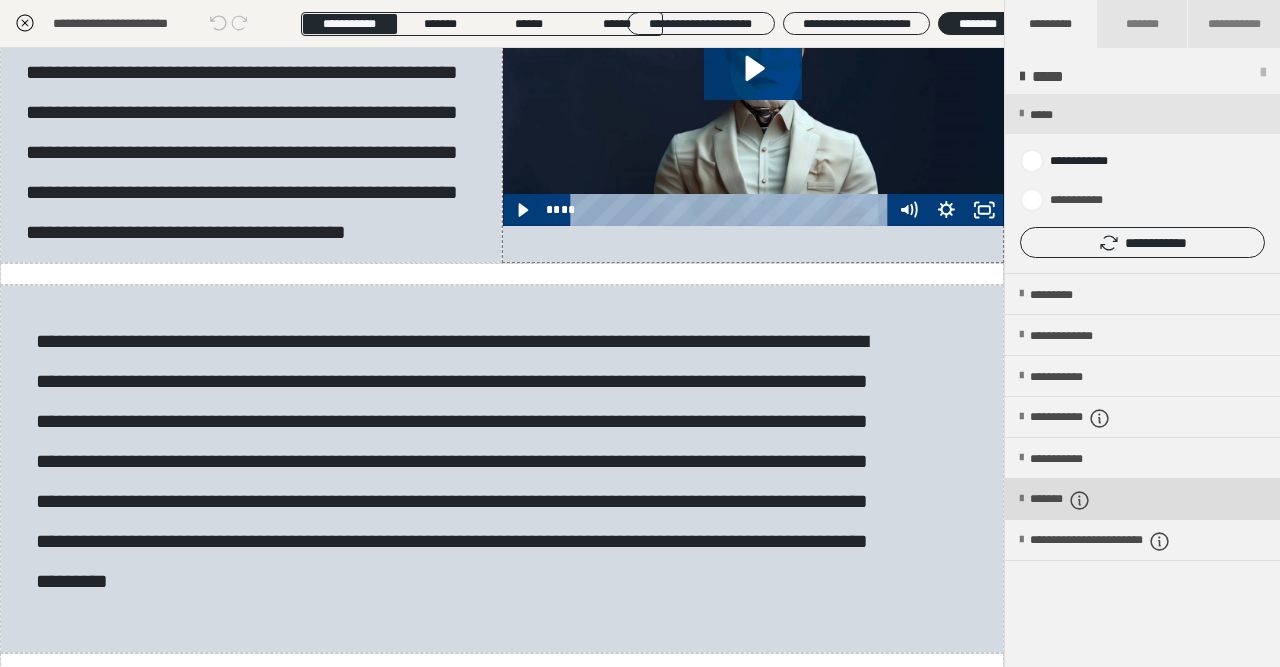 click on "*******" at bounding box center [1077, 500] 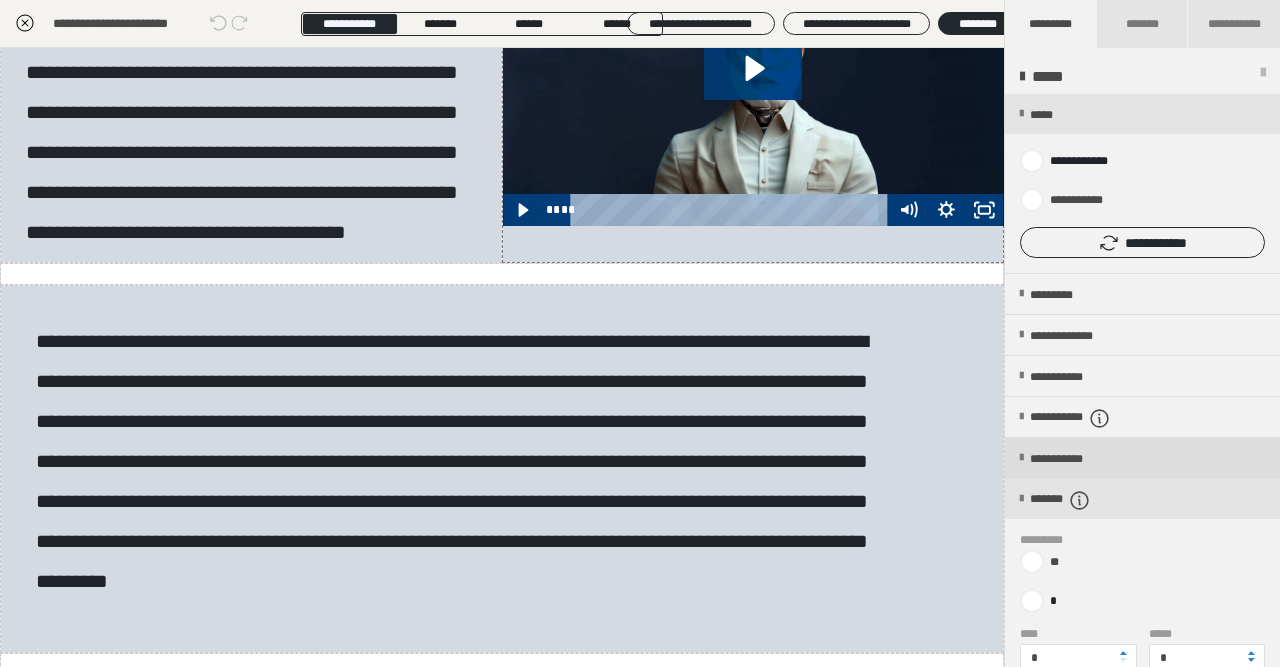 scroll, scrollTop: 348, scrollLeft: 0, axis: vertical 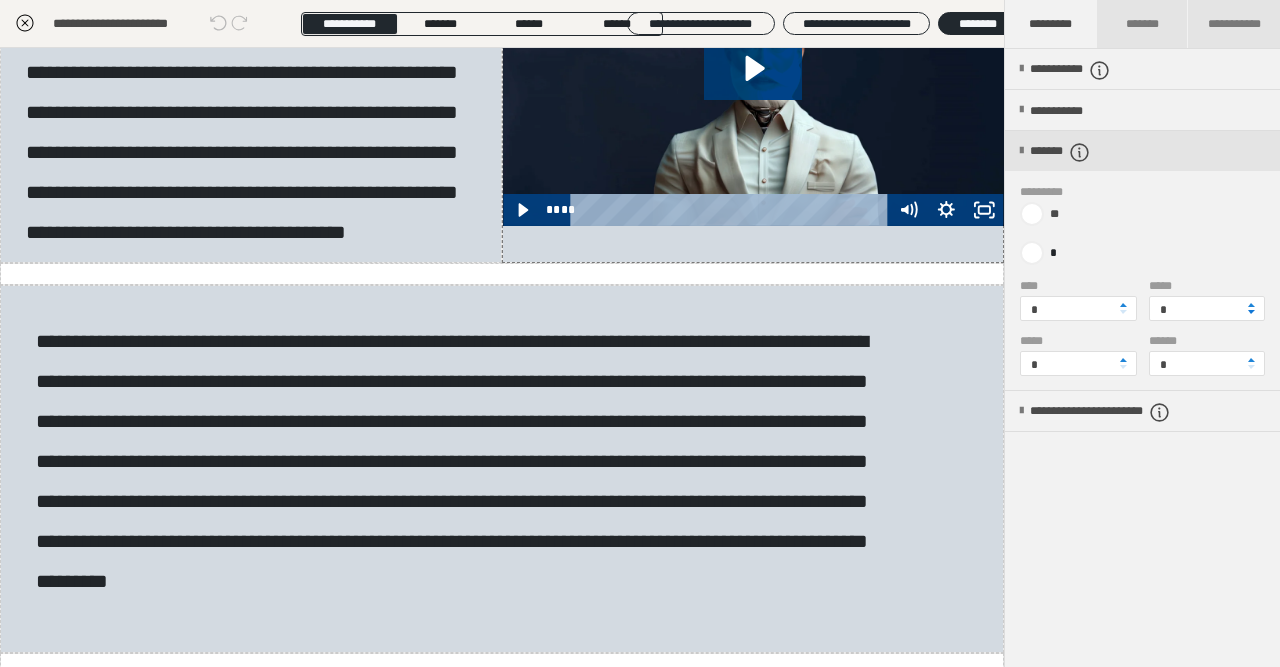 click at bounding box center (1251, 312) 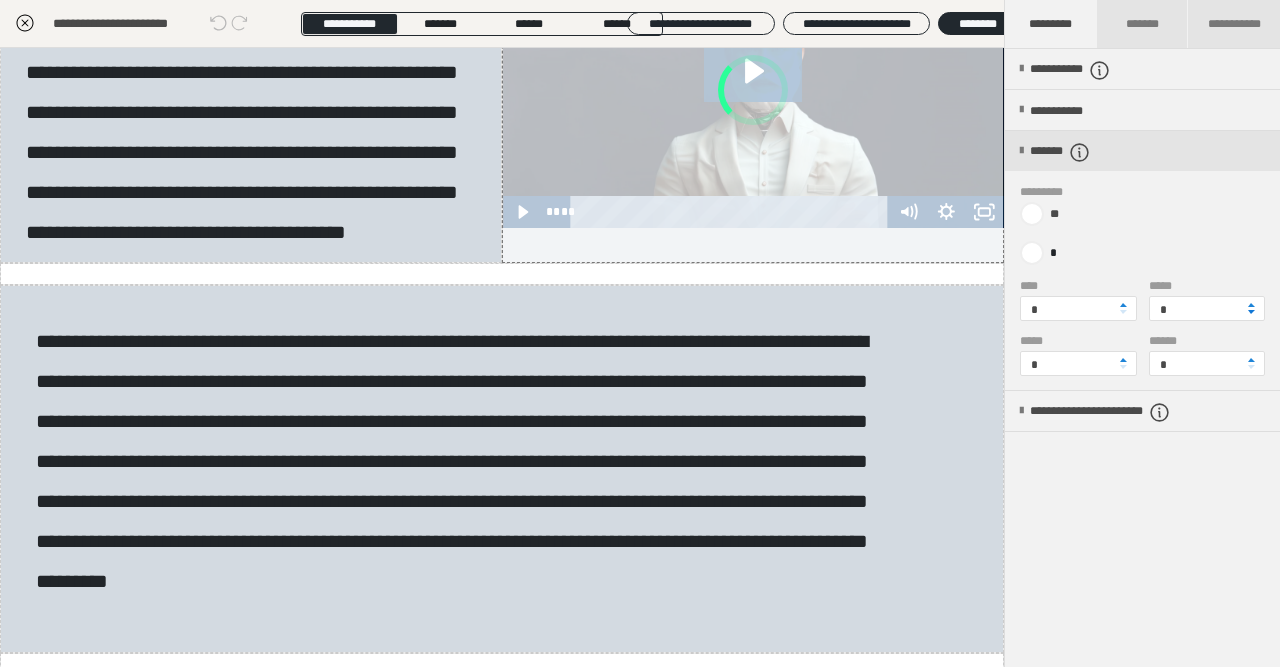 click at bounding box center [1251, 312] 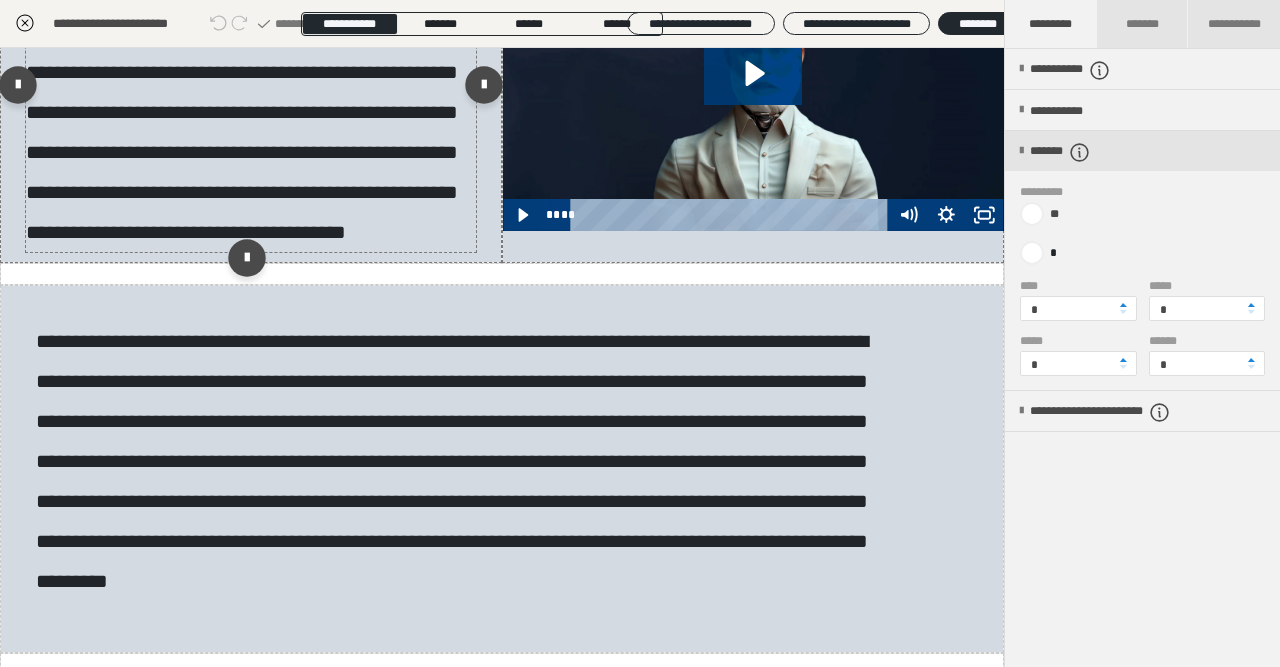click on "**********" at bounding box center [251, 92] 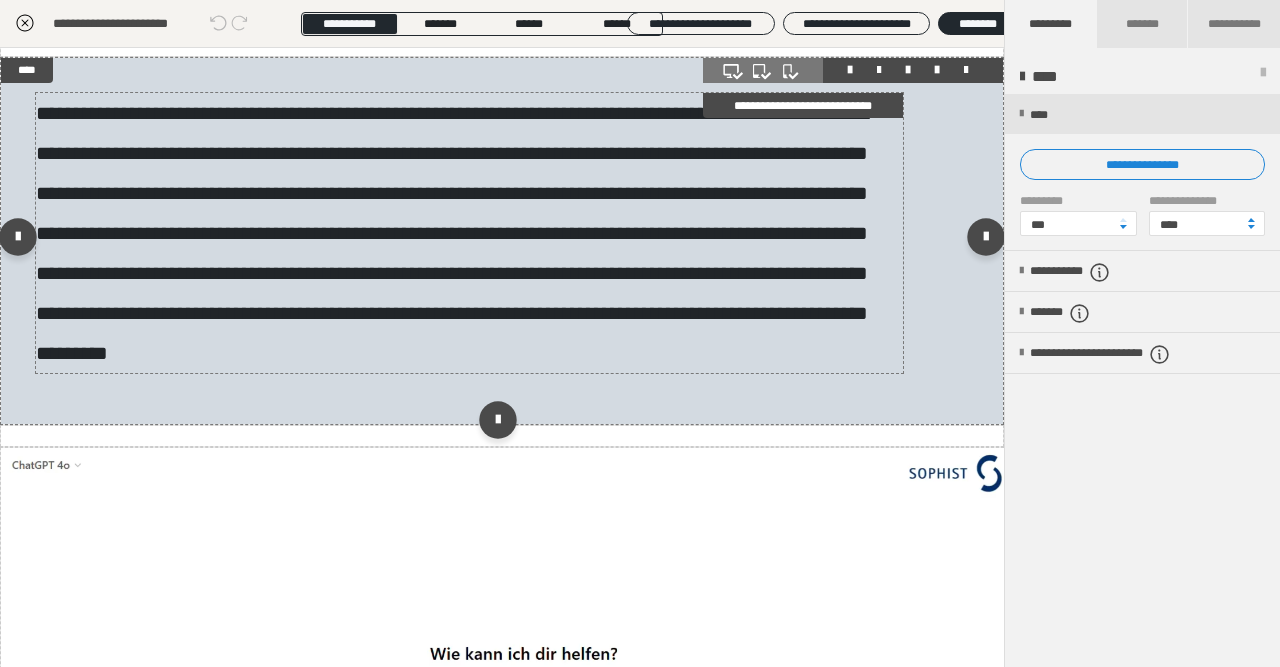 scroll, scrollTop: 464, scrollLeft: 0, axis: vertical 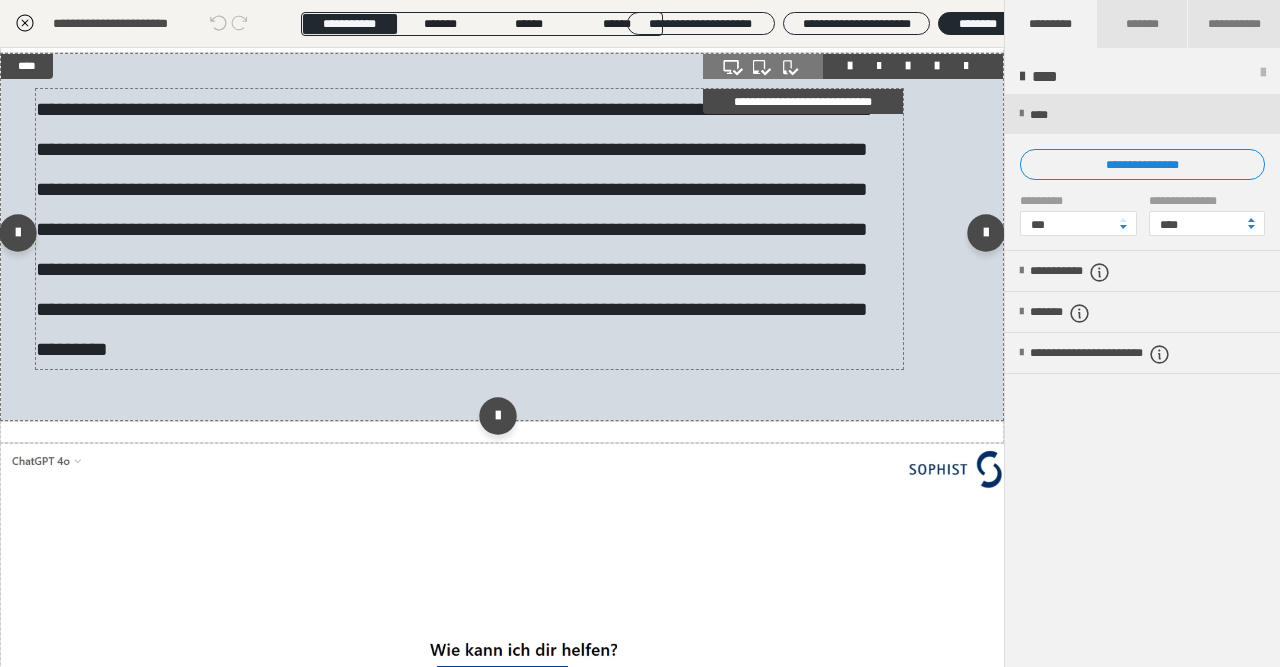 click on "**********" at bounding box center (469, 229) 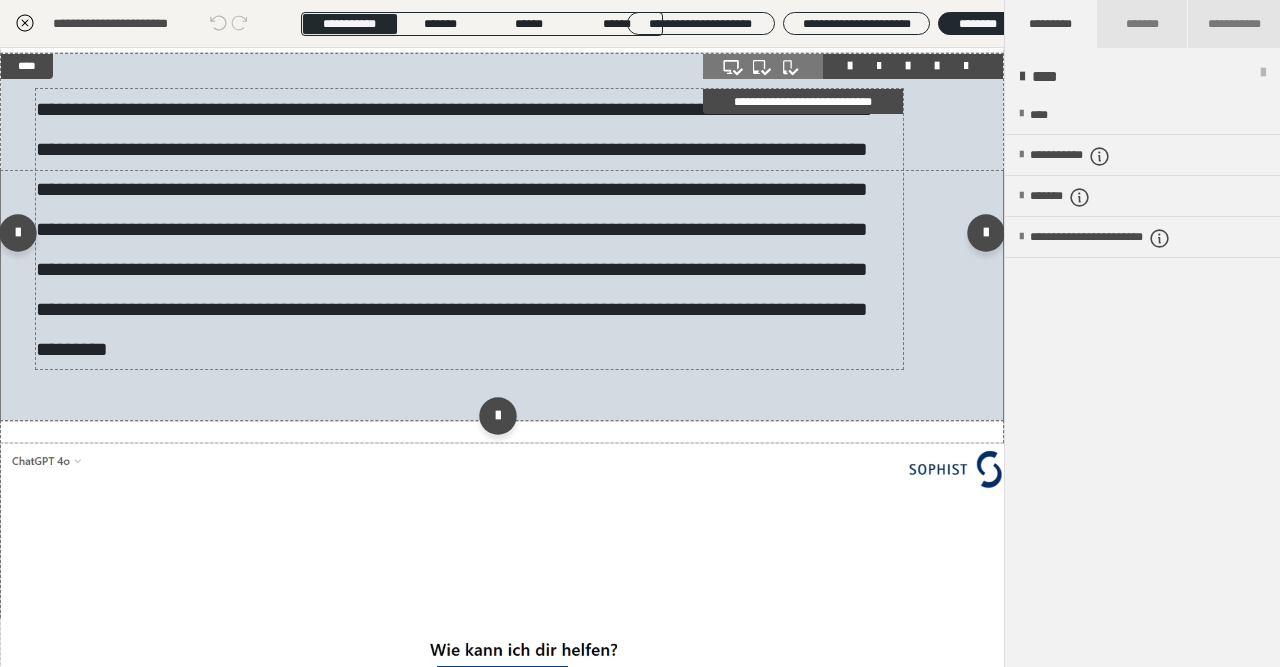 click on "**********" at bounding box center (469, 229) 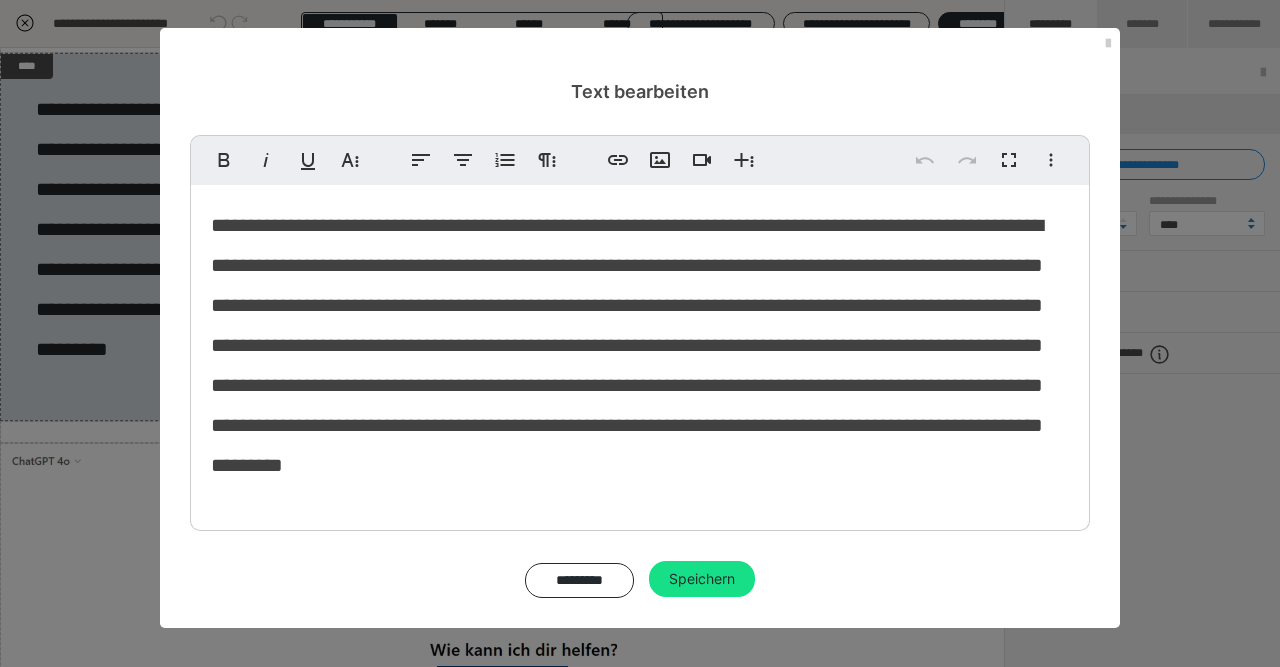 click on "**********" at bounding box center (640, 353) 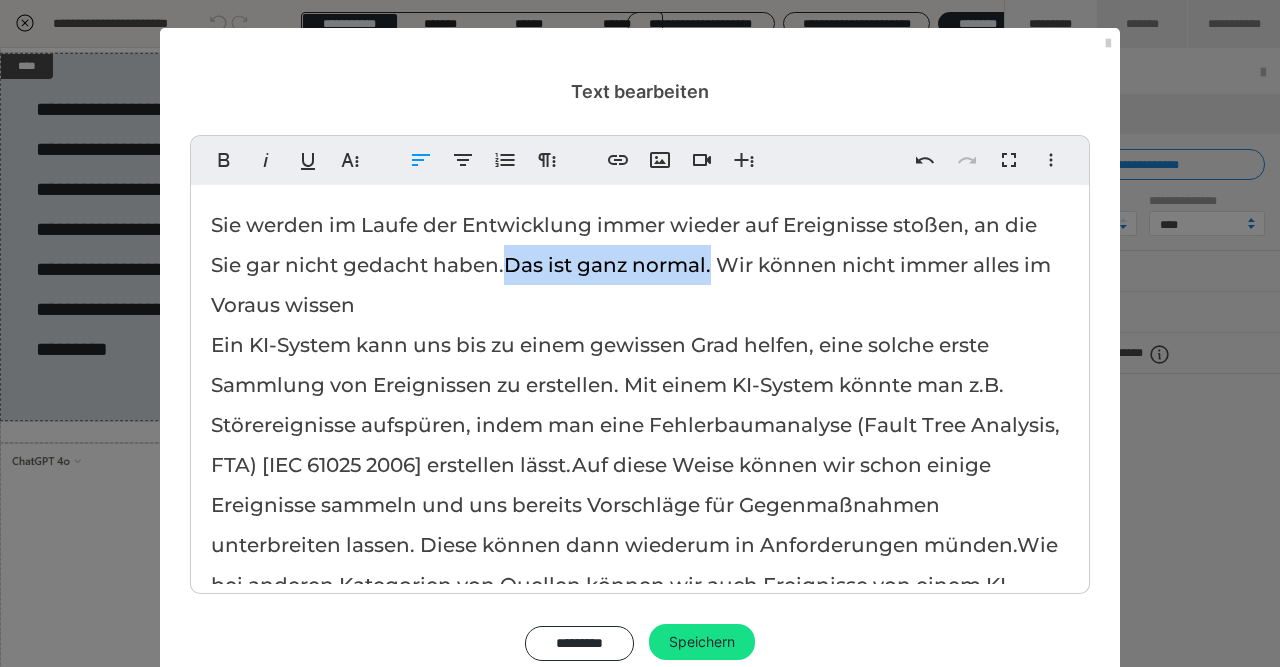 drag, startPoint x: 513, startPoint y: 269, endPoint x: 714, endPoint y: 271, distance: 201.00995 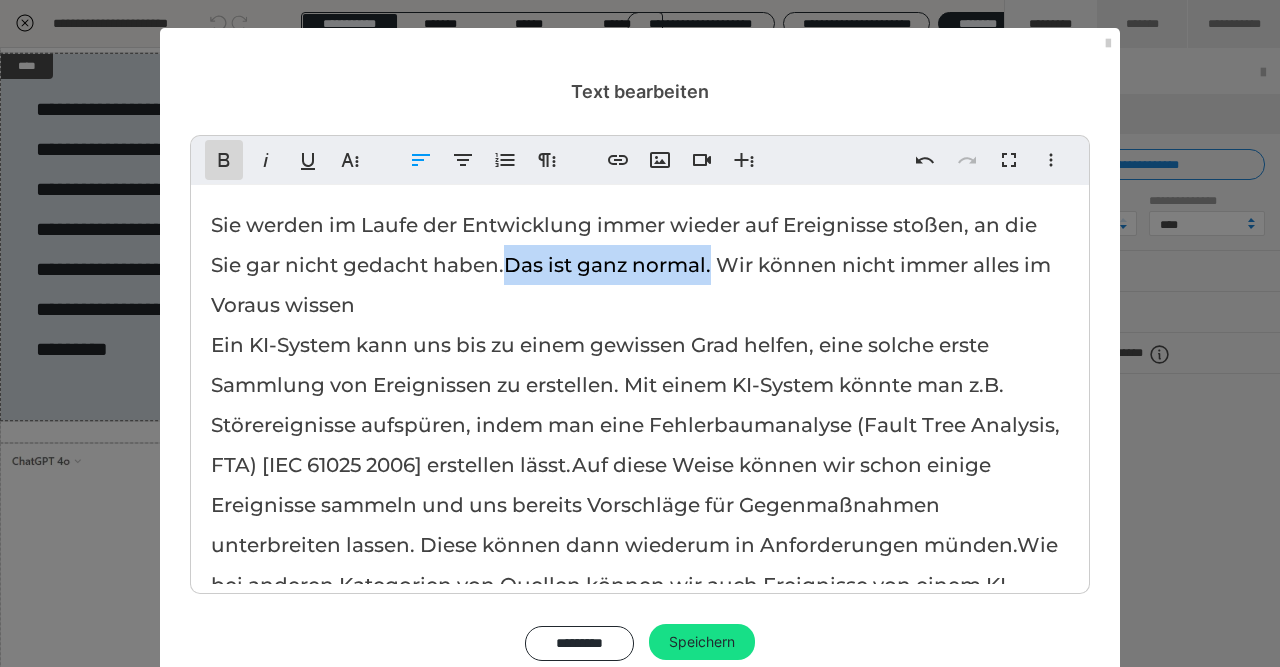 click 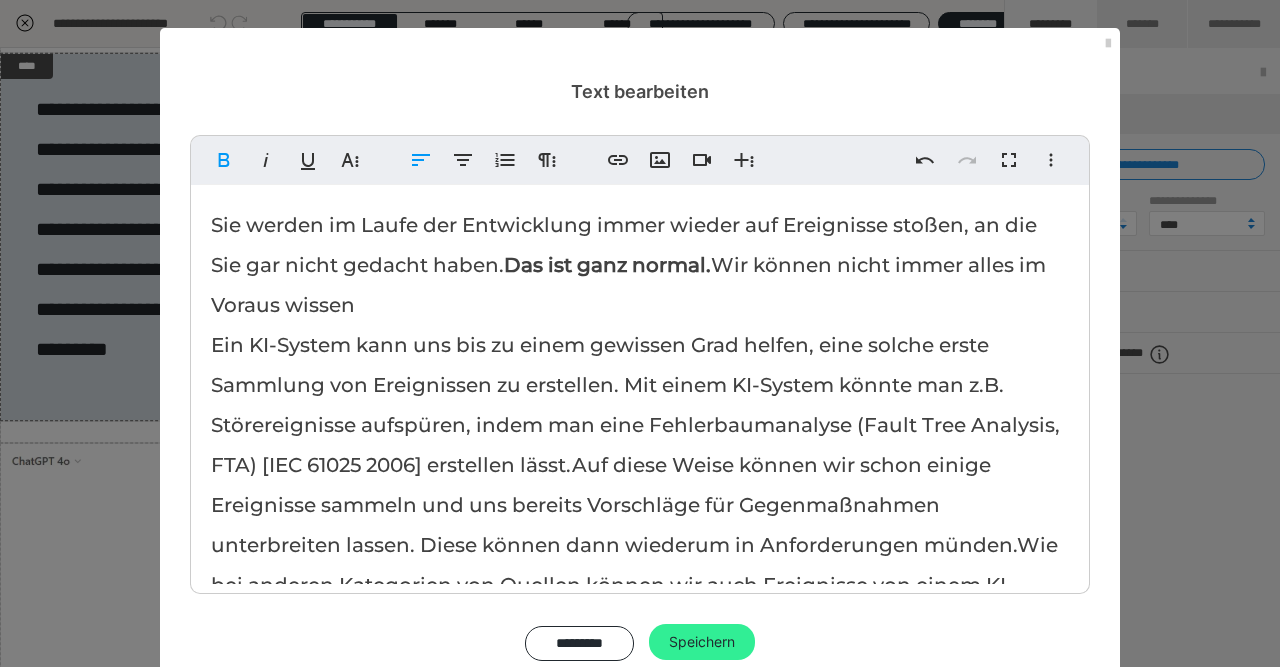 click on "Speichern" at bounding box center (702, 642) 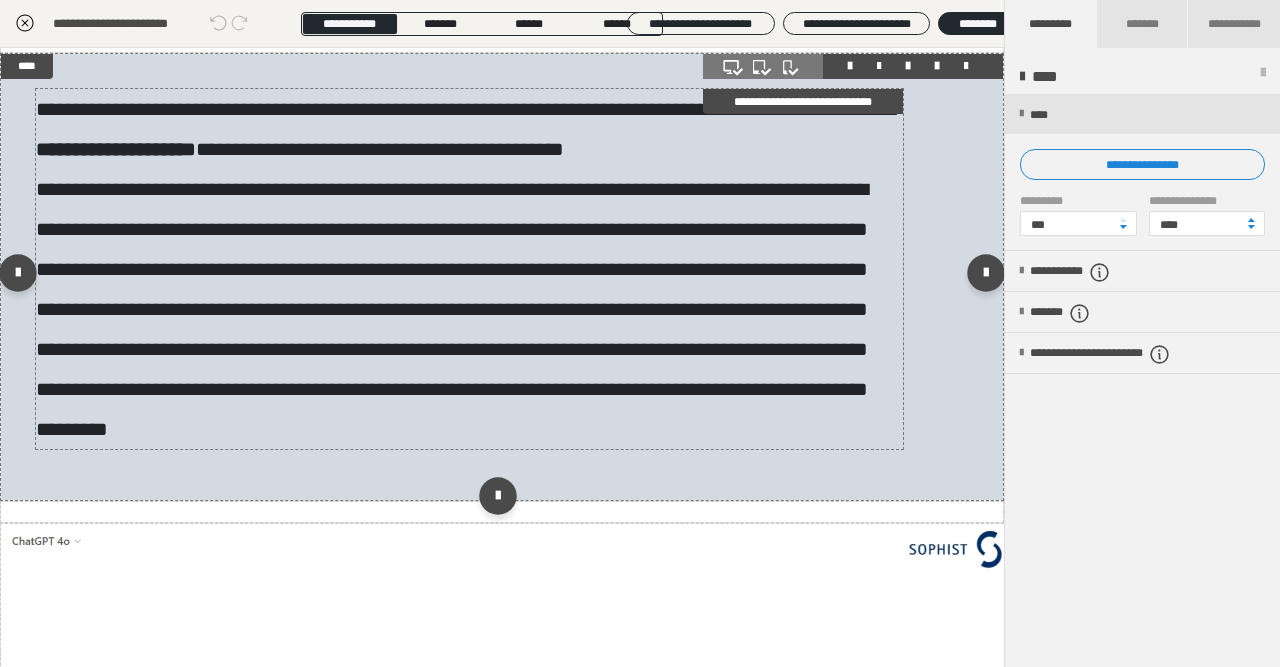 scroll, scrollTop: 0, scrollLeft: 0, axis: both 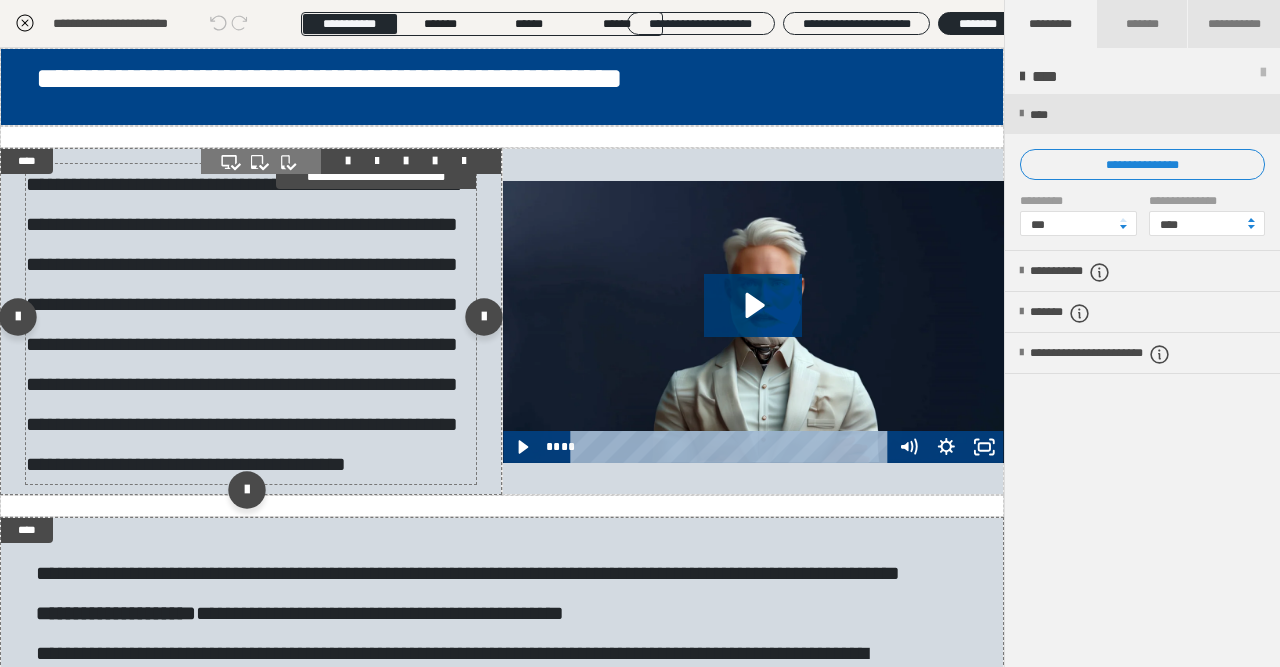 click on "**********" at bounding box center [242, 324] 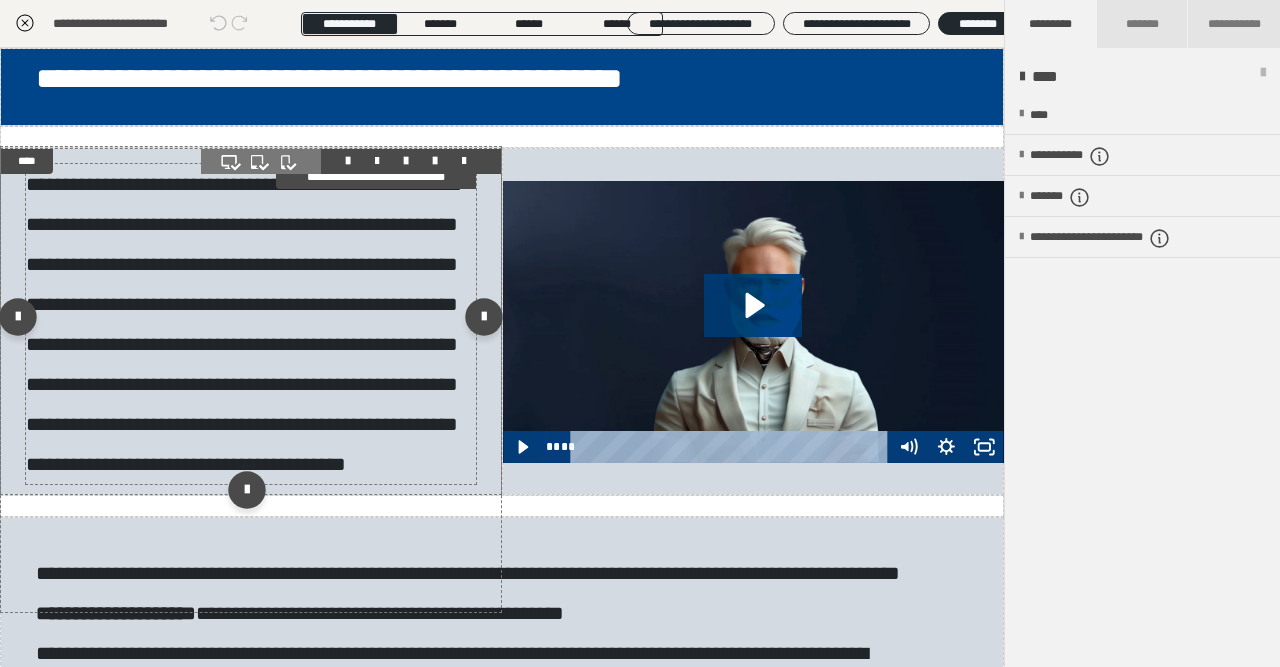 click on "**********" at bounding box center (242, 324) 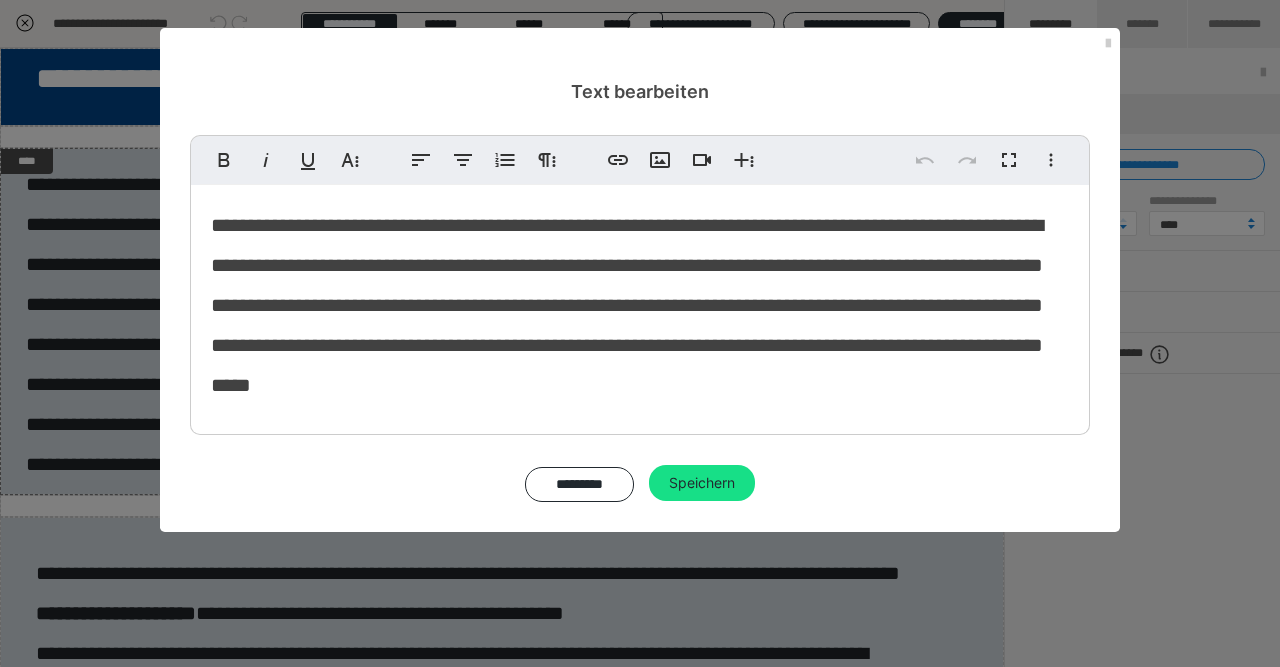 click on "**********" at bounding box center [627, 305] 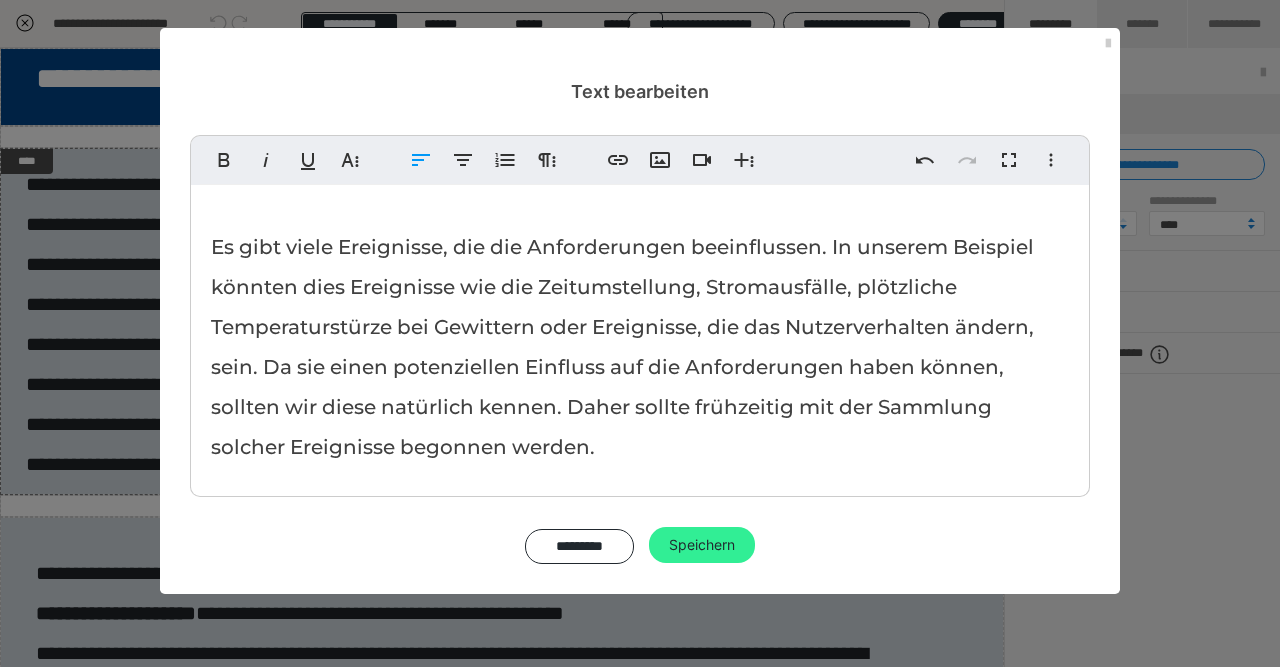 click on "Speichern" at bounding box center [702, 545] 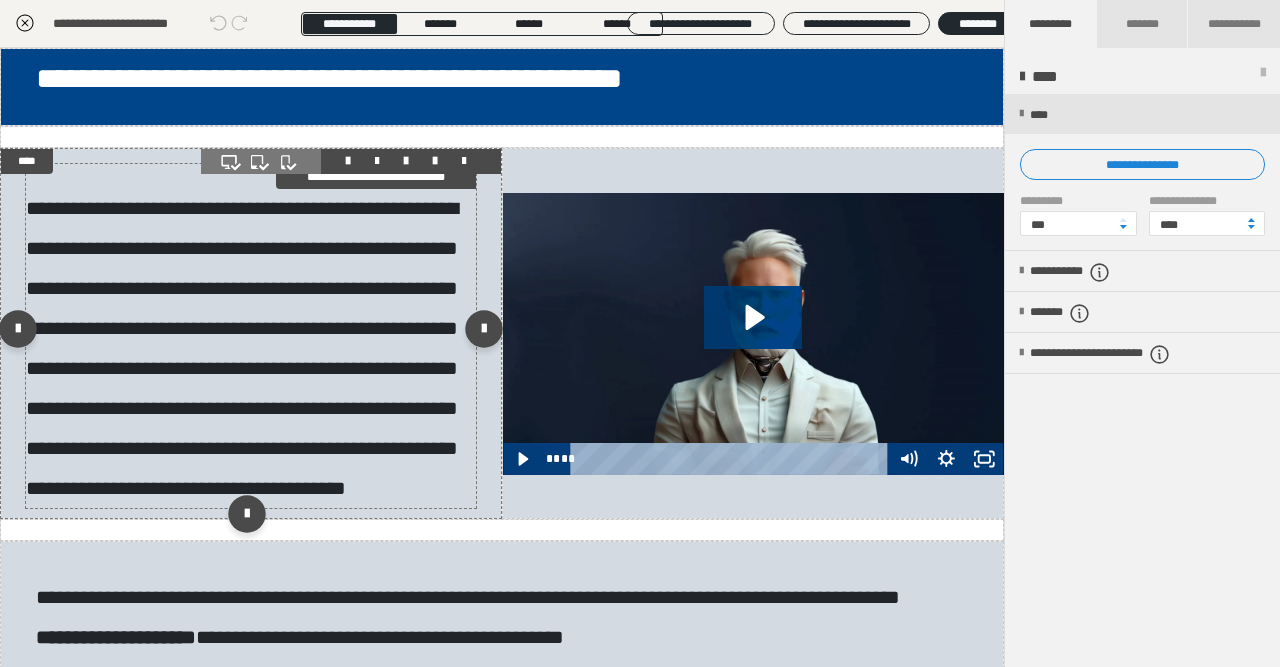 scroll, scrollTop: 1494, scrollLeft: 0, axis: vertical 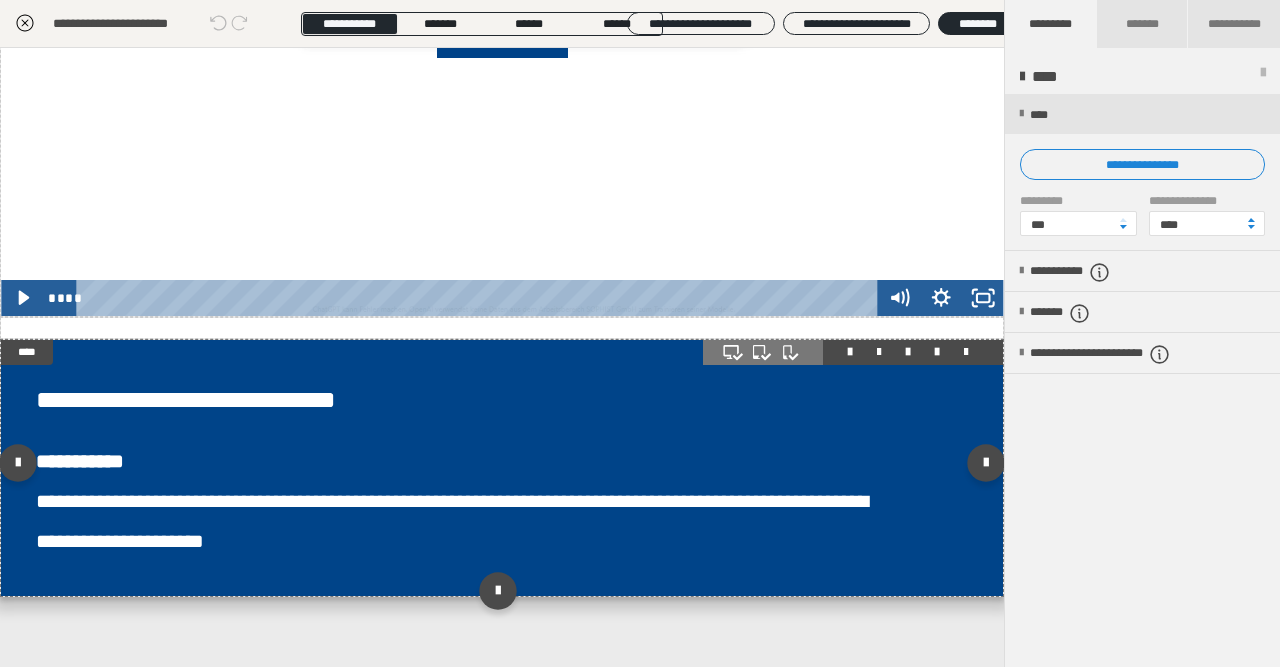 click on "**********" at bounding box center [502, 468] 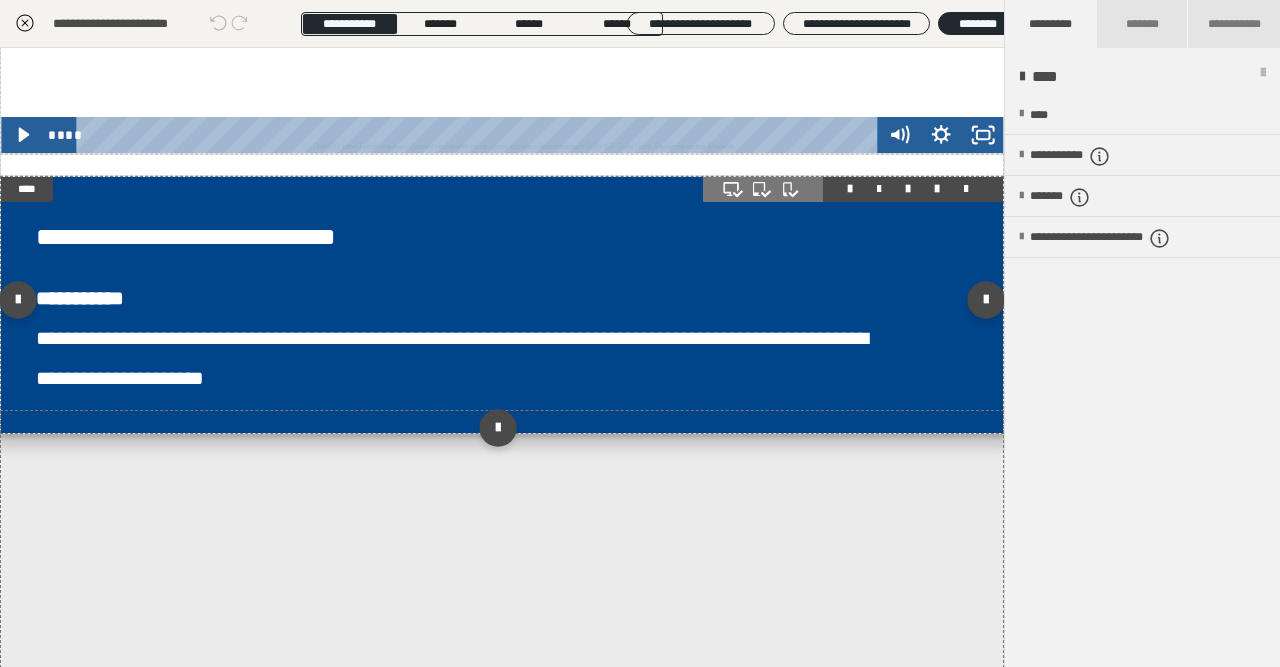 click on "**********" at bounding box center (502, 305) 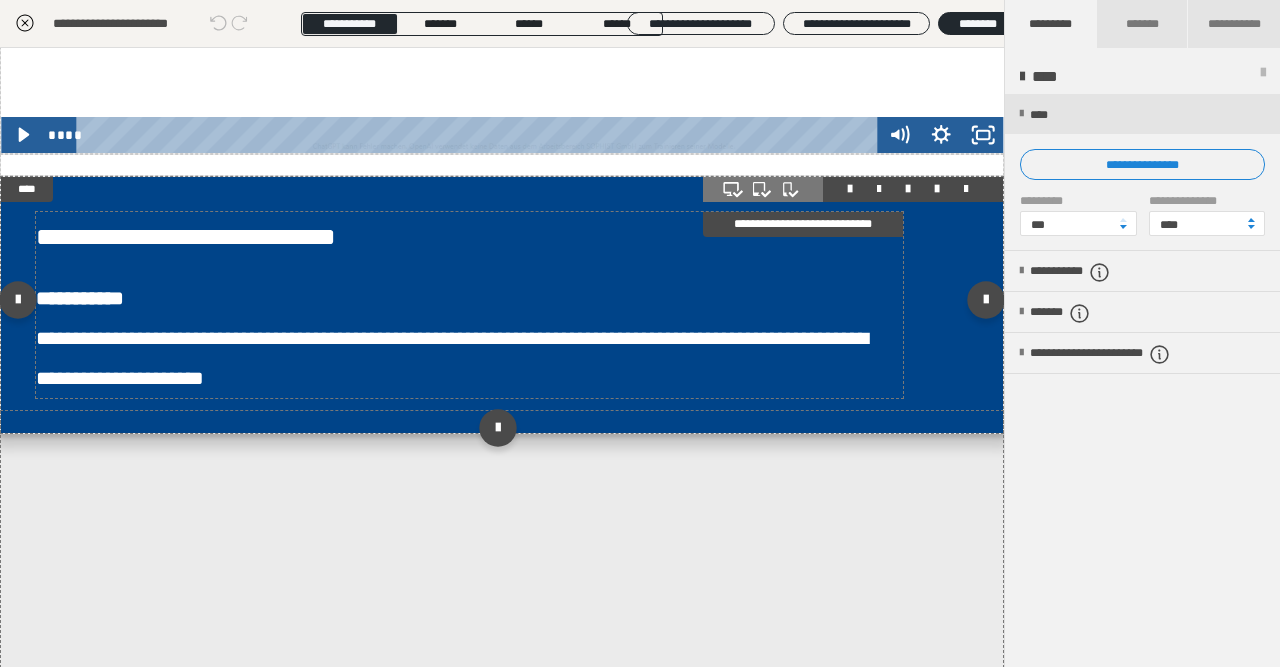 click on "**********" at bounding box center [469, 305] 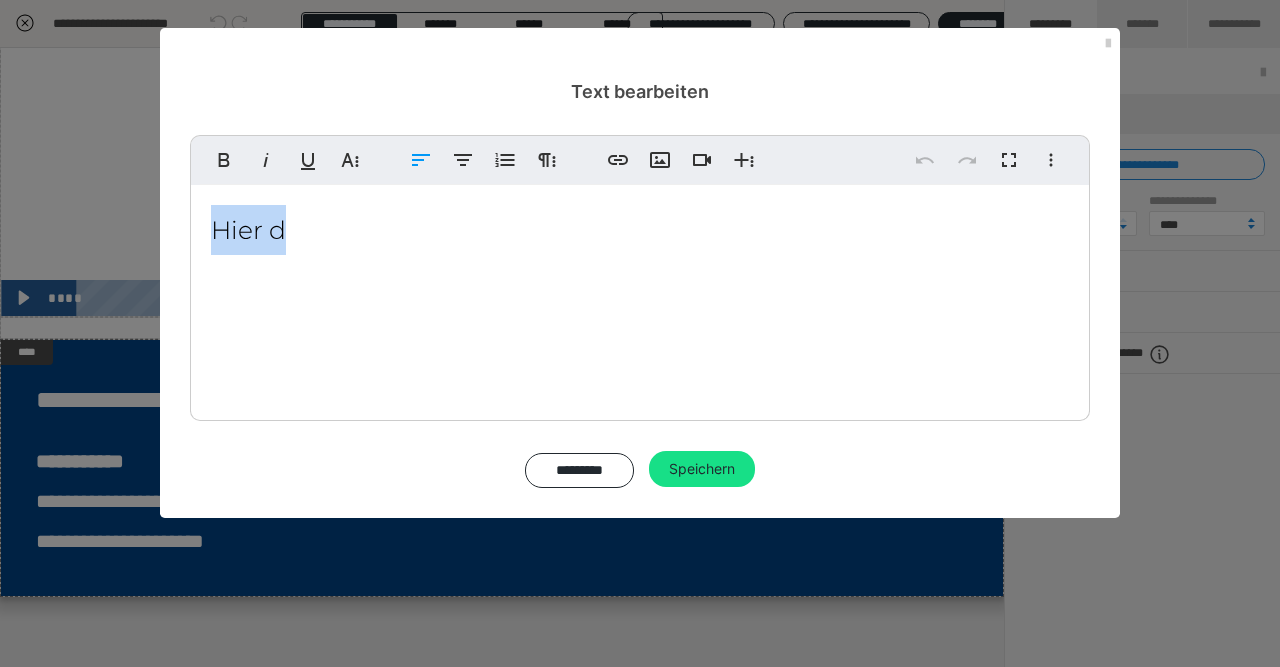 drag, startPoint x: 287, startPoint y: 231, endPoint x: 140, endPoint y: 159, distance: 163.68567 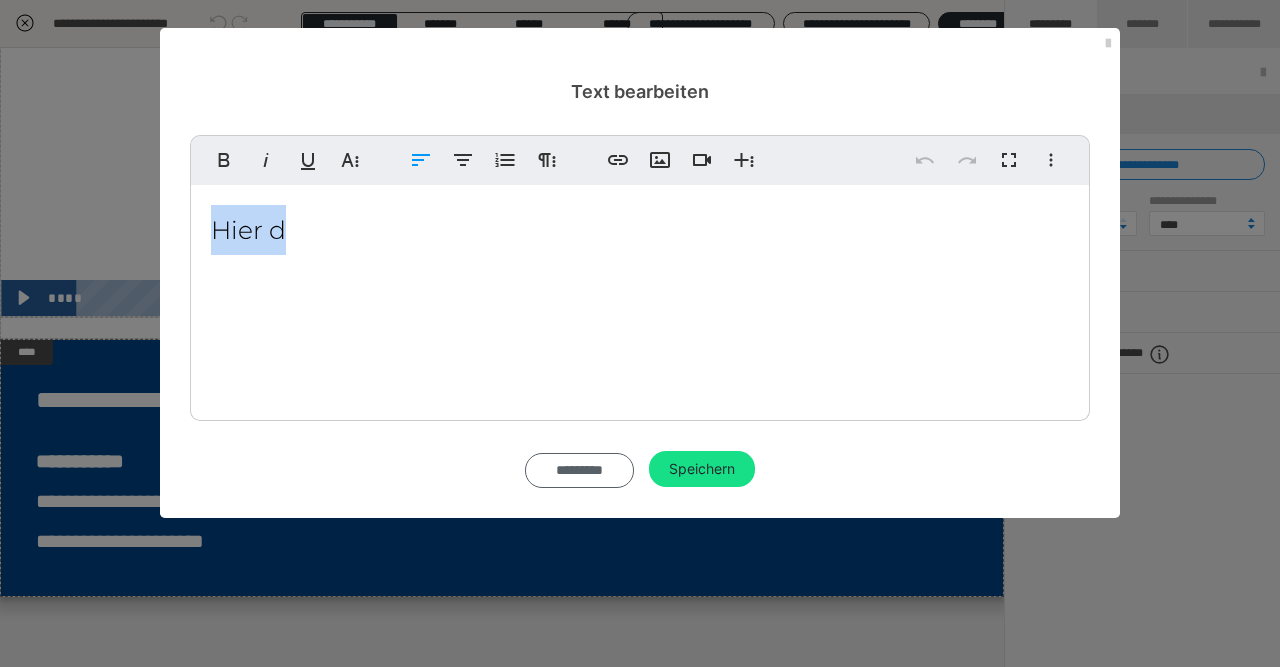 click on "*********" at bounding box center [580, 470] 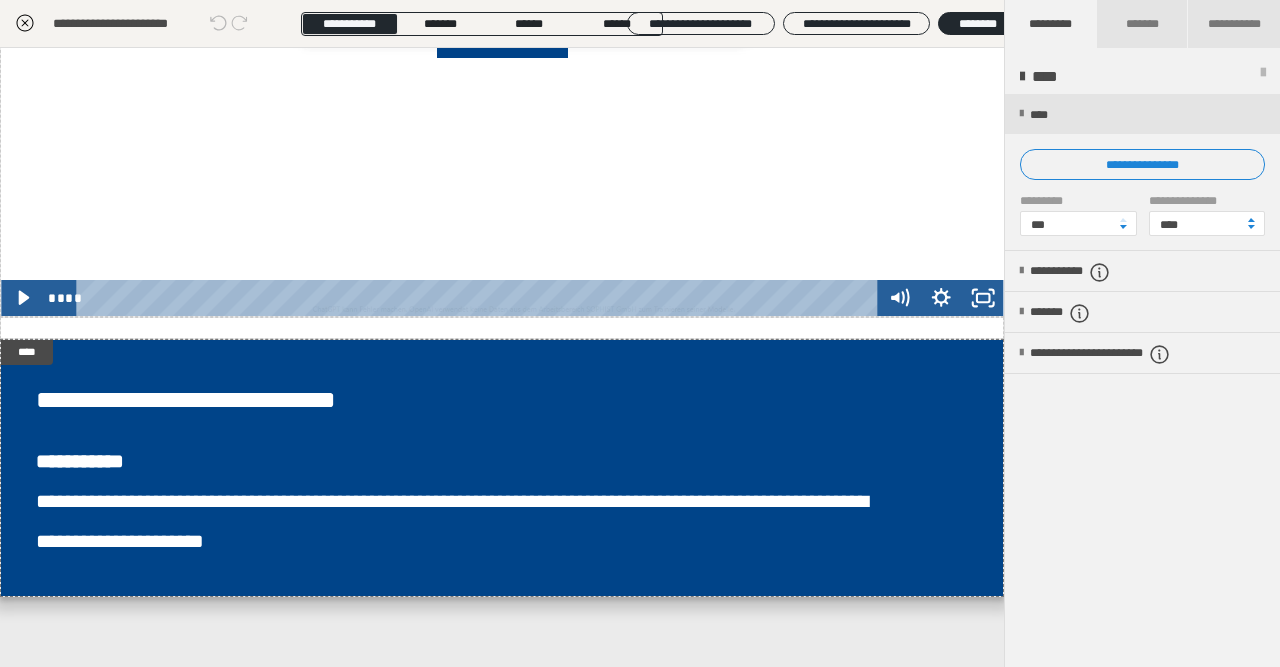 click 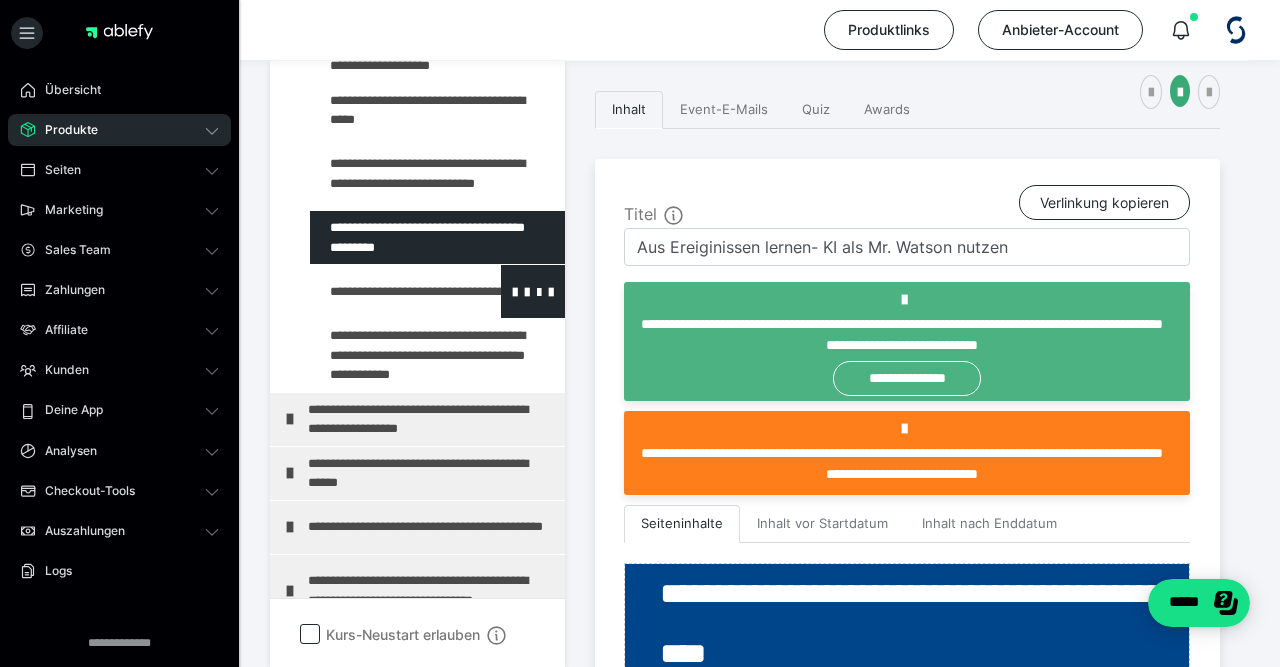 click at bounding box center [385, 291] 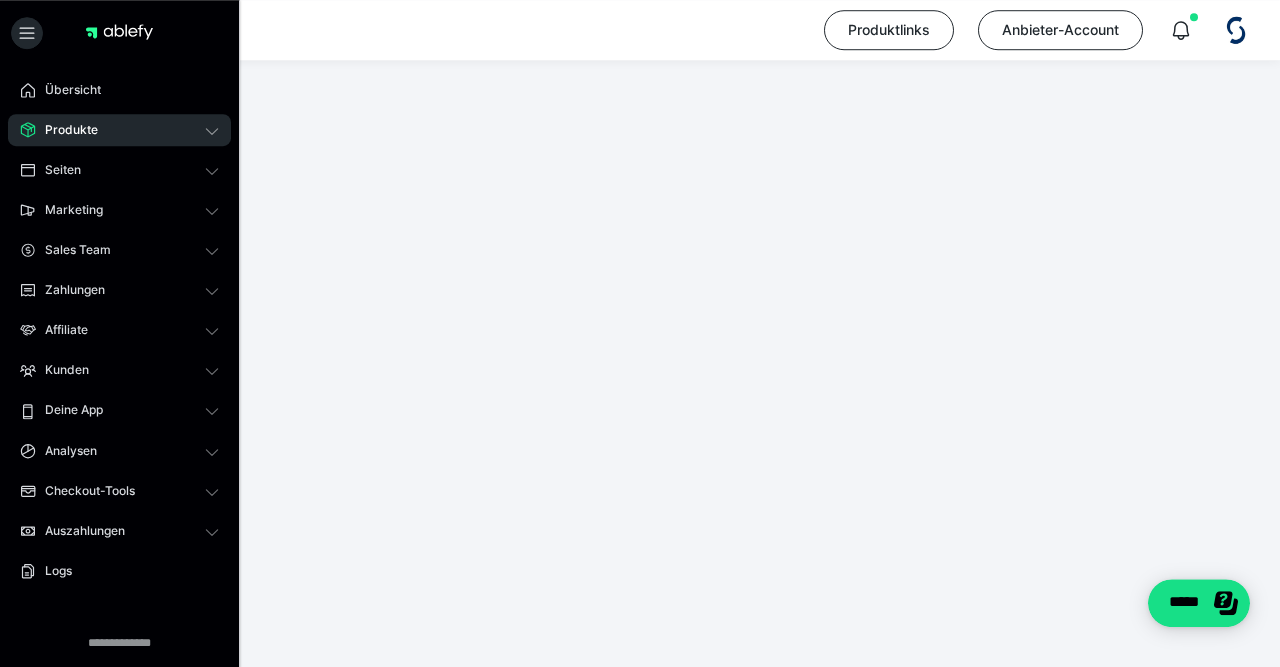scroll, scrollTop: 5086, scrollLeft: 0, axis: vertical 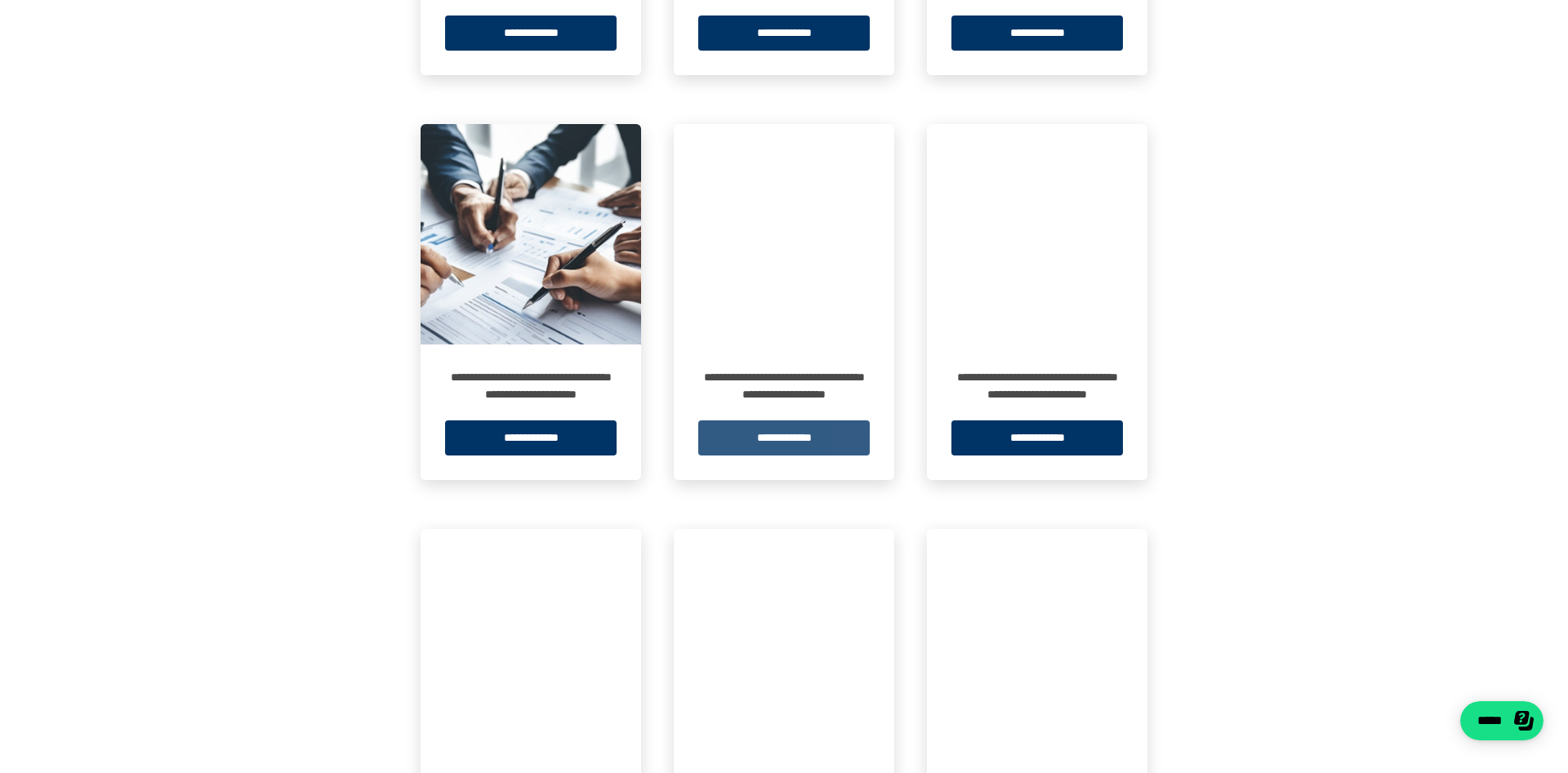 click on "**********" at bounding box center (784, 438) 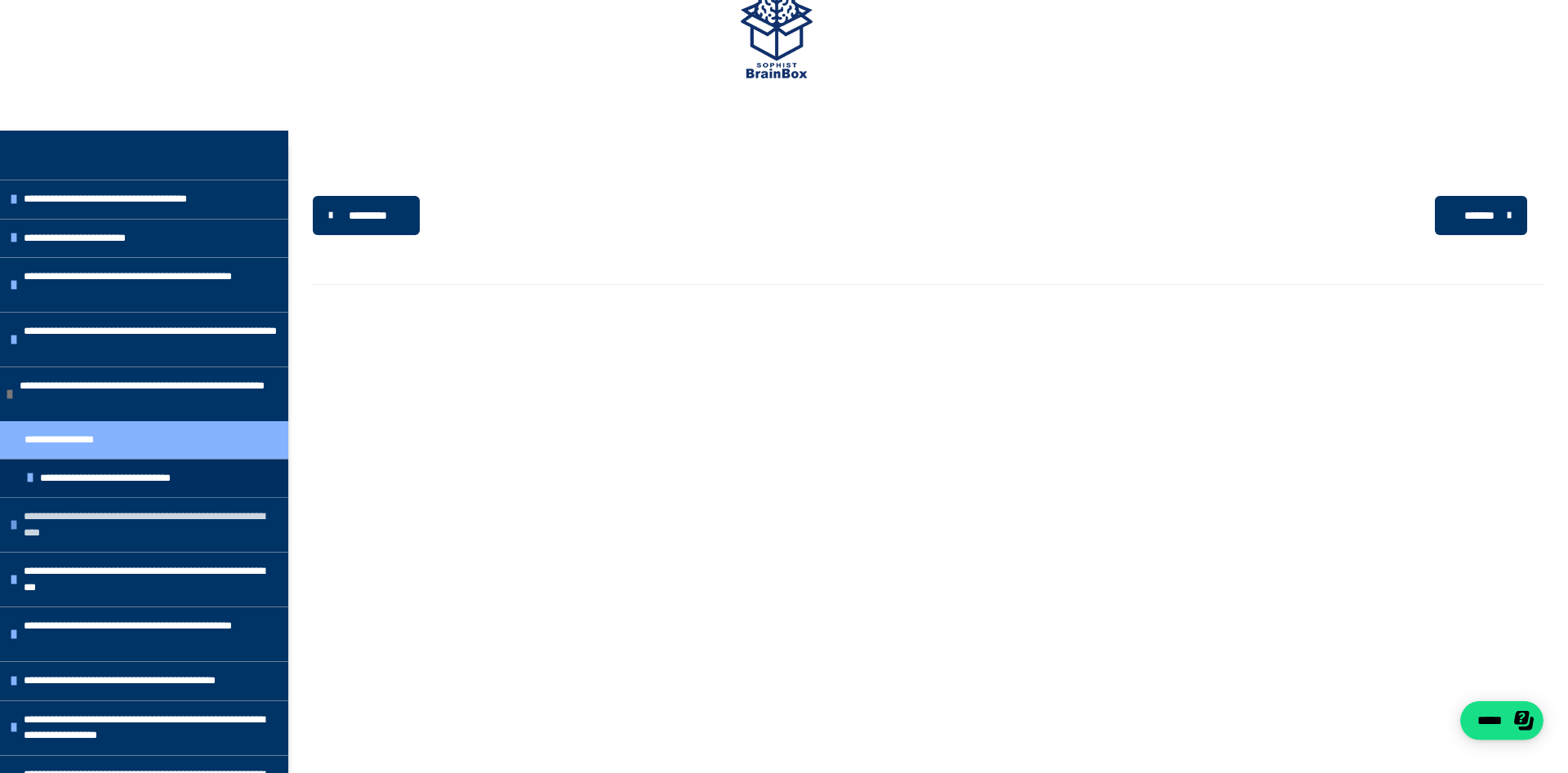 scroll, scrollTop: 167, scrollLeft: 0, axis: vertical 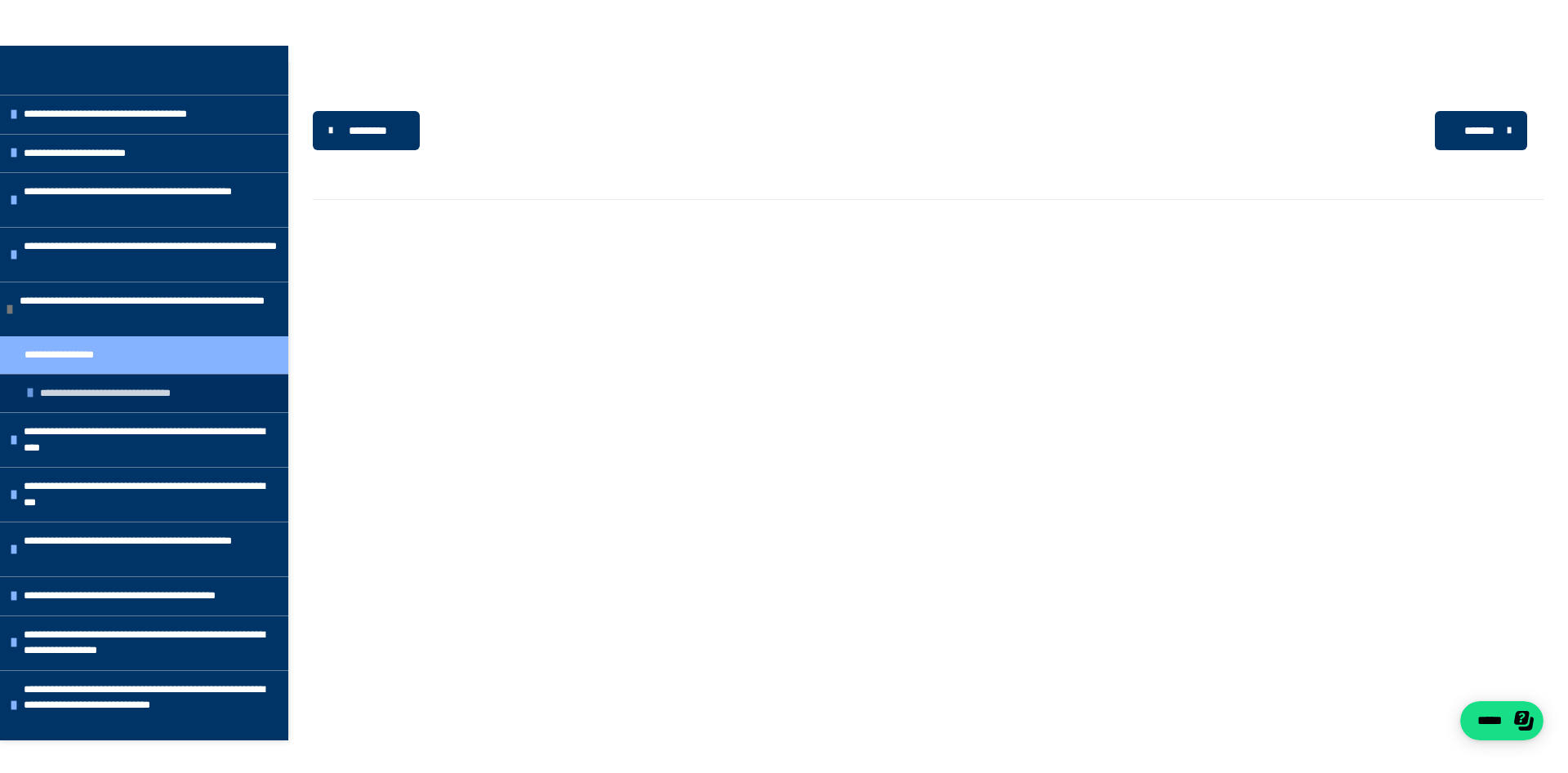 click on "**********" at bounding box center (160, 393) 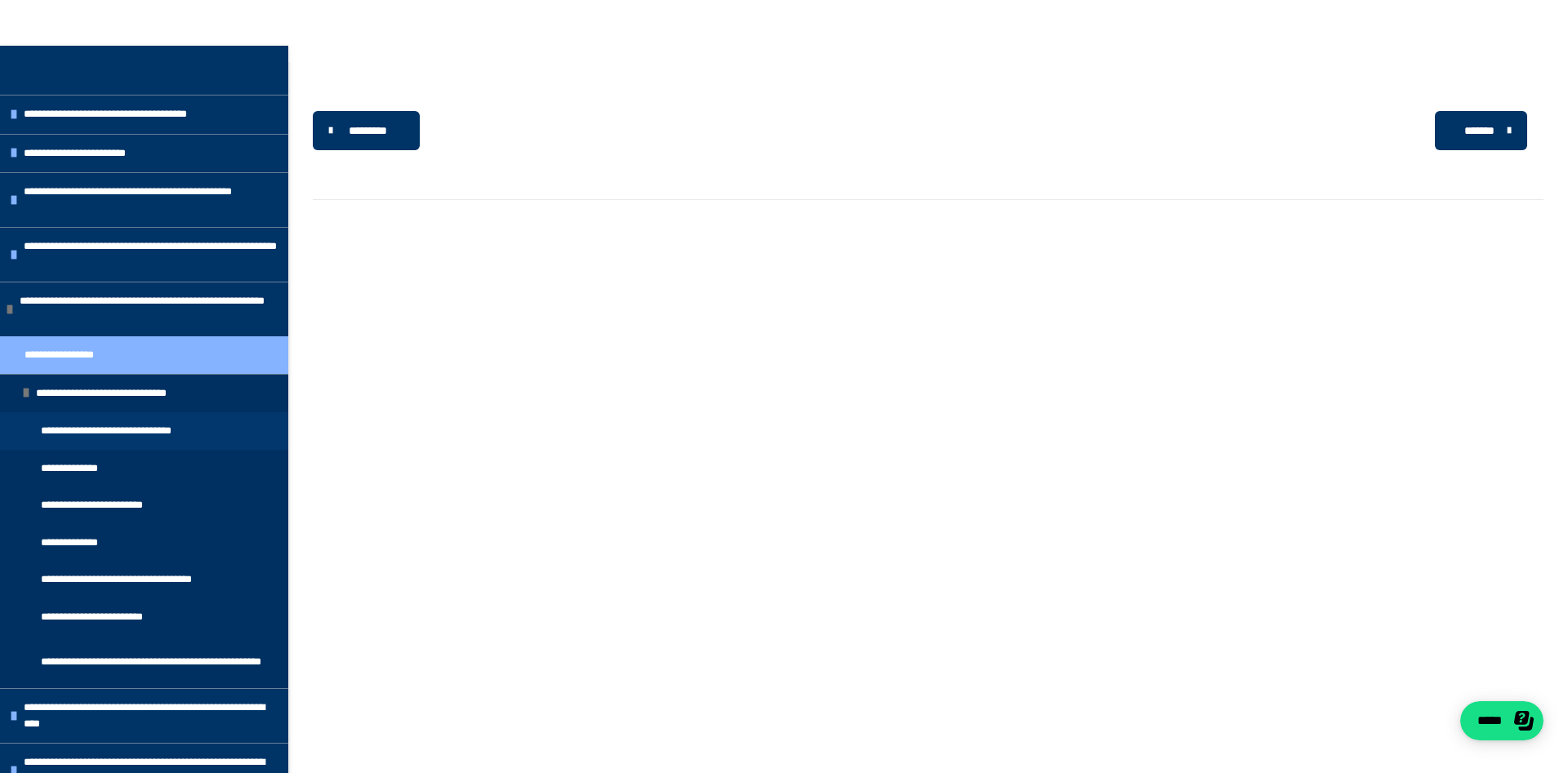 click on "**********" at bounding box center (124, 431) 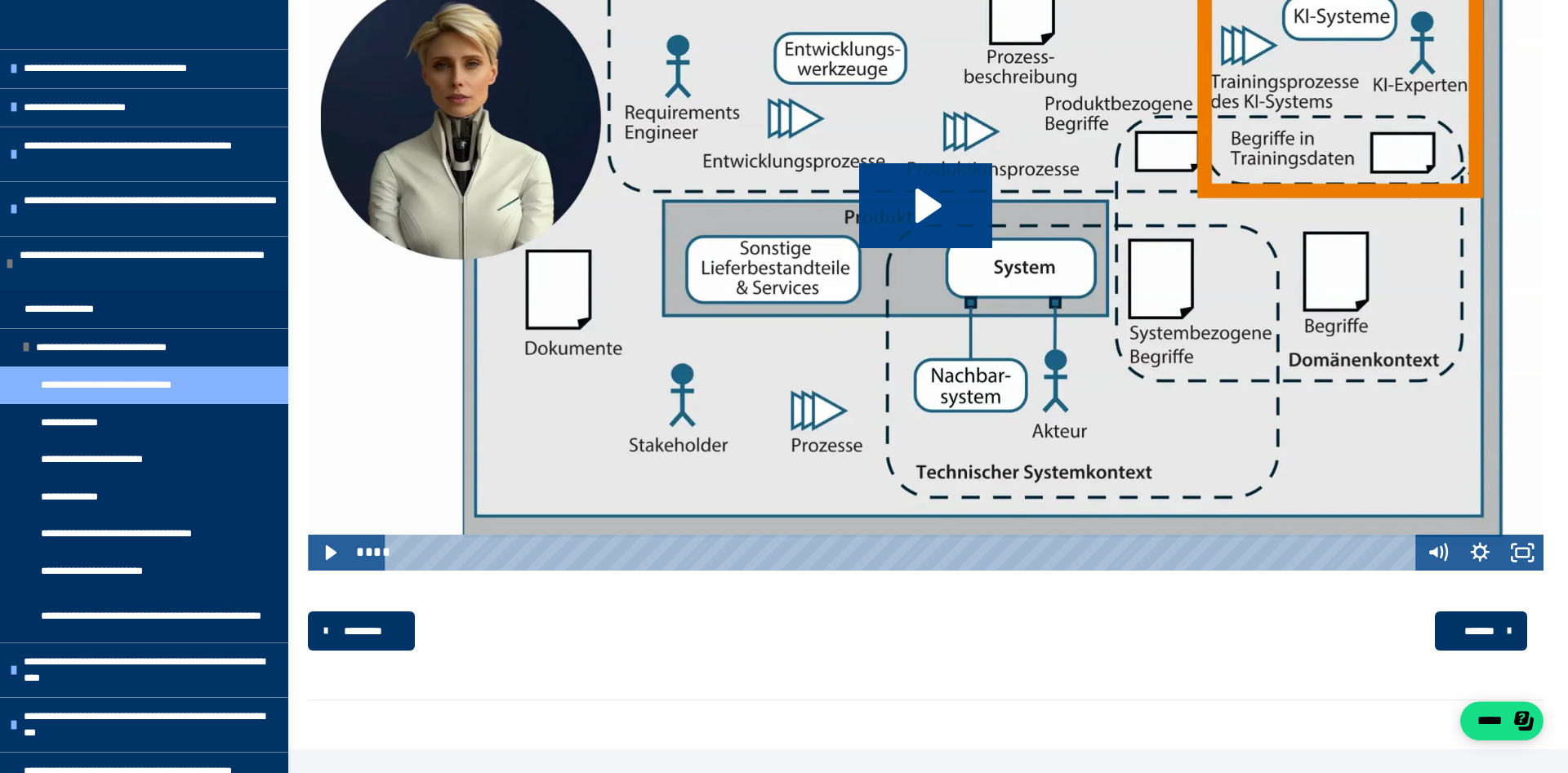 scroll, scrollTop: 1359, scrollLeft: 0, axis: vertical 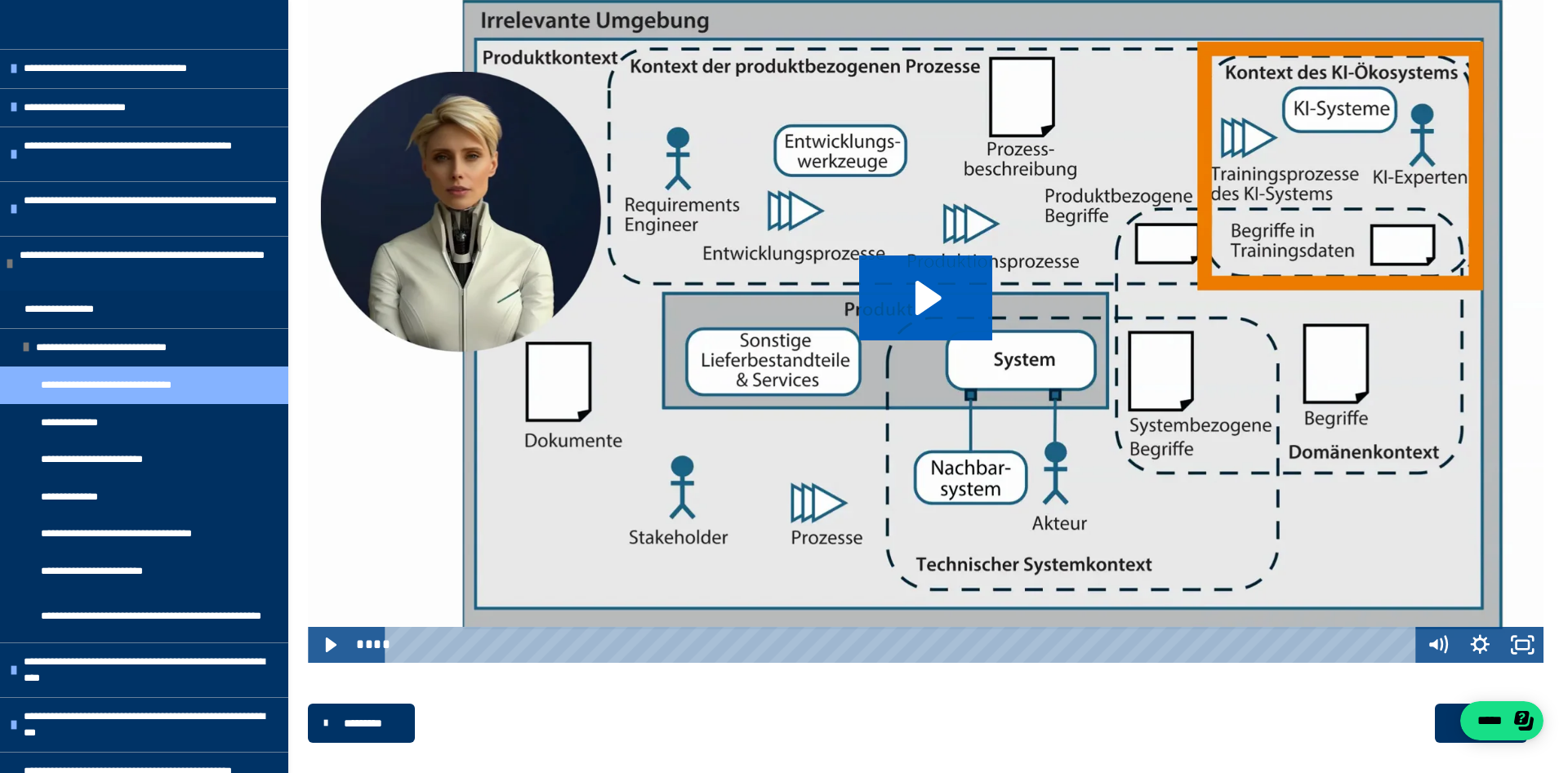 click 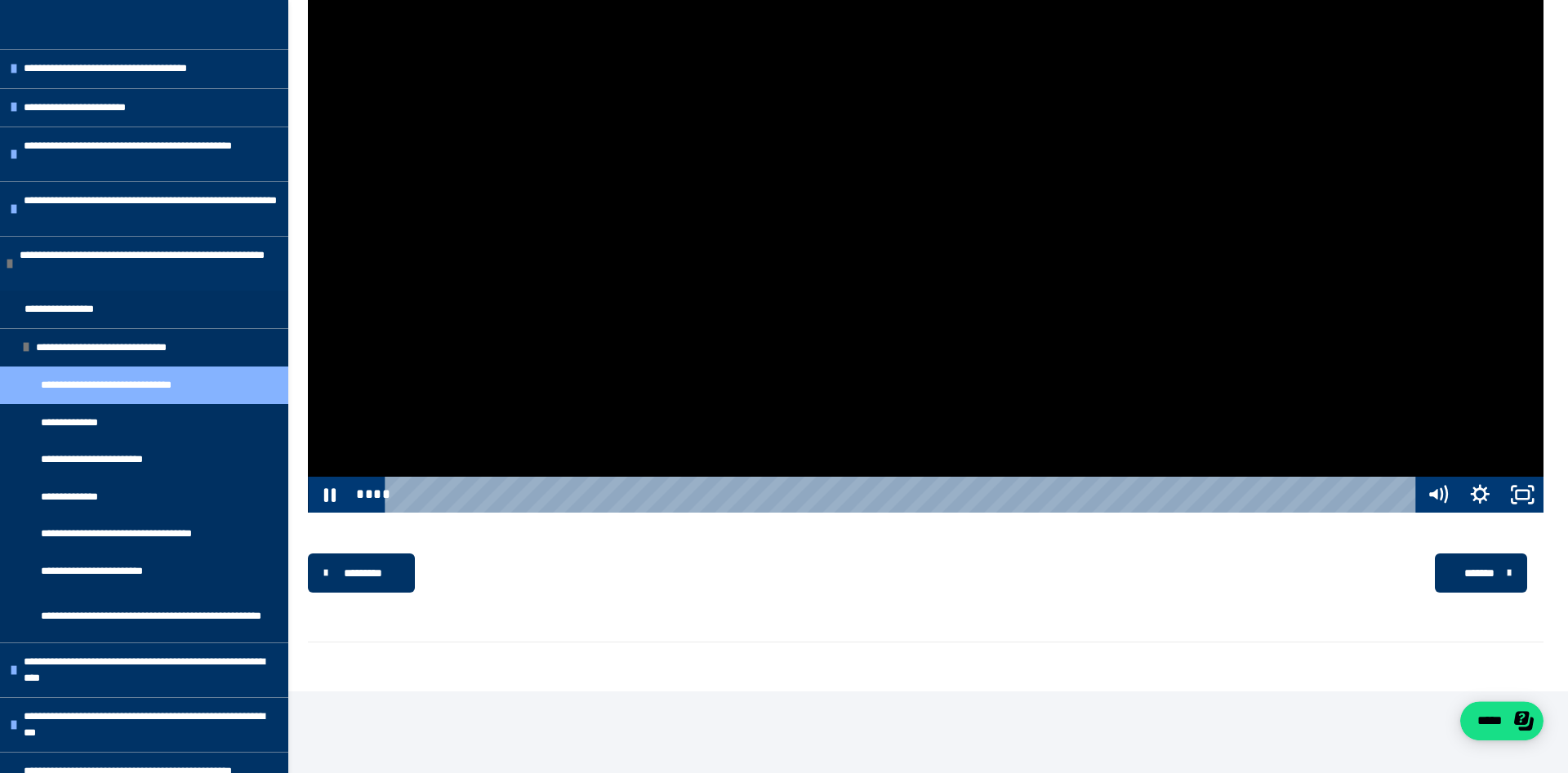 scroll, scrollTop: 1526, scrollLeft: 0, axis: vertical 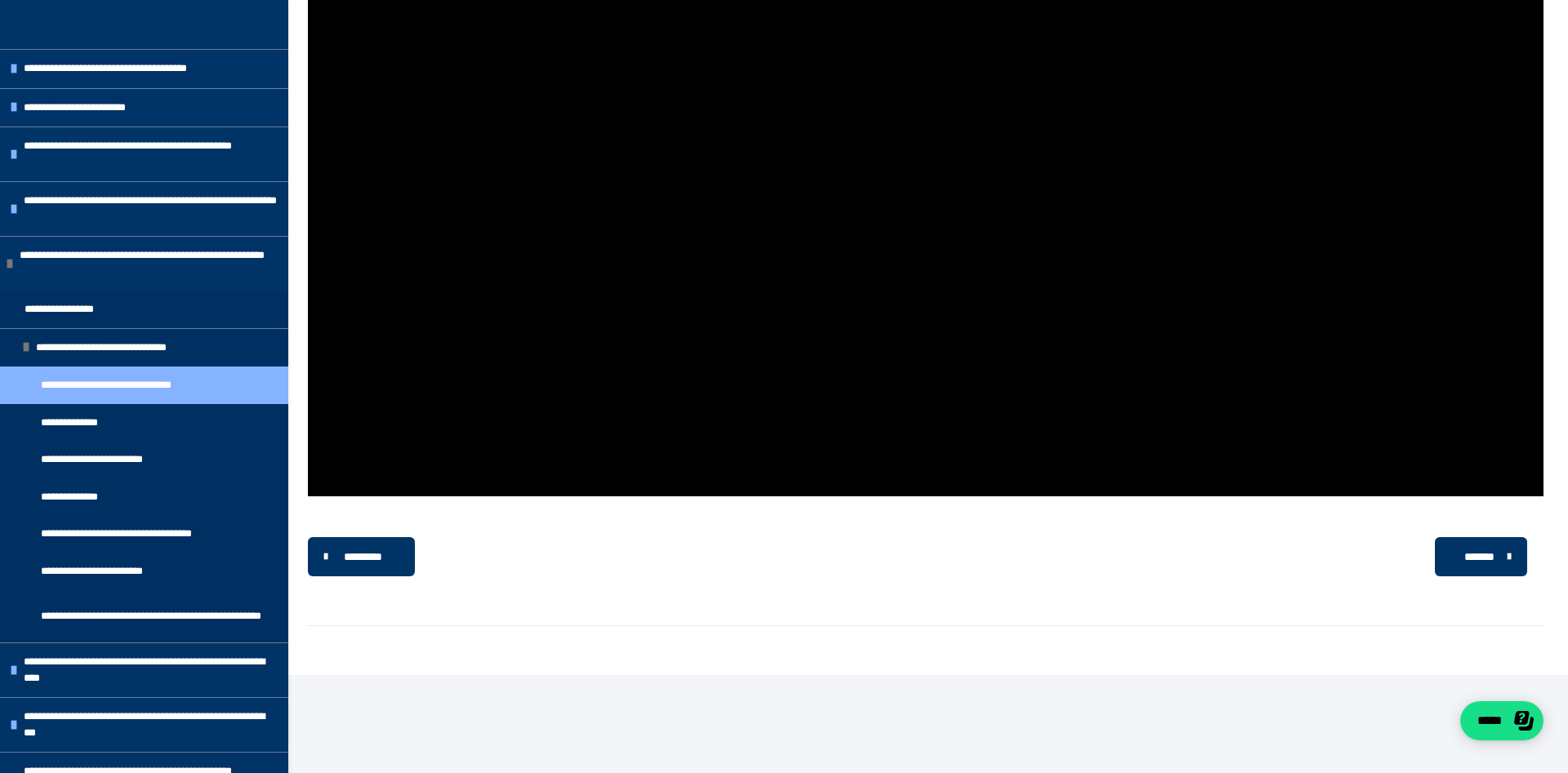 click on "*******" at bounding box center (1479, 557) 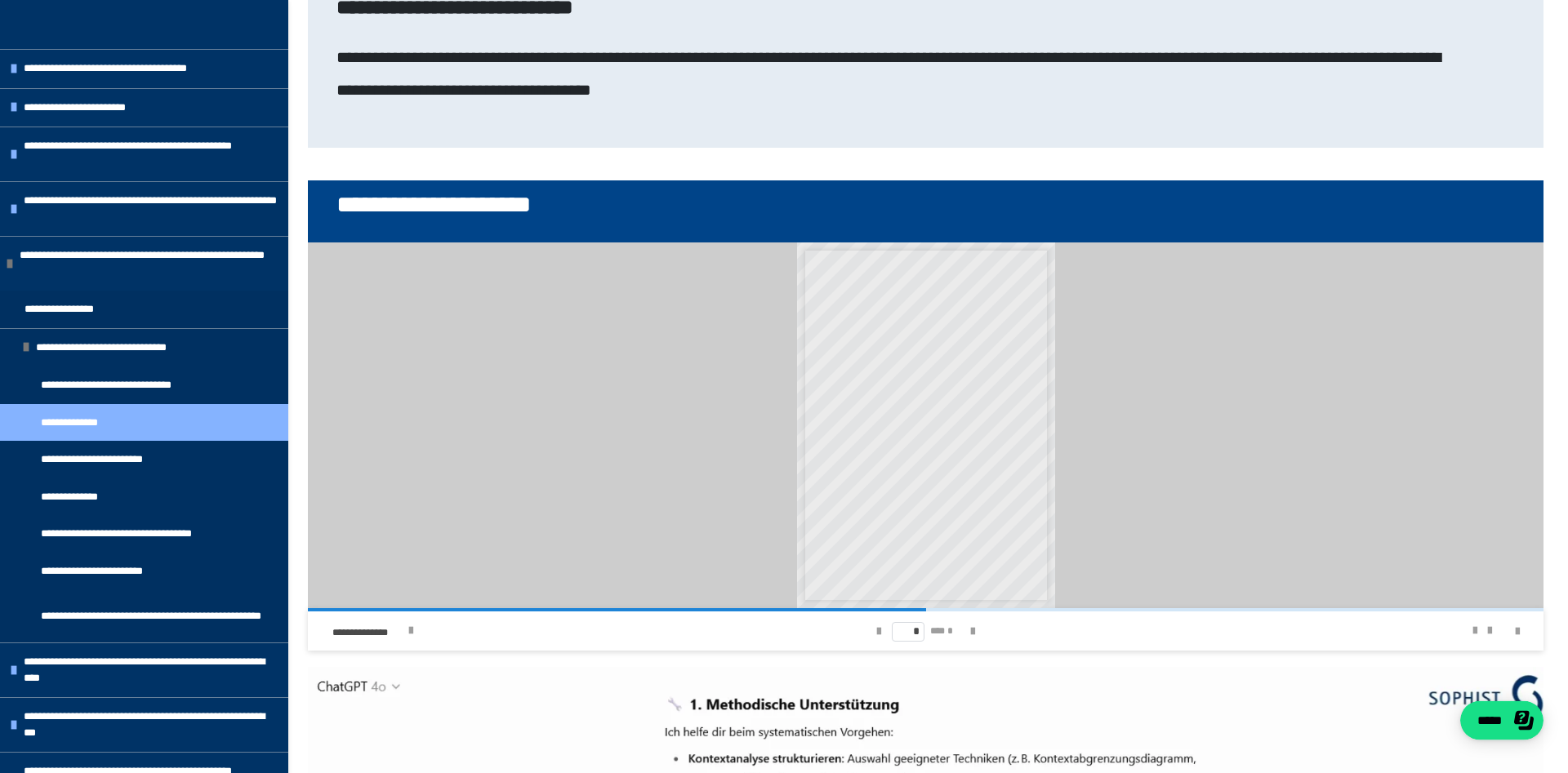 scroll, scrollTop: 1499, scrollLeft: 0, axis: vertical 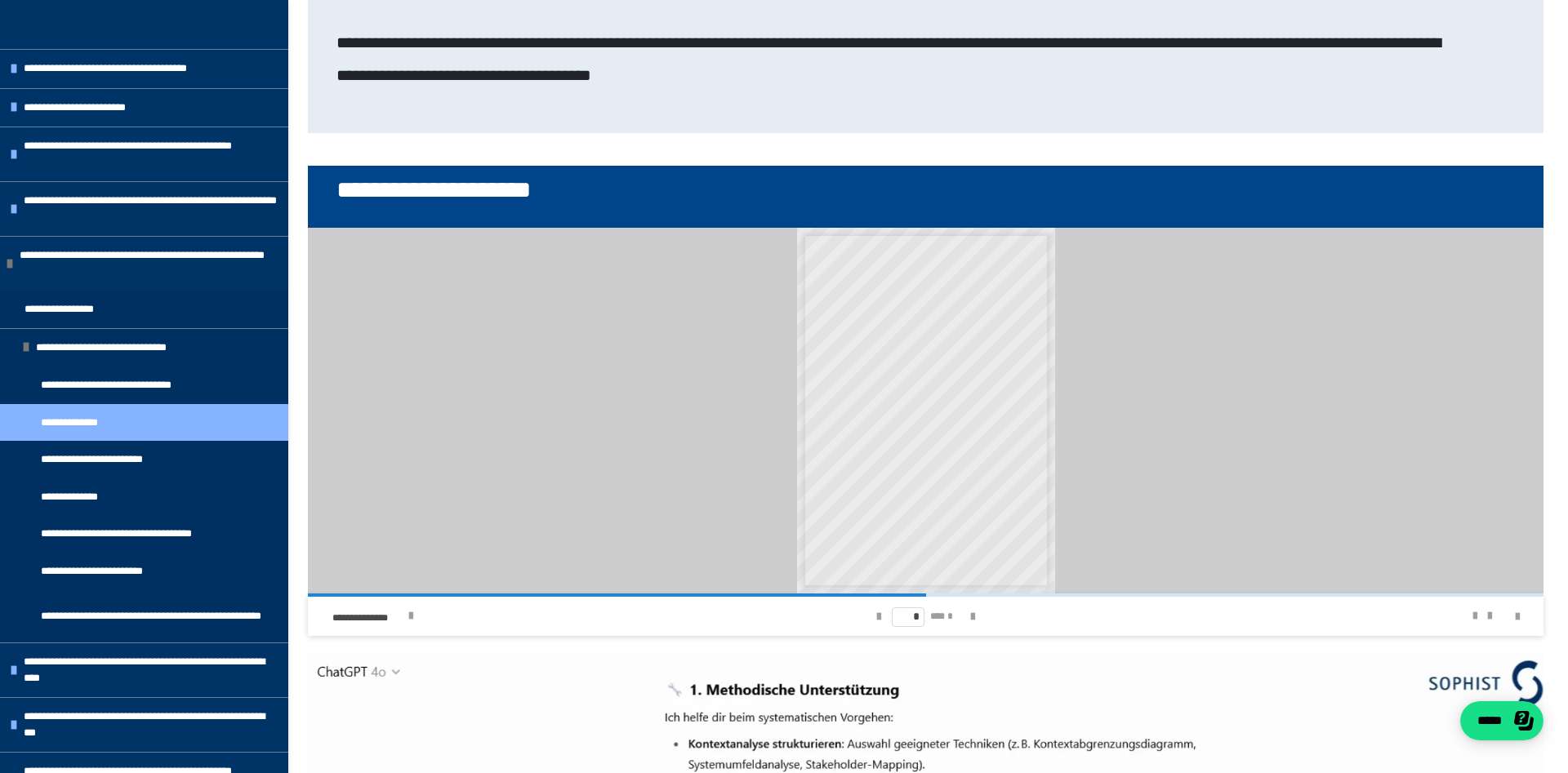 click at bounding box center (925, 158) 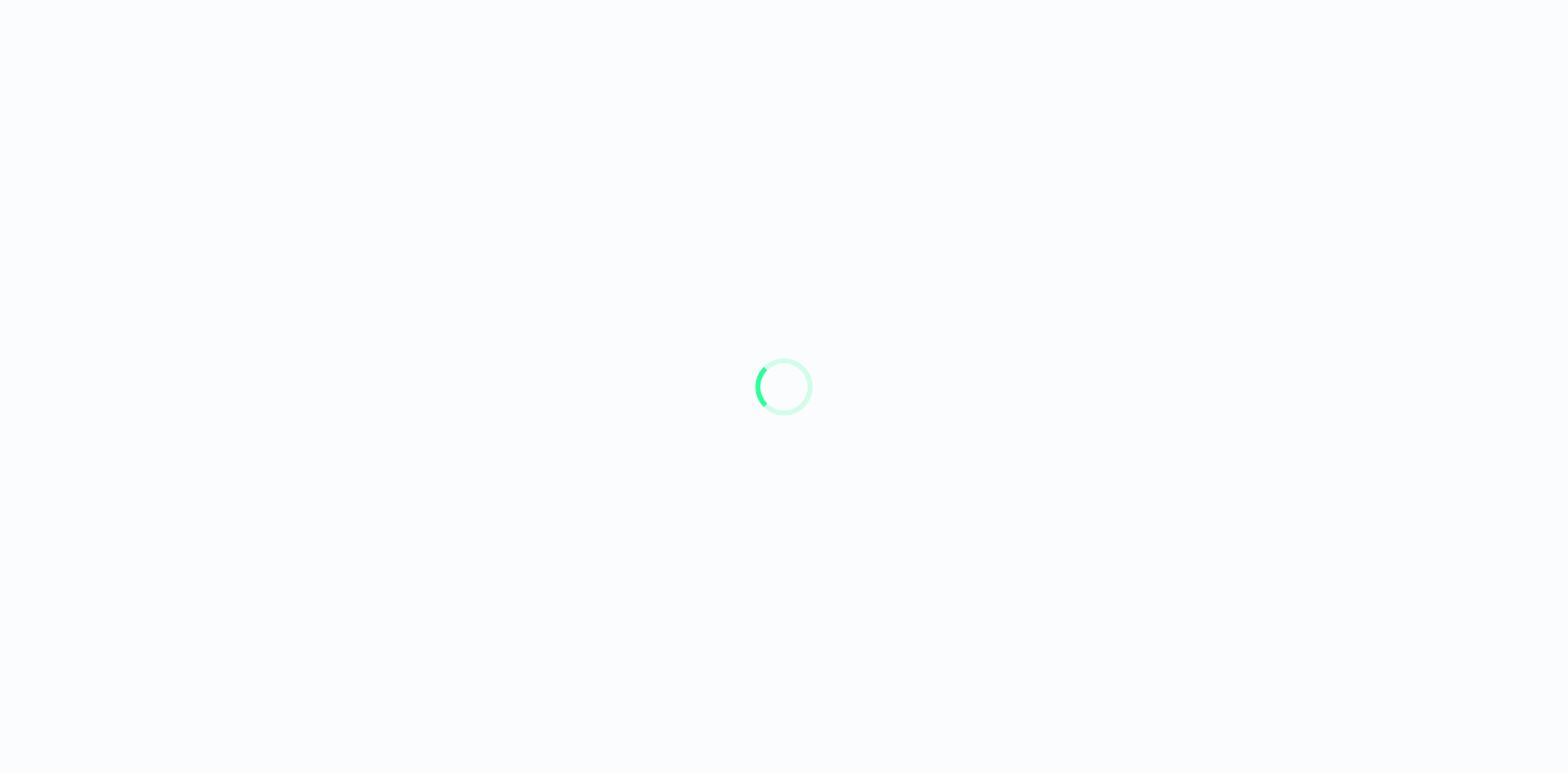 scroll, scrollTop: 0, scrollLeft: 0, axis: both 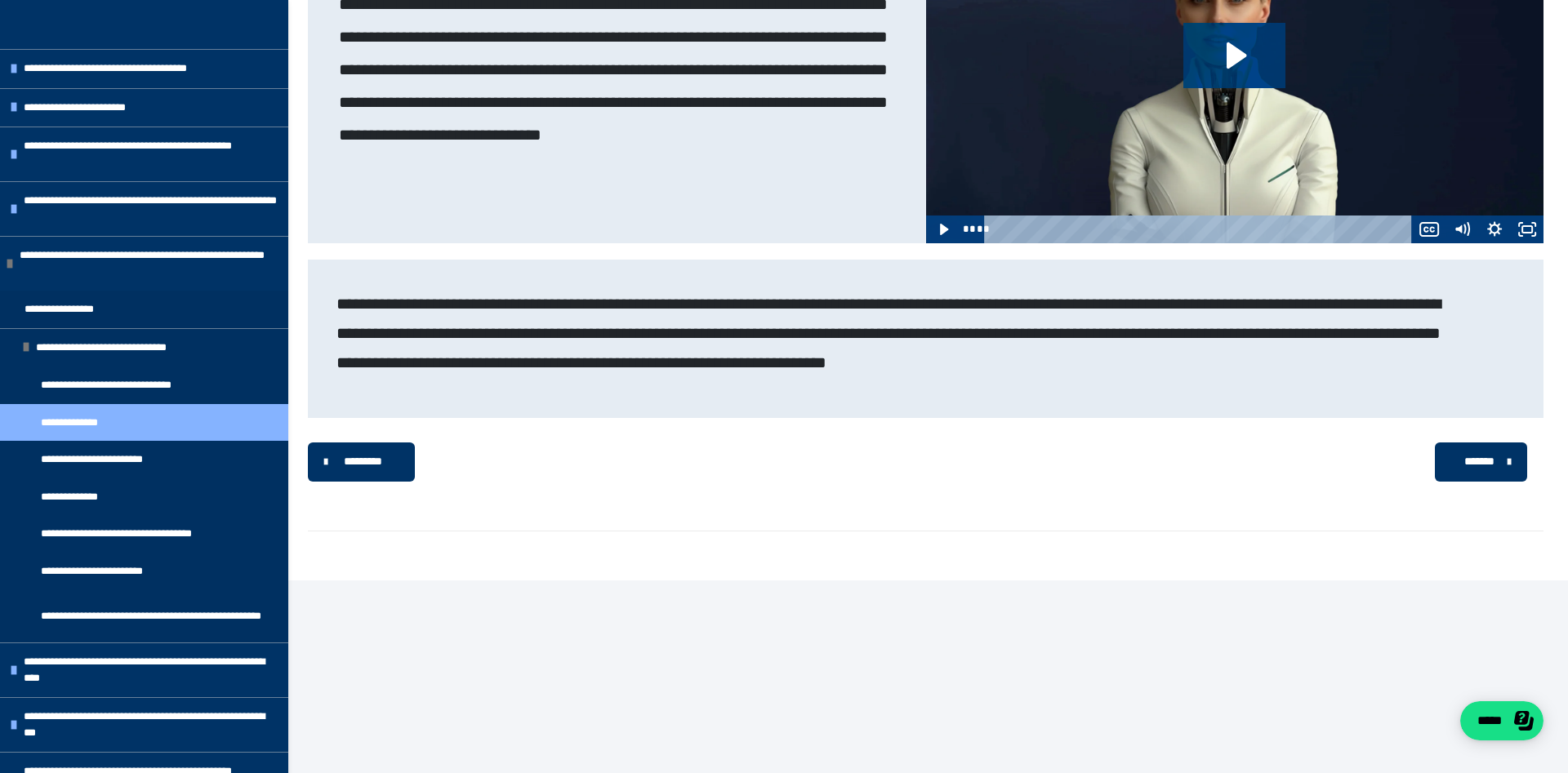 click on "*******" at bounding box center [1479, 461] 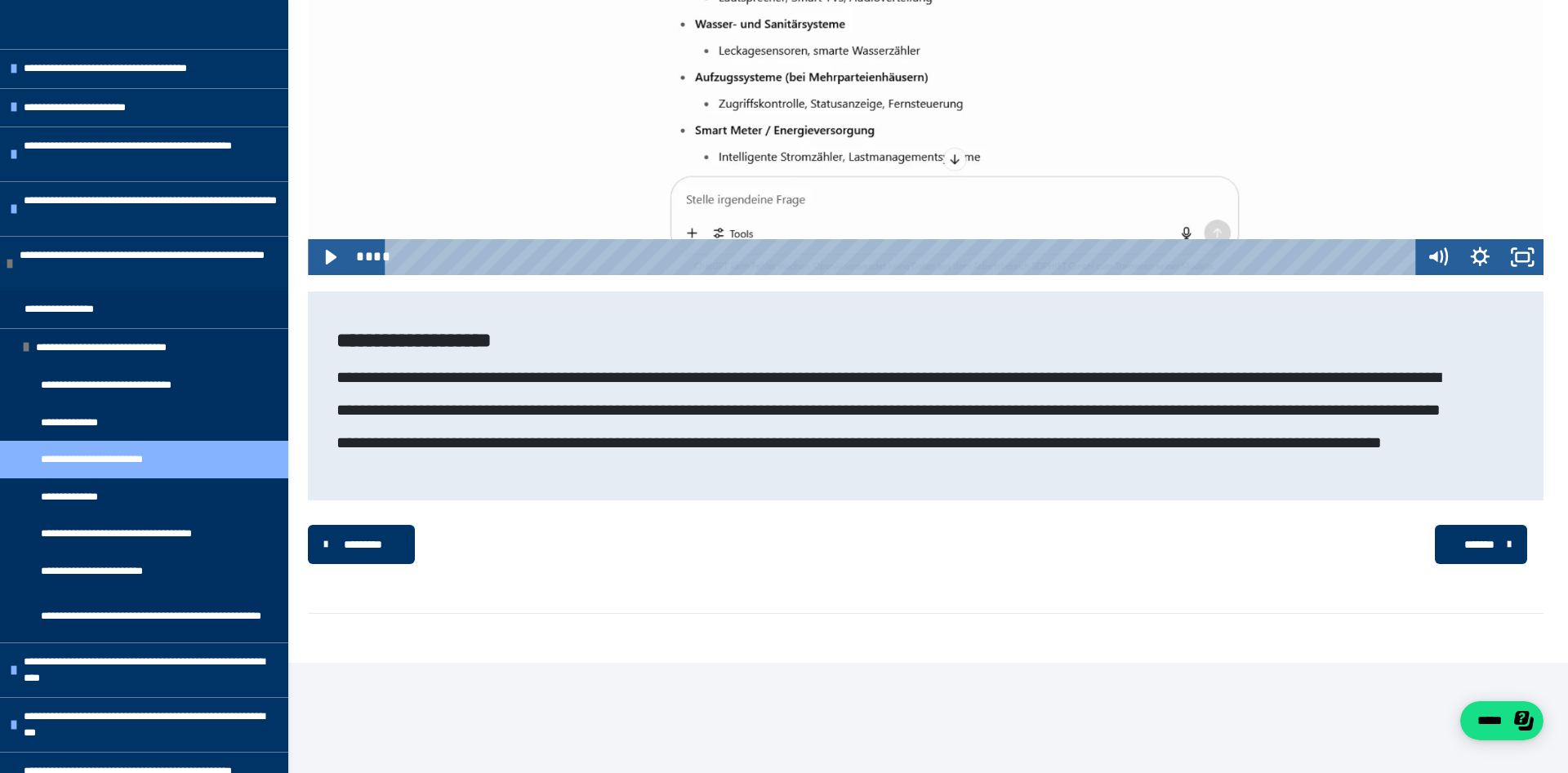 scroll, scrollTop: 3251, scrollLeft: 0, axis: vertical 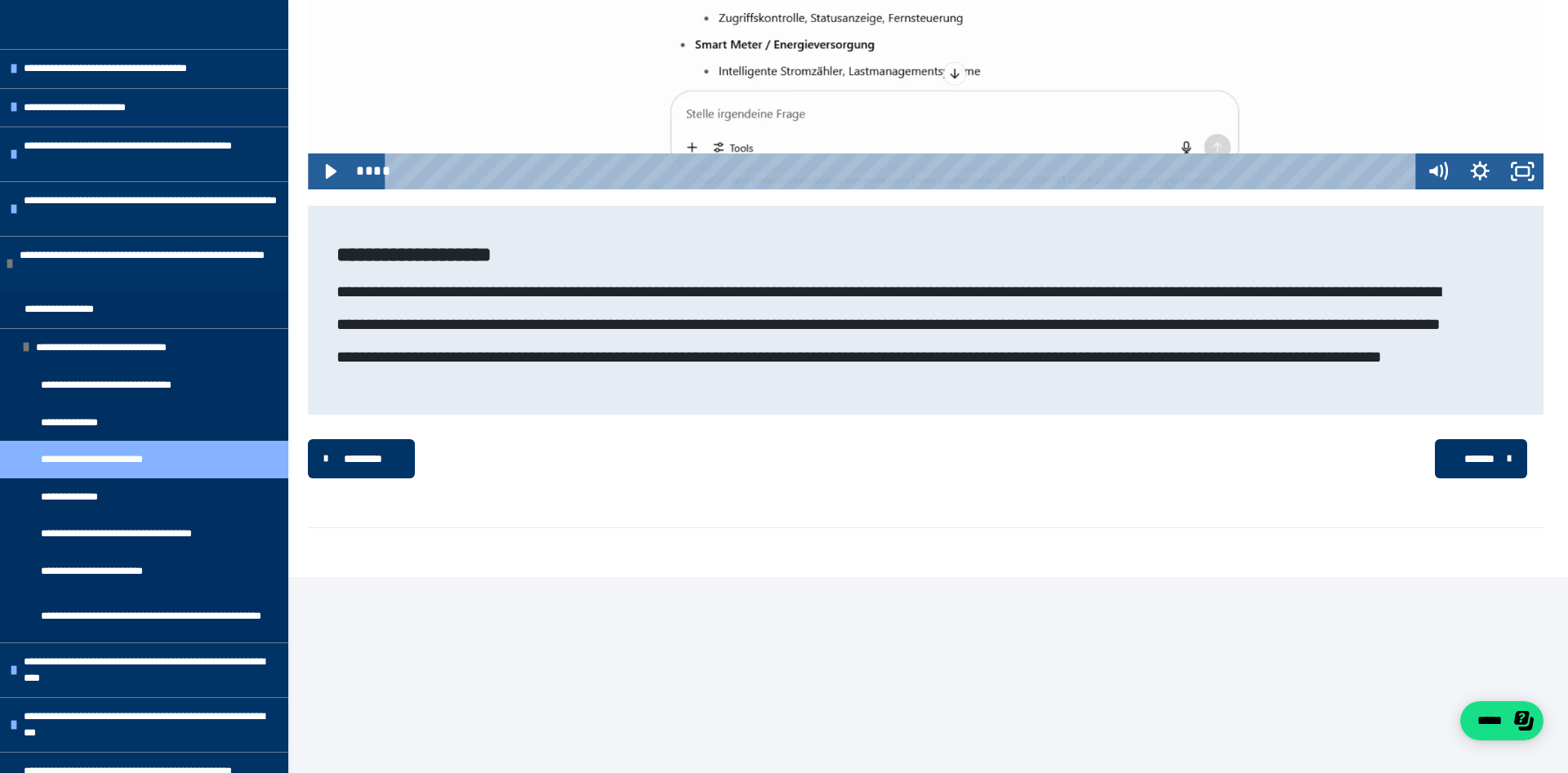click on "*******" at bounding box center [1479, 459] 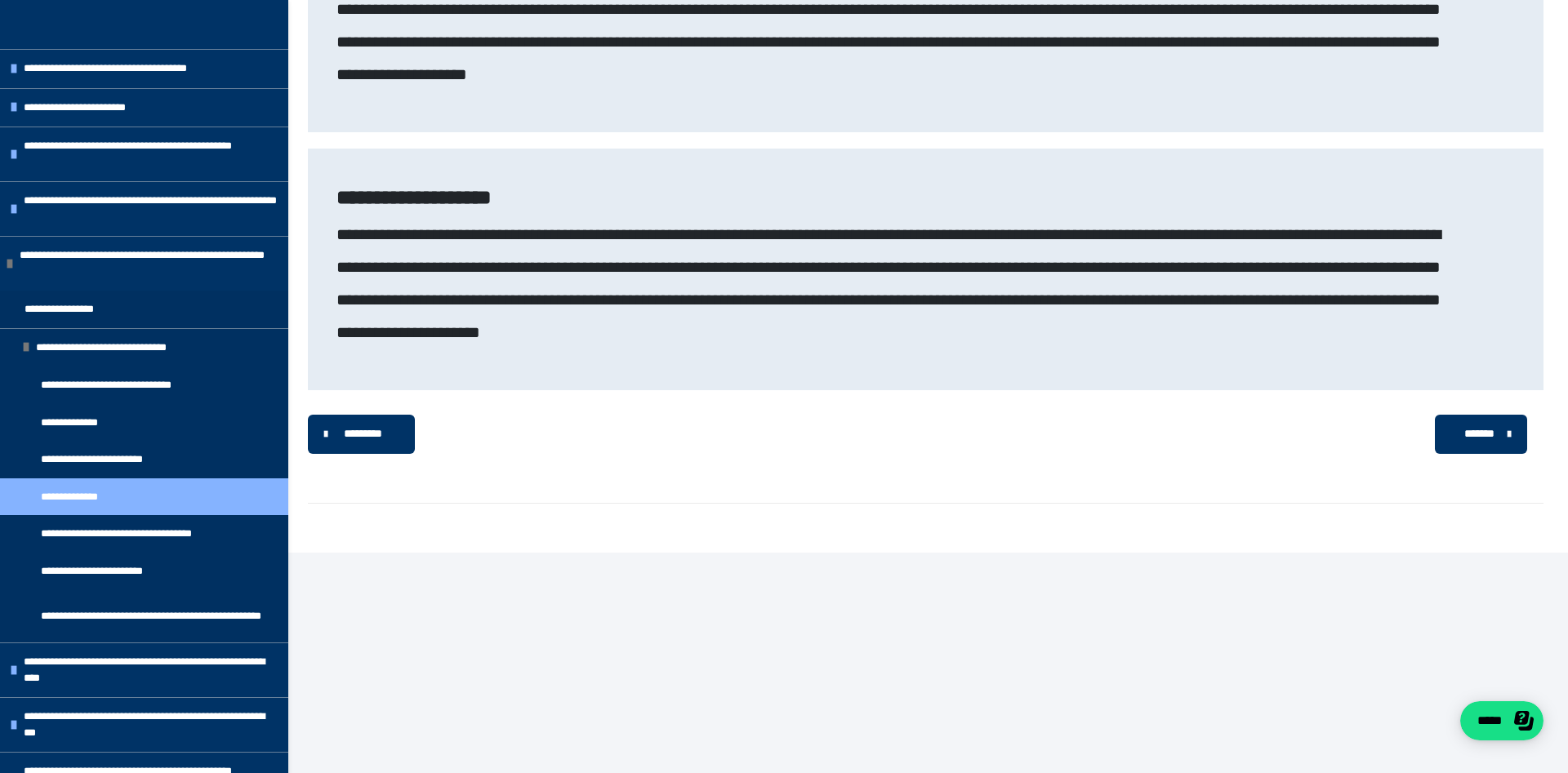 scroll, scrollTop: 3871, scrollLeft: 0, axis: vertical 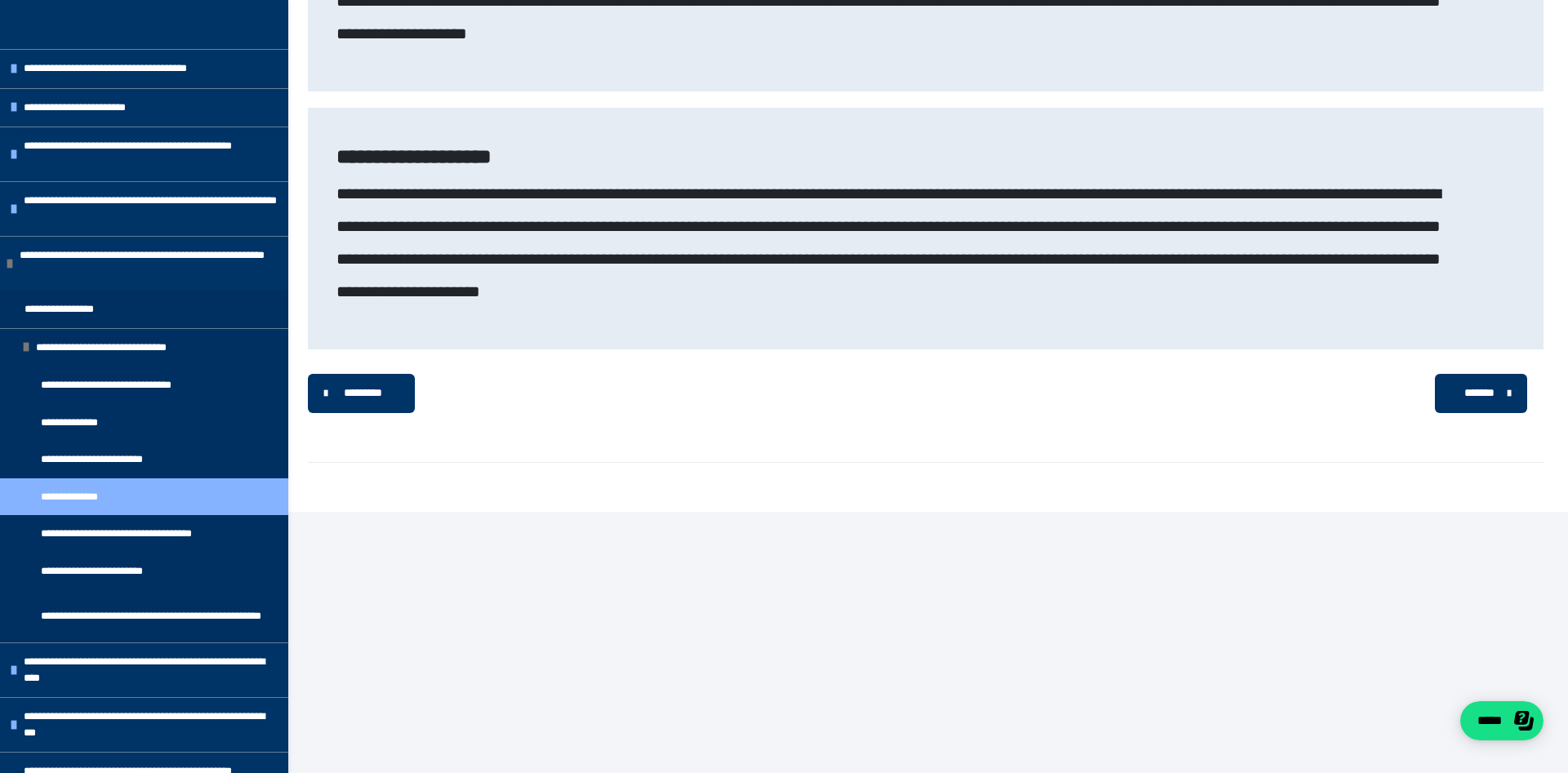 click on "*******" at bounding box center [1479, 393] 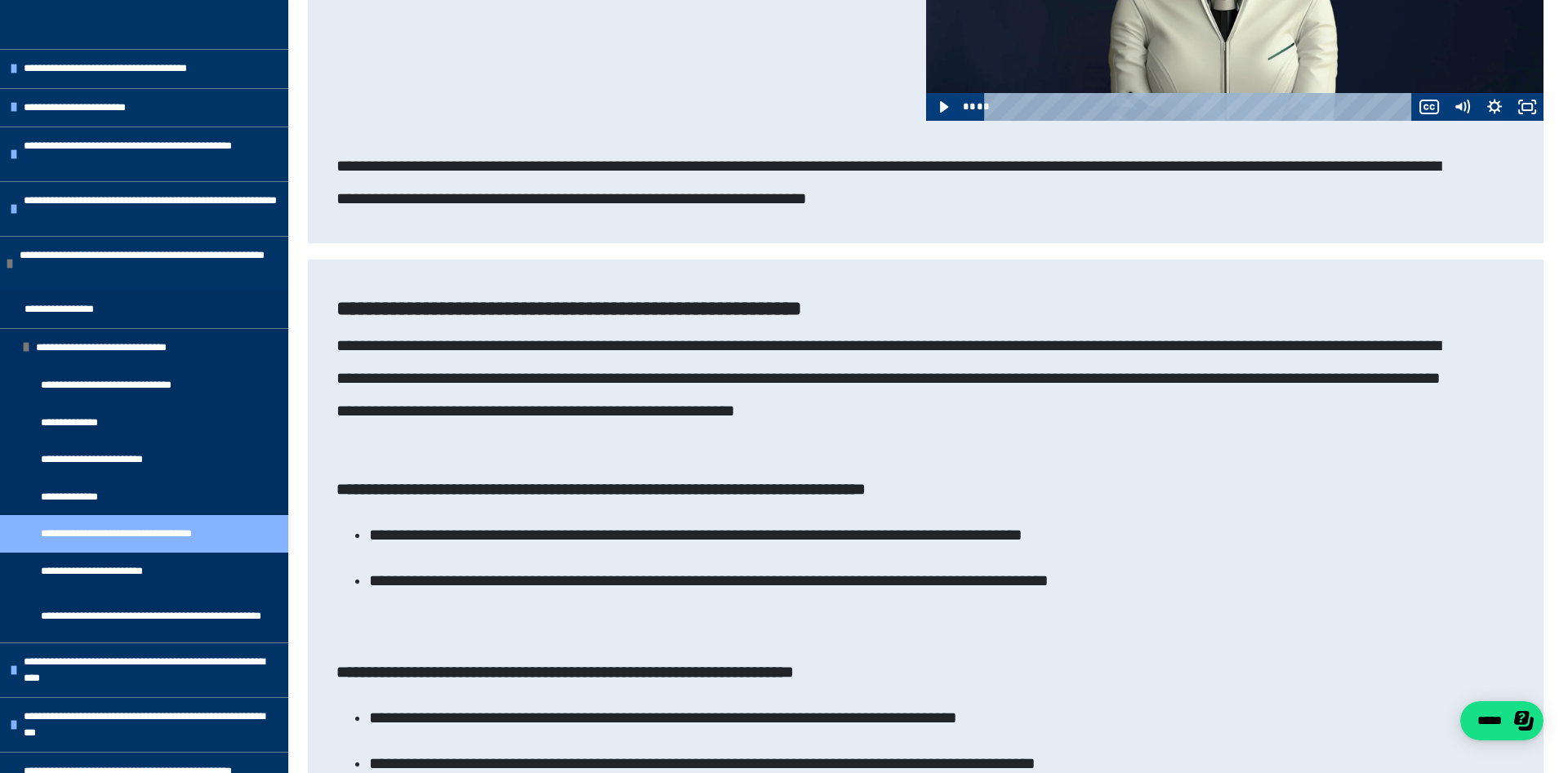 scroll, scrollTop: 4246, scrollLeft: 0, axis: vertical 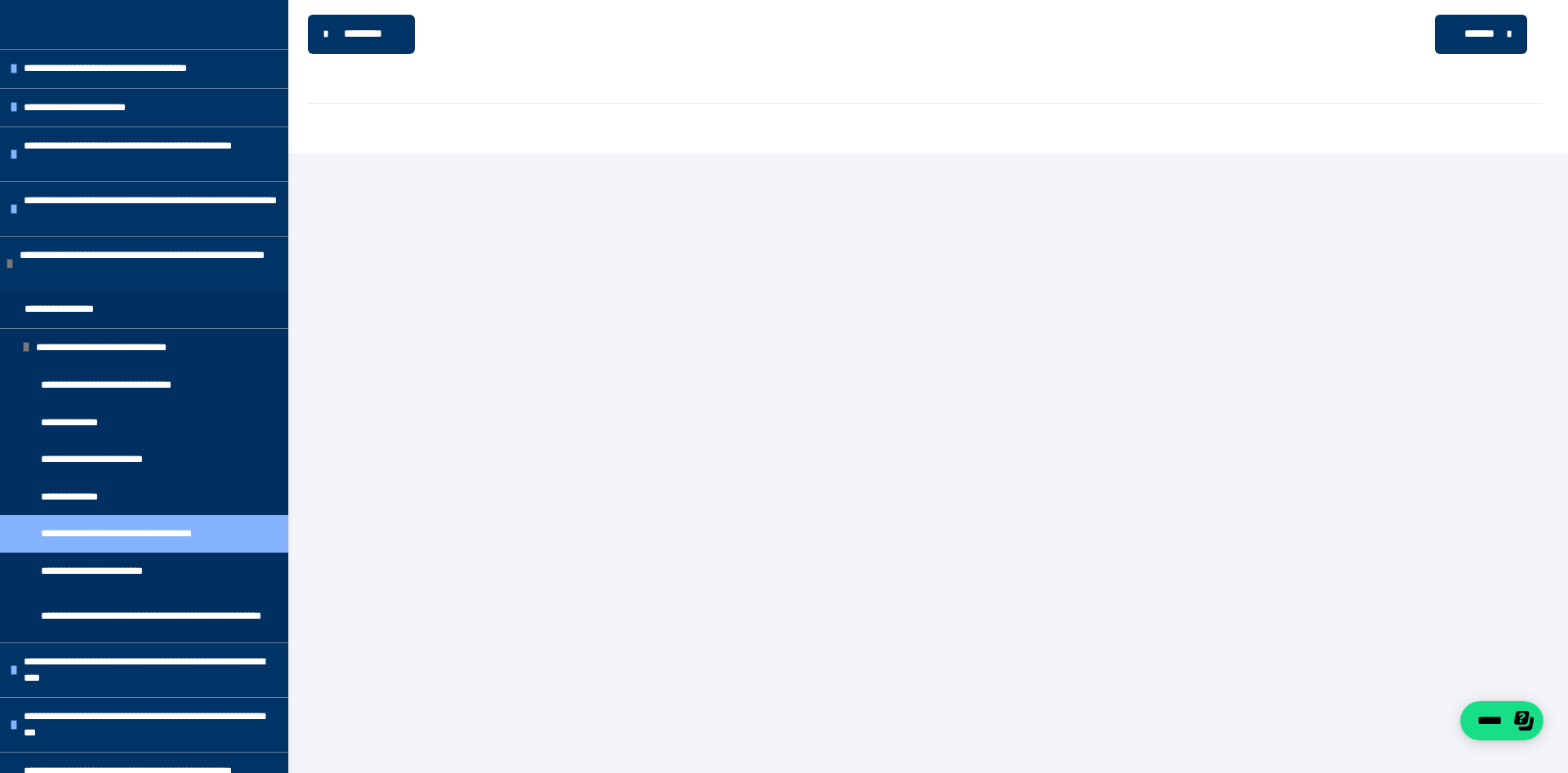click on "*******" at bounding box center [1481, 34] 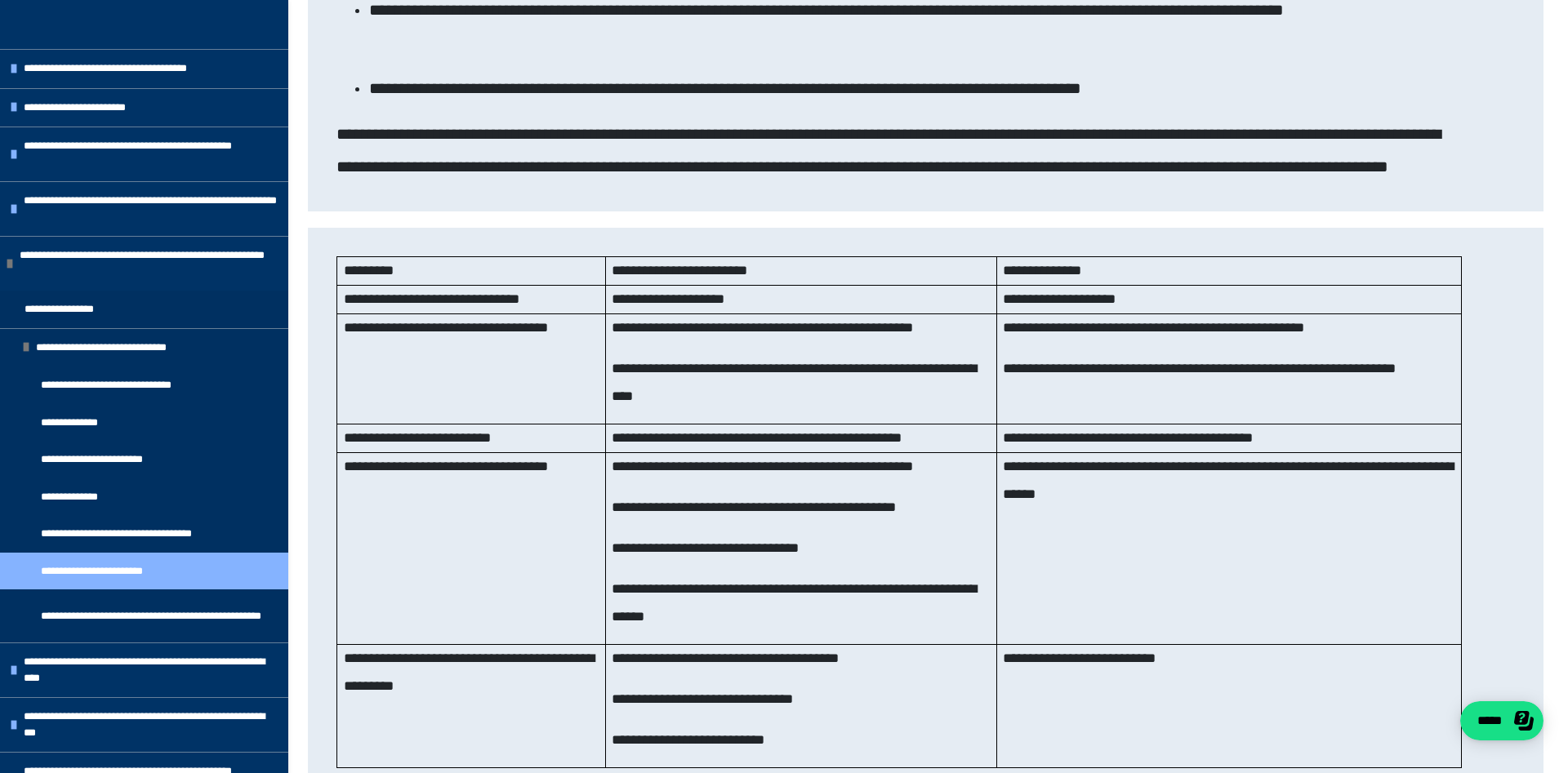 scroll, scrollTop: 1678, scrollLeft: 0, axis: vertical 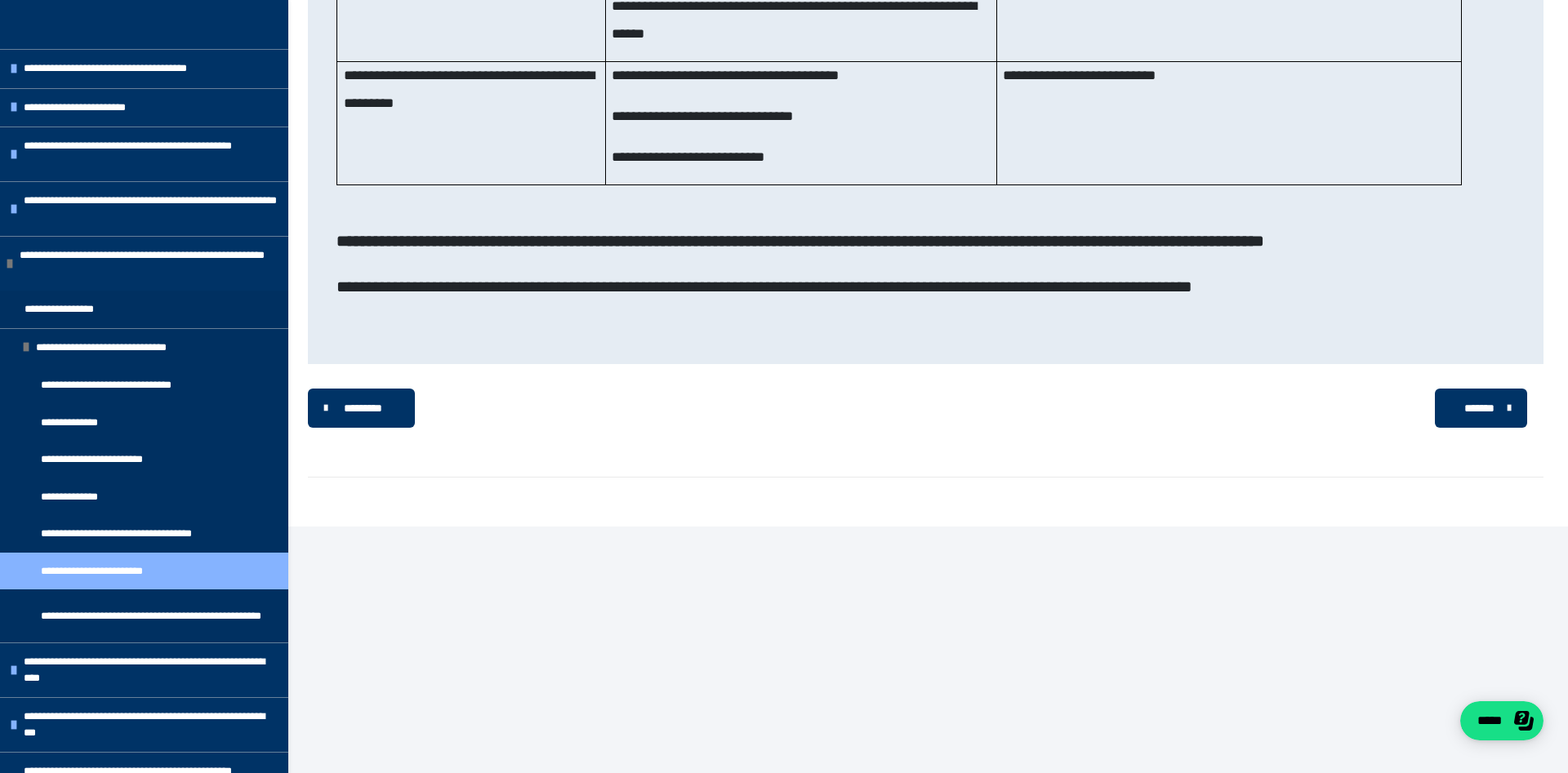 click on "*******" at bounding box center [1479, 408] 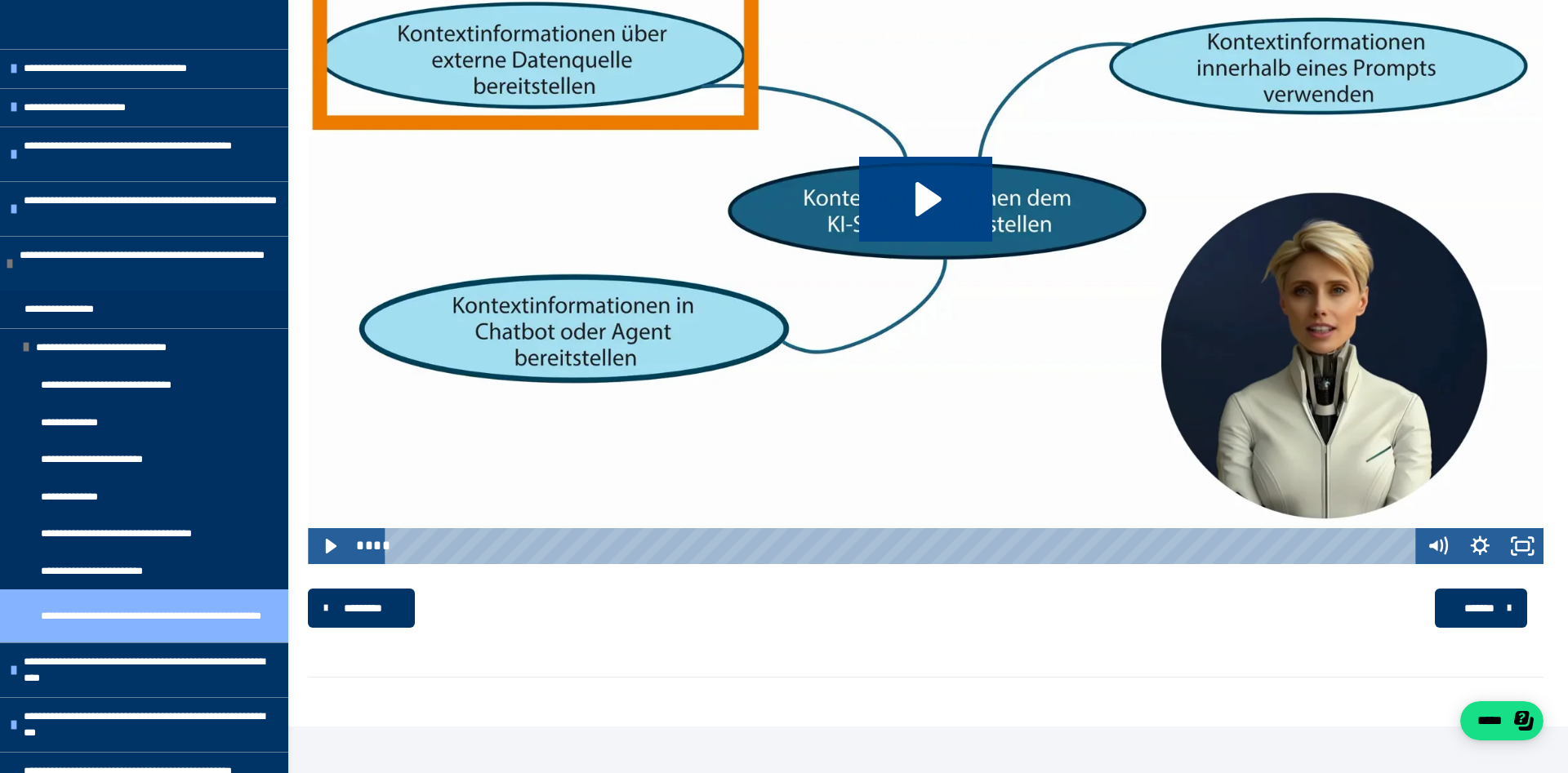 scroll, scrollTop: 2133, scrollLeft: 0, axis: vertical 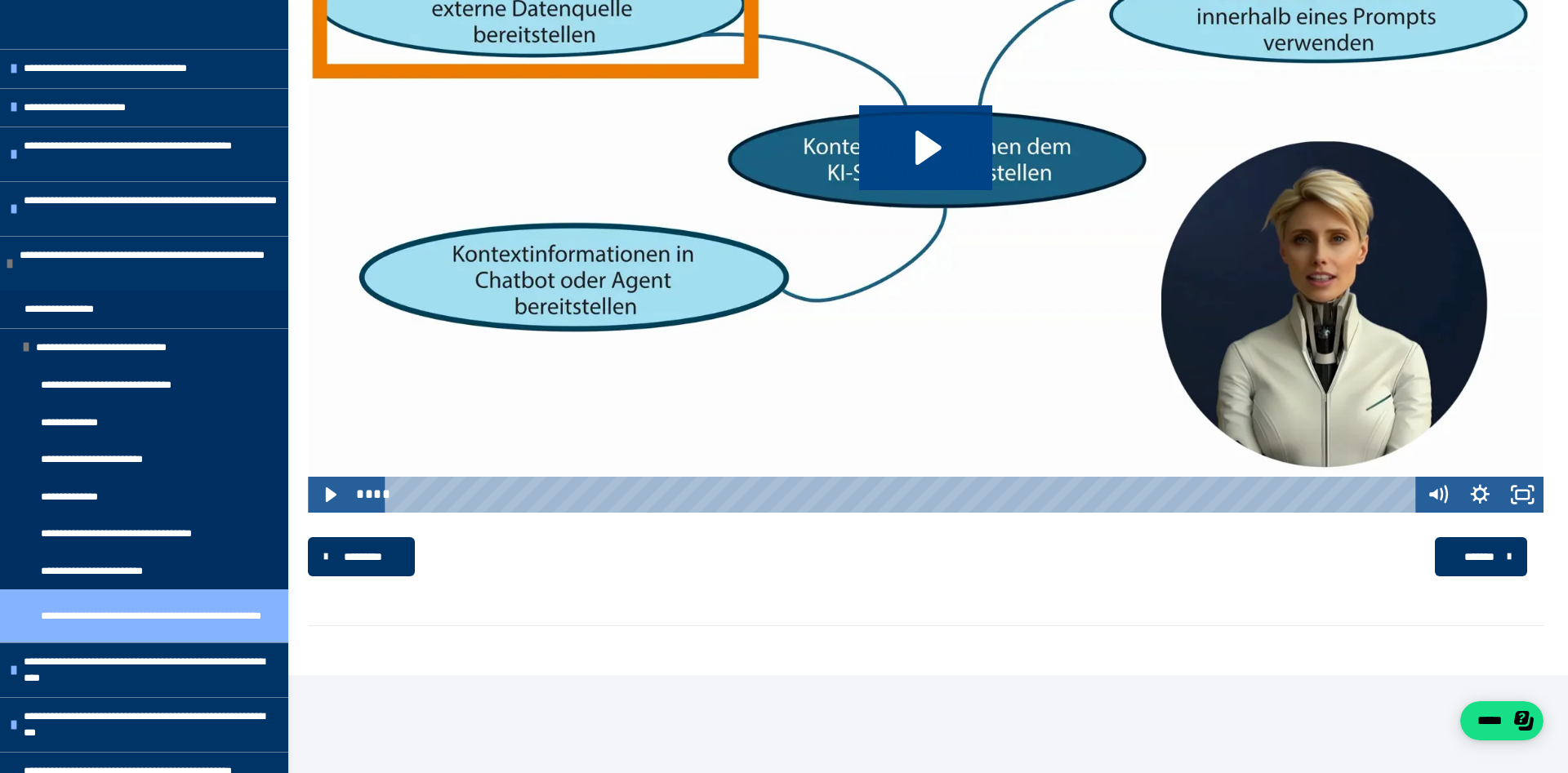 click on "*******" at bounding box center [1481, 557] 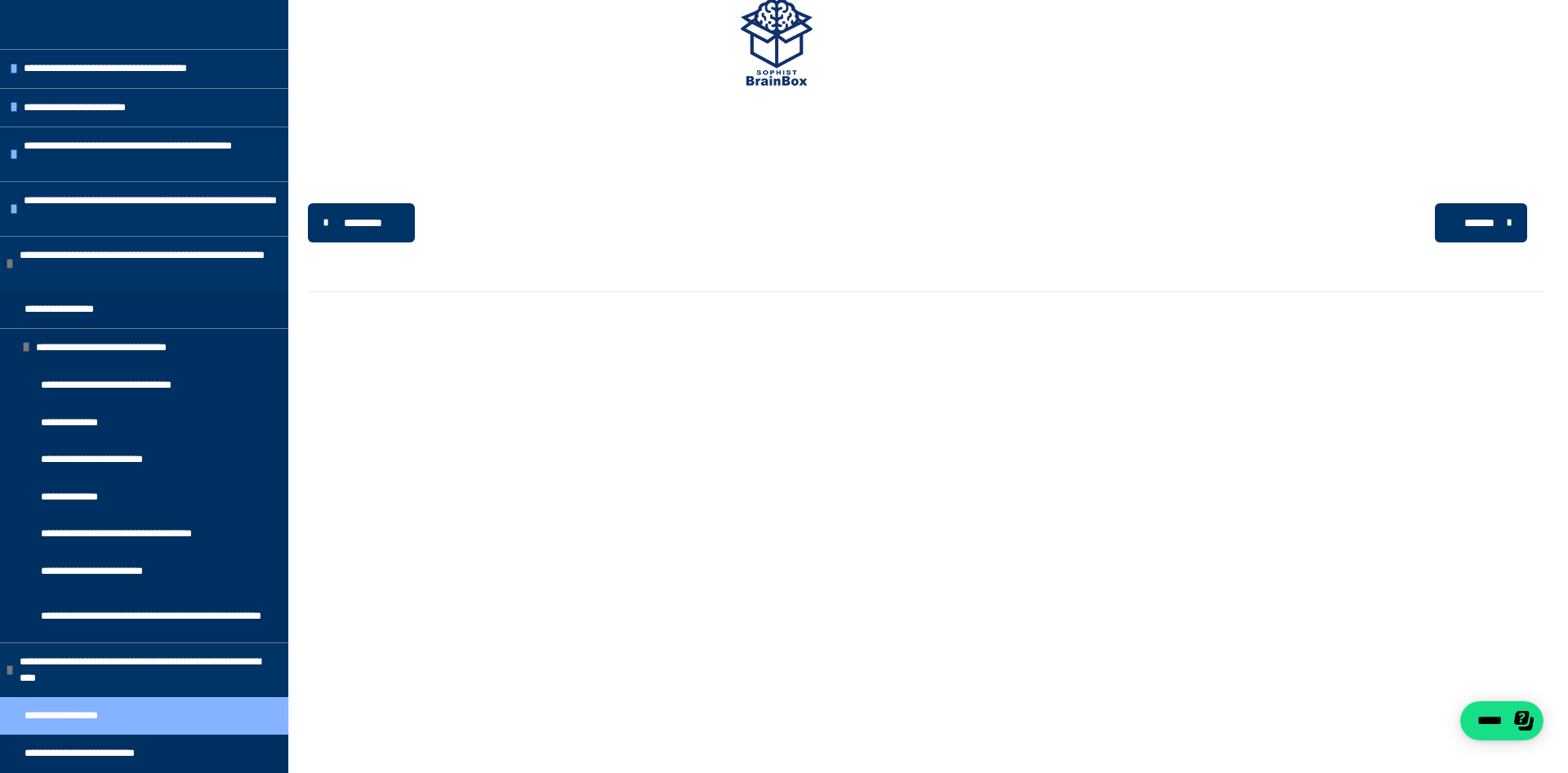 scroll, scrollTop: 0, scrollLeft: 0, axis: both 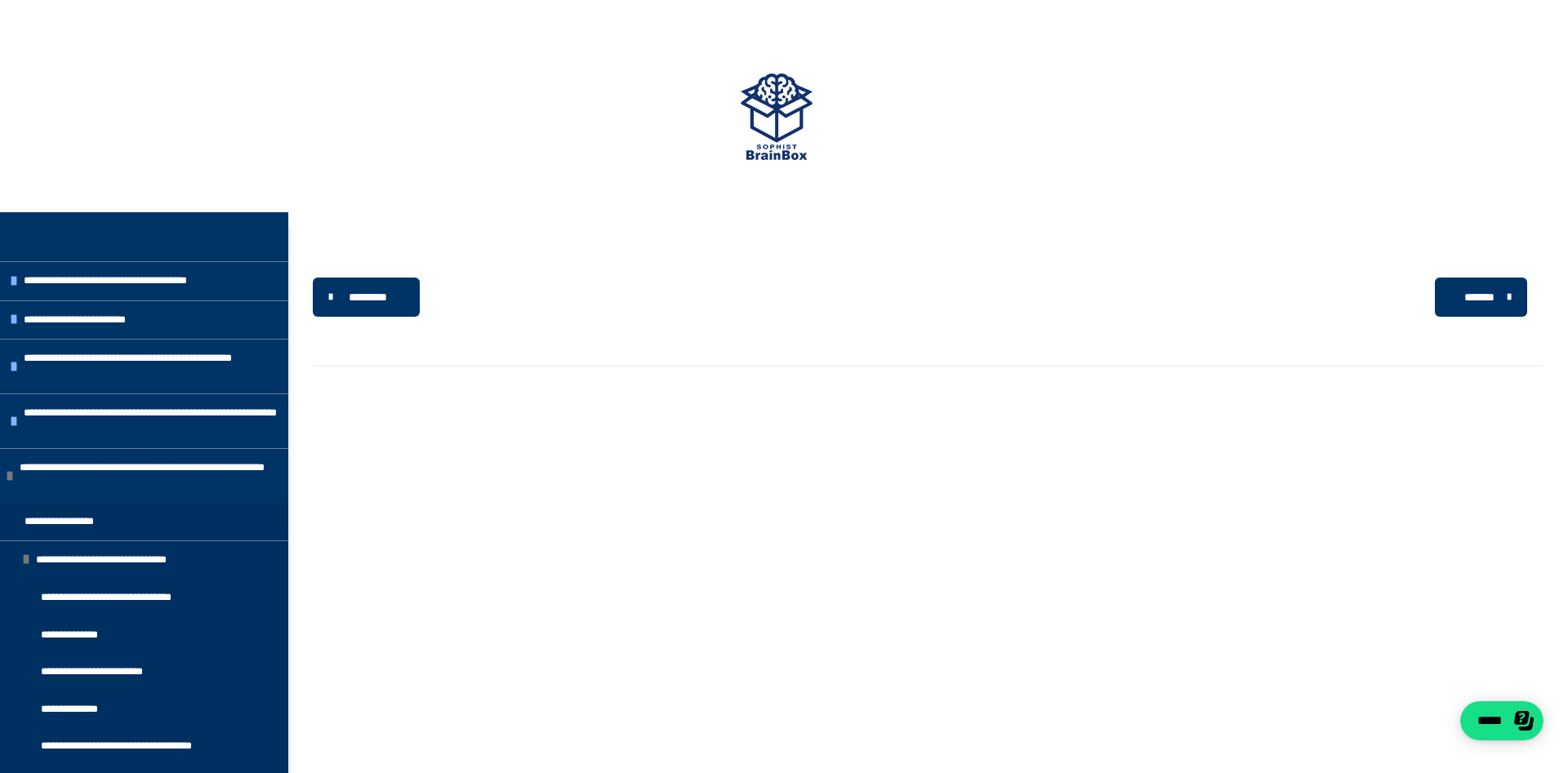 click on "*******" at bounding box center [1481, 297] 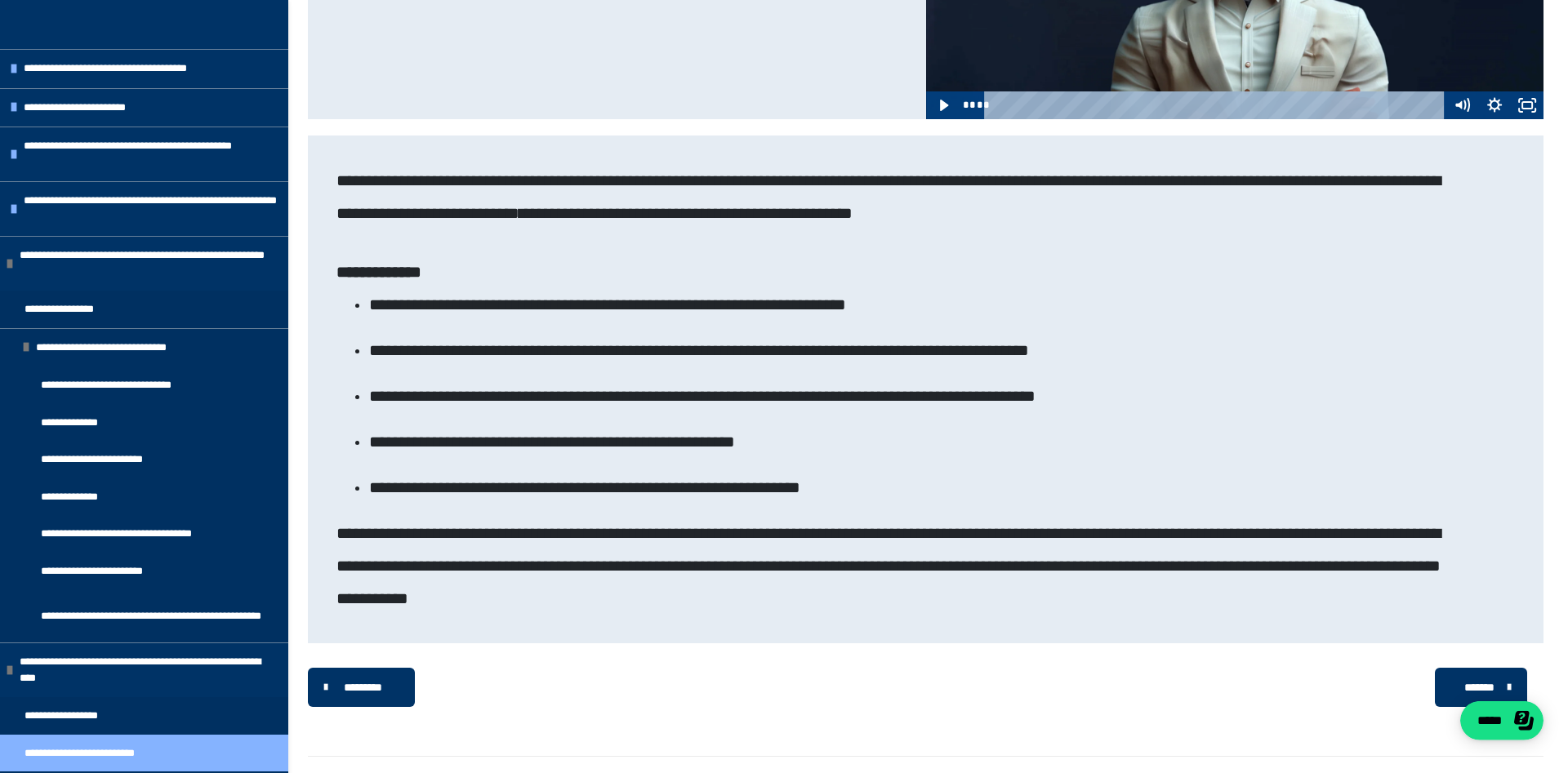 scroll, scrollTop: 583, scrollLeft: 0, axis: vertical 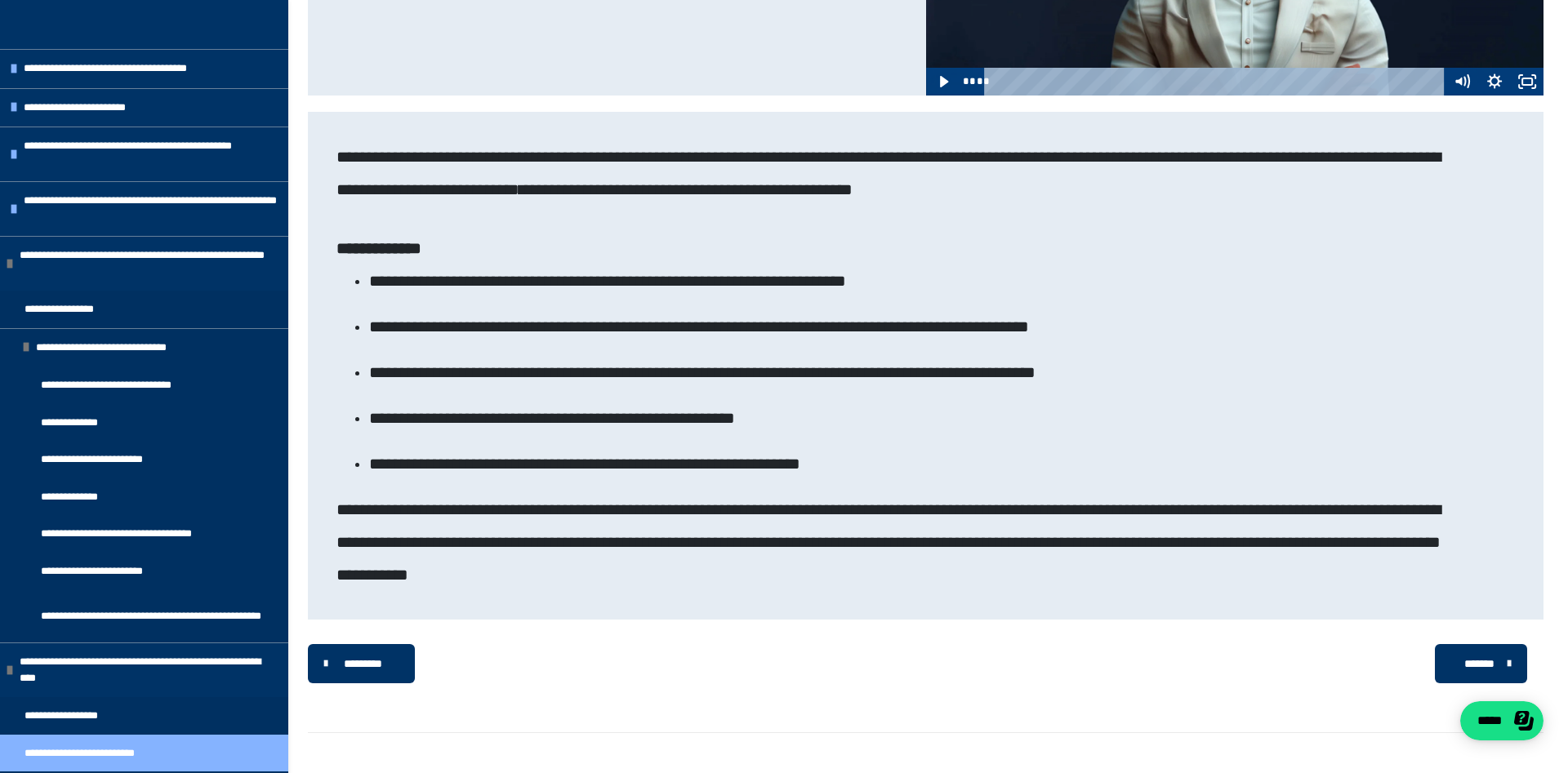 click on "*******" at bounding box center (1481, 664) 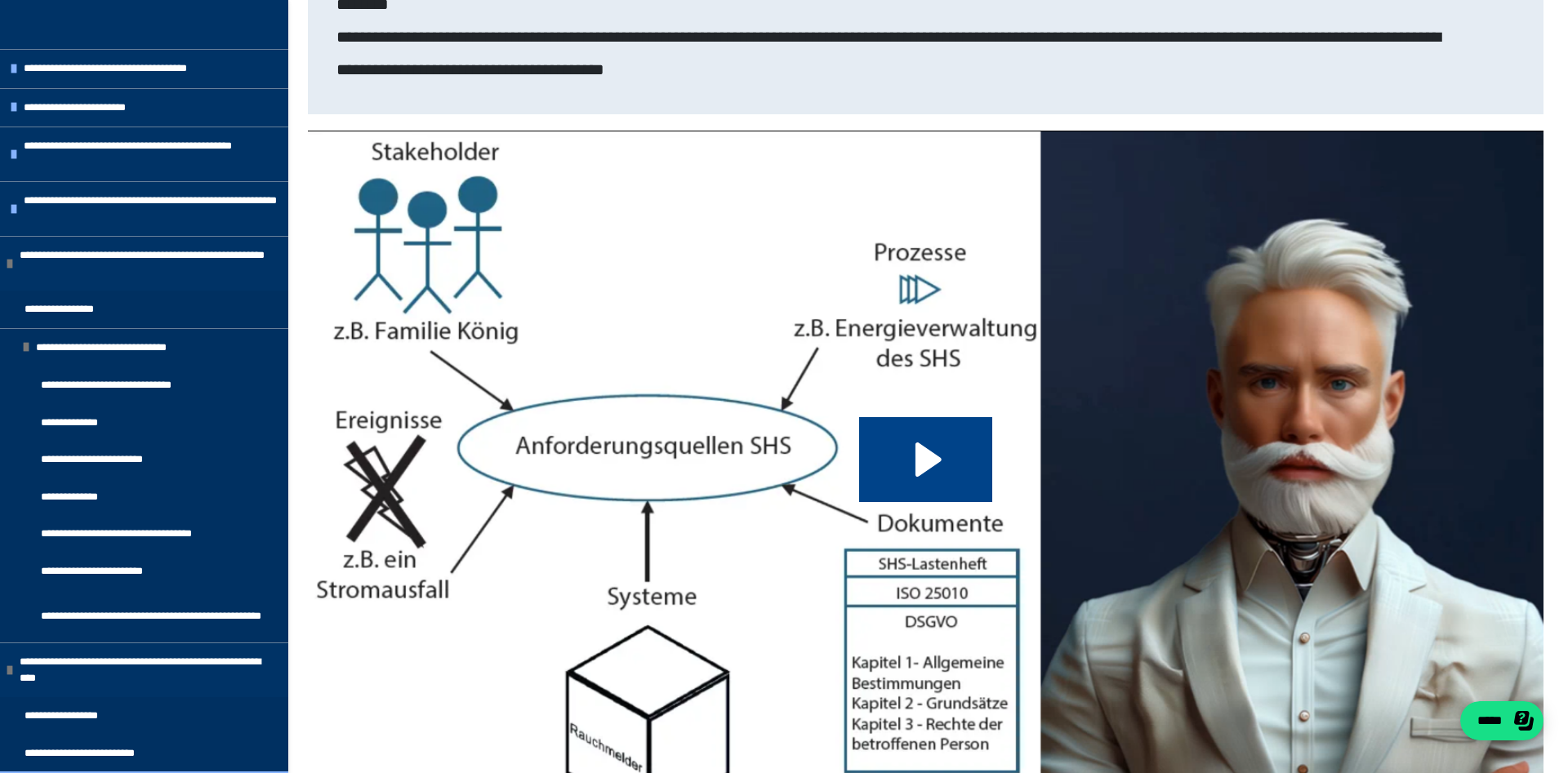 scroll, scrollTop: 0, scrollLeft: 0, axis: both 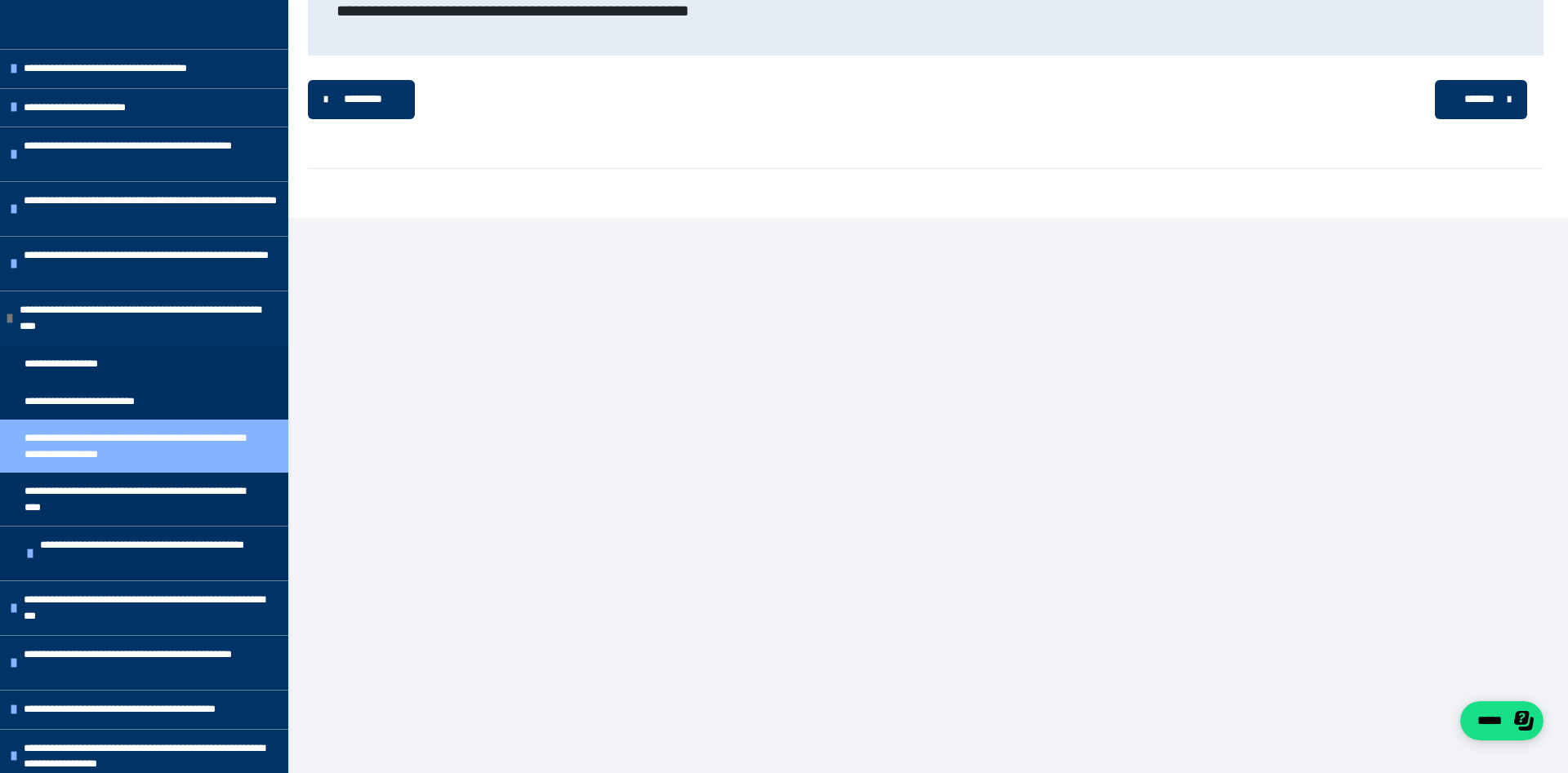 click on "*********" at bounding box center (363, 99) 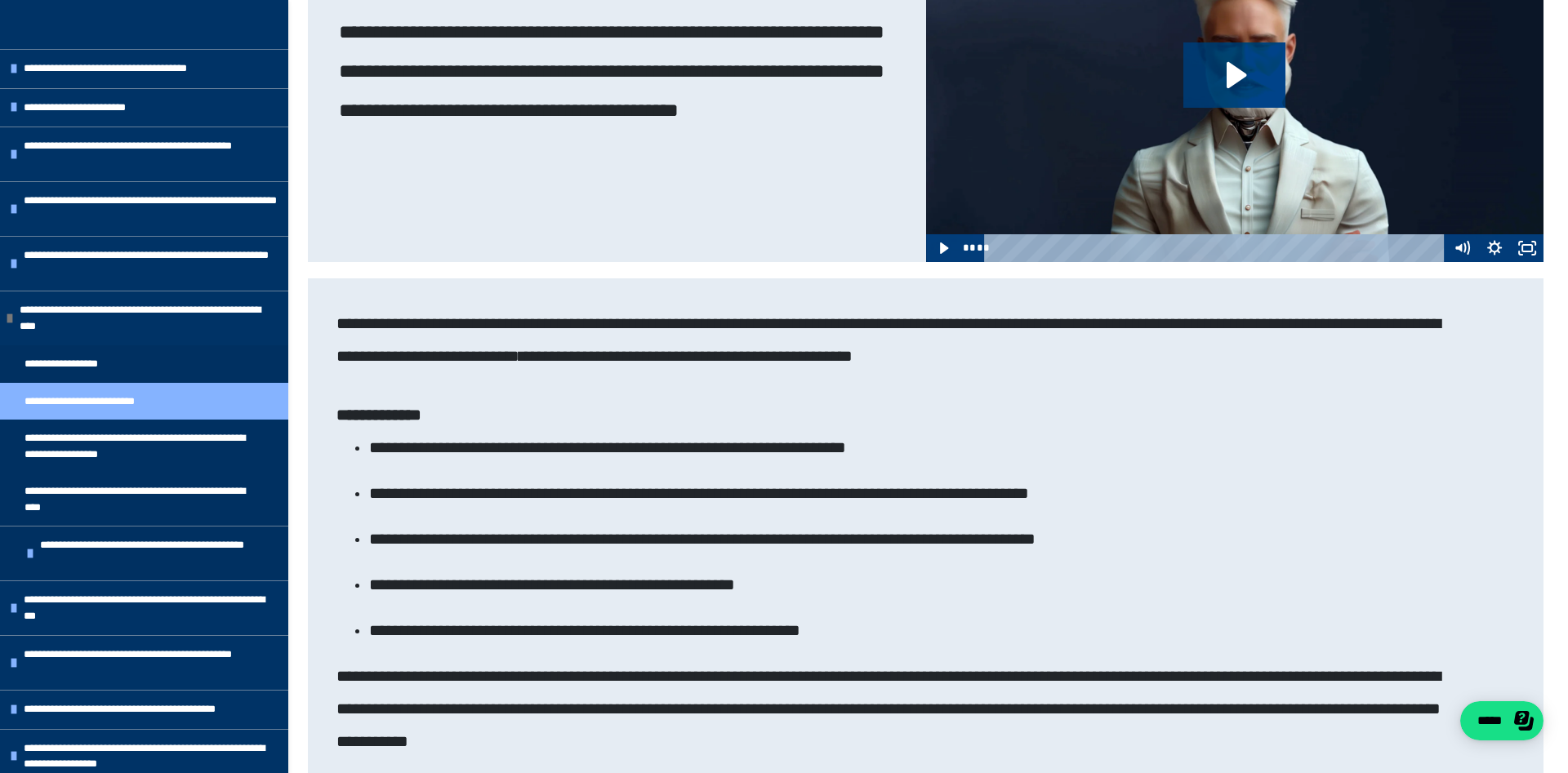 scroll, scrollTop: 592, scrollLeft: 0, axis: vertical 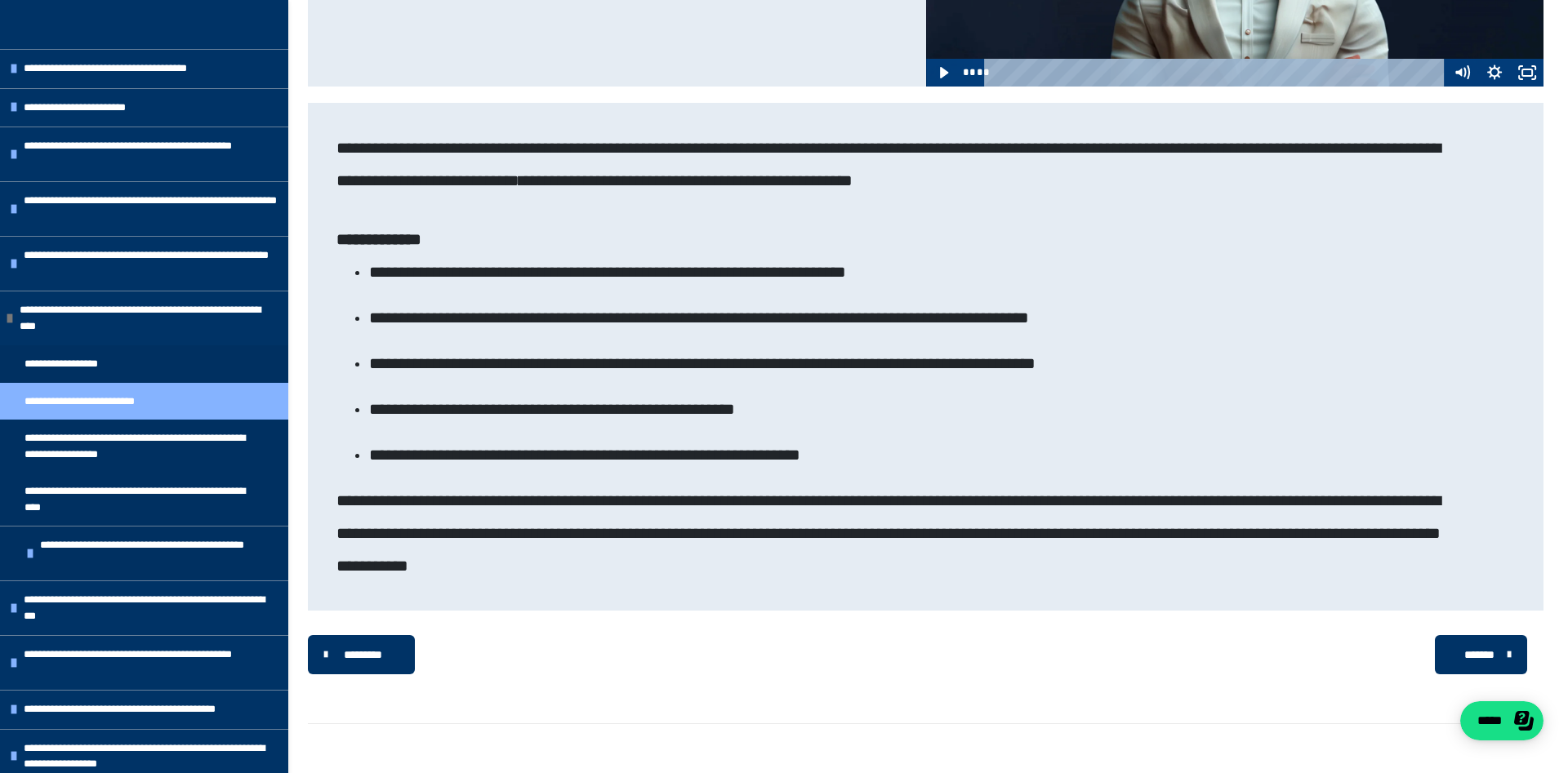 click on "*********" at bounding box center [363, 655] 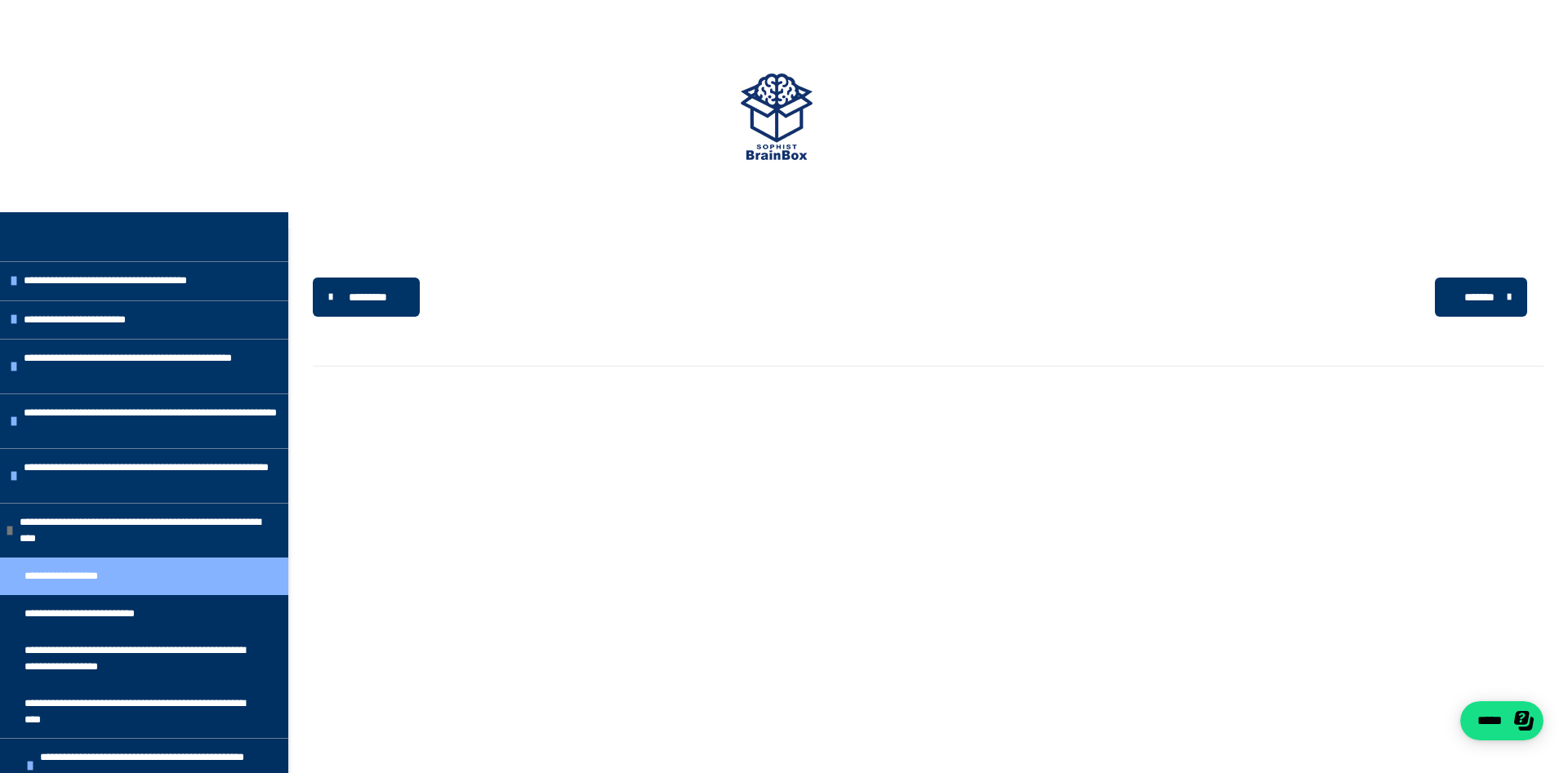 click on "*******" at bounding box center [1479, 297] 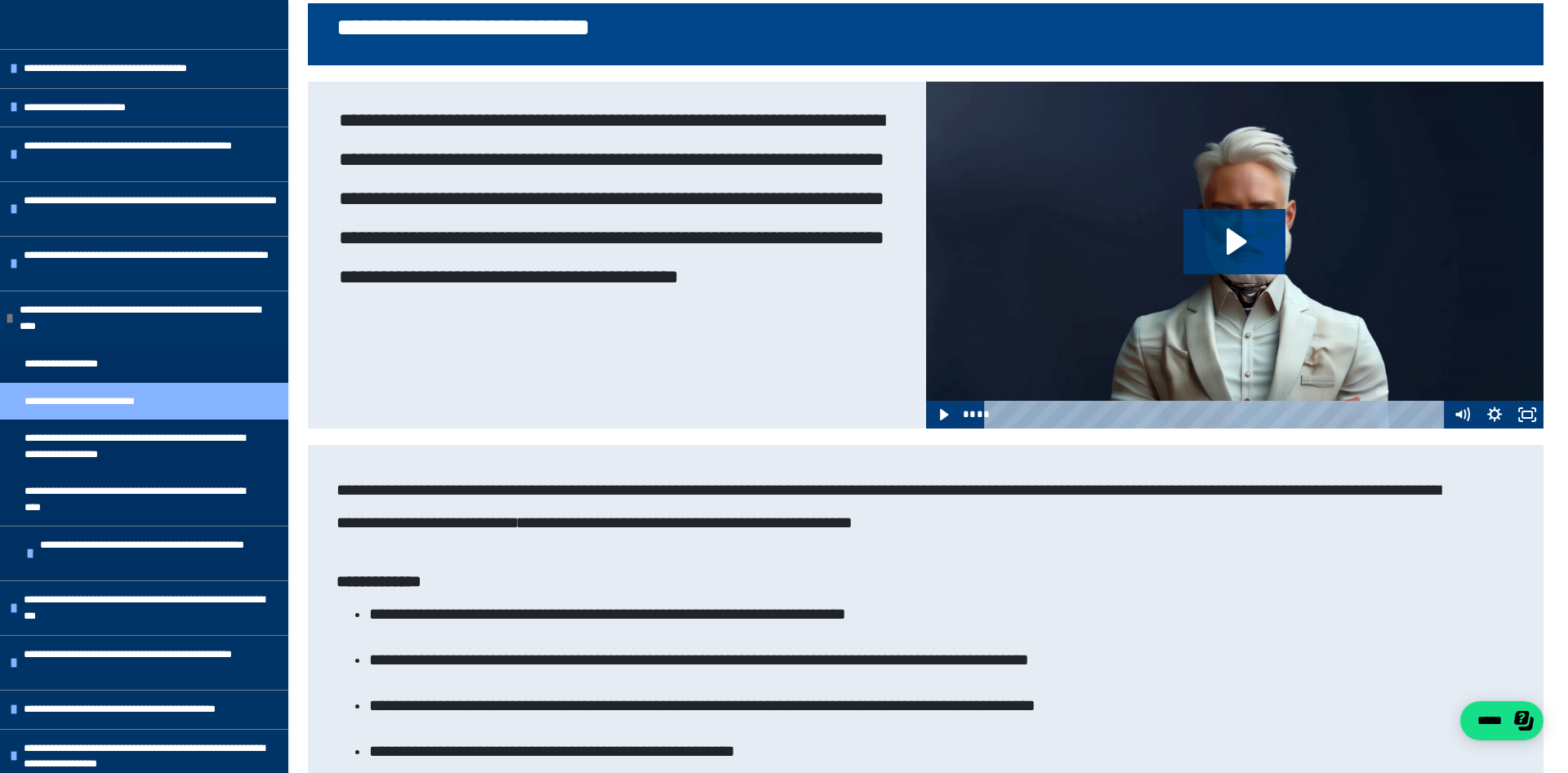 scroll, scrollTop: 592, scrollLeft: 0, axis: vertical 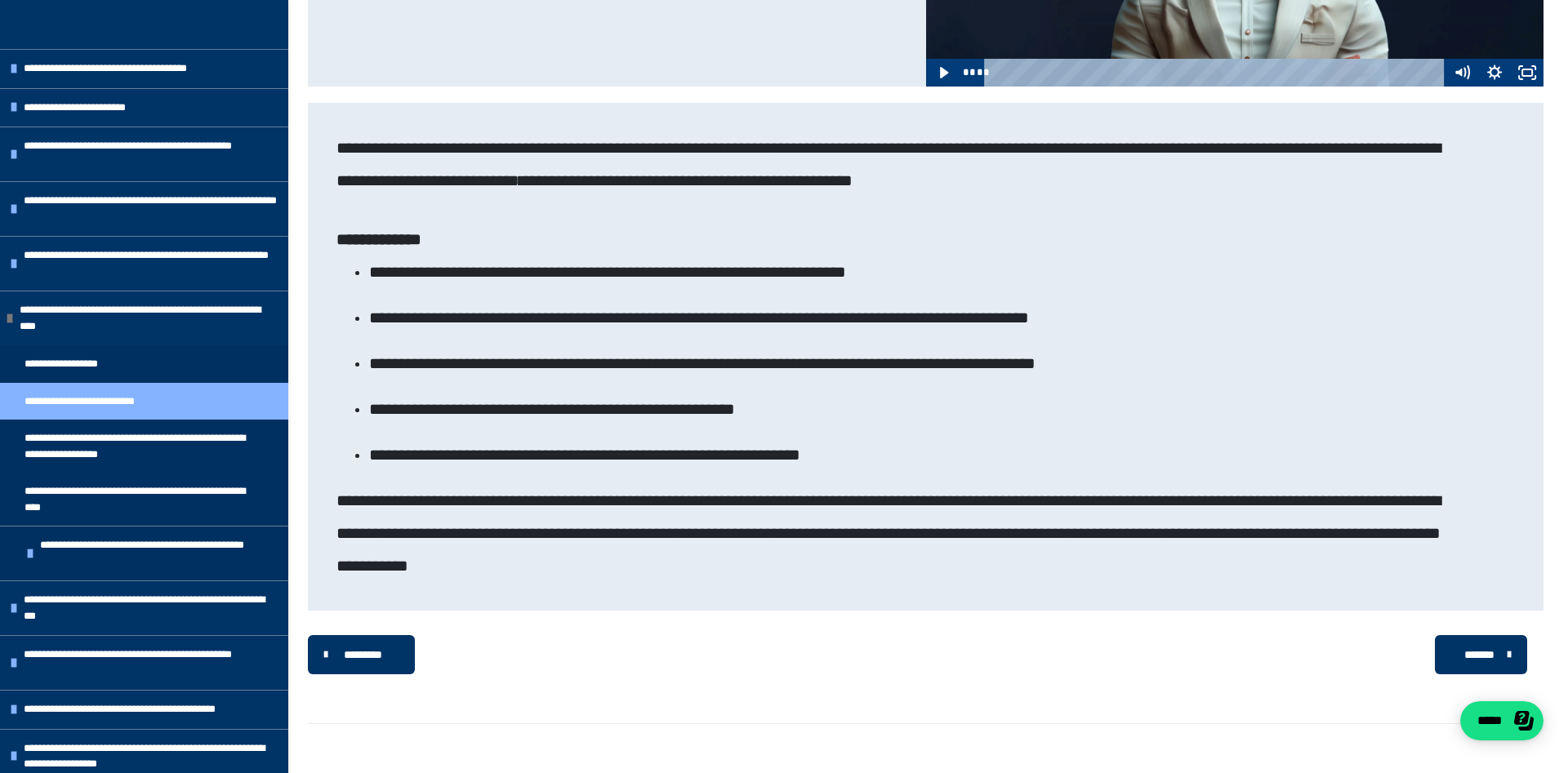 click on "*******" at bounding box center (1479, 655) 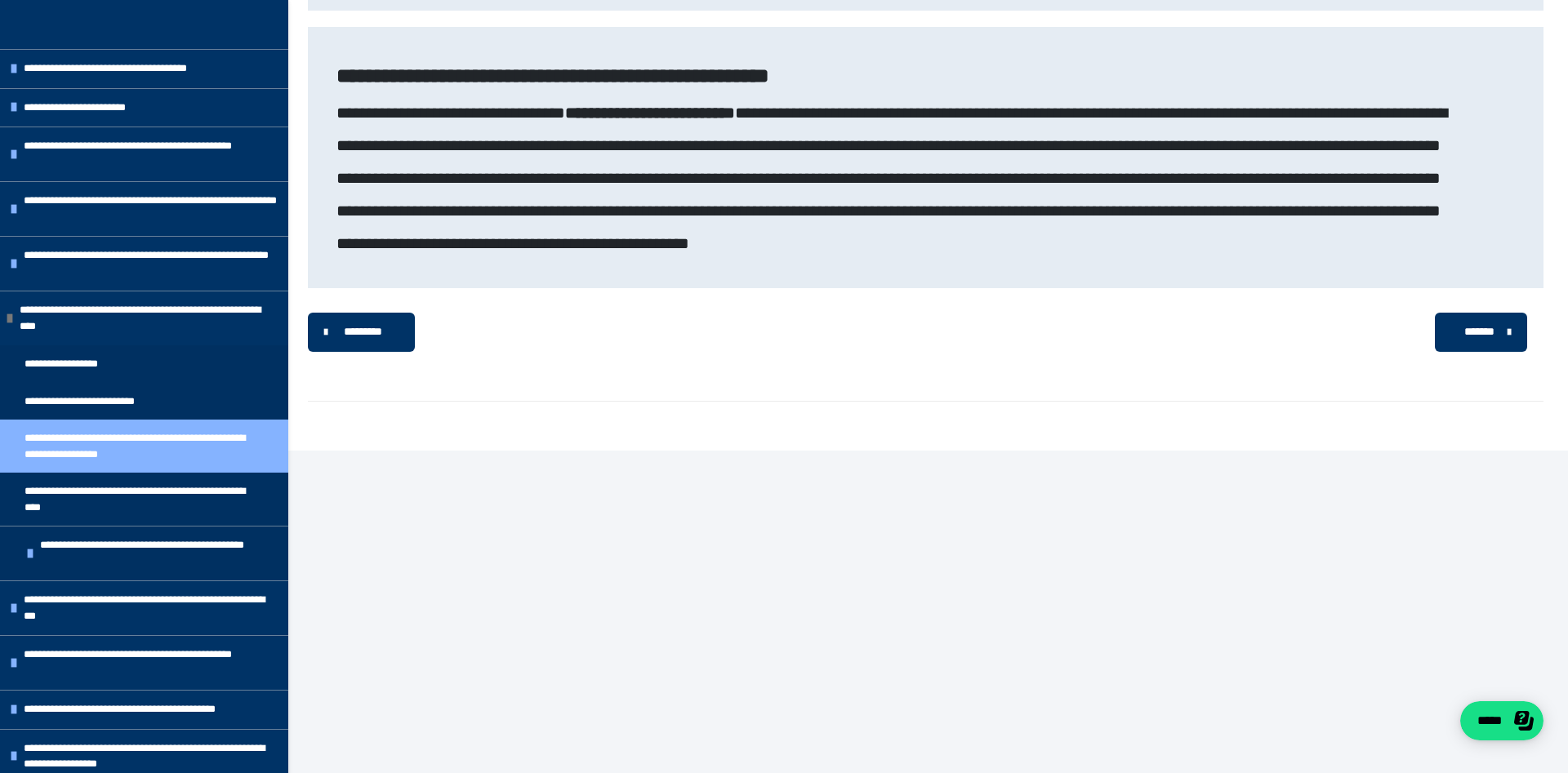 scroll, scrollTop: 3646, scrollLeft: 0, axis: vertical 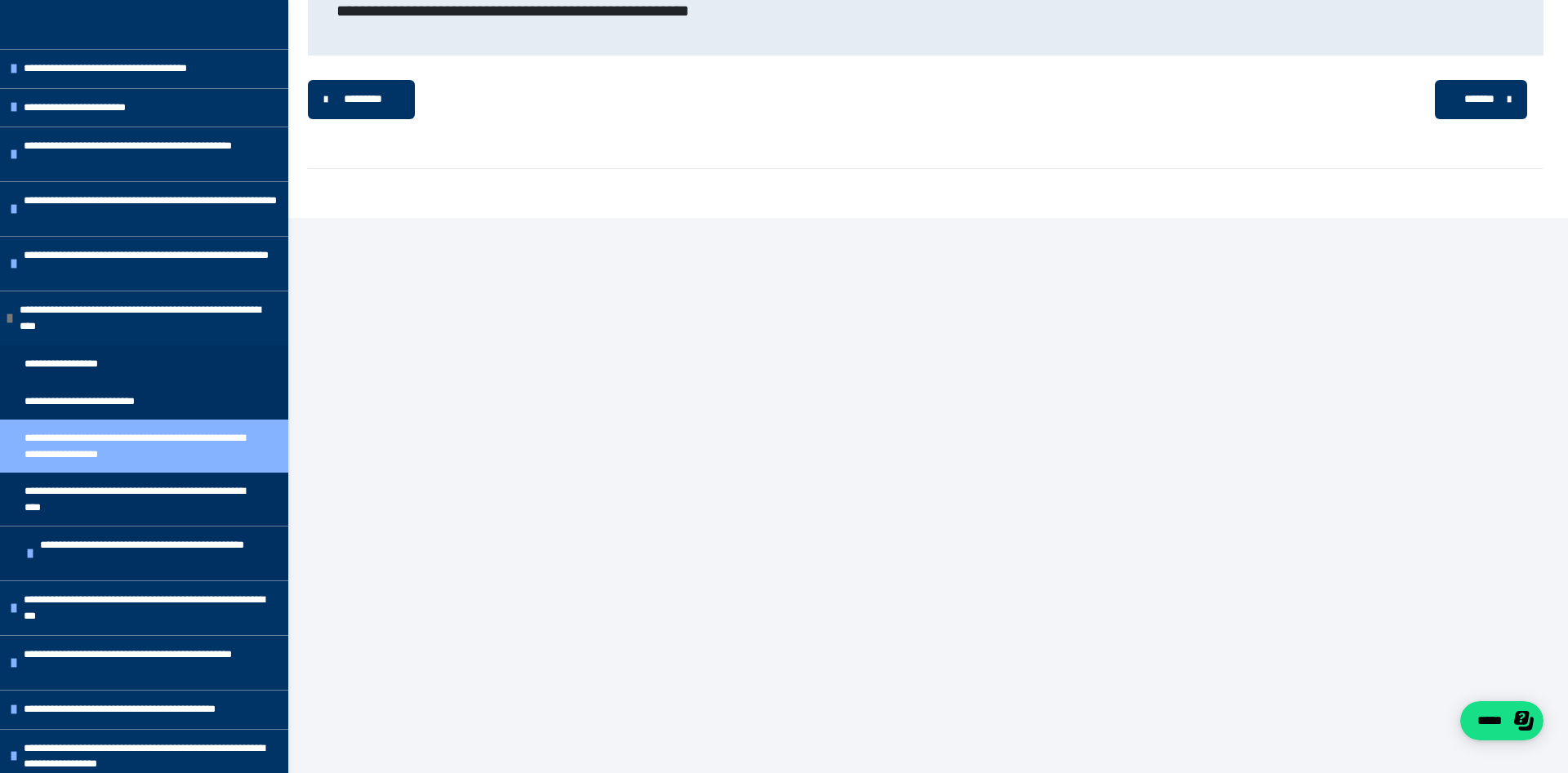 click on "*******" at bounding box center [1479, 99] 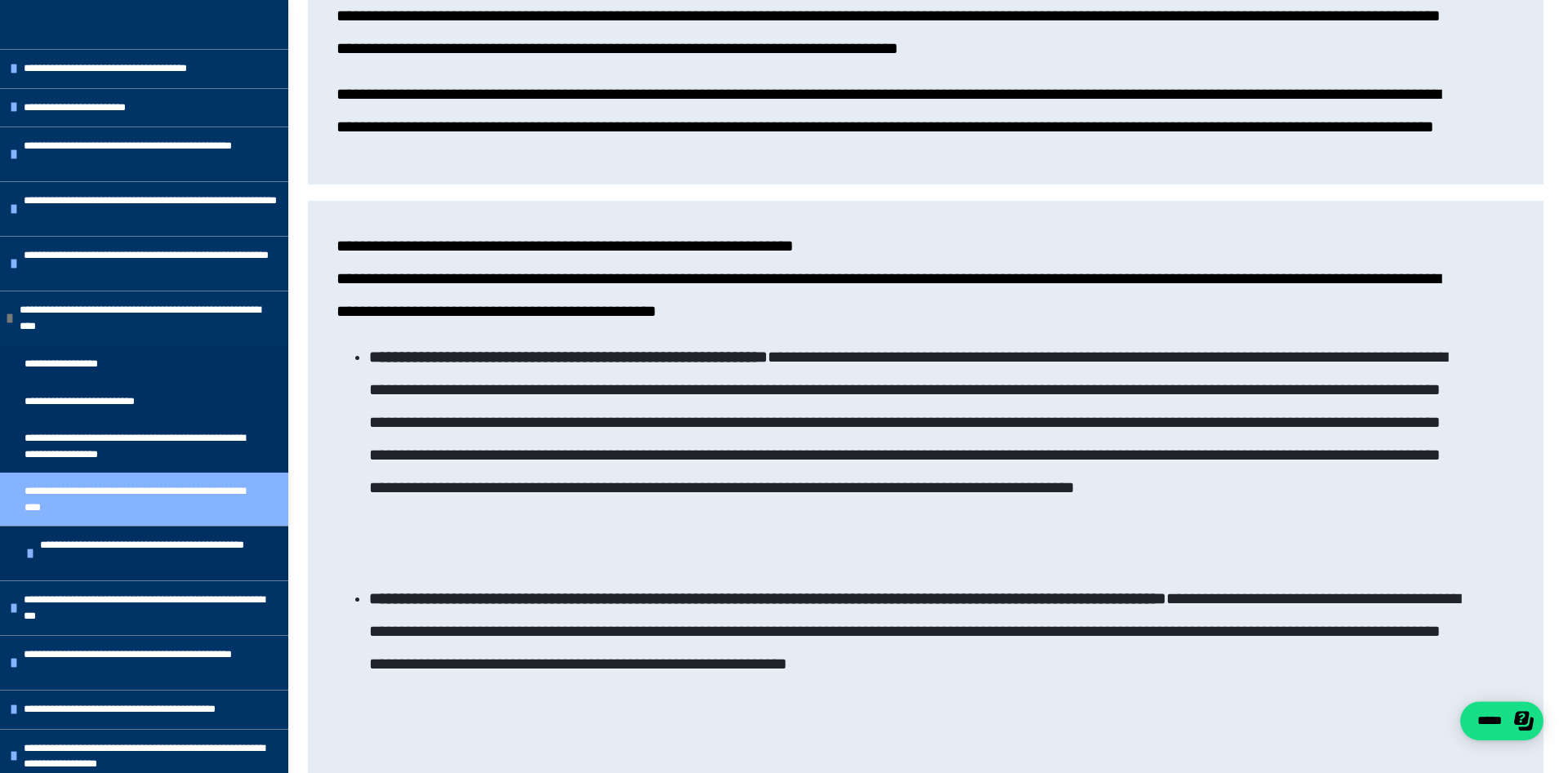 scroll, scrollTop: 1279, scrollLeft: 0, axis: vertical 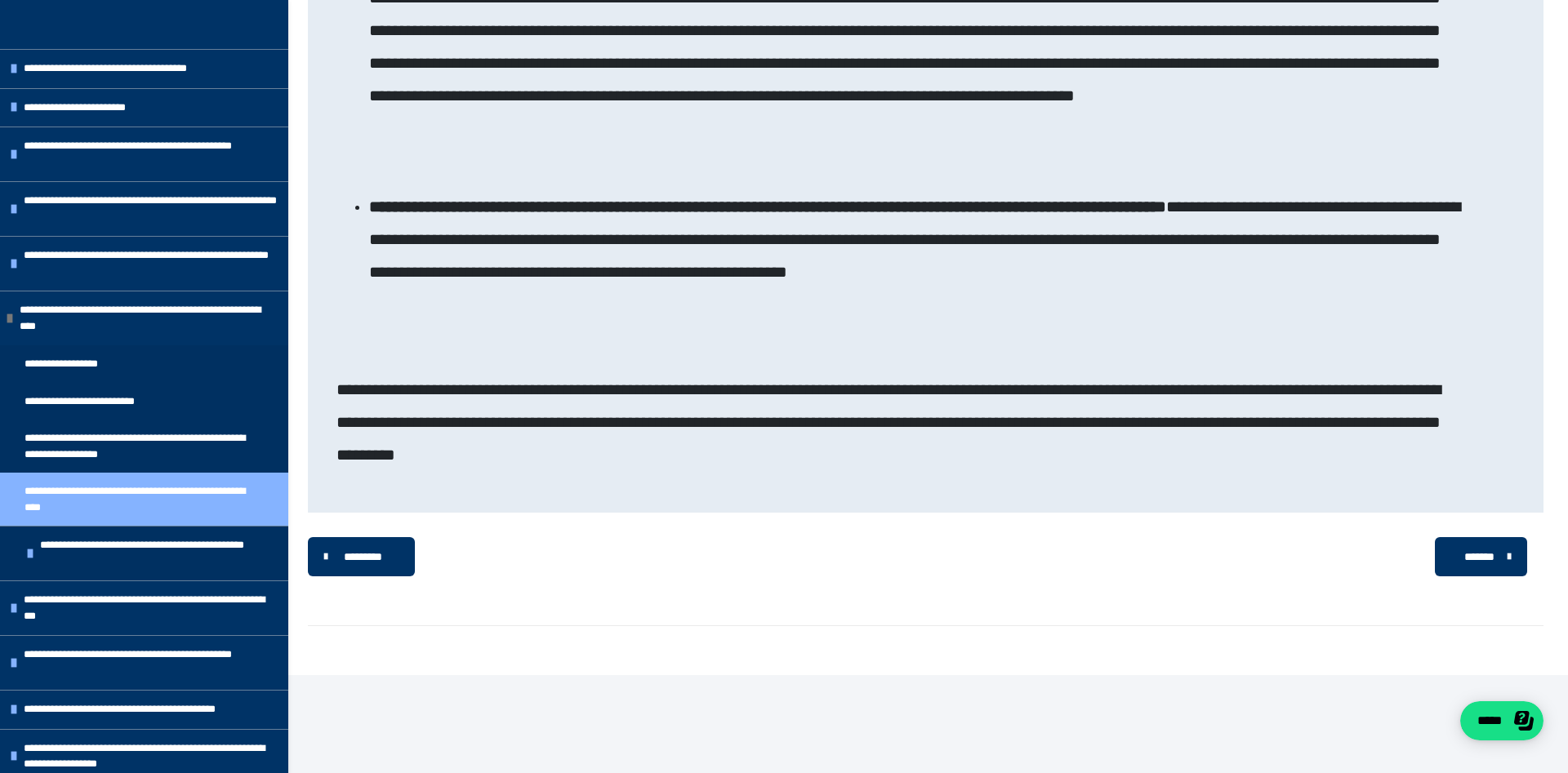click on "*******" at bounding box center (1479, 557) 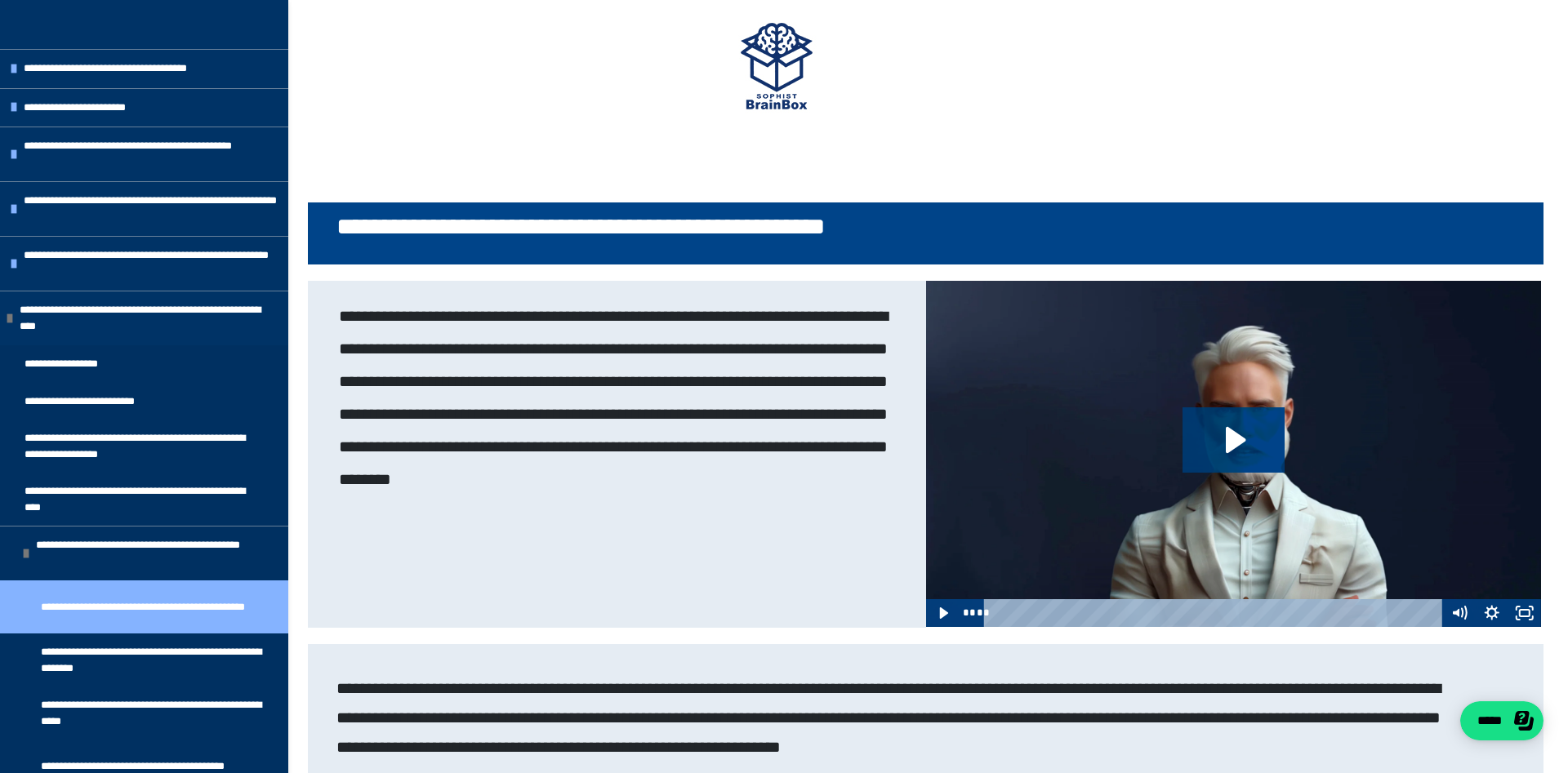 scroll, scrollTop: 278, scrollLeft: 0, axis: vertical 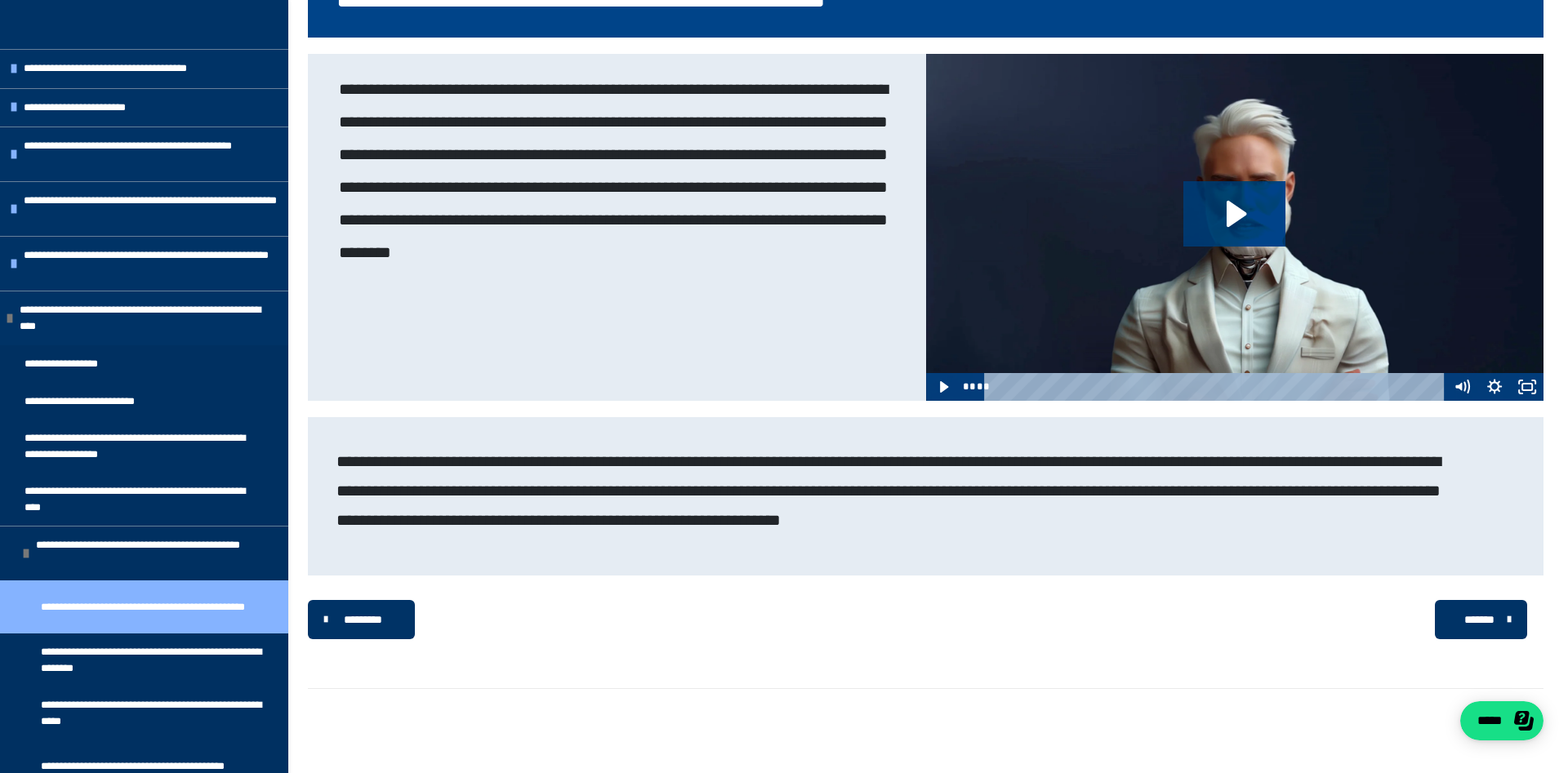 click on "*******" at bounding box center [1479, 620] 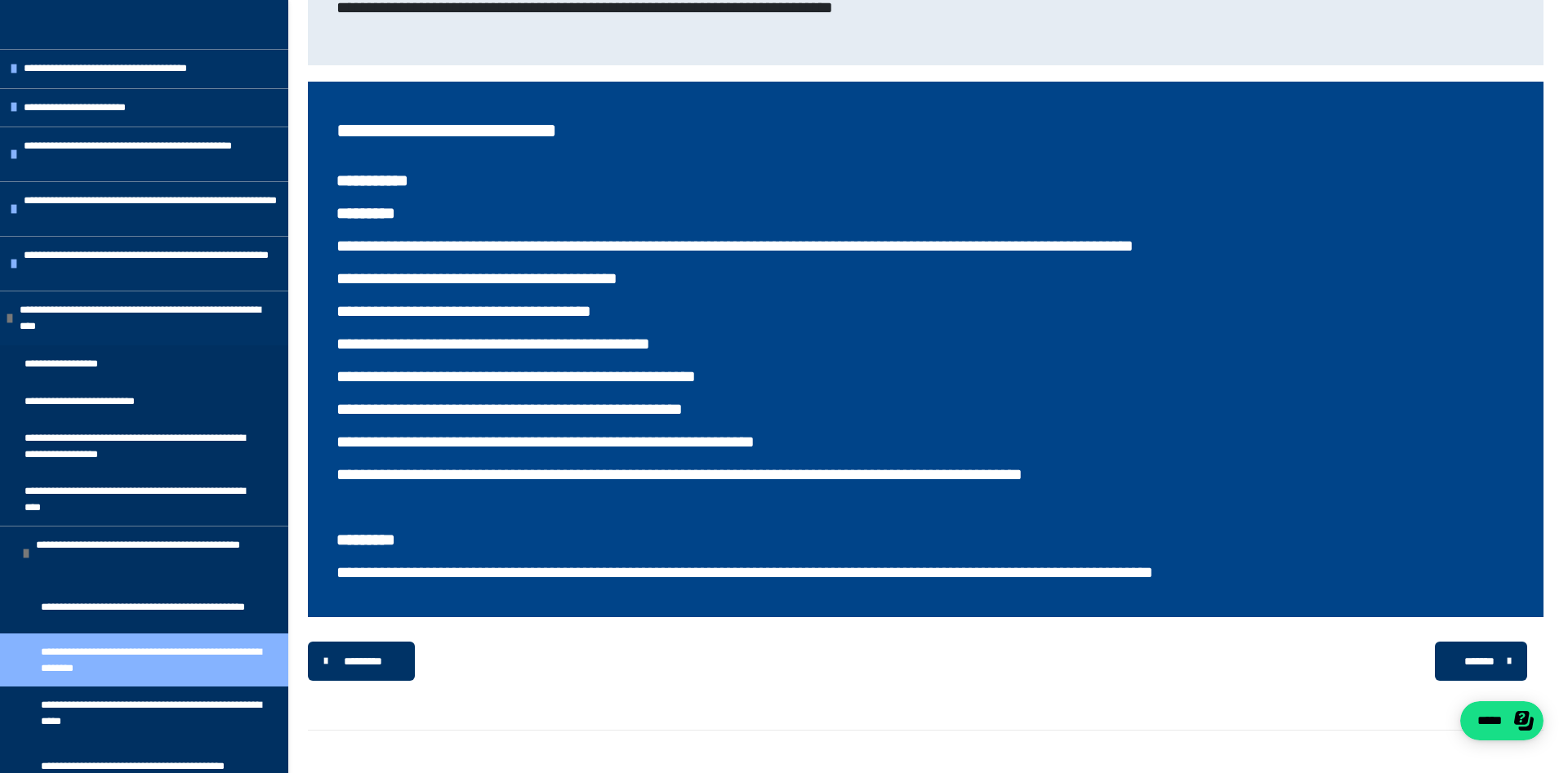 scroll, scrollTop: 5729, scrollLeft: 0, axis: vertical 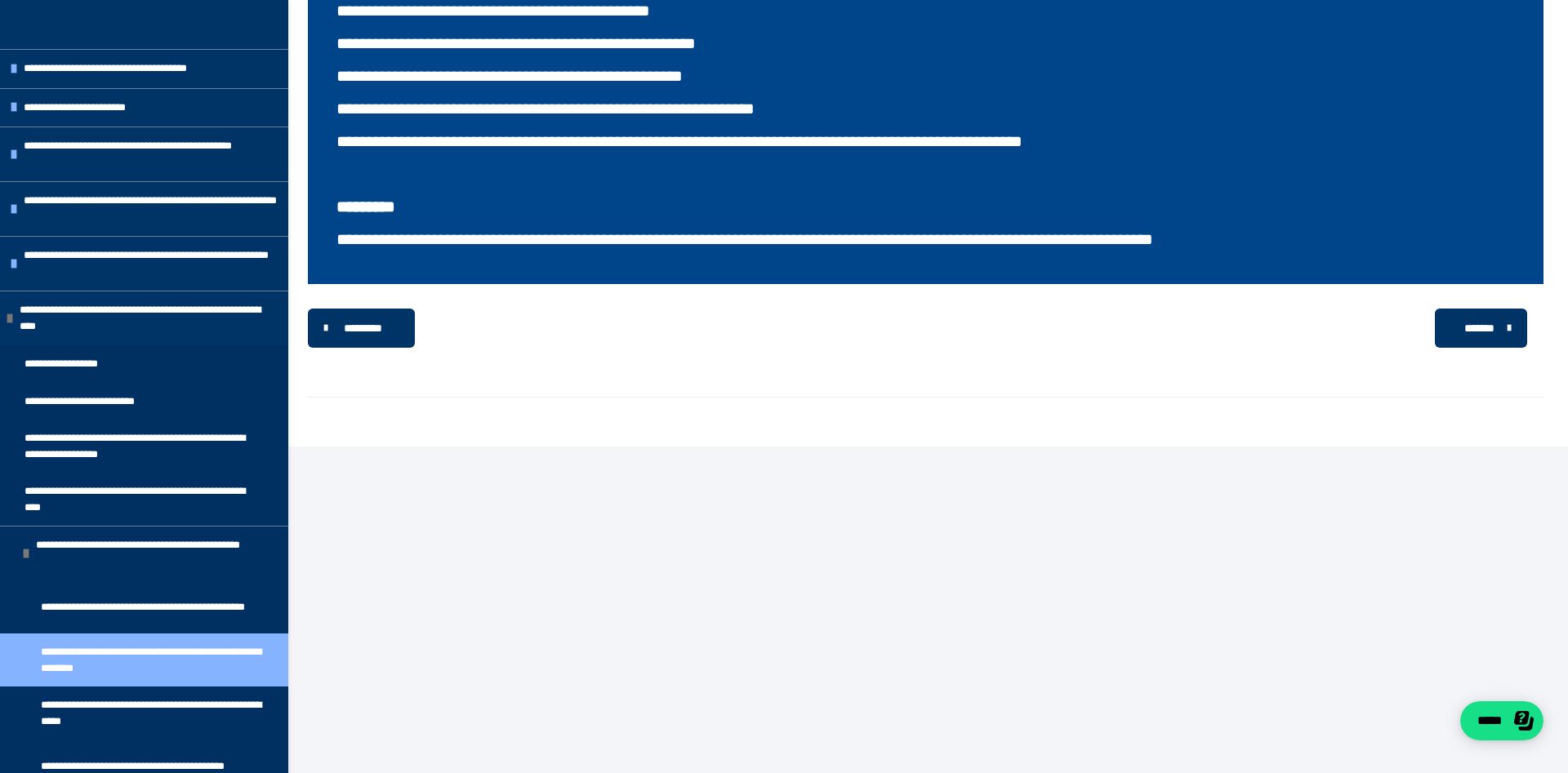 click on "*******" at bounding box center (1479, 328) 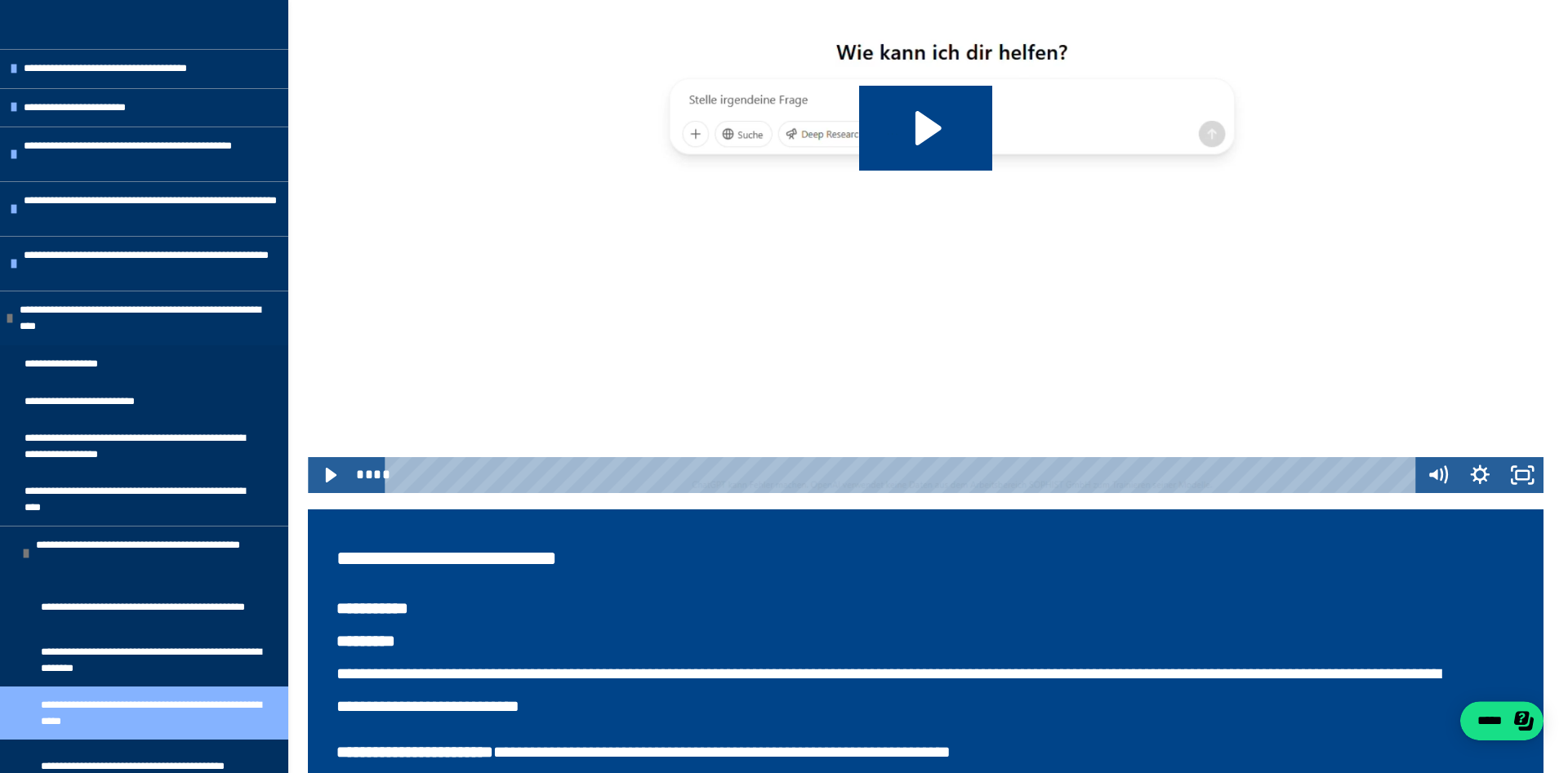 scroll, scrollTop: 2339, scrollLeft: 0, axis: vertical 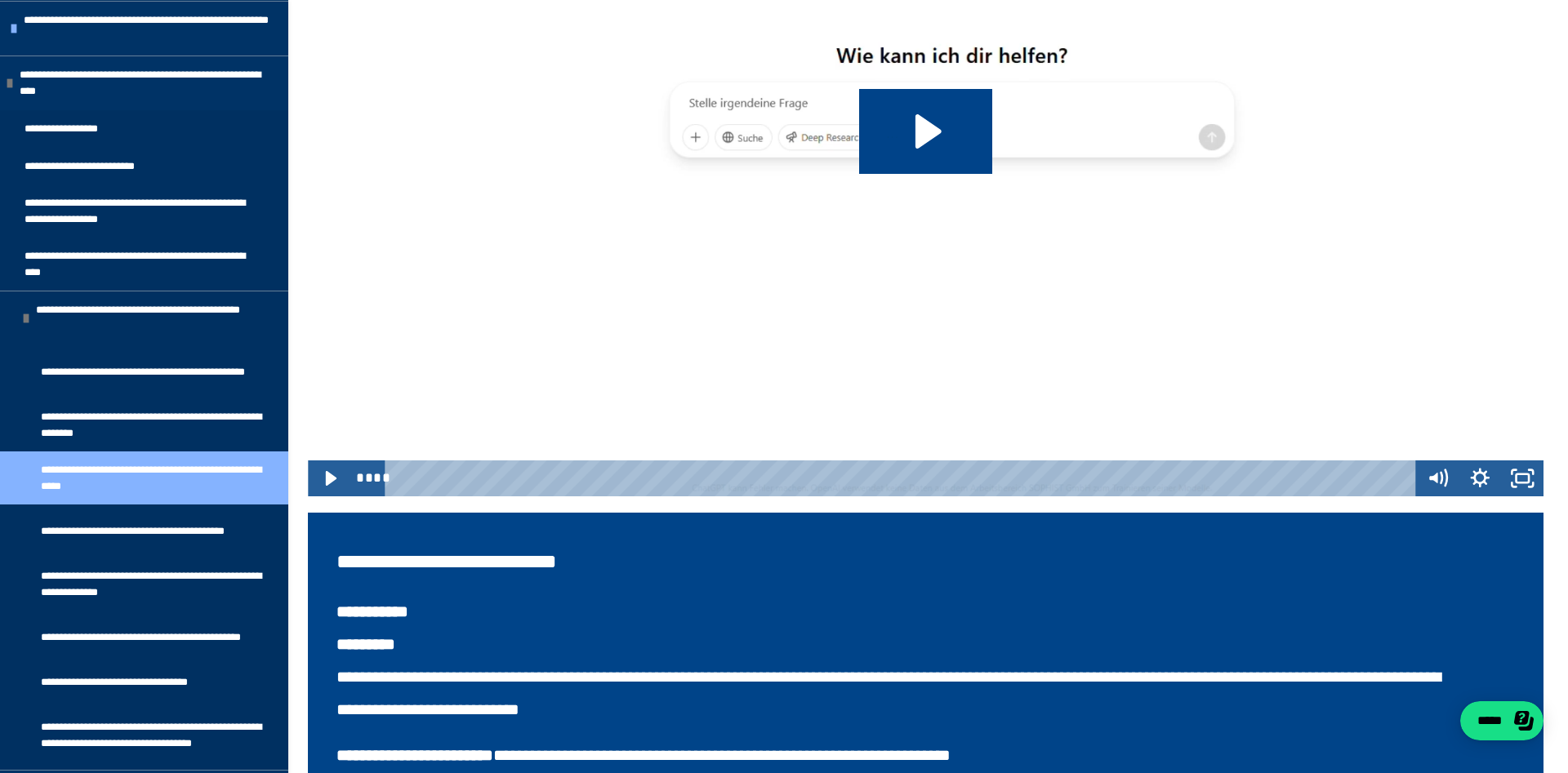 click at bounding box center (925, 149) 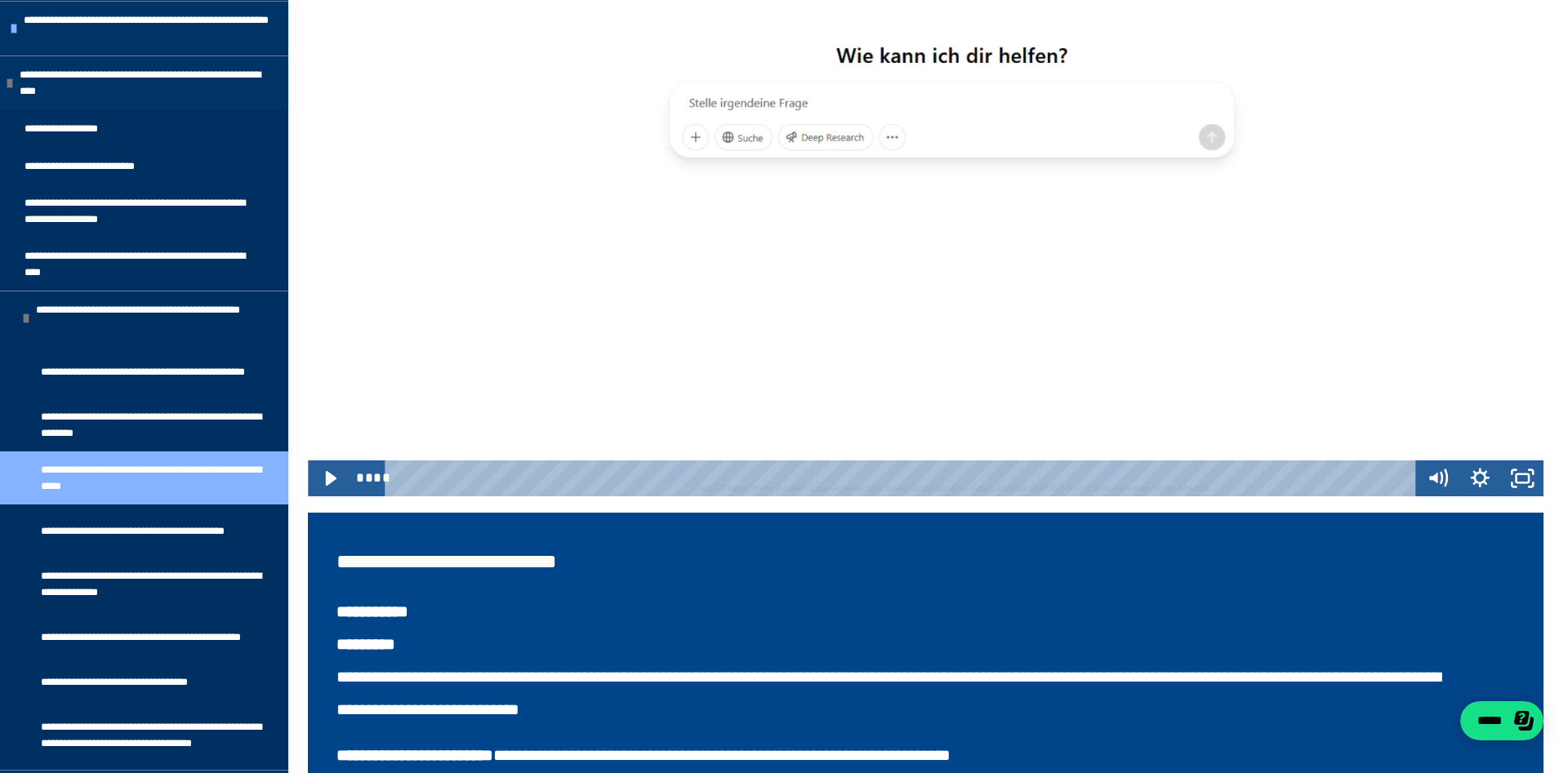 click at bounding box center (925, 149) 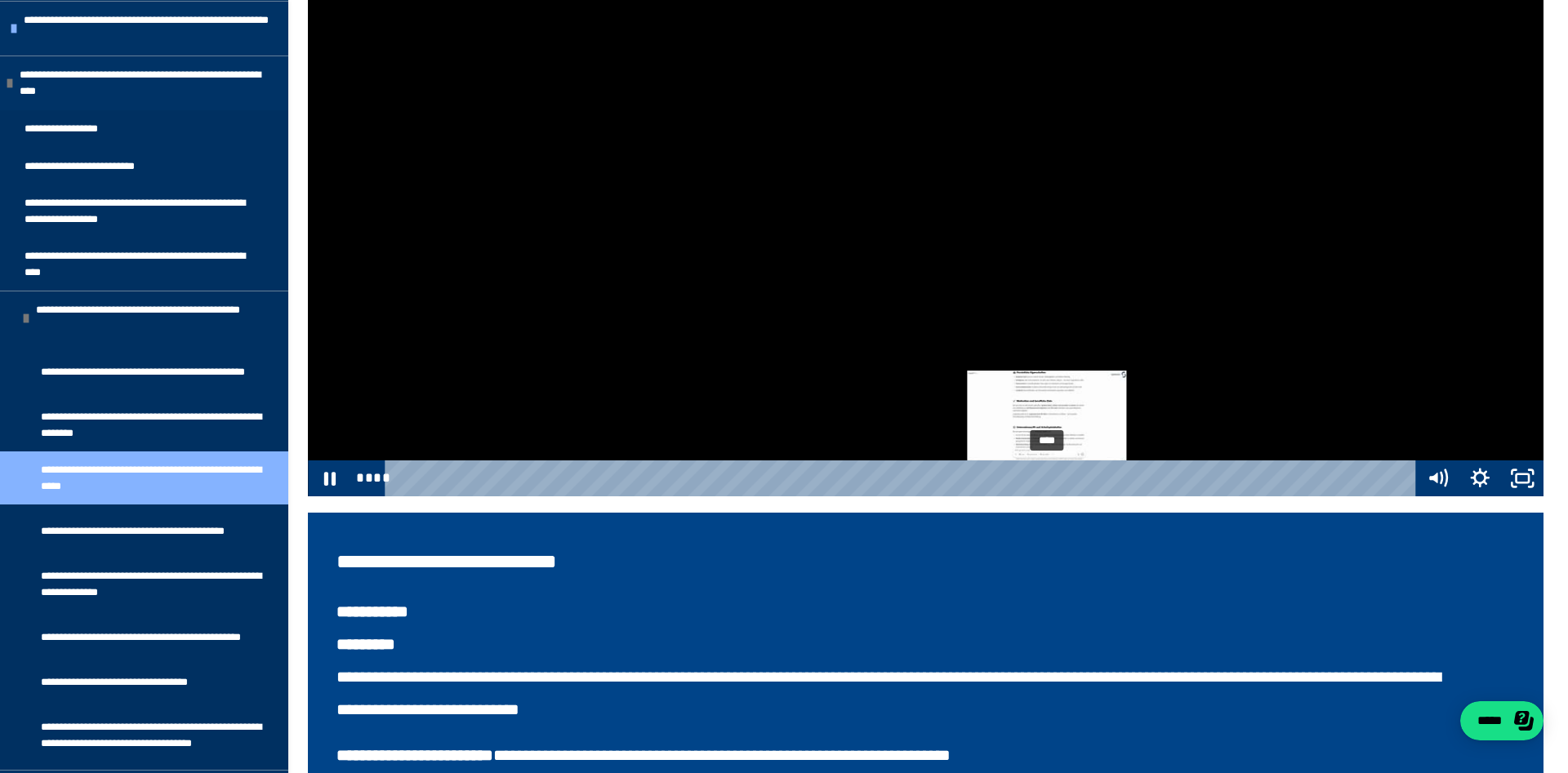 click on "****" at bounding box center (903, 478) 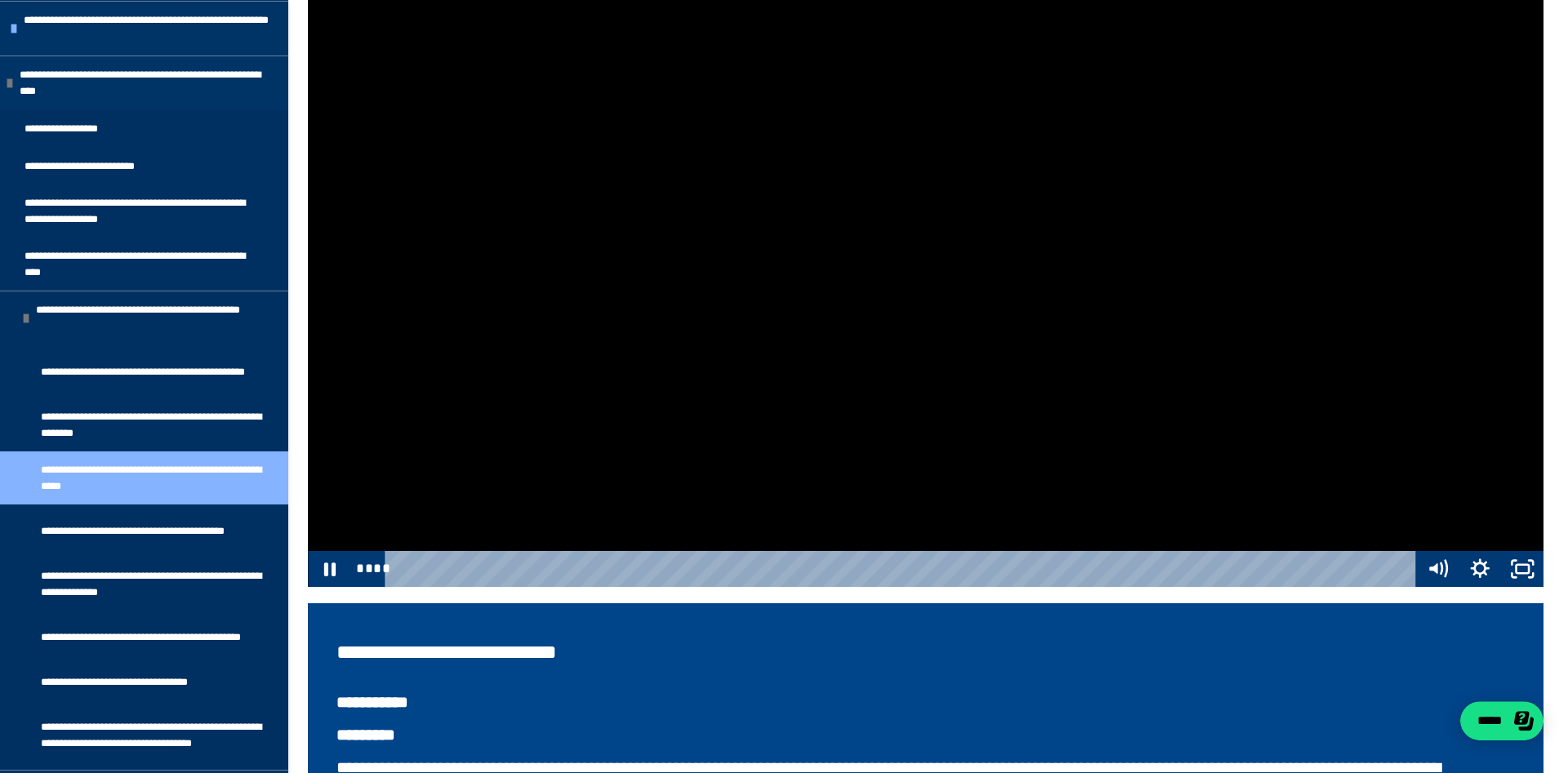 scroll, scrollTop: 2256, scrollLeft: 0, axis: vertical 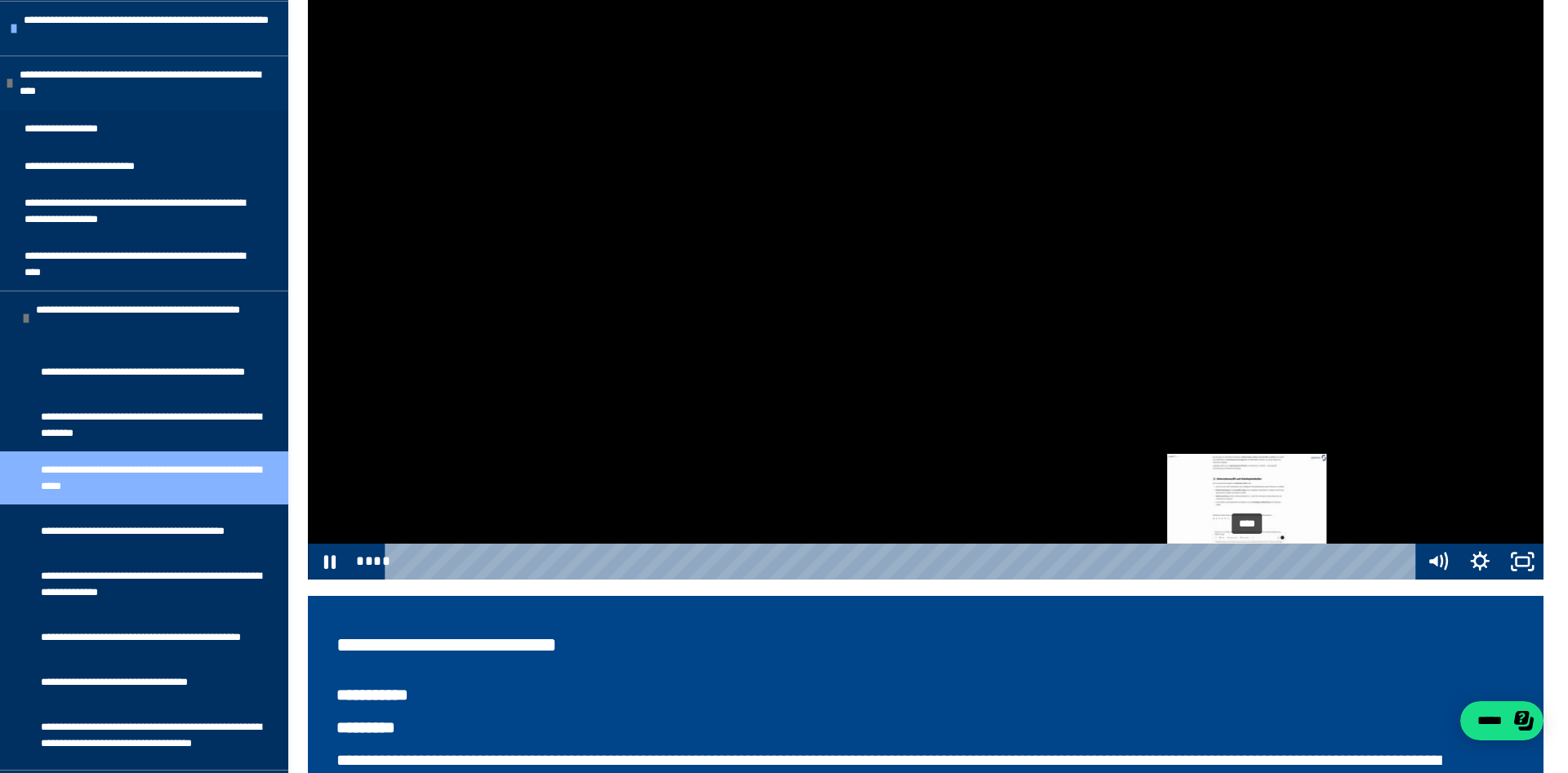 click on "****" at bounding box center (903, 562) 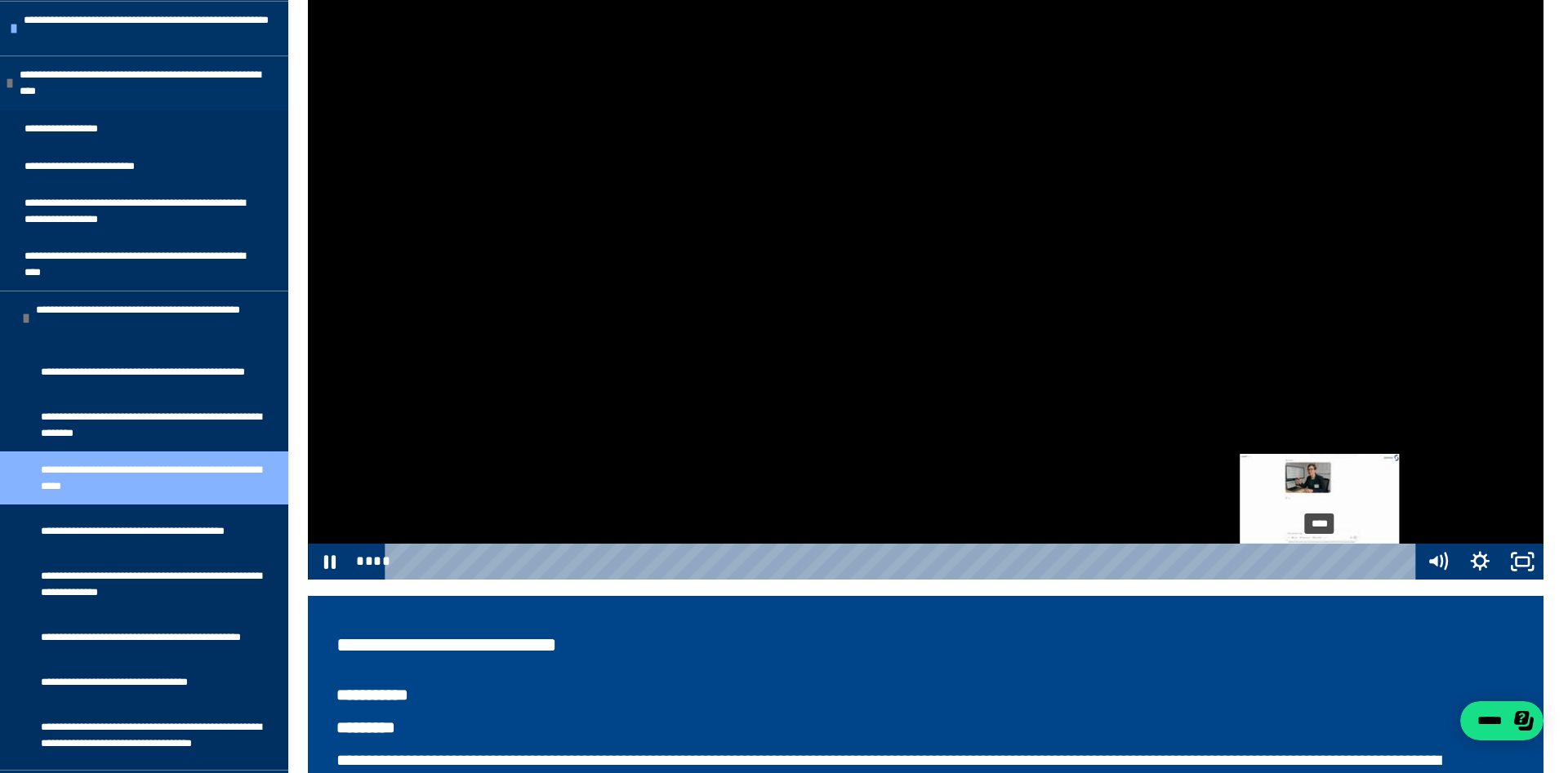 click on "****" at bounding box center (903, 562) 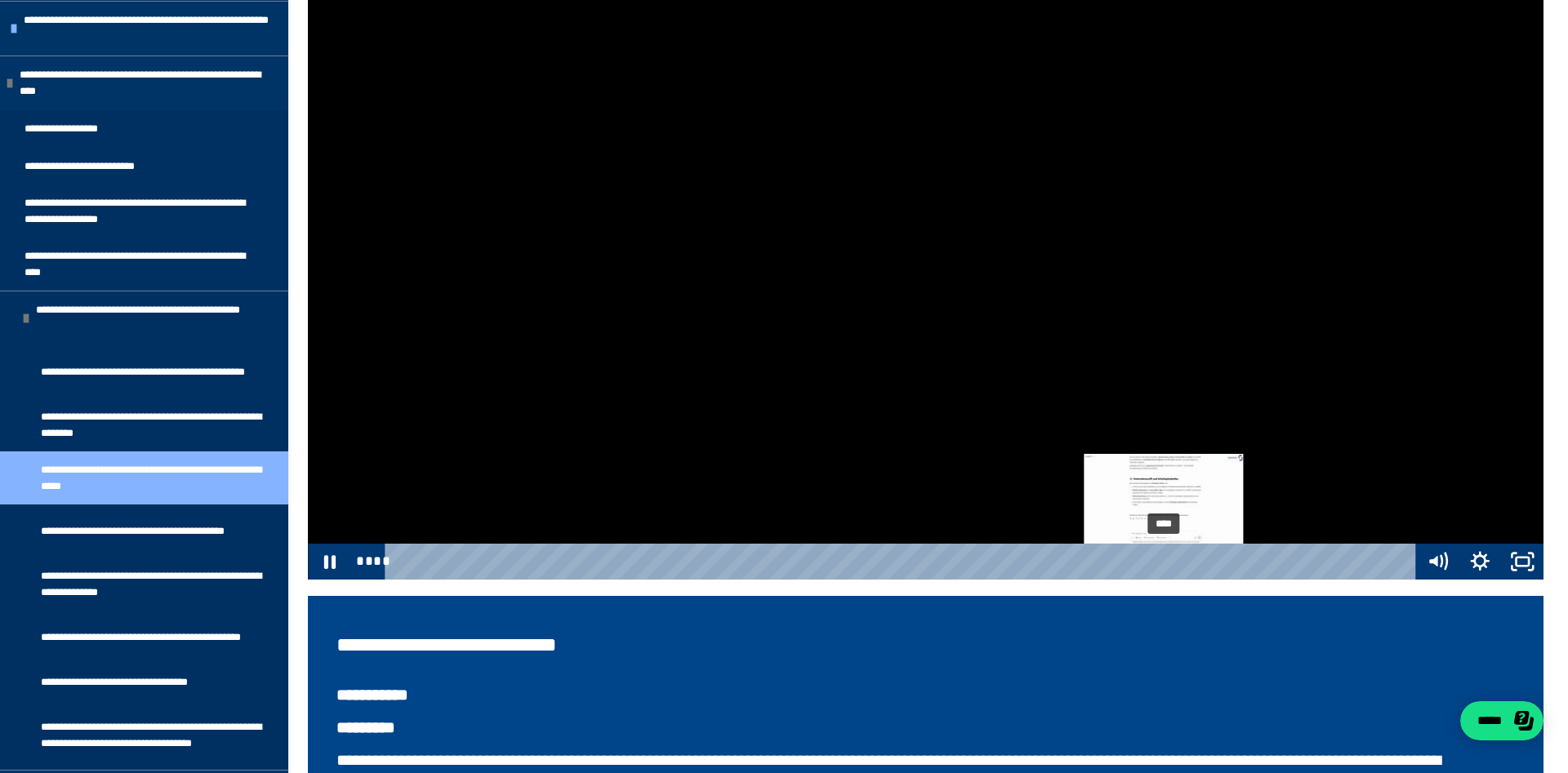 click on "****" at bounding box center [903, 562] 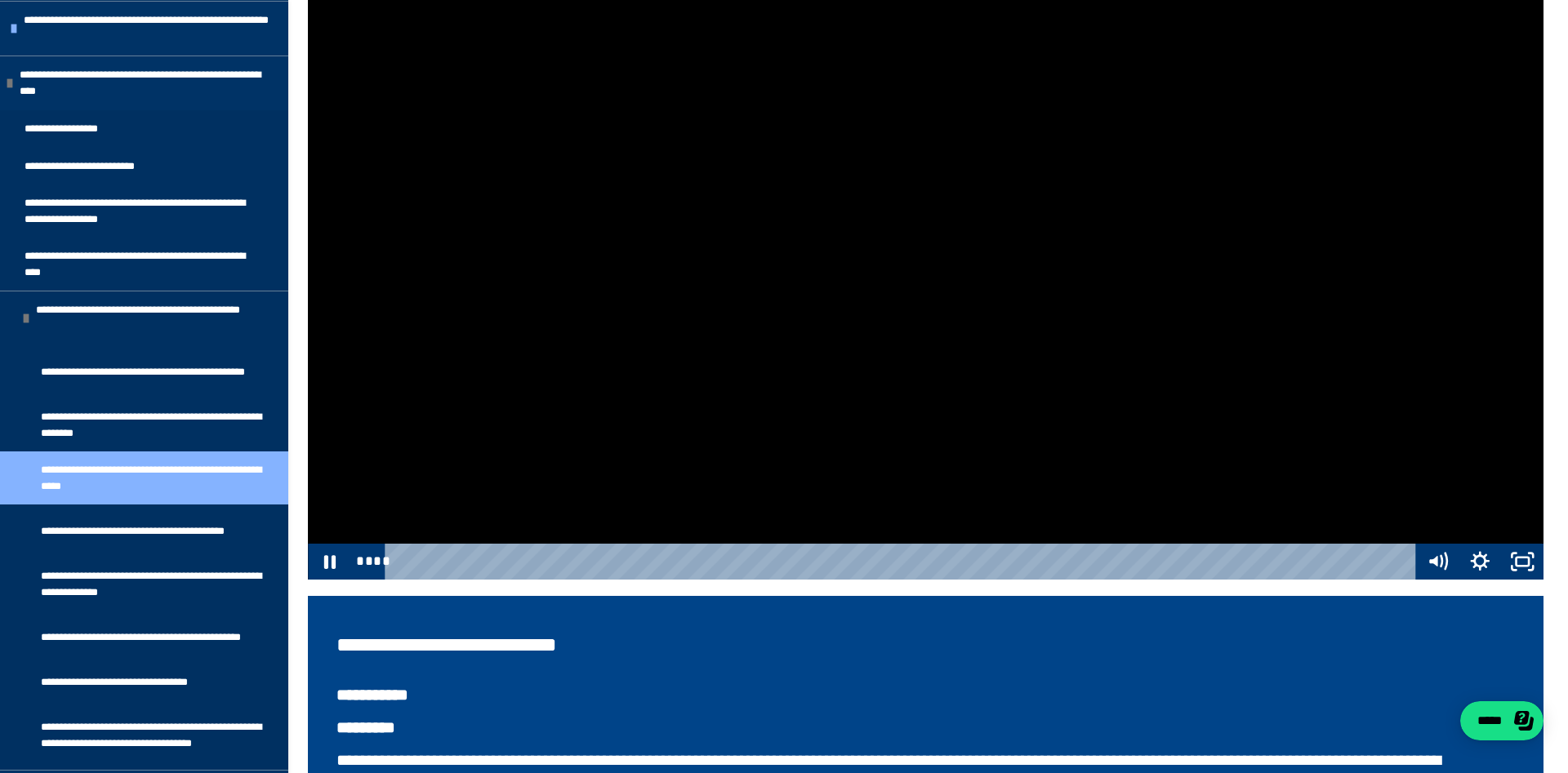 click at bounding box center (925, 232) 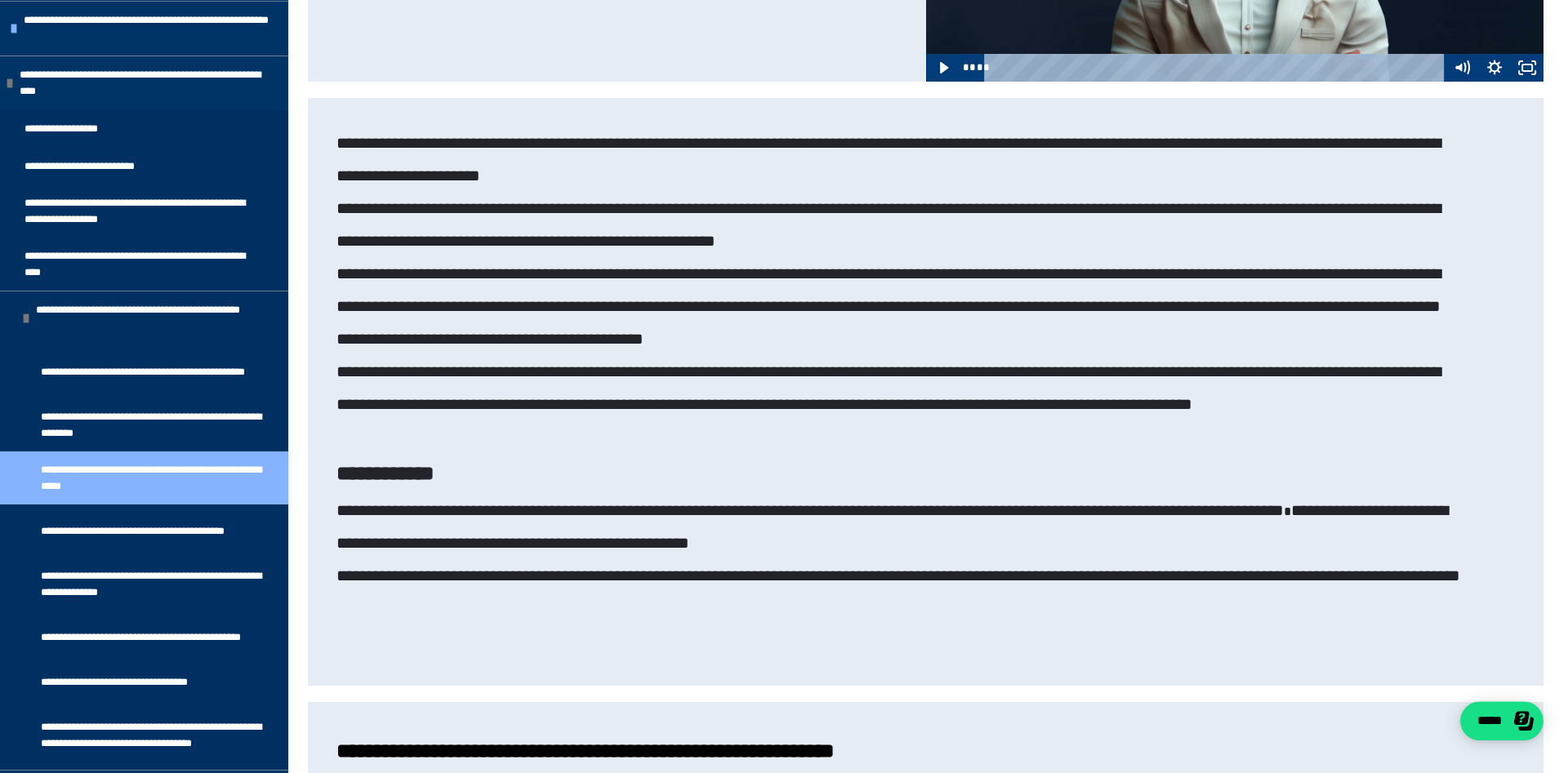 scroll, scrollTop: 749, scrollLeft: 0, axis: vertical 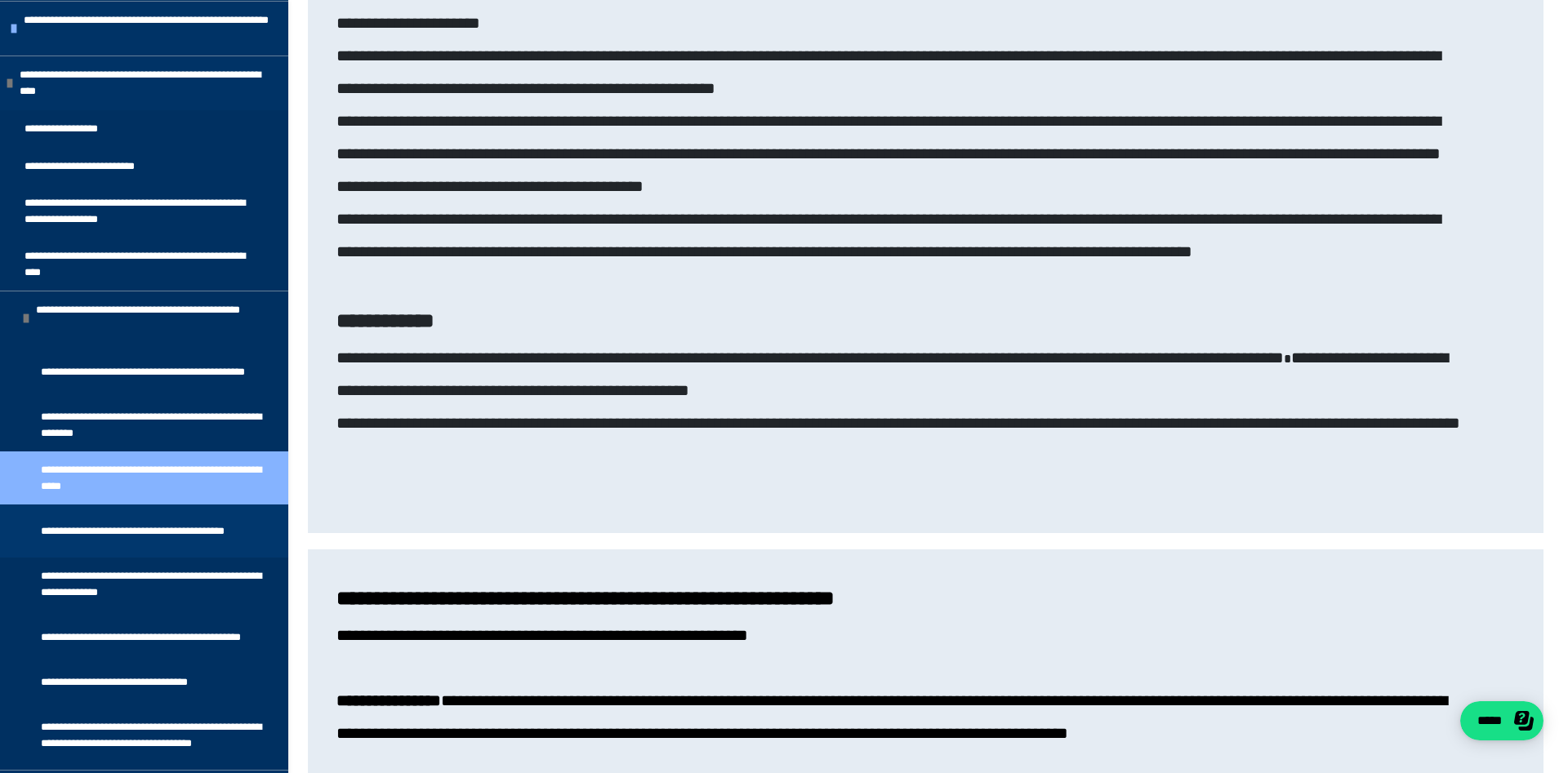 click on "**********" at bounding box center (152, 531) 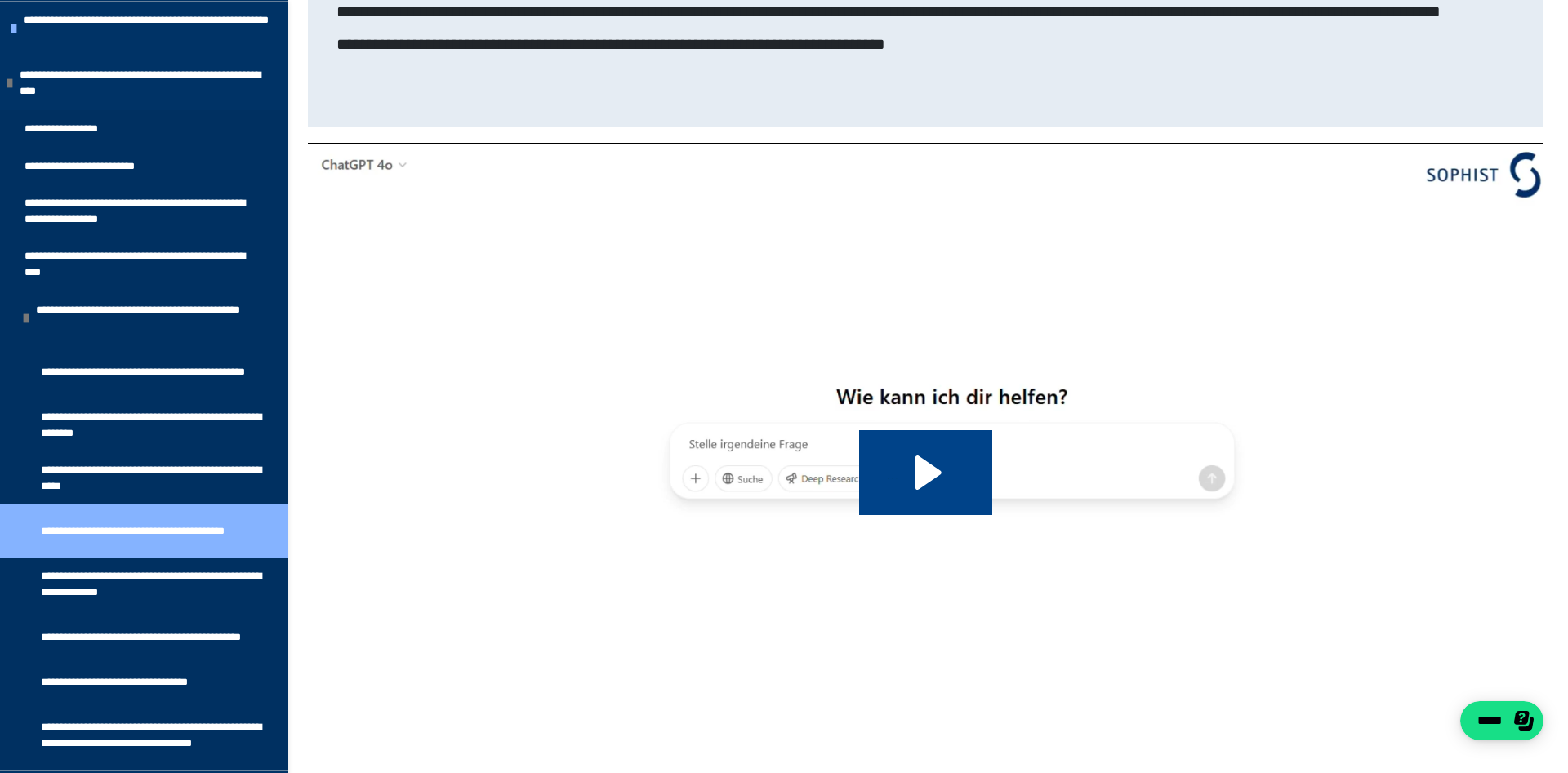 scroll, scrollTop: 1520, scrollLeft: 0, axis: vertical 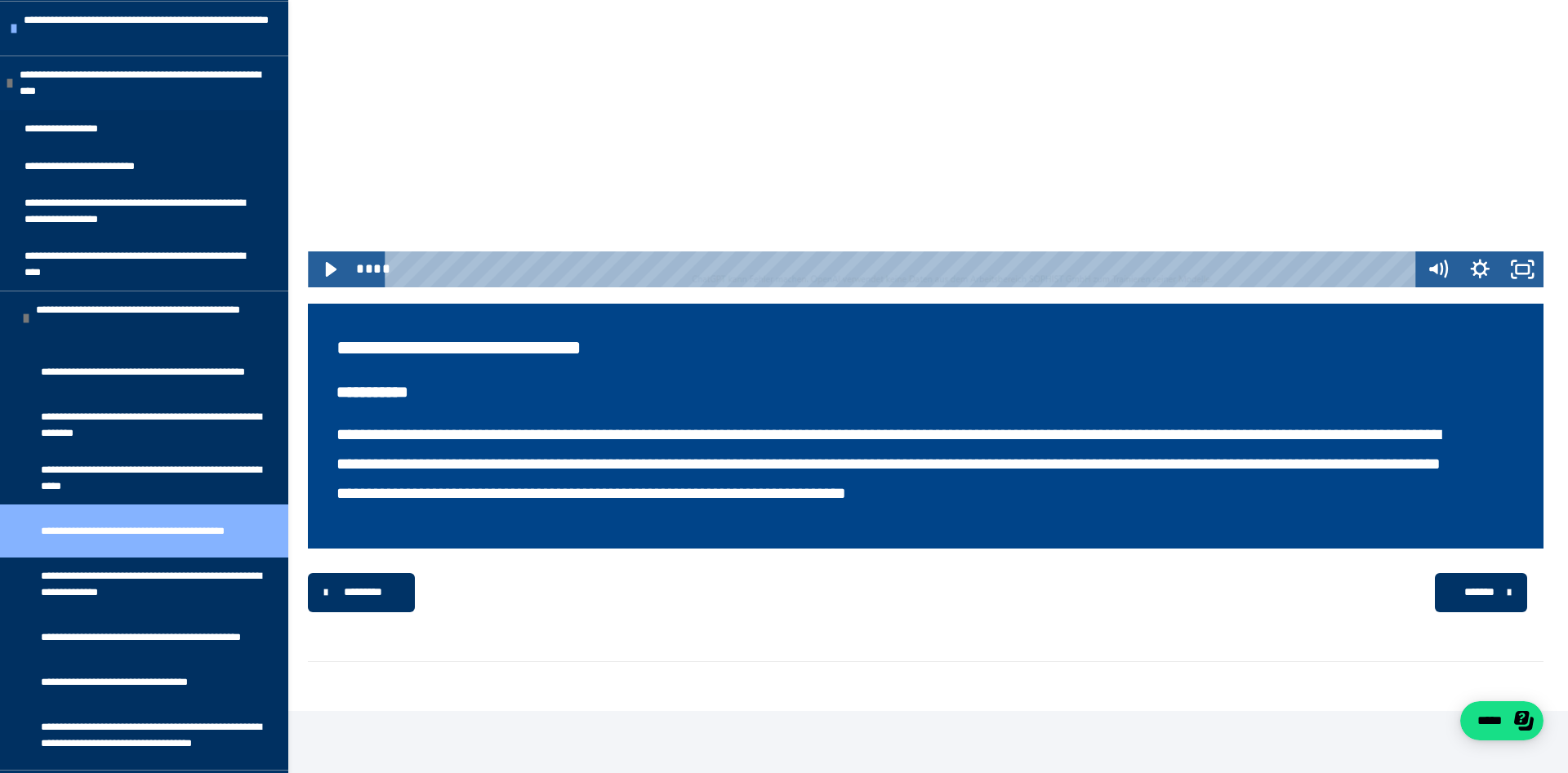 click on "*******" at bounding box center (1479, 592) 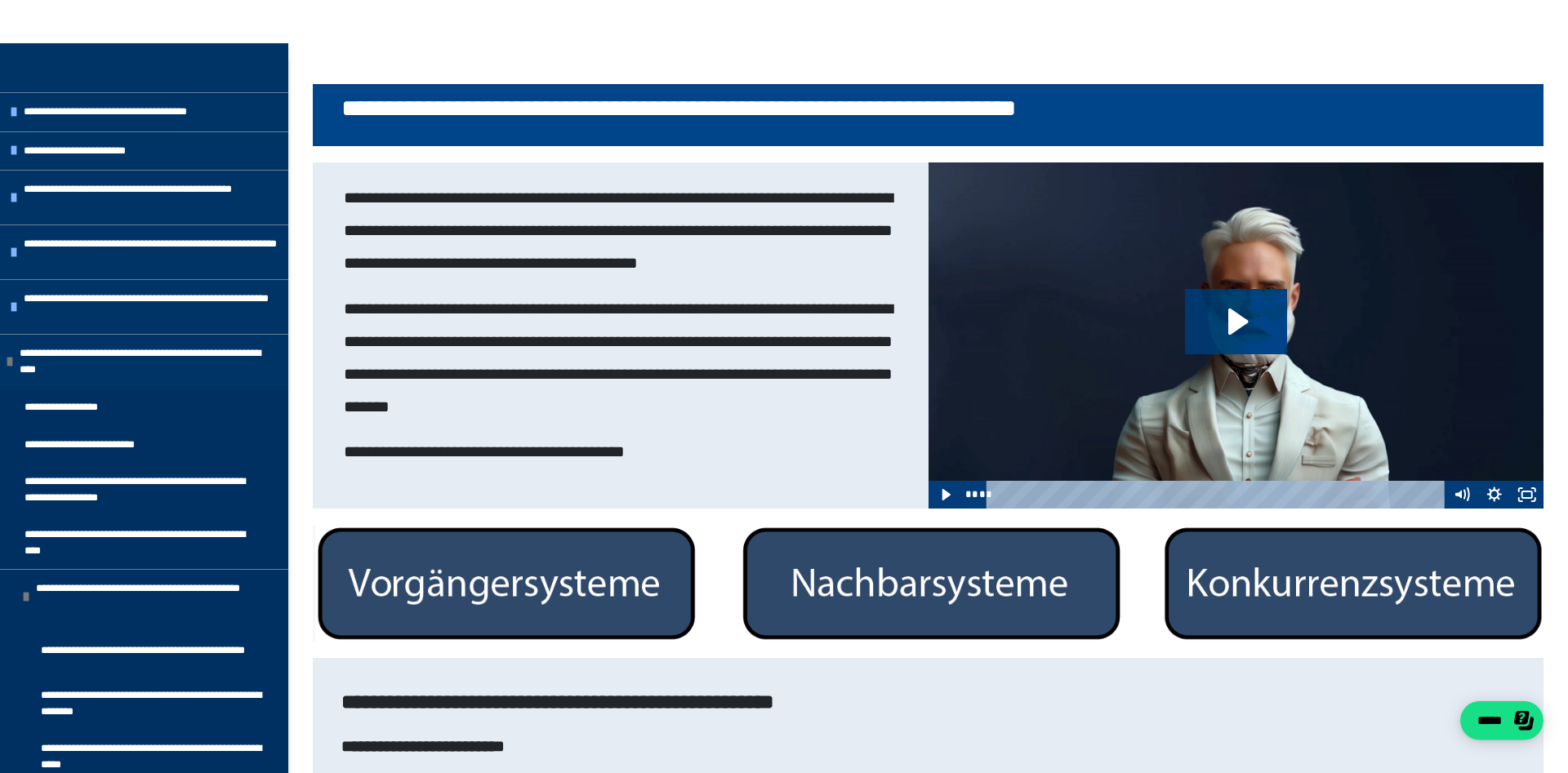 scroll, scrollTop: 86, scrollLeft: 0, axis: vertical 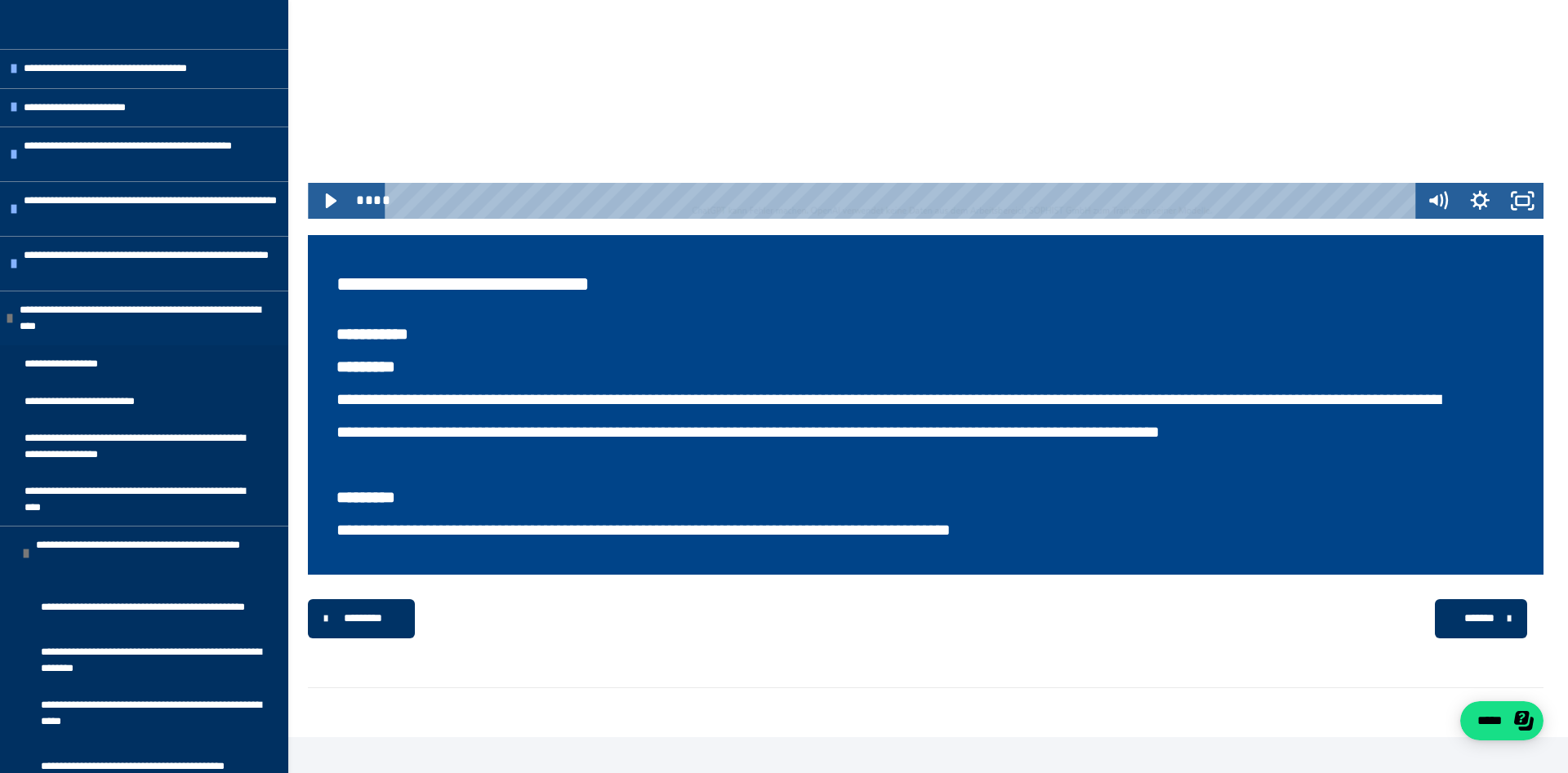 click on "*******" at bounding box center (1481, 619) 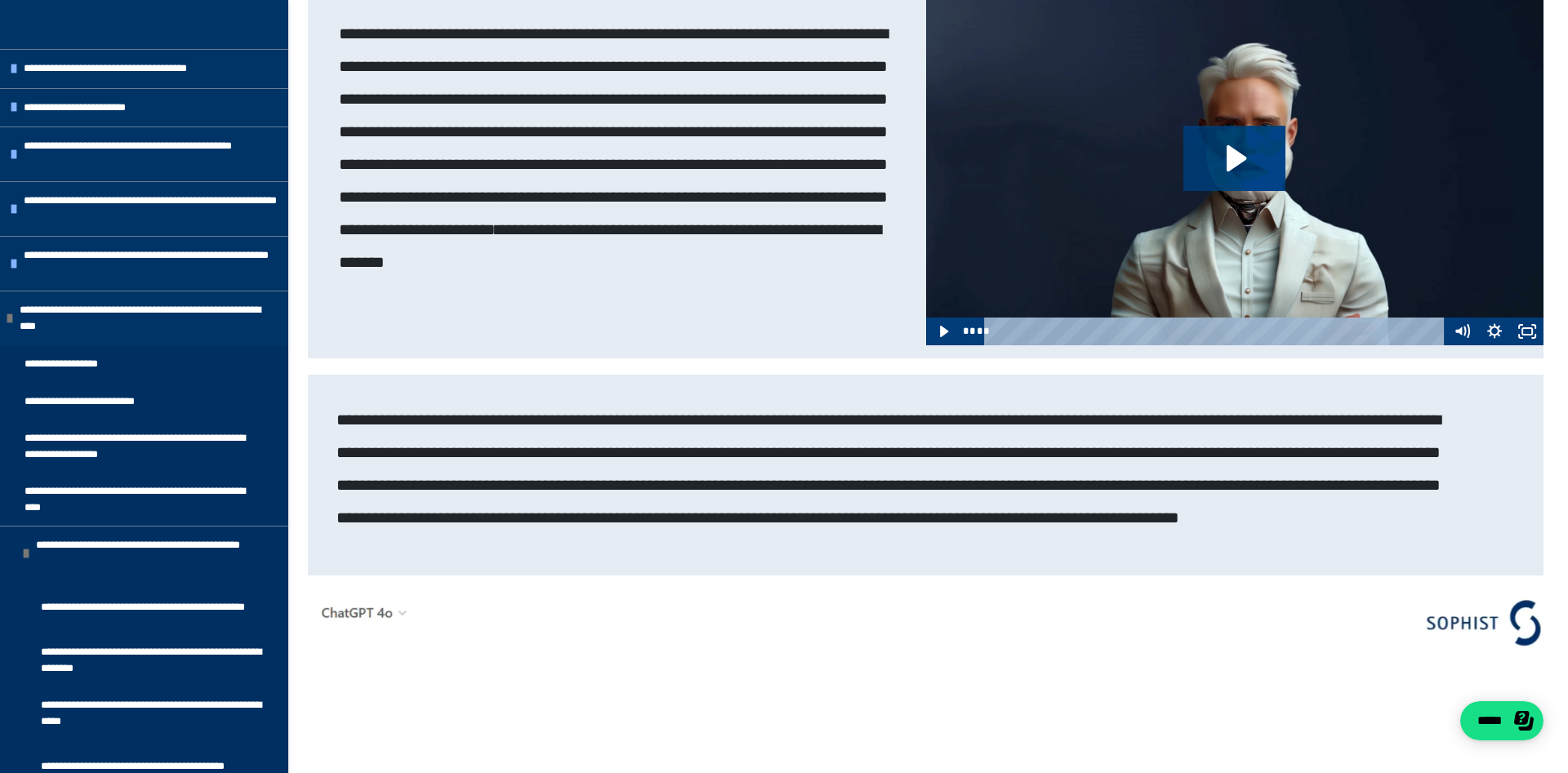scroll, scrollTop: 250, scrollLeft: 0, axis: vertical 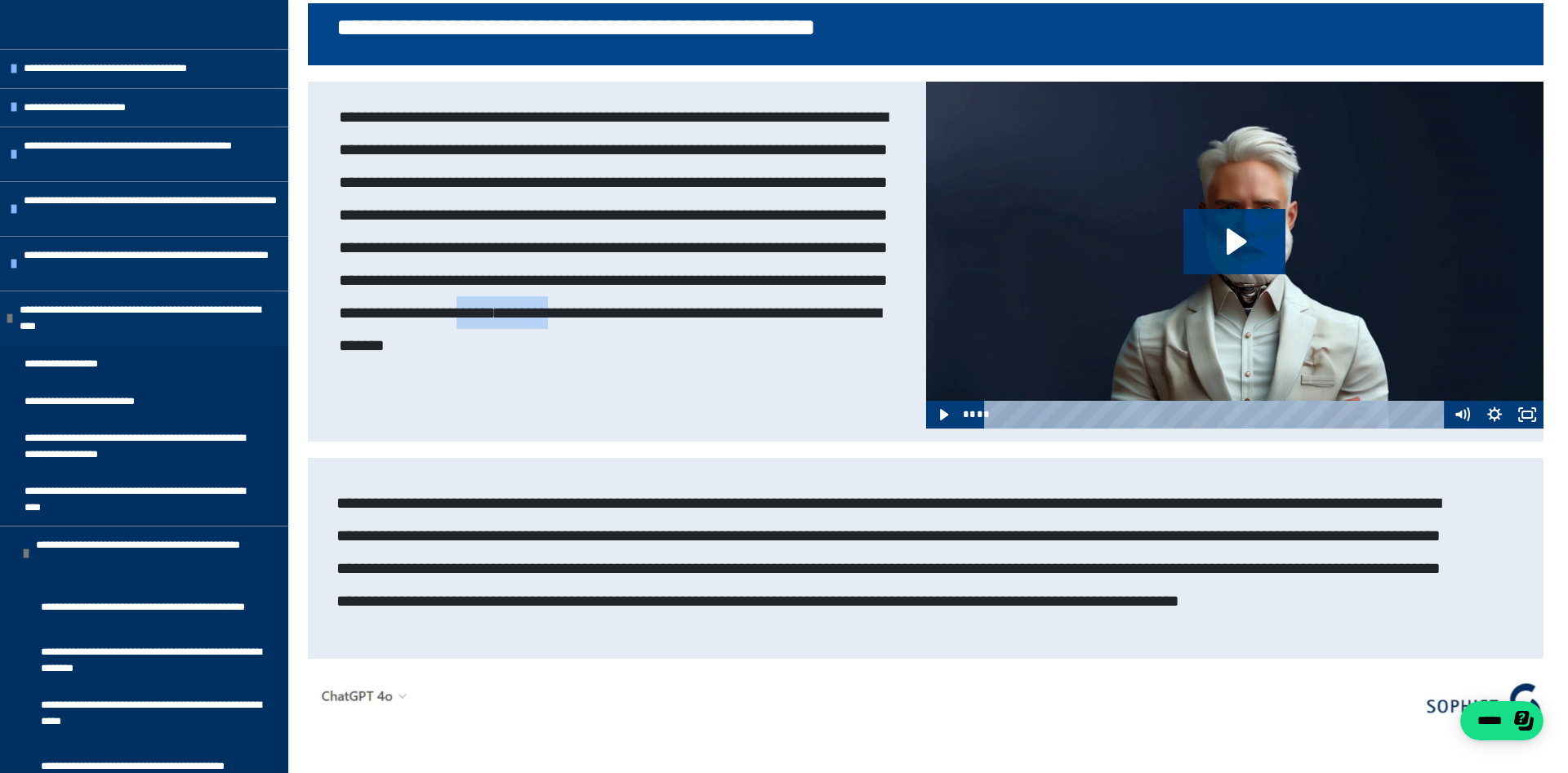 drag, startPoint x: 644, startPoint y: 391, endPoint x: 528, endPoint y: 390, distance: 116.00431 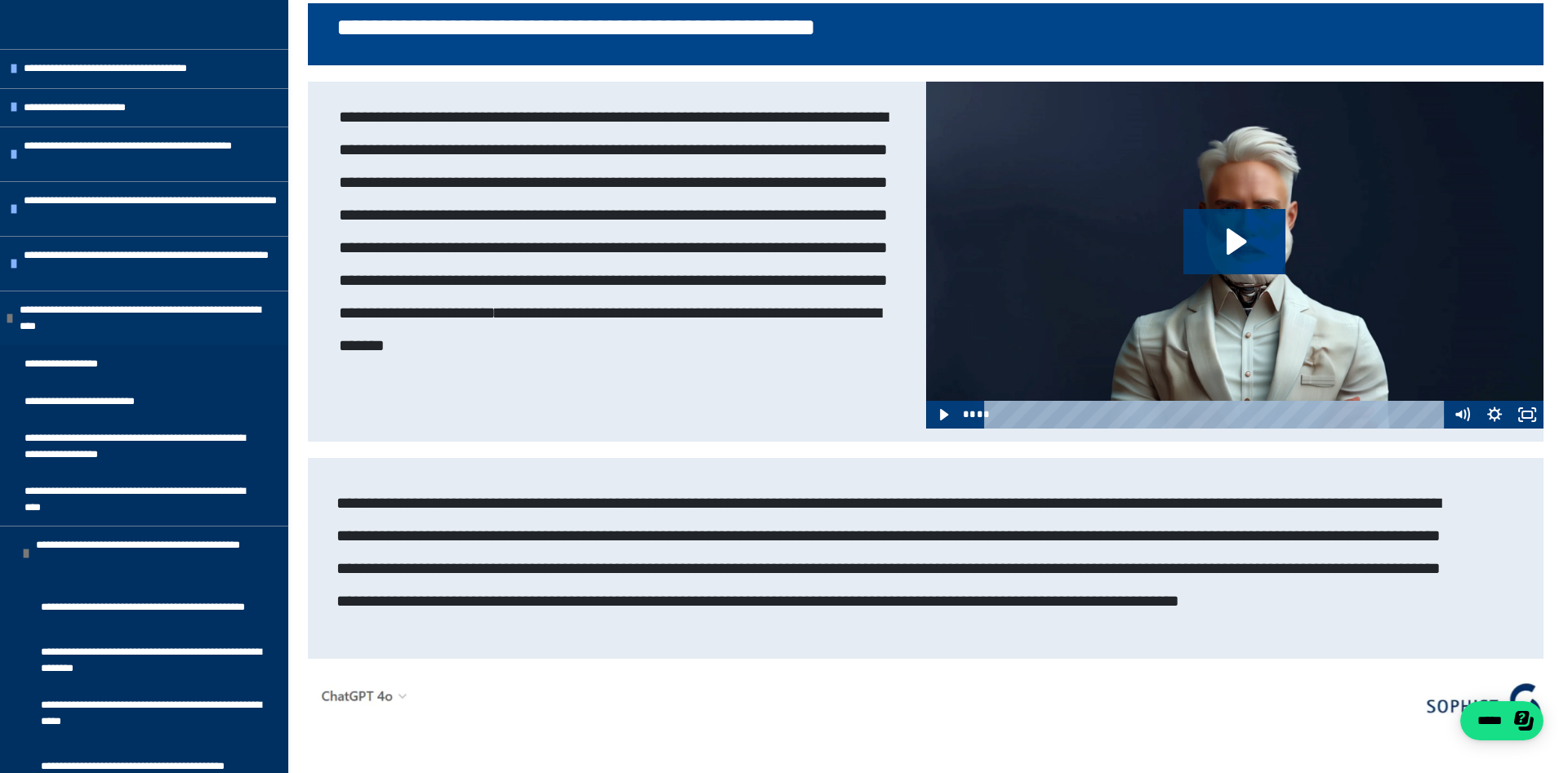 click on "**********" at bounding box center (617, 261) 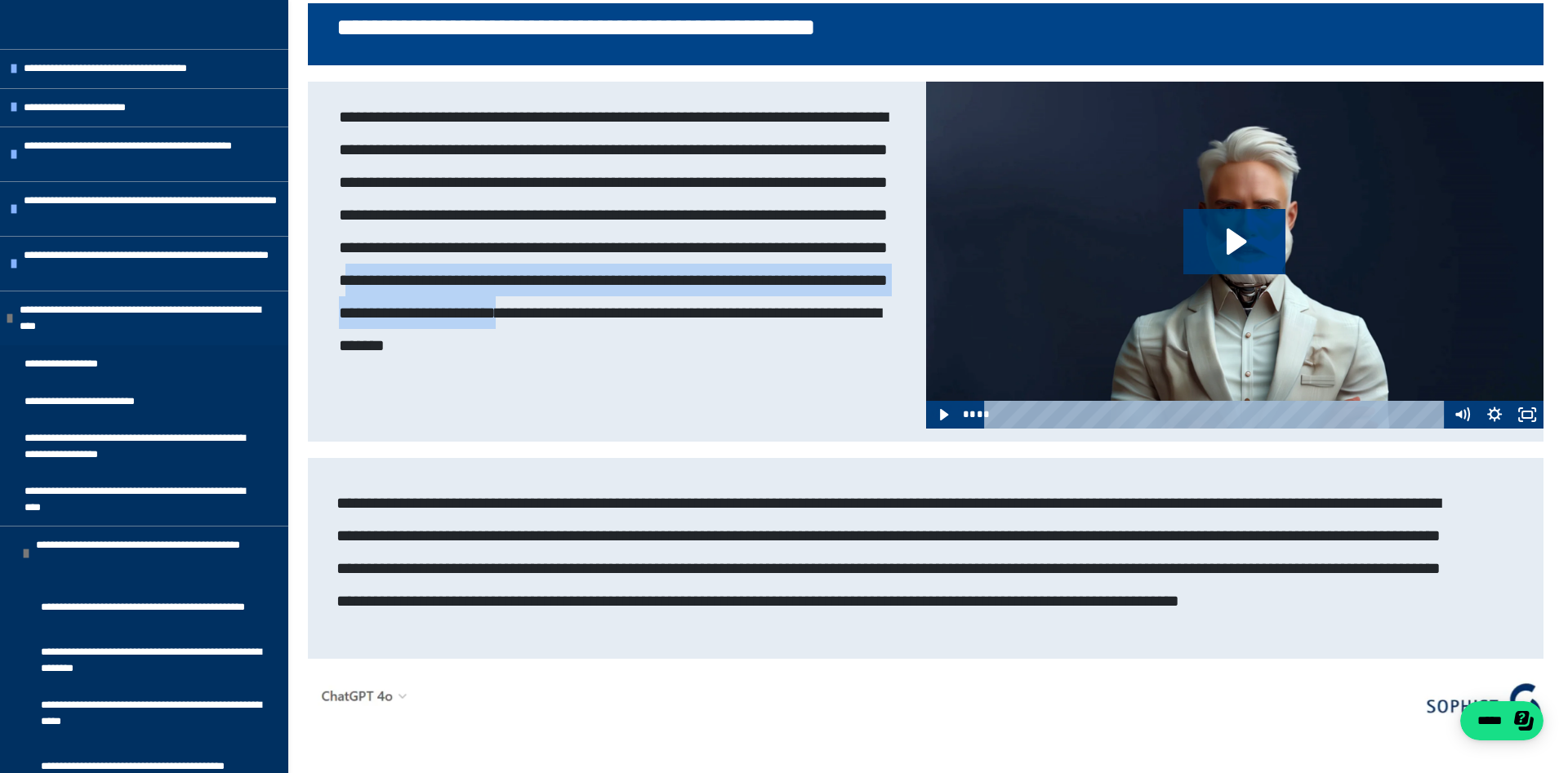 drag, startPoint x: 754, startPoint y: 313, endPoint x: 827, endPoint y: 427, distance: 135.36986 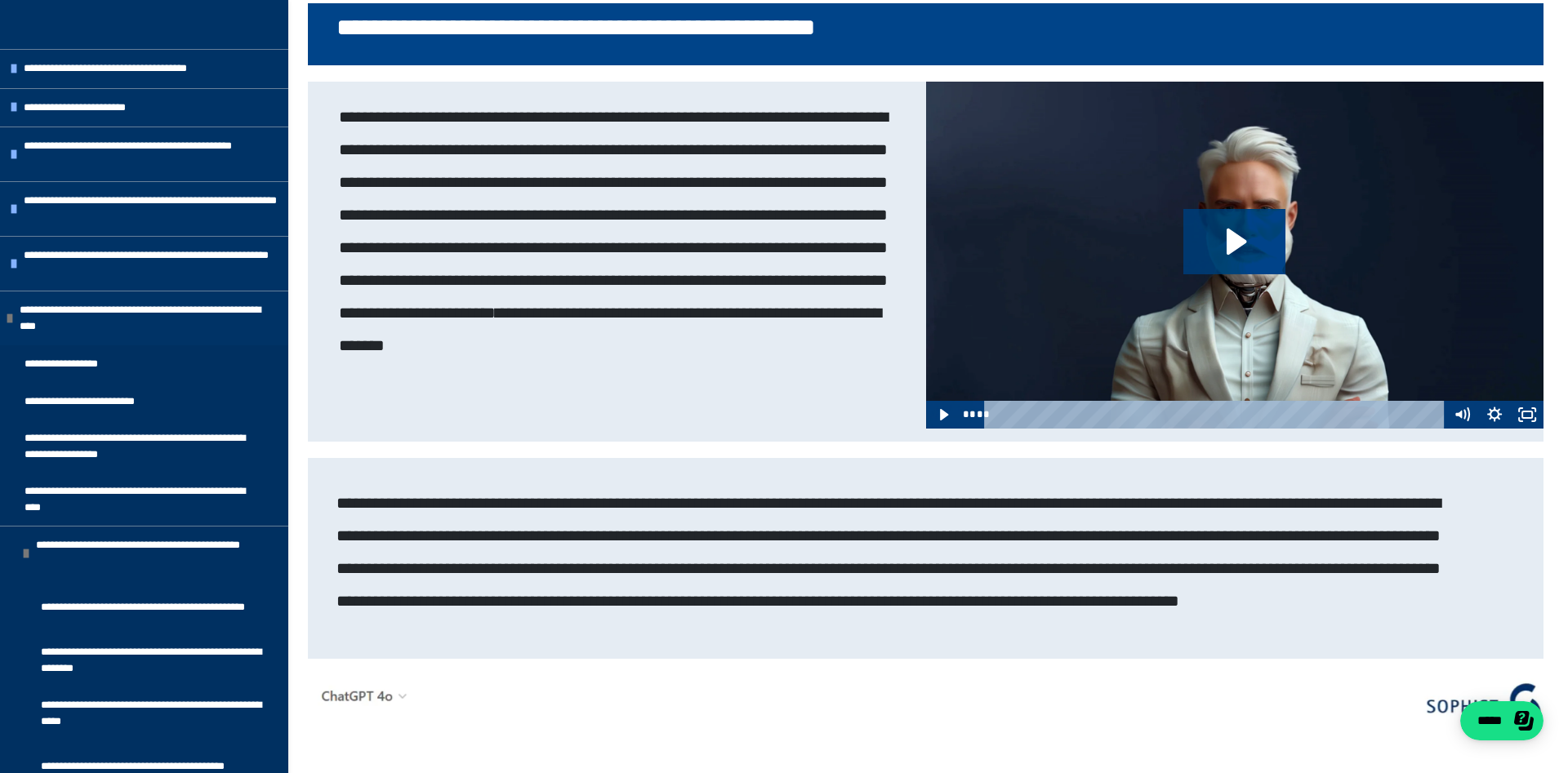 click at bounding box center [925, 450] 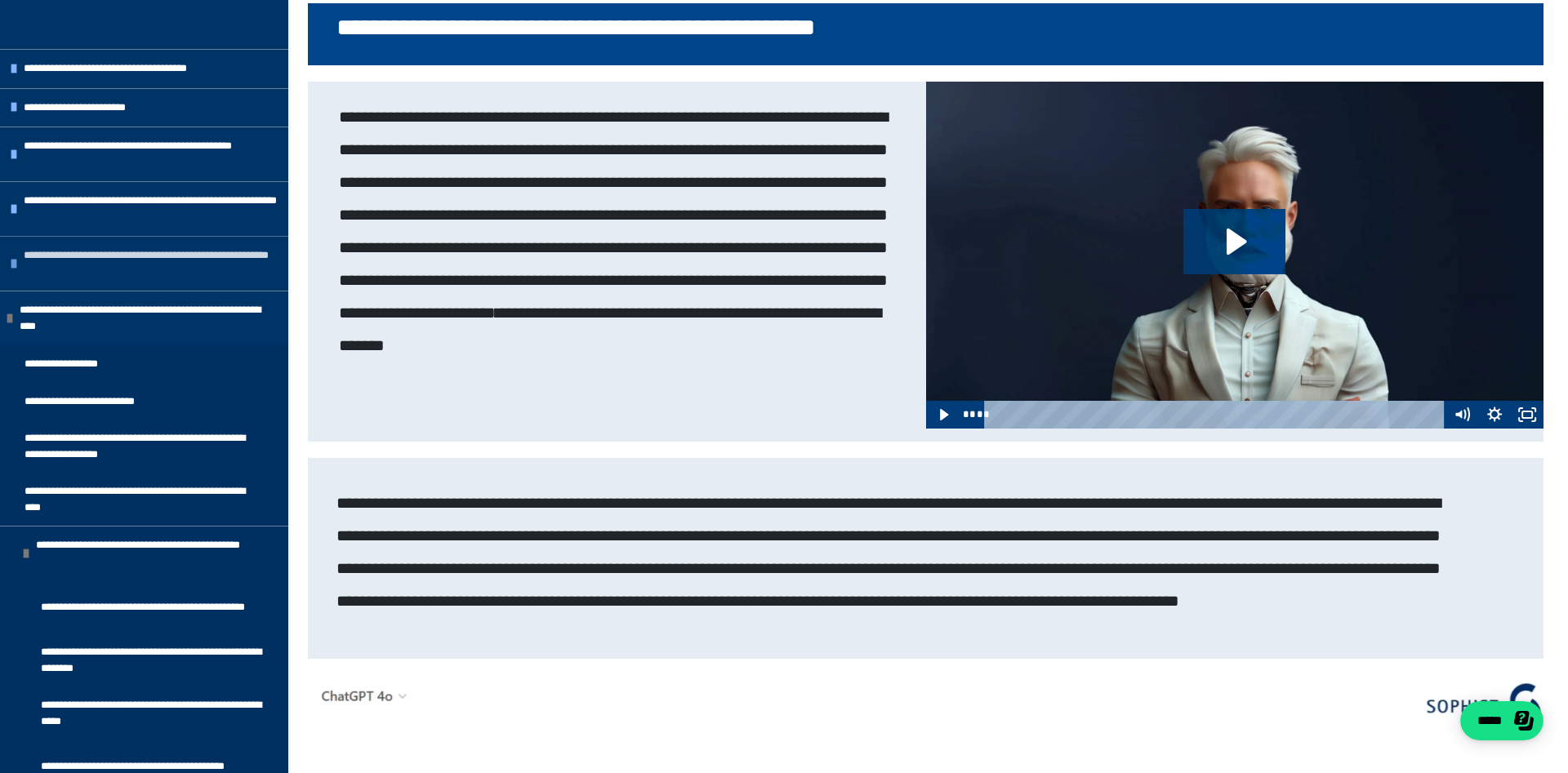 scroll, scrollTop: 0, scrollLeft: 0, axis: both 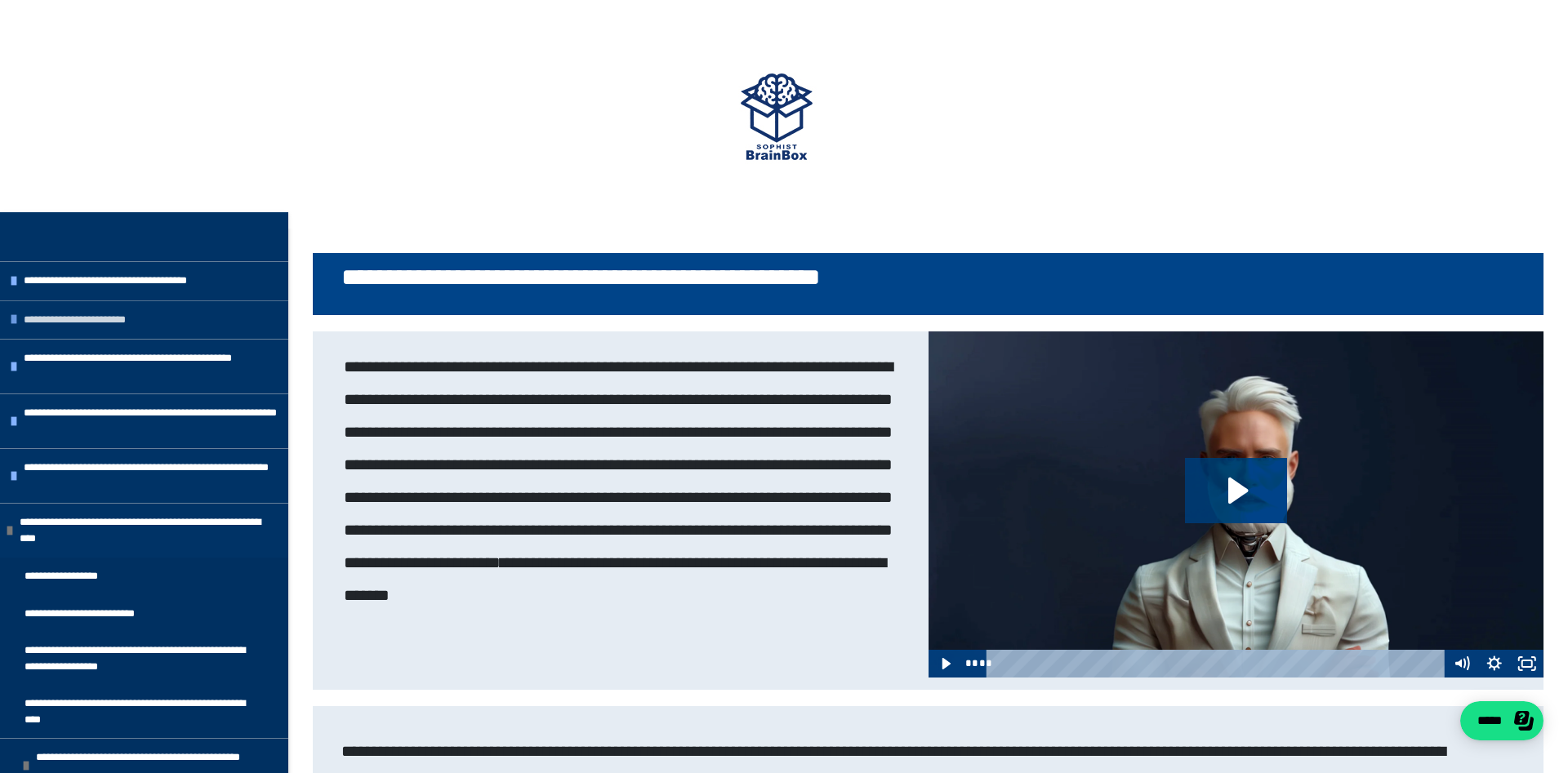 click on "**********" at bounding box center [152, 320] 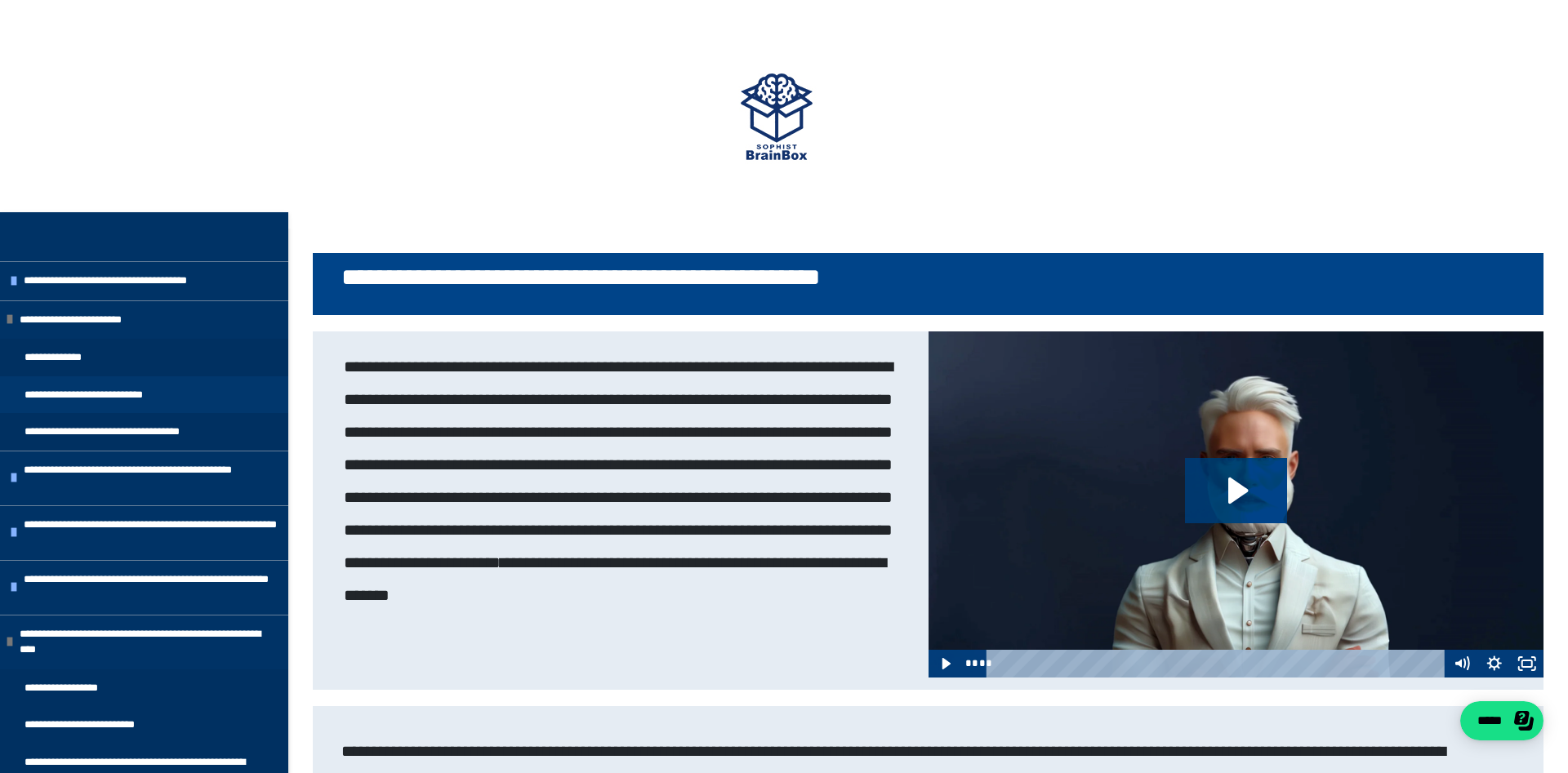 click on "**********" at bounding box center [108, 395] 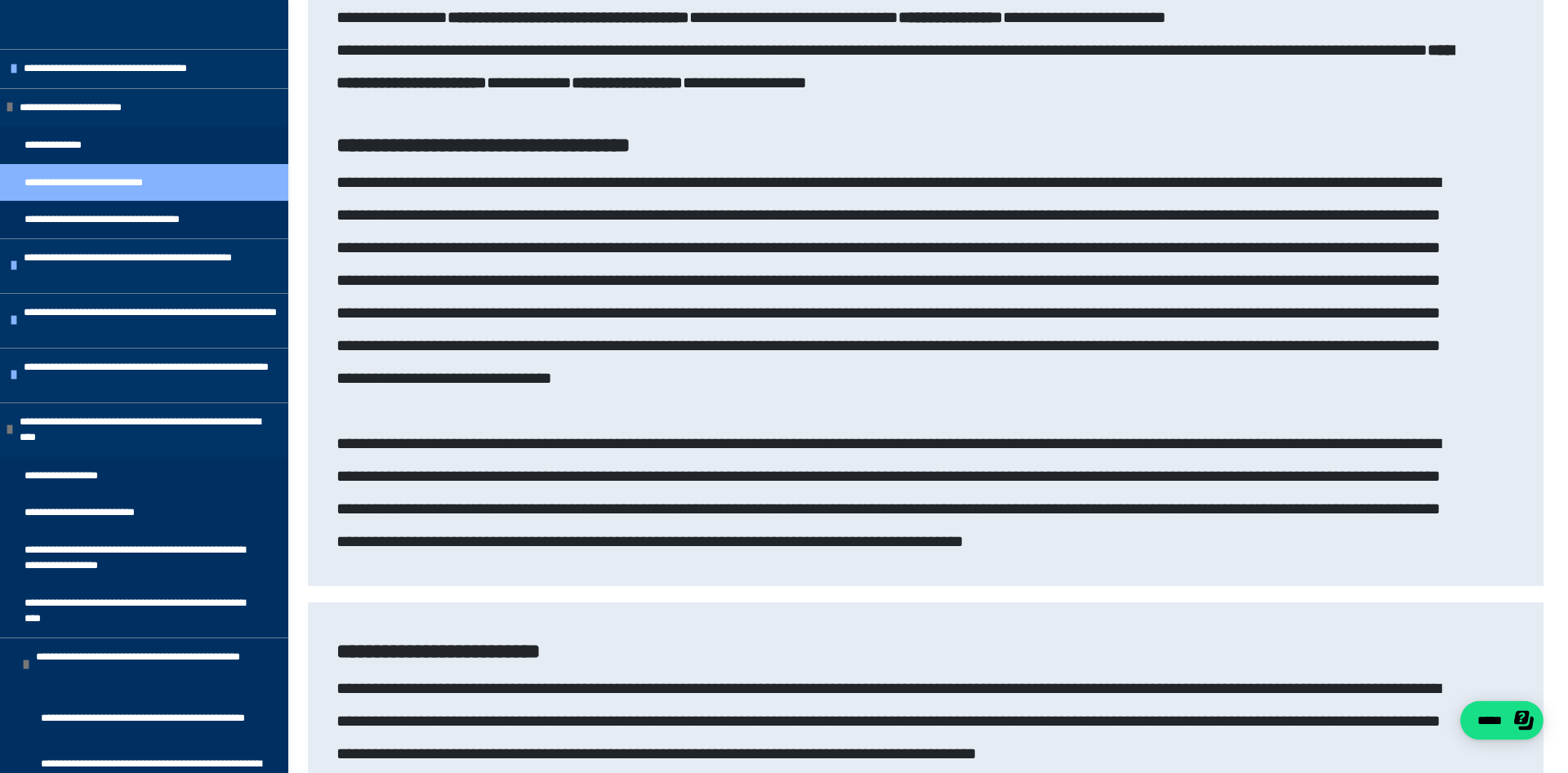 scroll, scrollTop: 749, scrollLeft: 0, axis: vertical 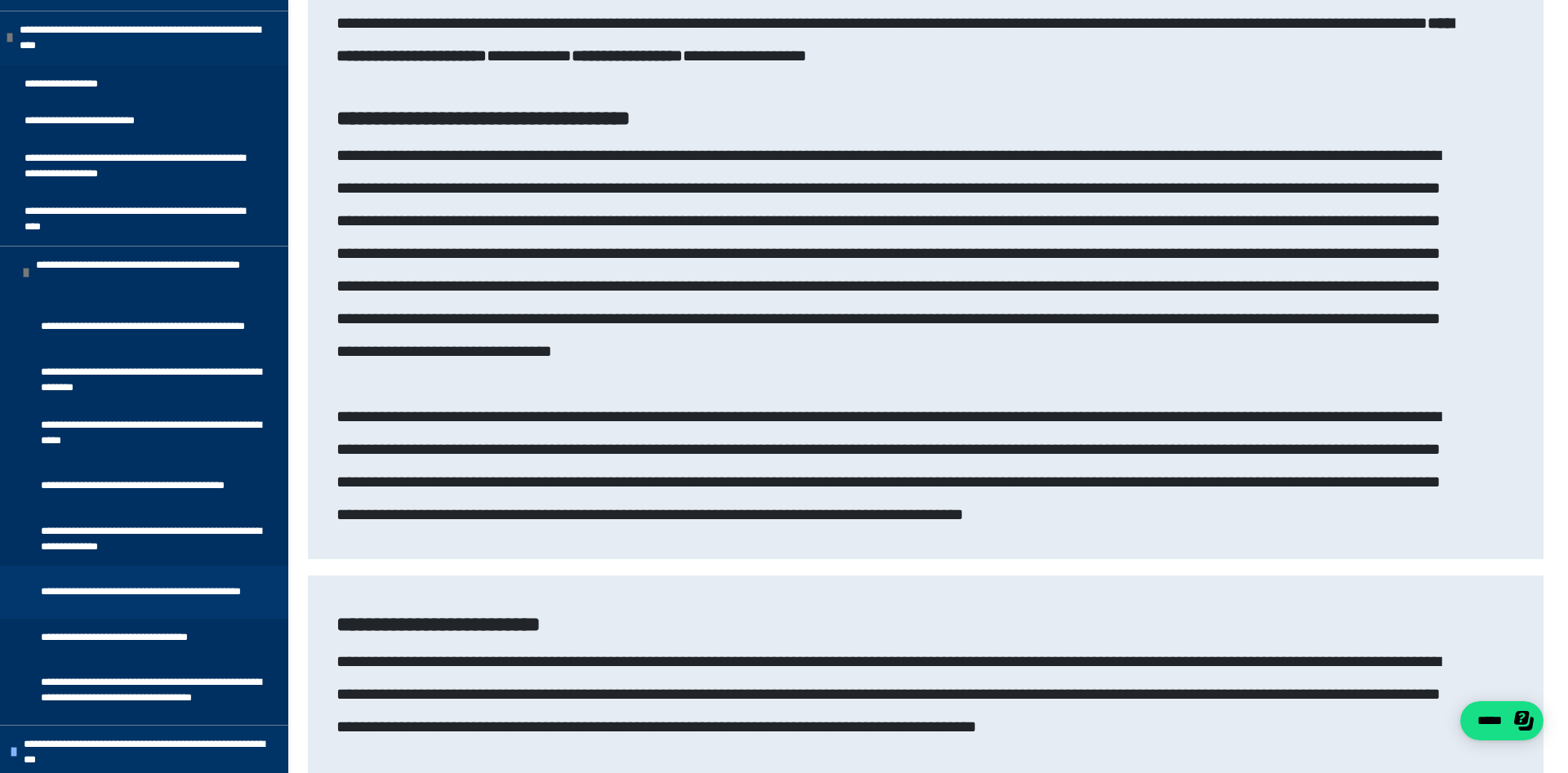 click on "**********" at bounding box center (144, 592) 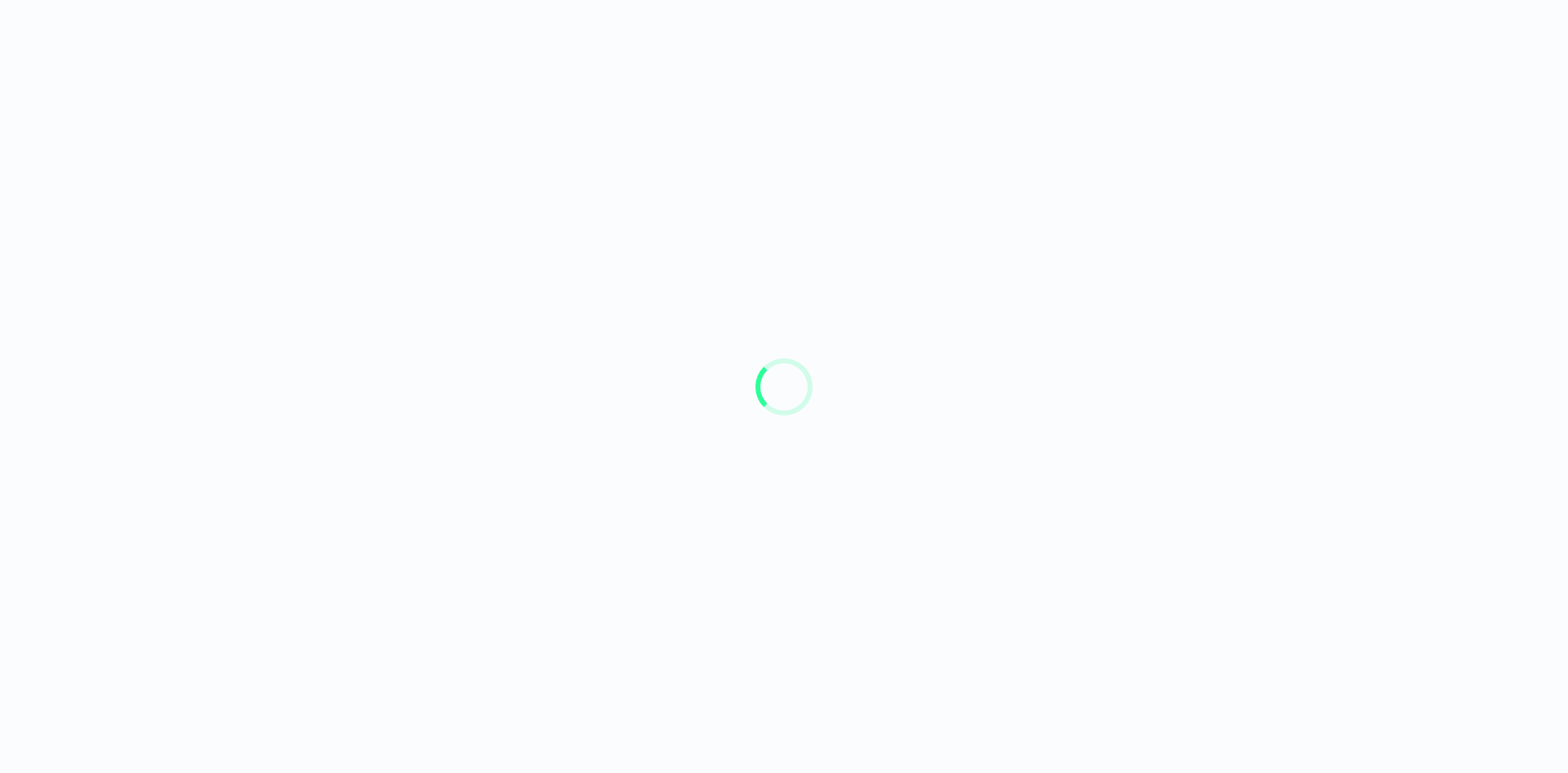 scroll, scrollTop: 0, scrollLeft: 0, axis: both 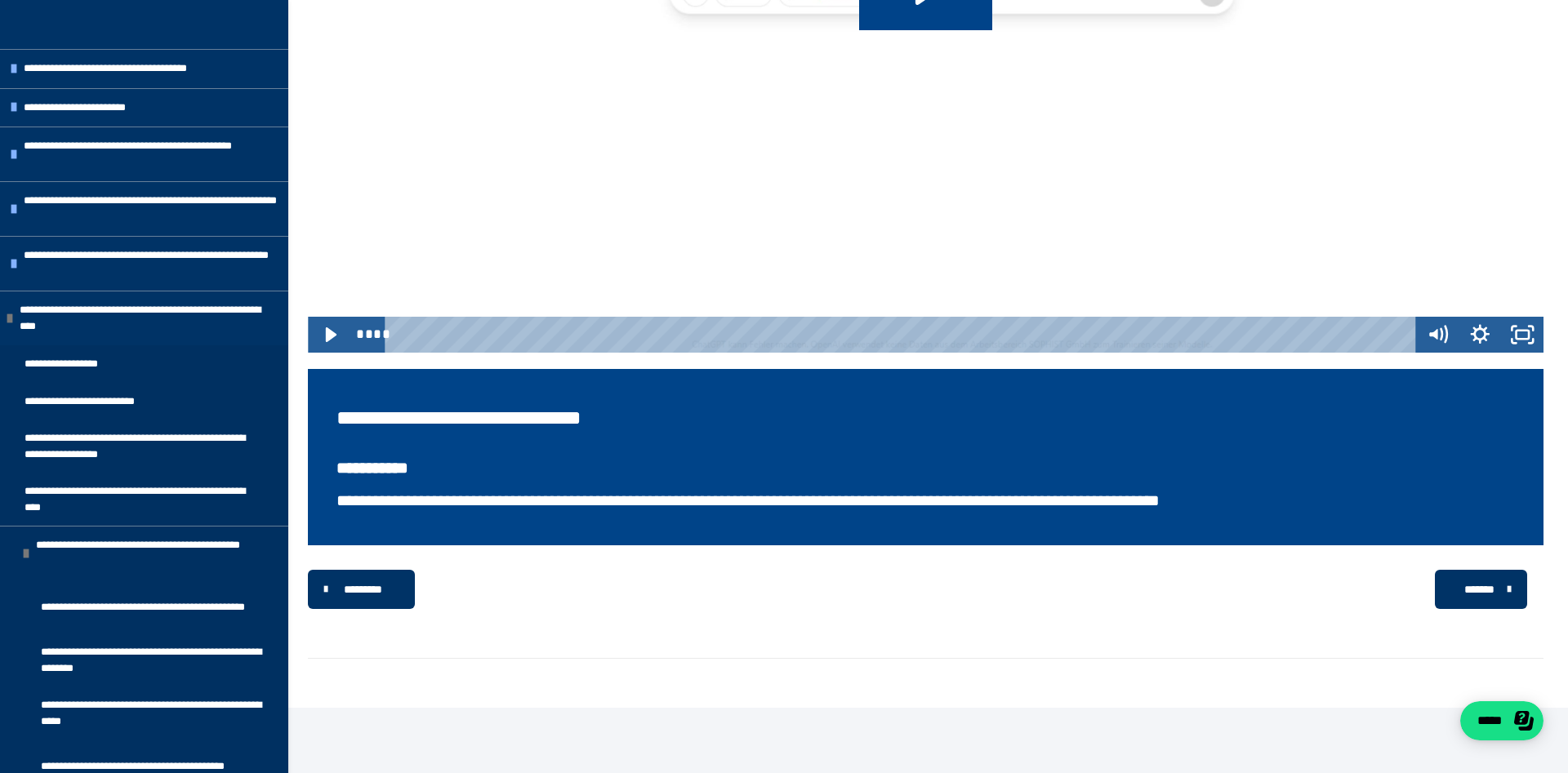 click on "*******" at bounding box center (1479, 589) 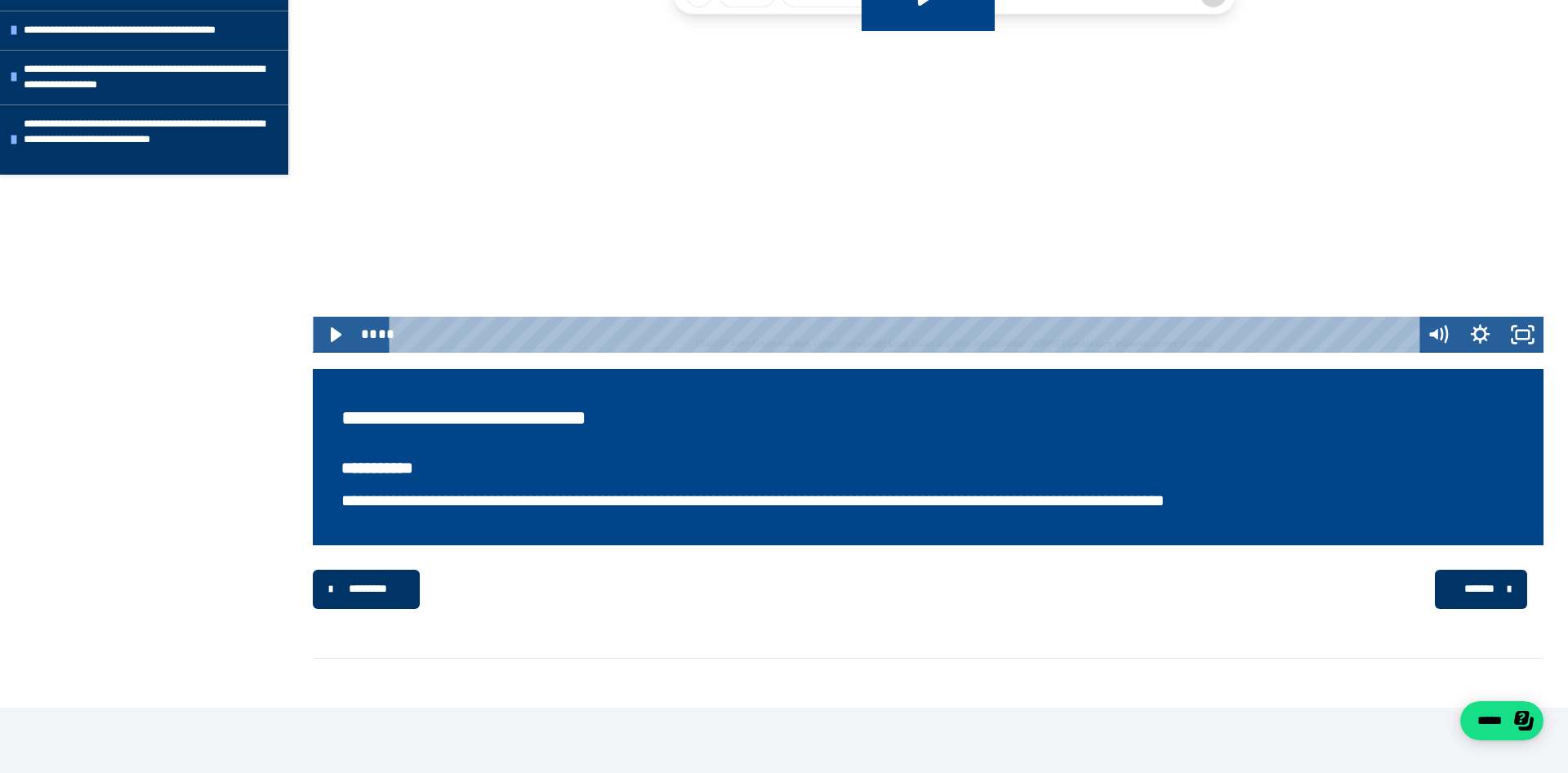 scroll, scrollTop: 0, scrollLeft: 0, axis: both 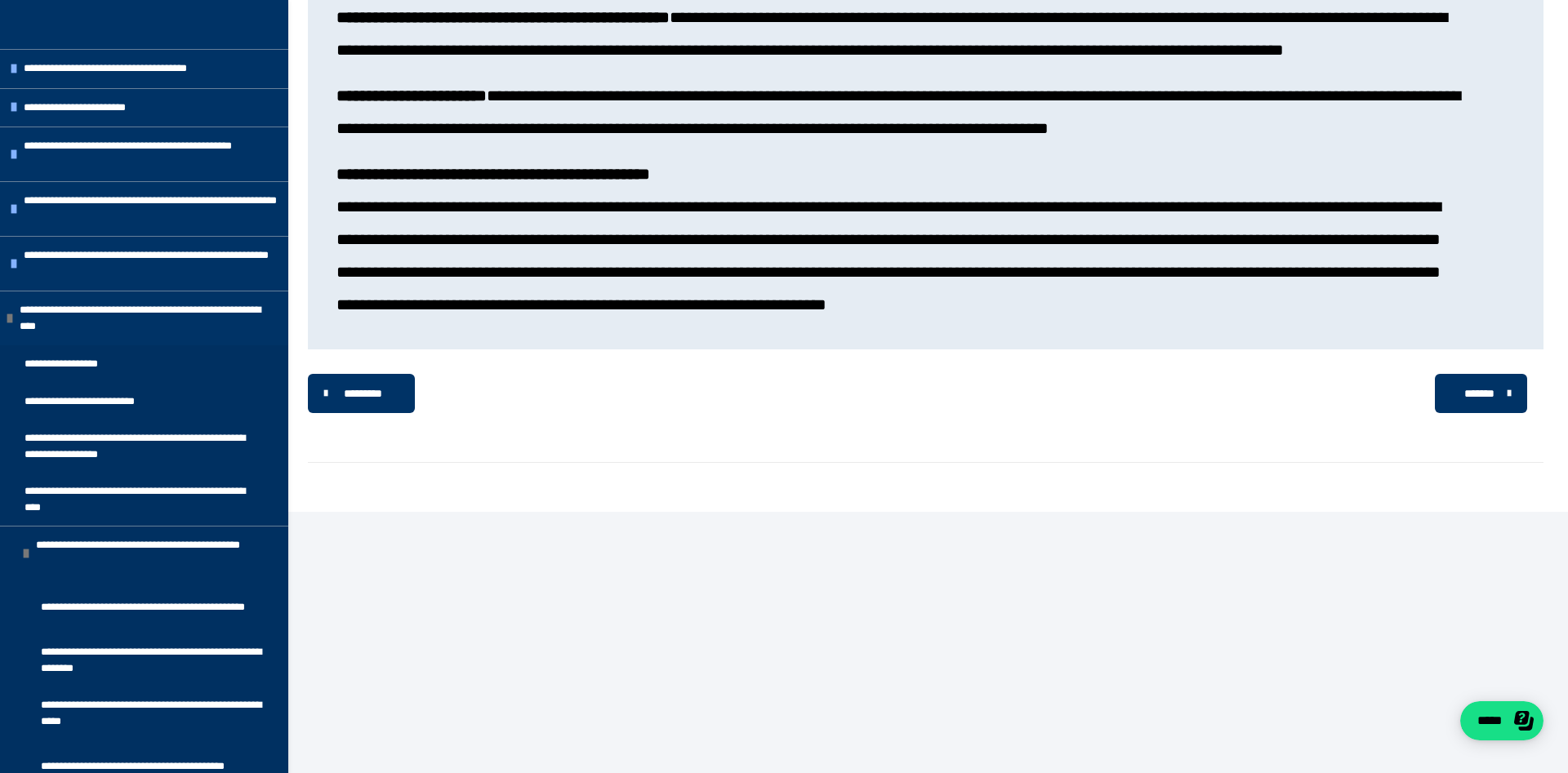 click on "*********" at bounding box center (361, 393) 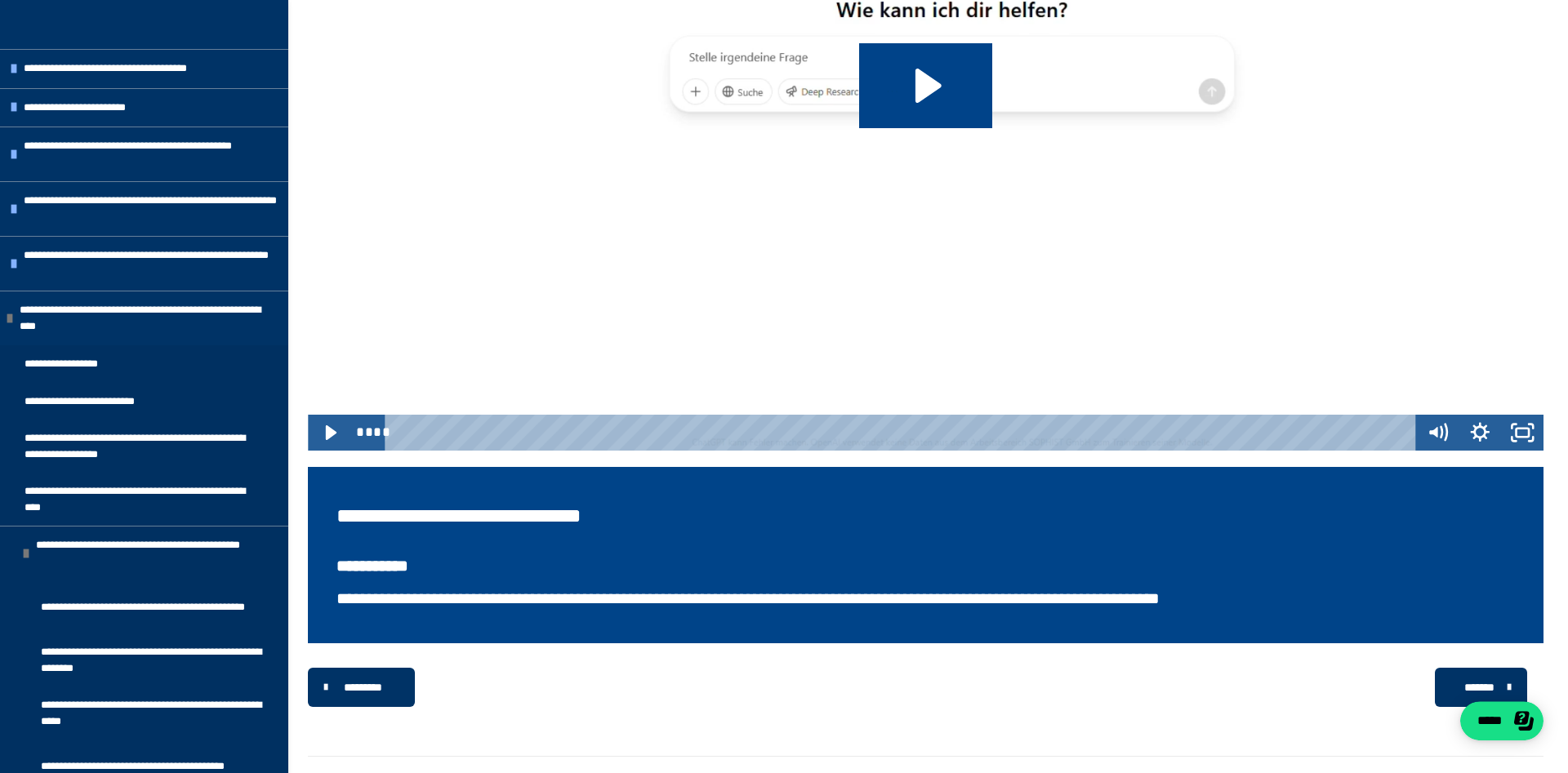 scroll, scrollTop: 1319, scrollLeft: 0, axis: vertical 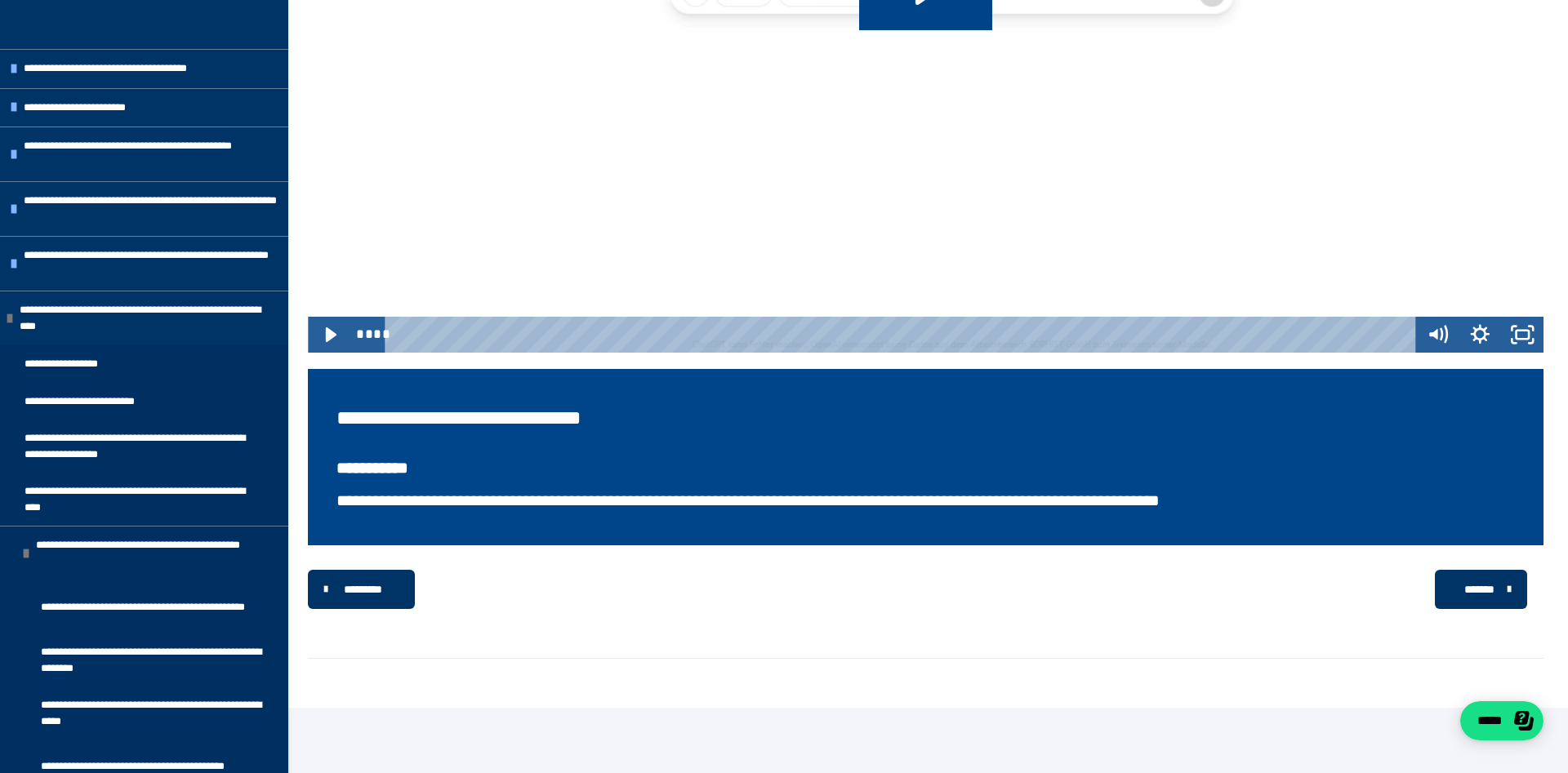 click on "**********" at bounding box center [925, 457] 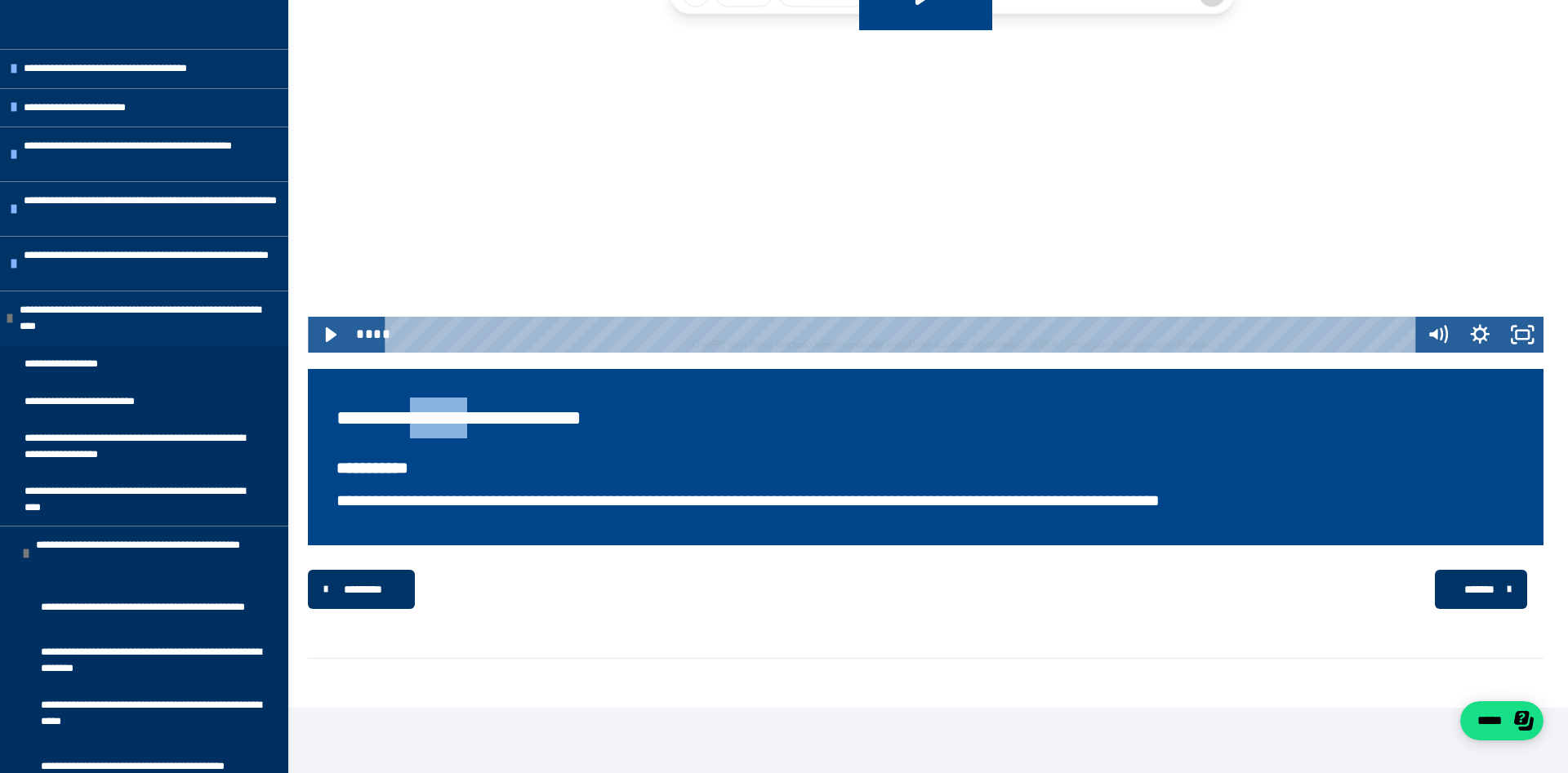 click on "**********" at bounding box center [925, 457] 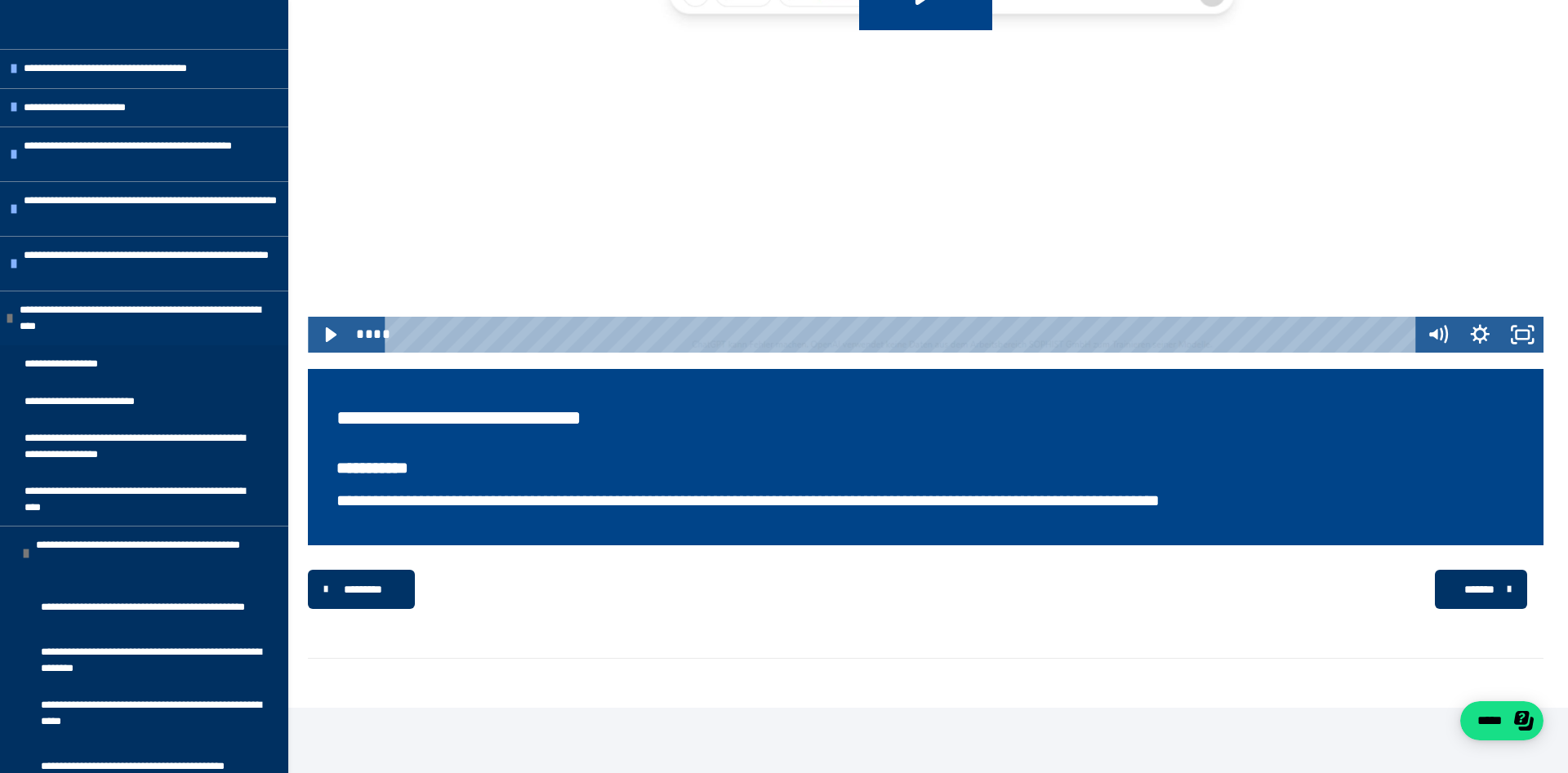 click on "********" at bounding box center (373, 417) 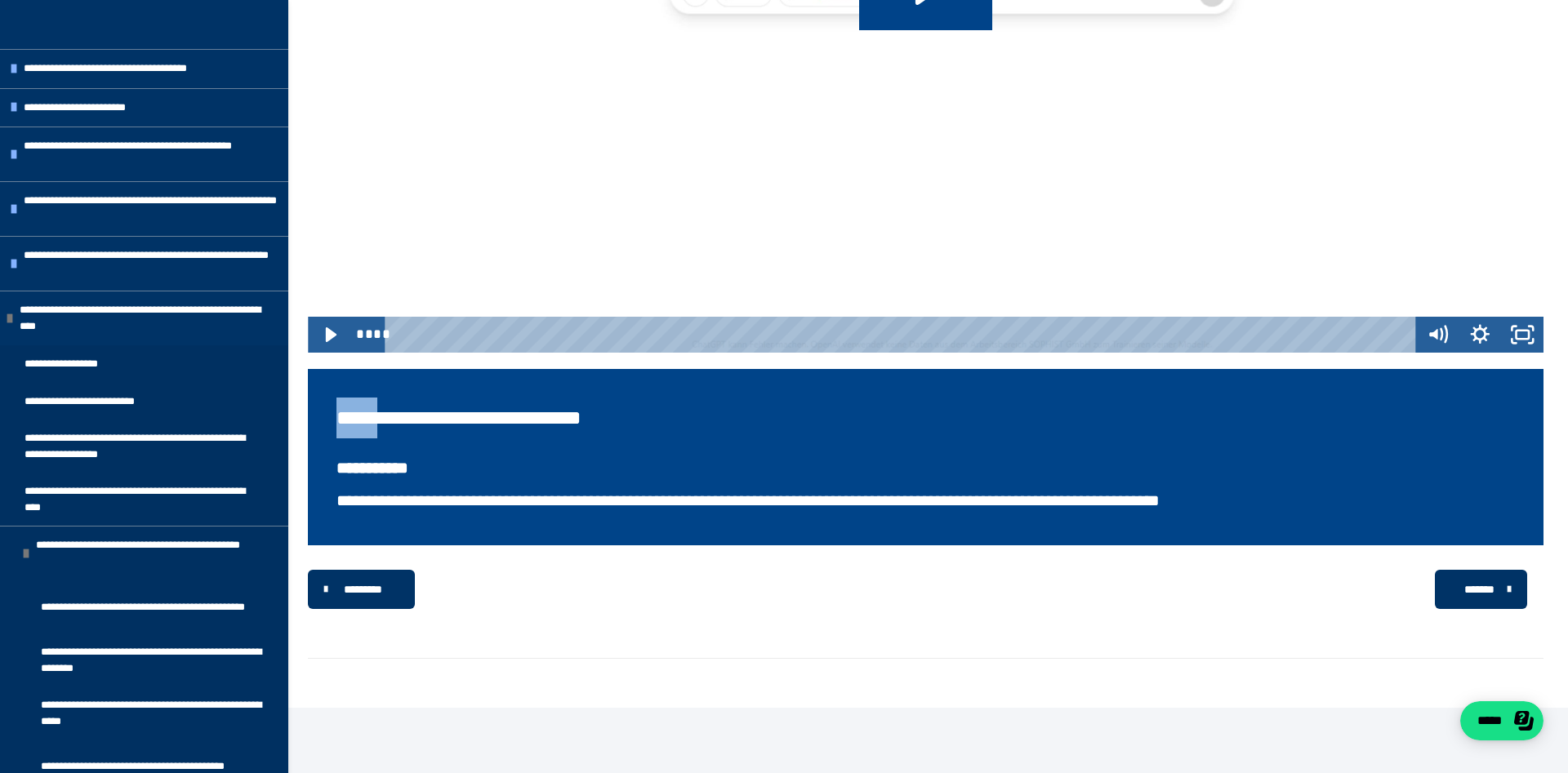 click on "********" at bounding box center (373, 417) 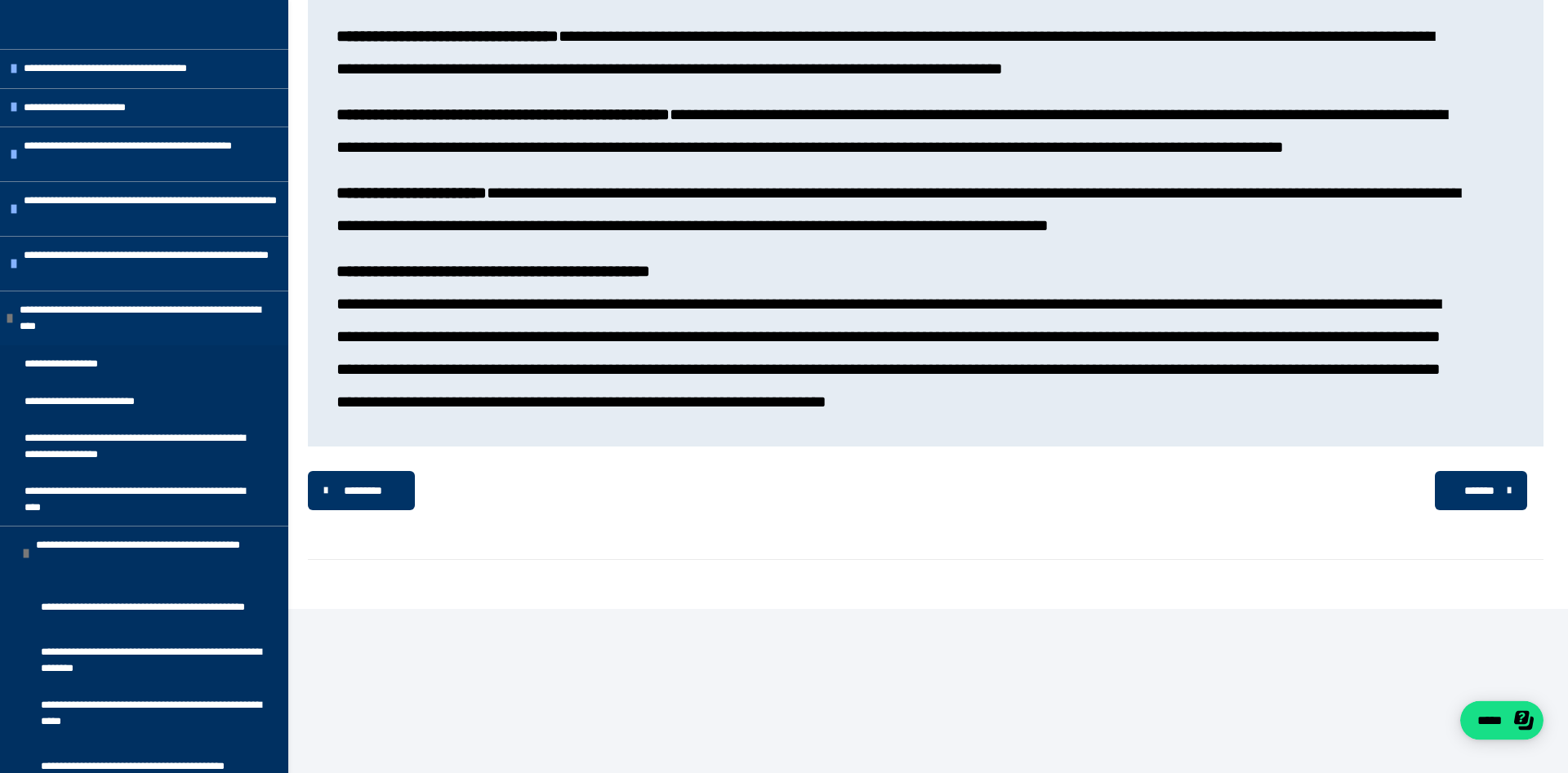 scroll, scrollTop: 1393, scrollLeft: 0, axis: vertical 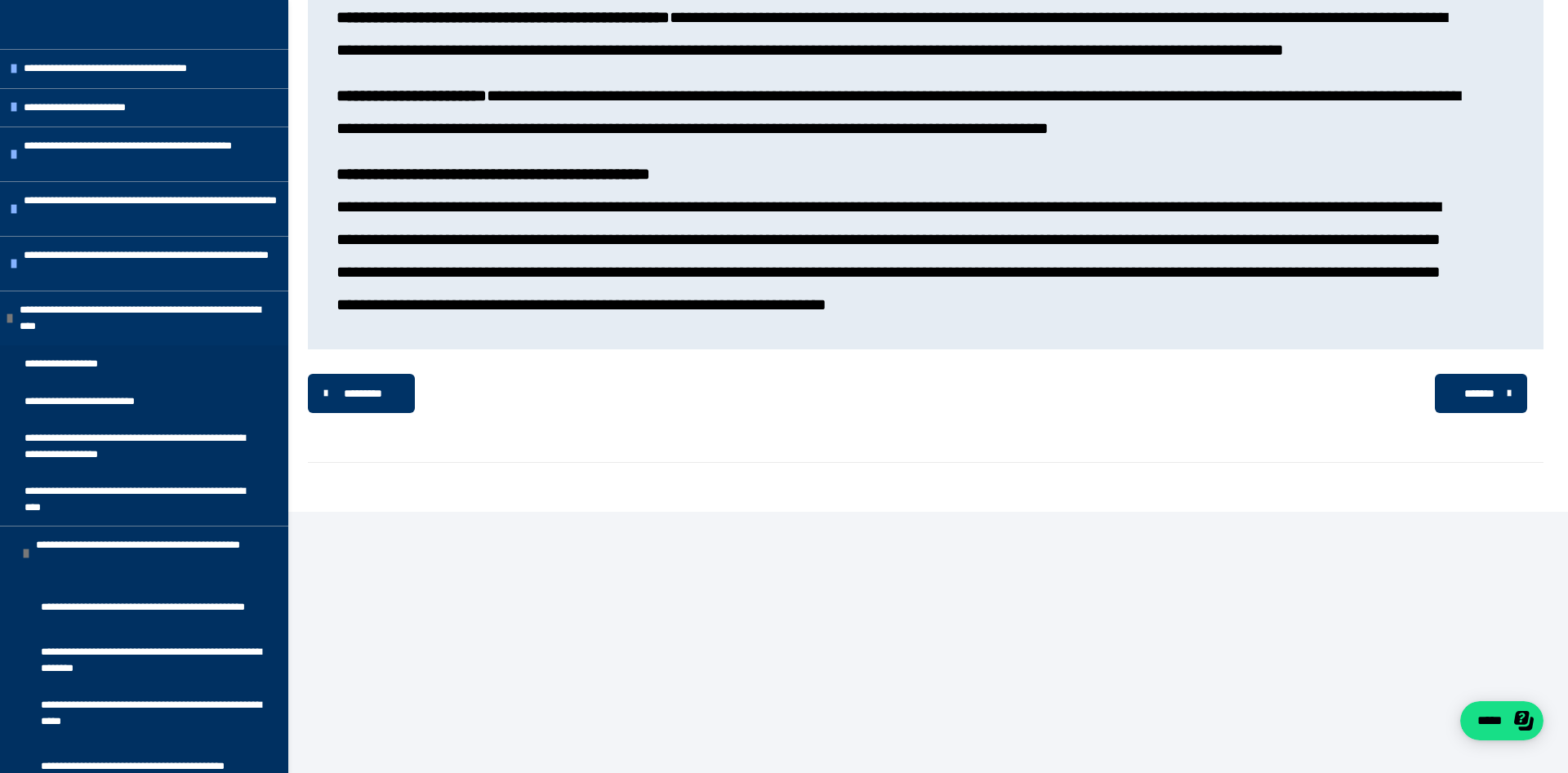 click on "*******" at bounding box center (1479, 393) 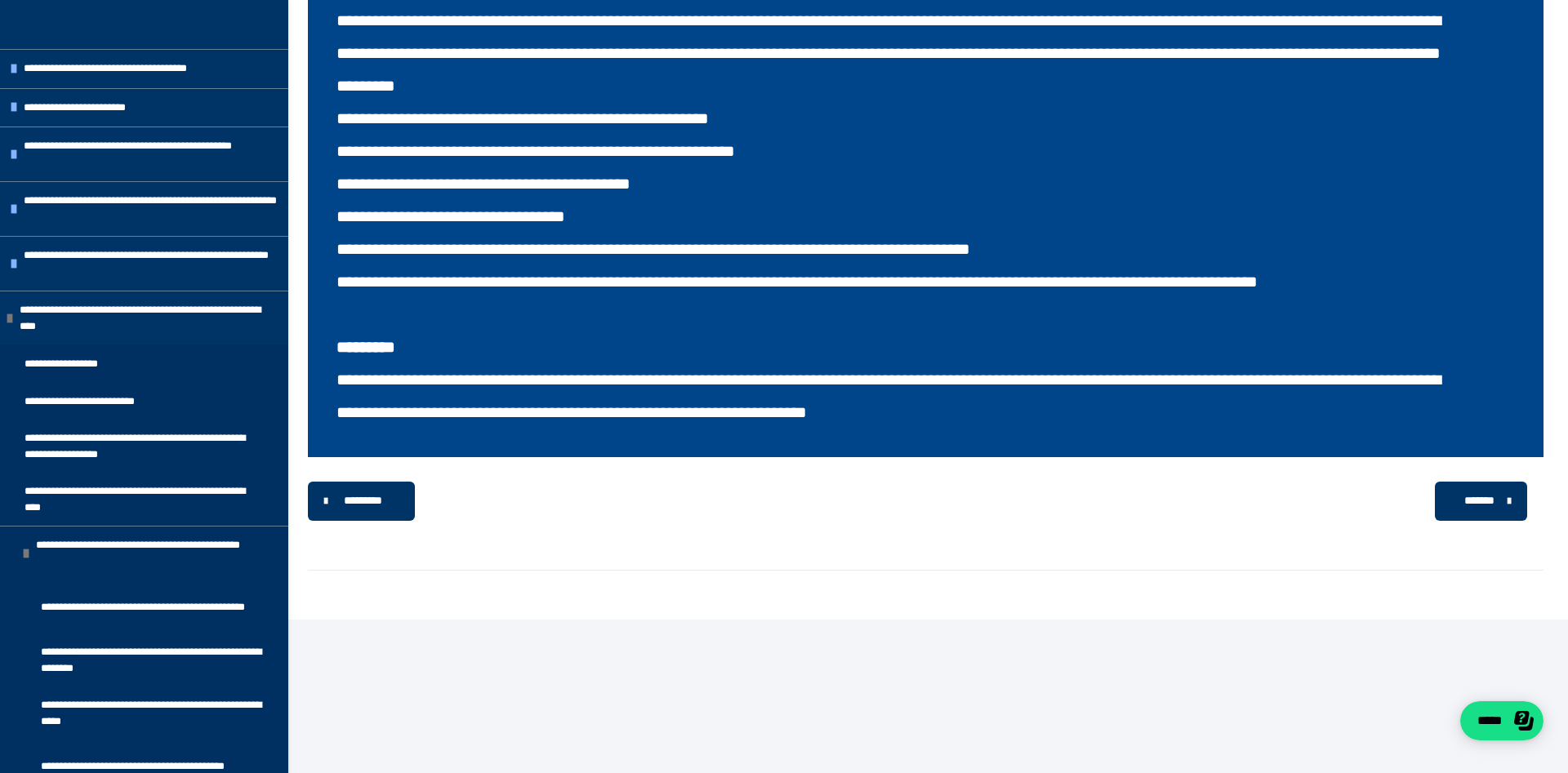 scroll, scrollTop: 2623, scrollLeft: 0, axis: vertical 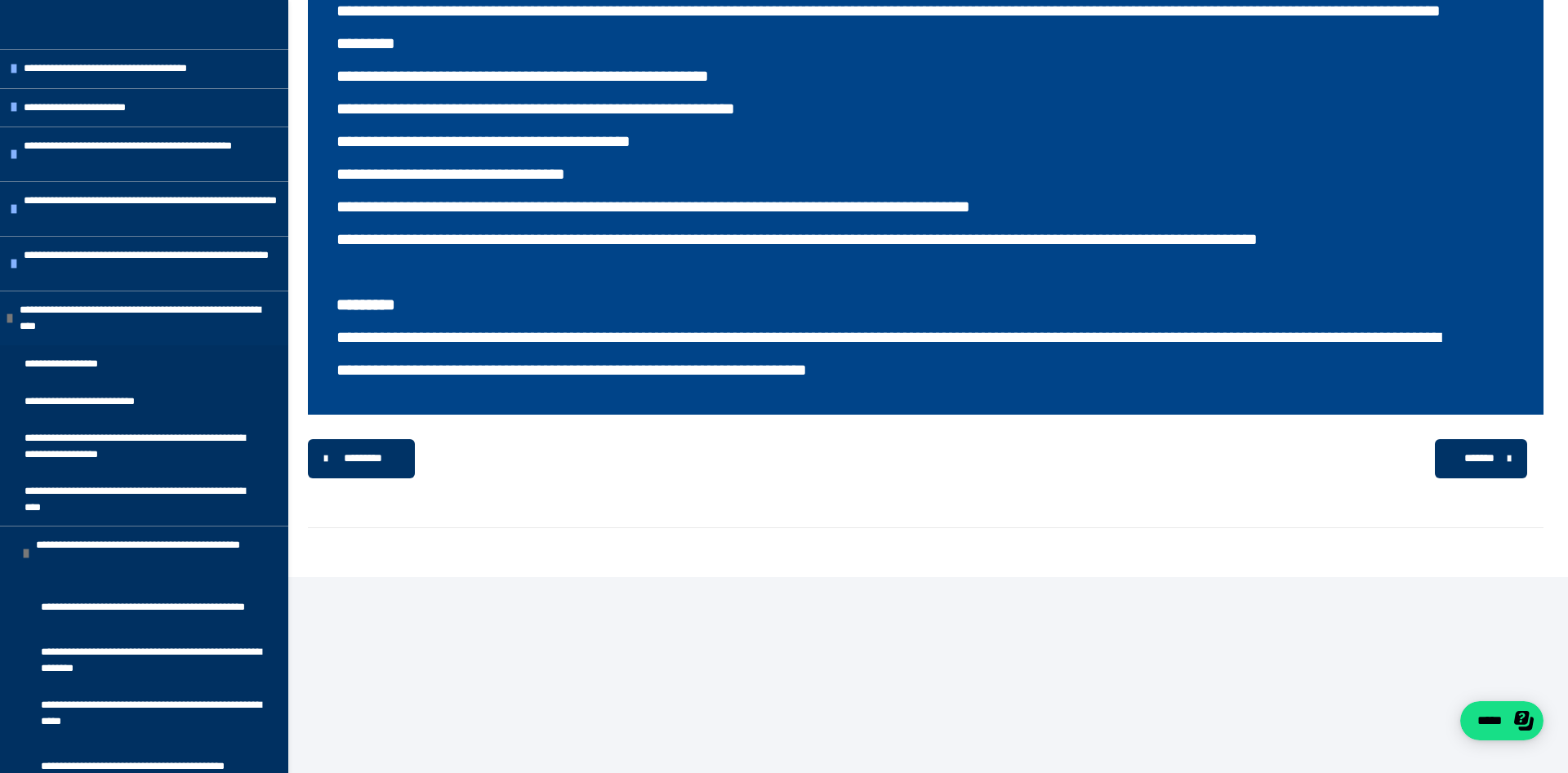 click on "*******" at bounding box center (1479, 458) 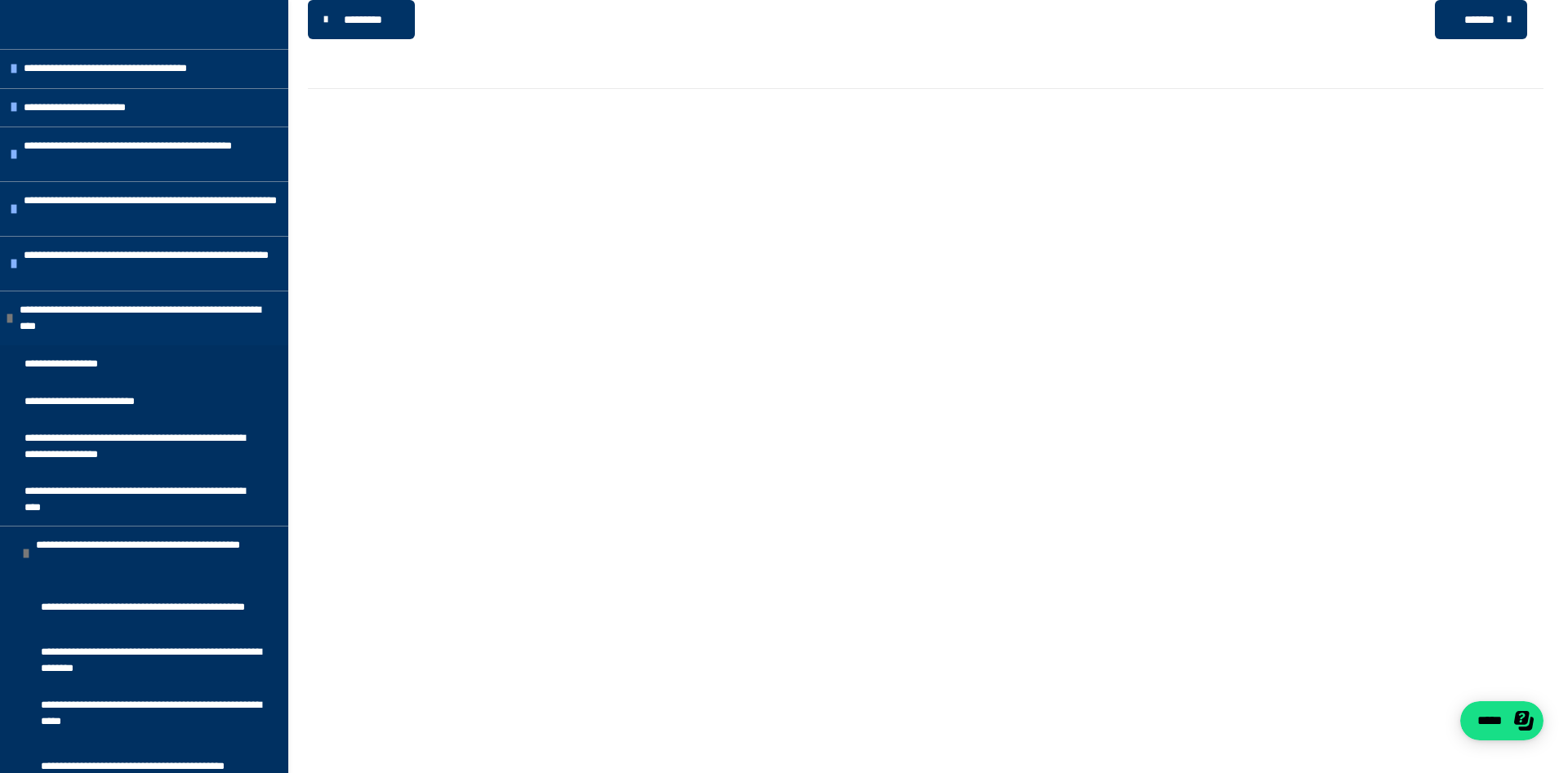 scroll, scrollTop: 0, scrollLeft: 0, axis: both 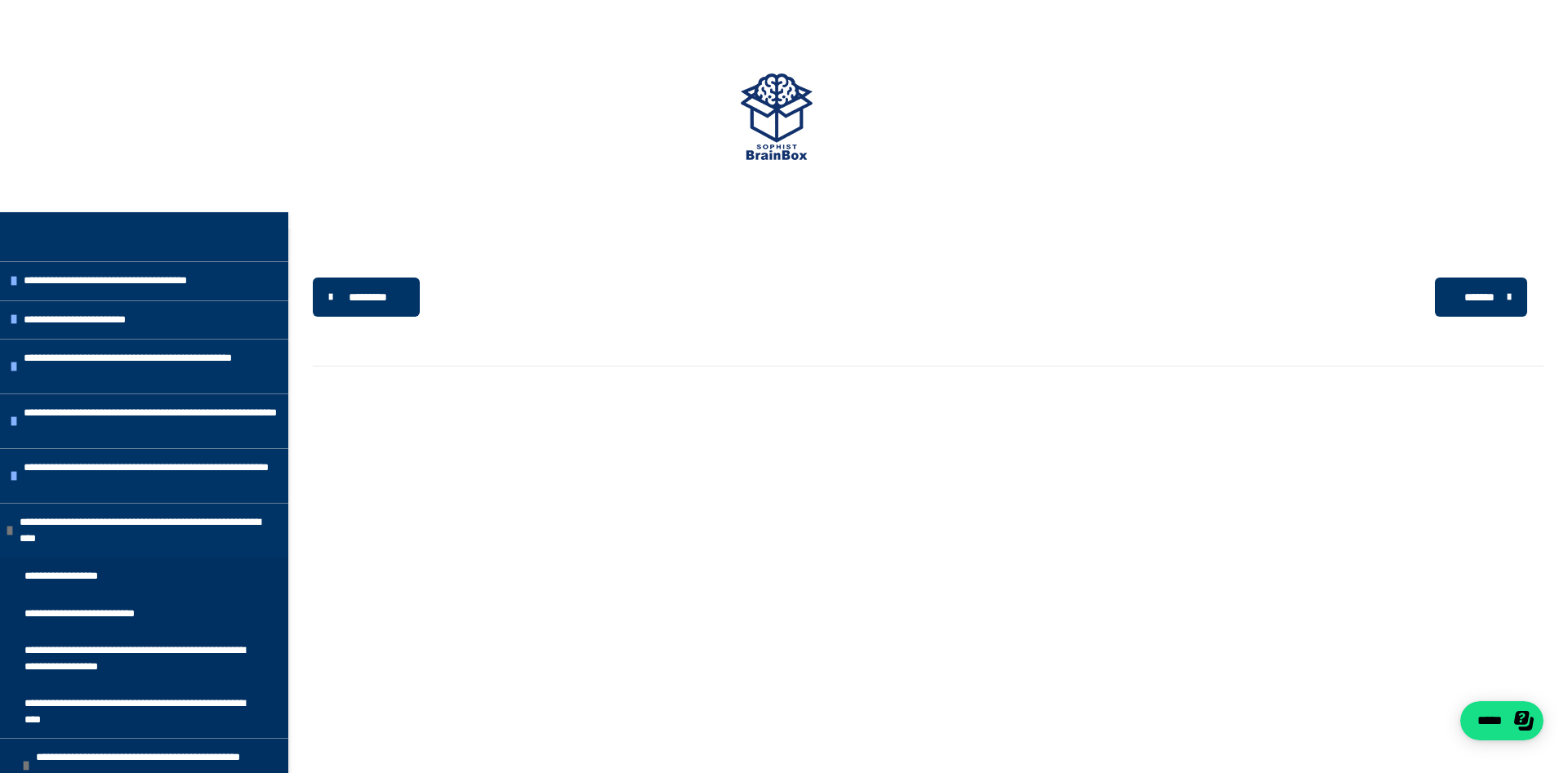 click on "*******" at bounding box center (1479, 297) 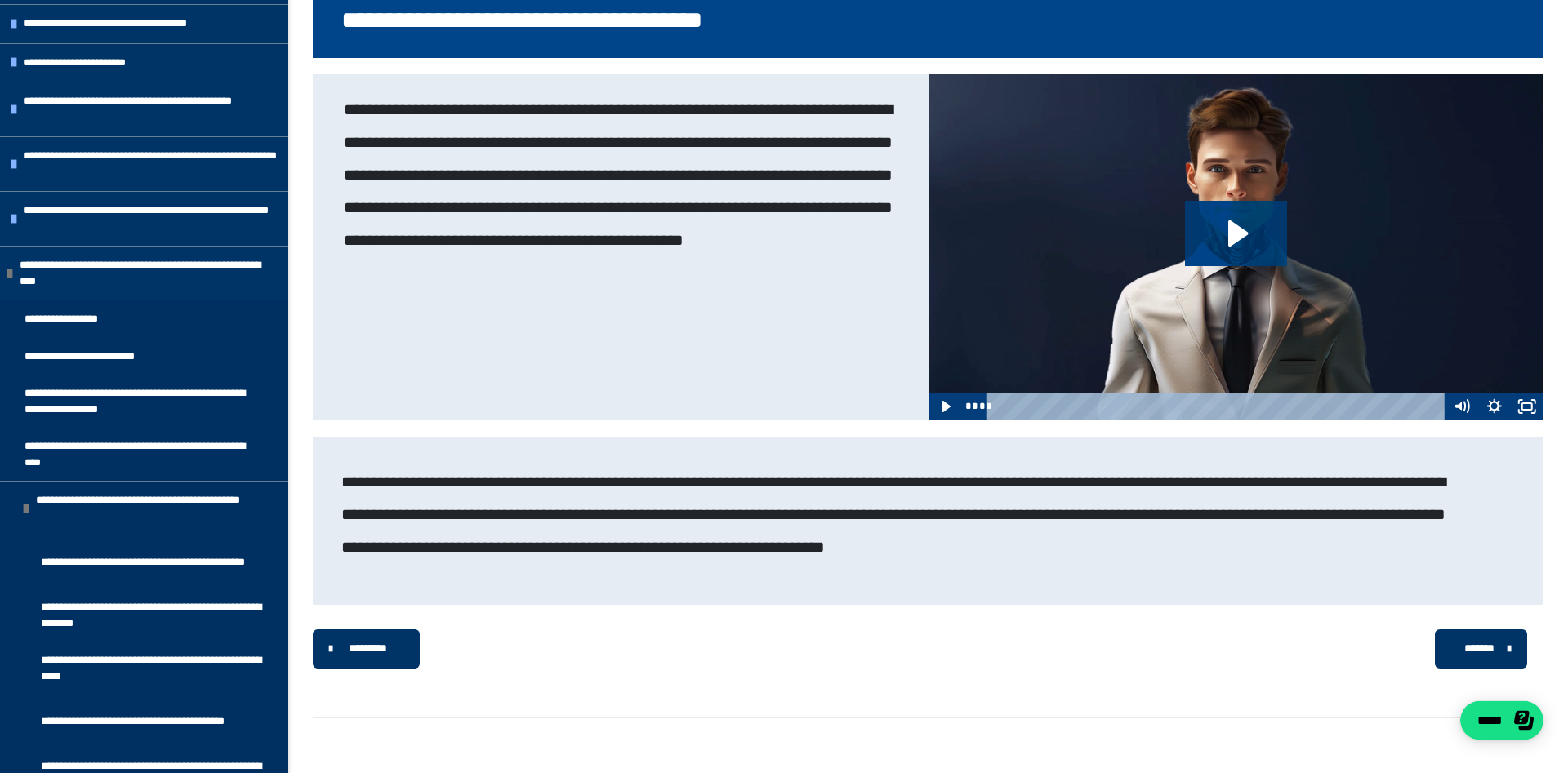 scroll, scrollTop: 285, scrollLeft: 0, axis: vertical 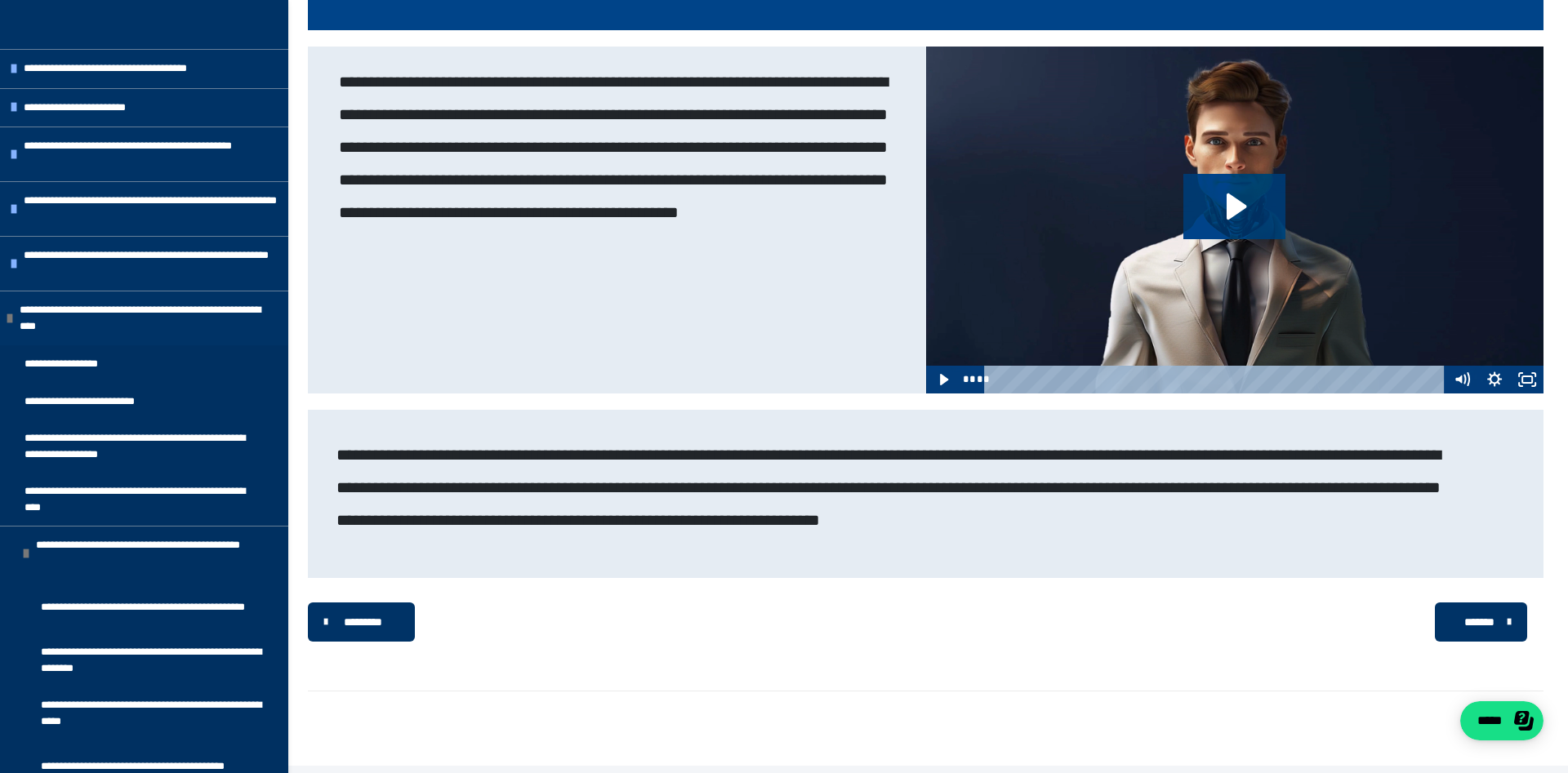 click on "*******" at bounding box center (1481, 622) 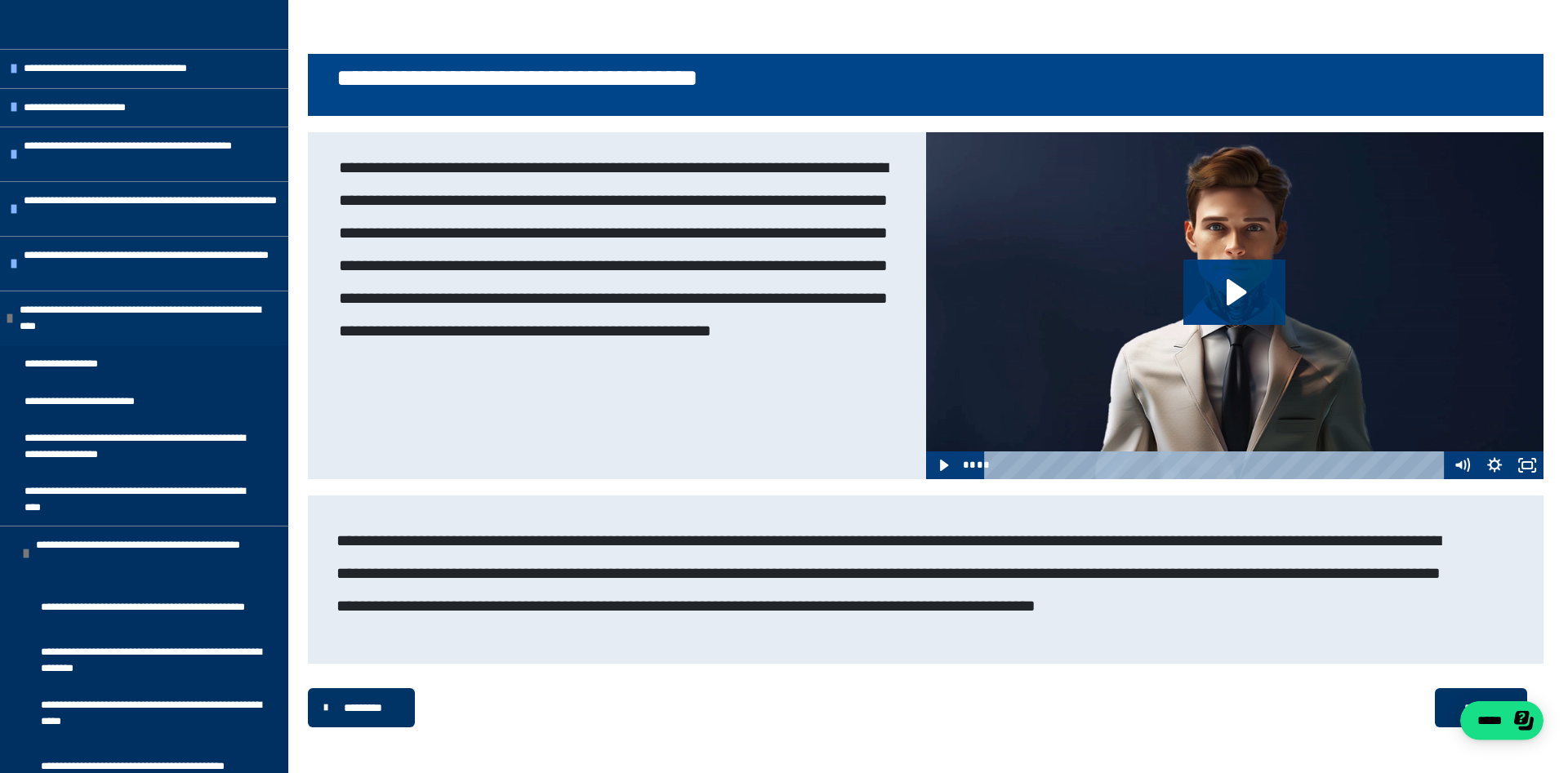 scroll, scrollTop: 285, scrollLeft: 0, axis: vertical 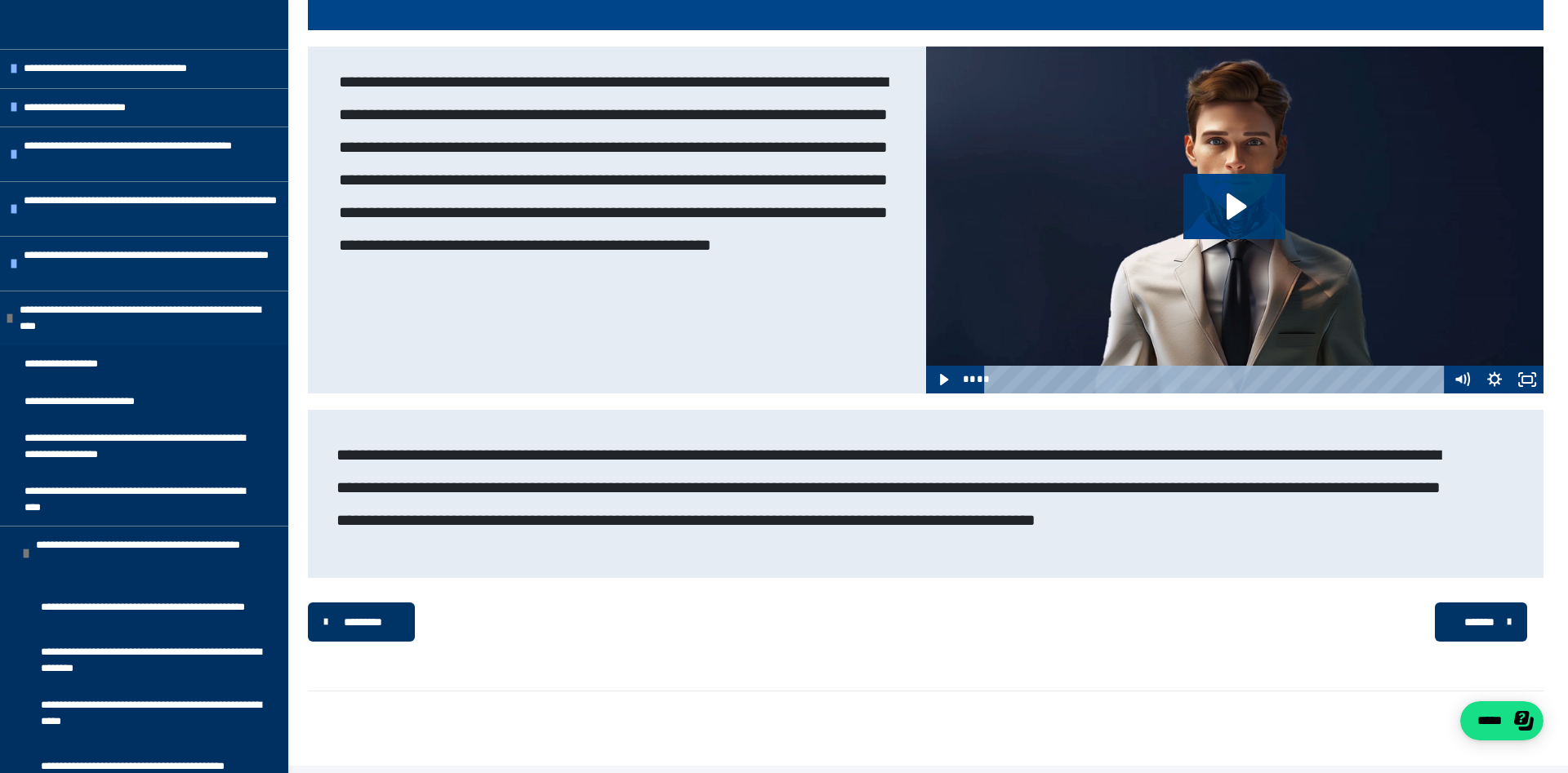 click on "*******" at bounding box center (1481, 622) 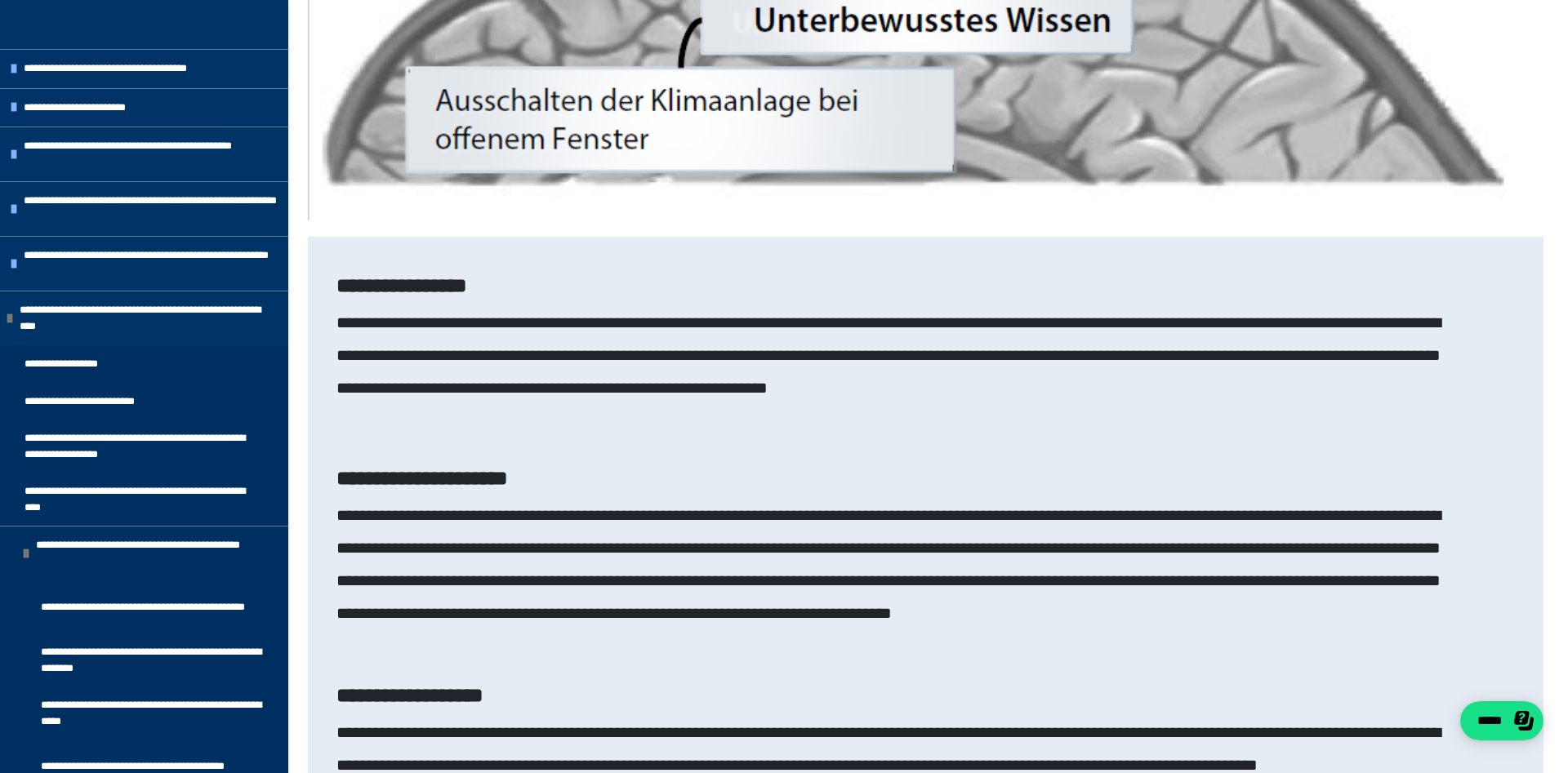 scroll, scrollTop: 1730, scrollLeft: 0, axis: vertical 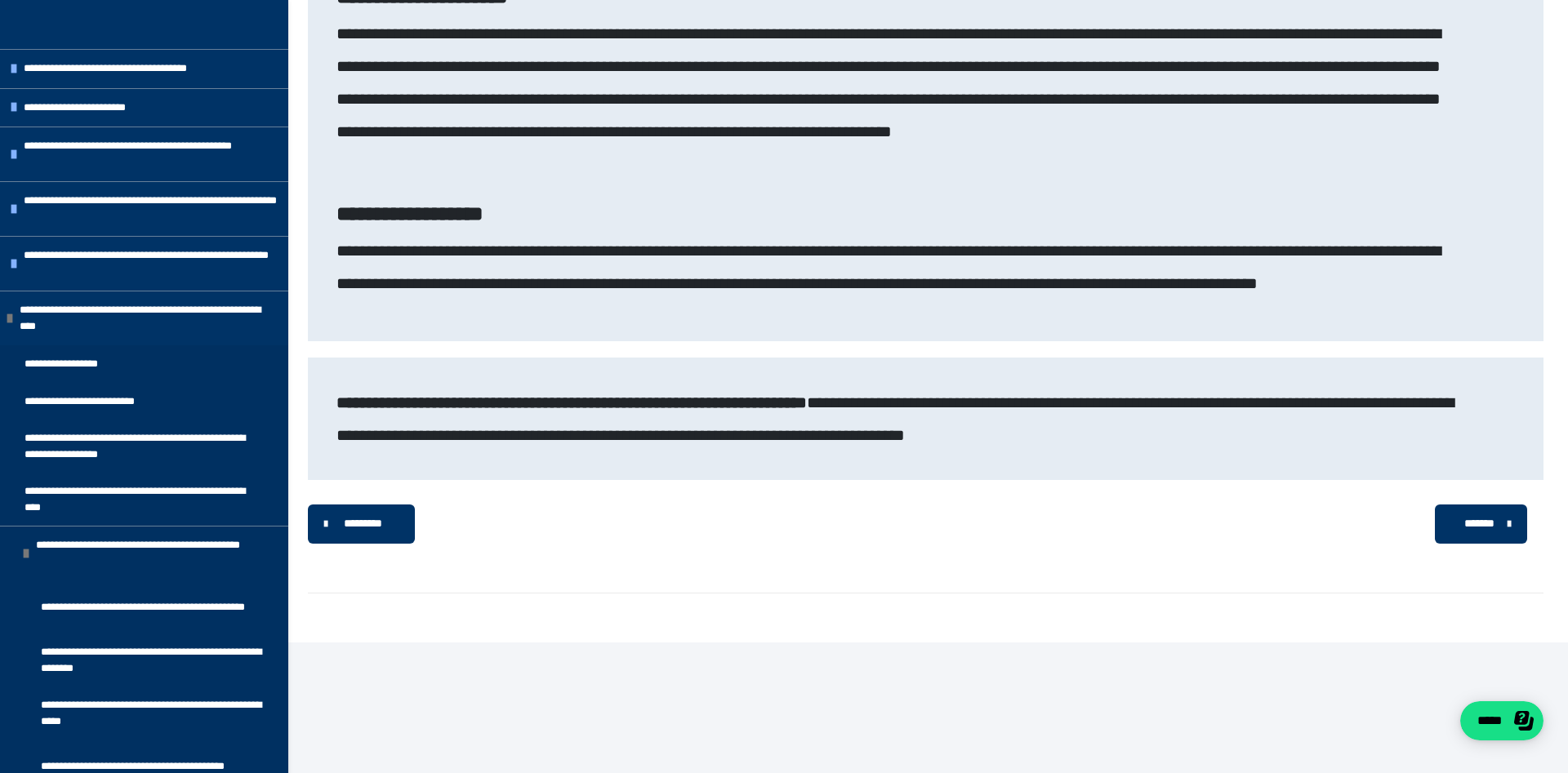 click on "*******" at bounding box center (1481, 524) 